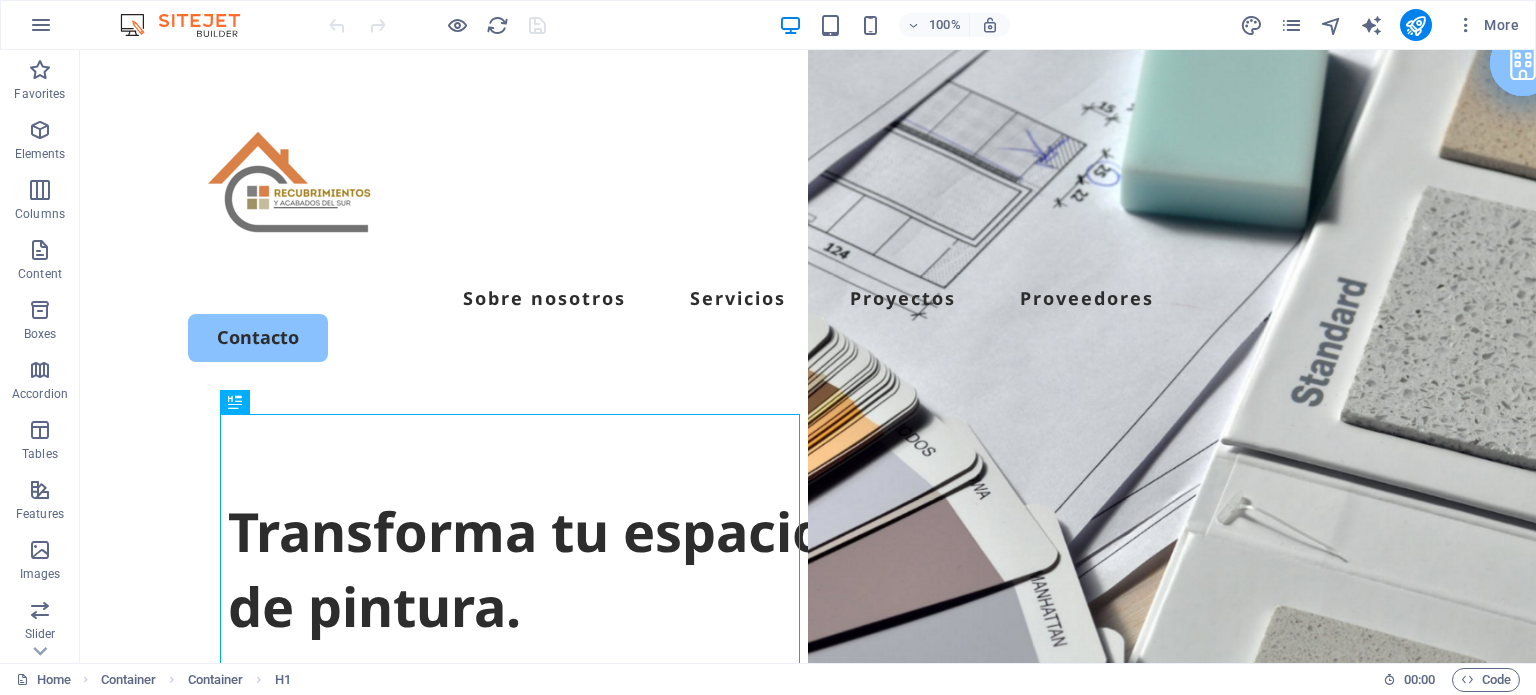 scroll, scrollTop: 0, scrollLeft: 0, axis: both 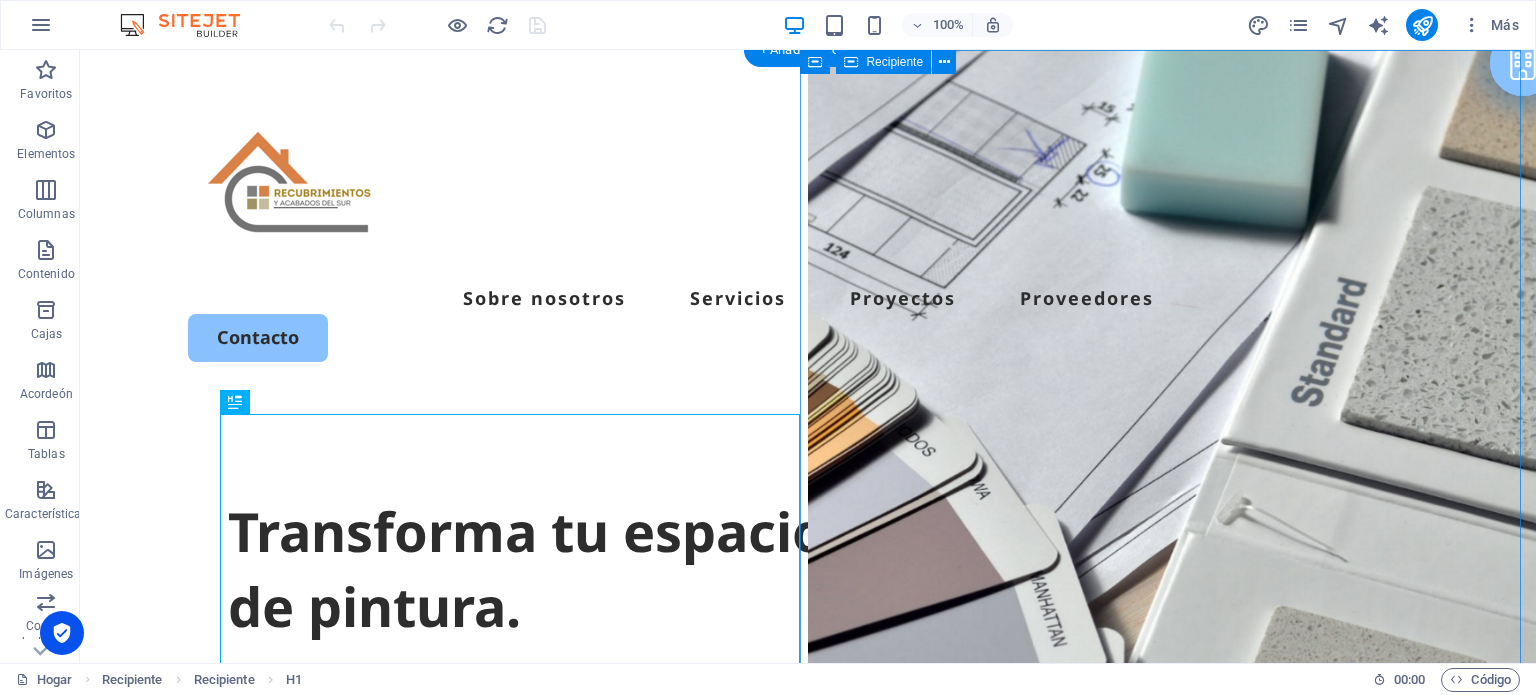 click on "Suelta el contenido aquí o  Añadir elementos  Pegar portapapeles" at bounding box center (1172, 1179) 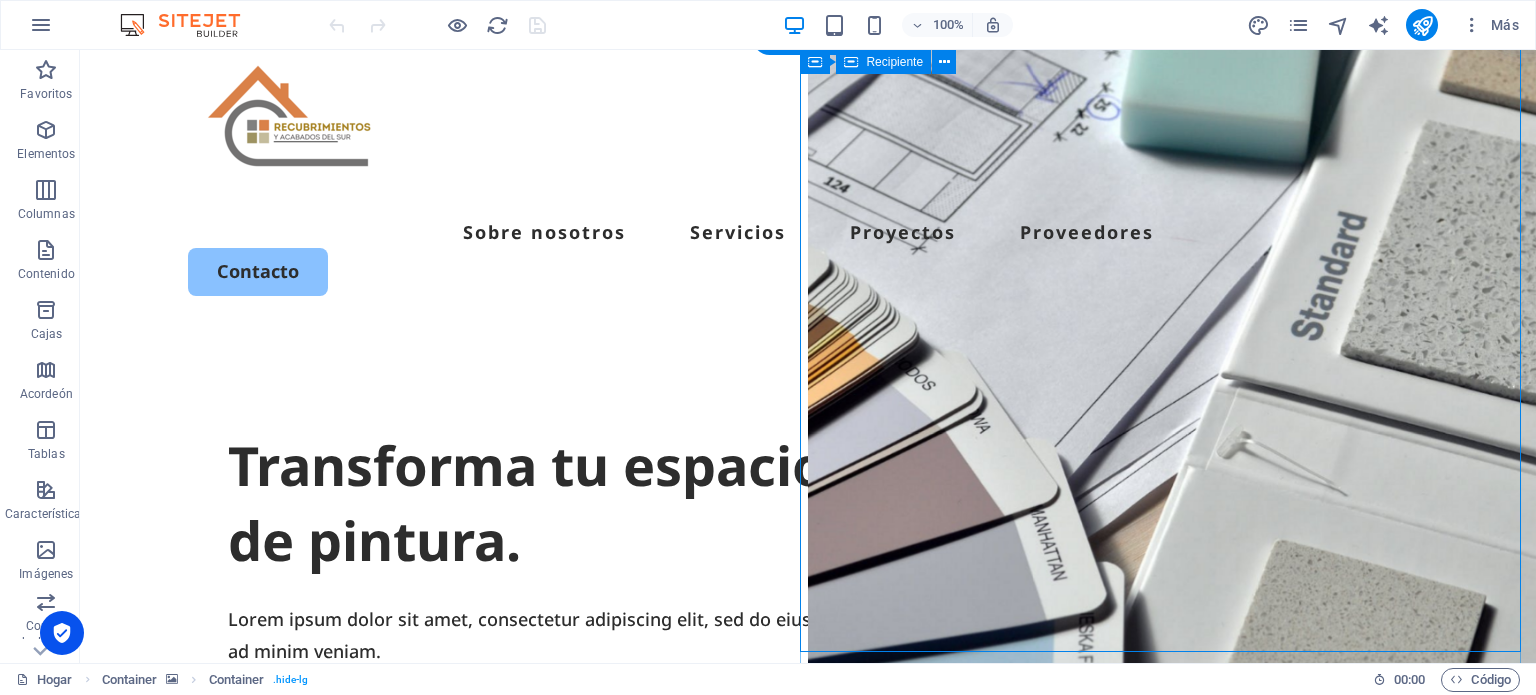 scroll, scrollTop: 5, scrollLeft: 0, axis: vertical 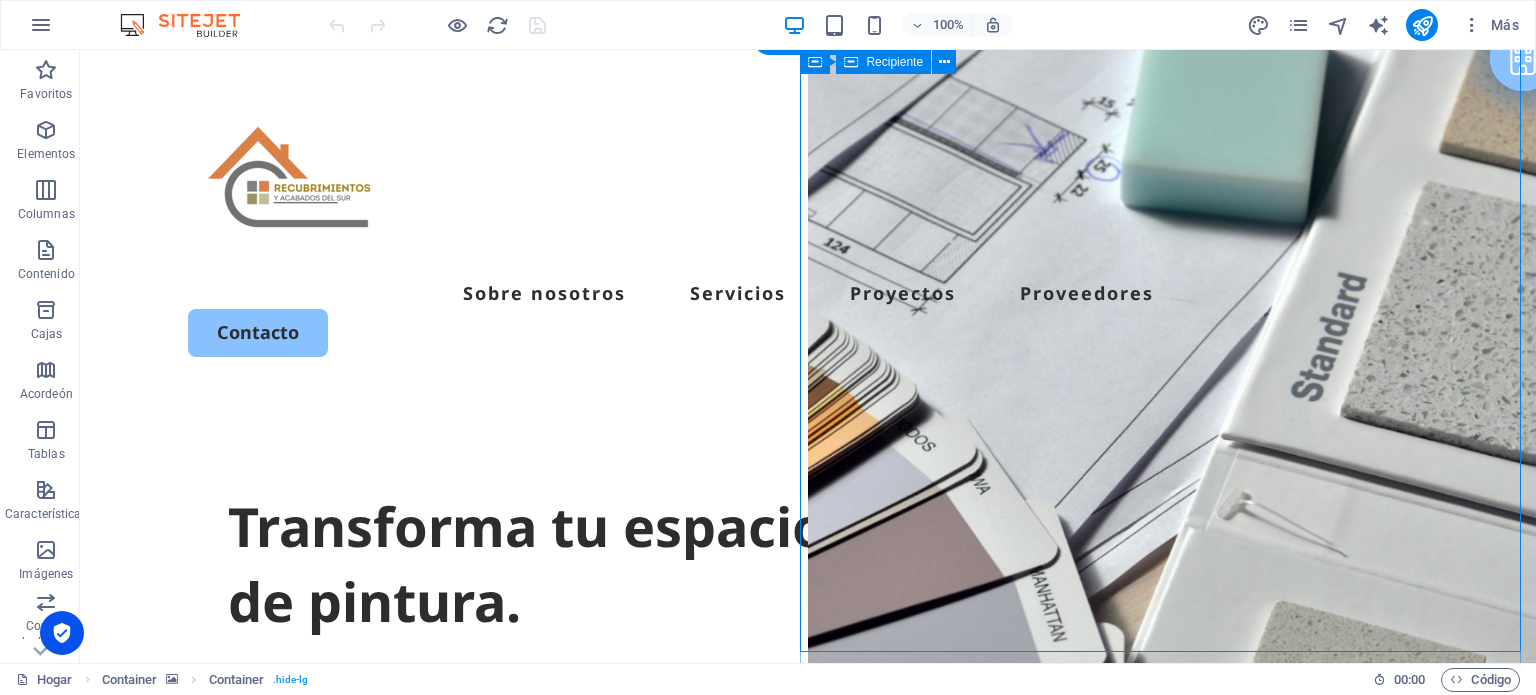 click on "Suelta el contenido aquí o  Añadir elementos  Pegar portapapeles" at bounding box center [1172, 1174] 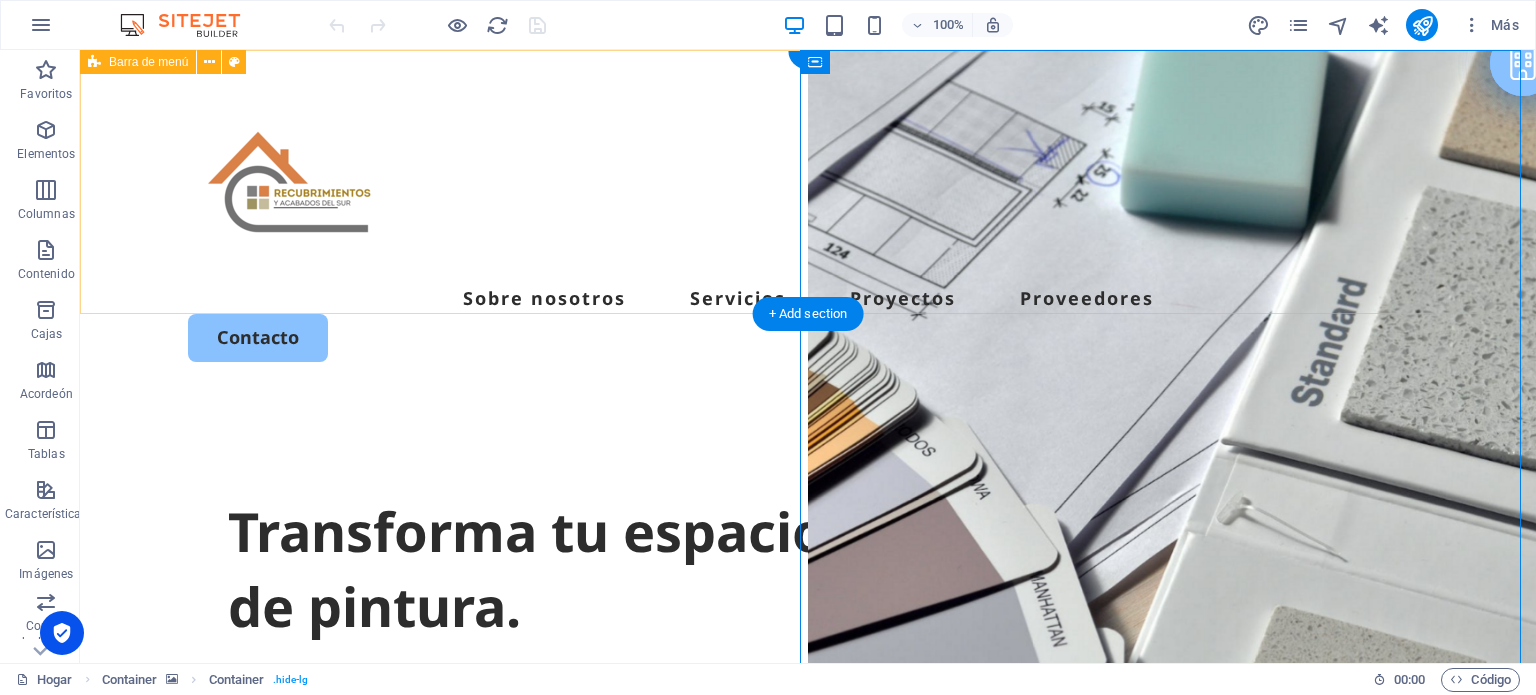 click on "Sobre nosotros Servicios Proyectos Proveedores Contacto" at bounding box center [808, 222] 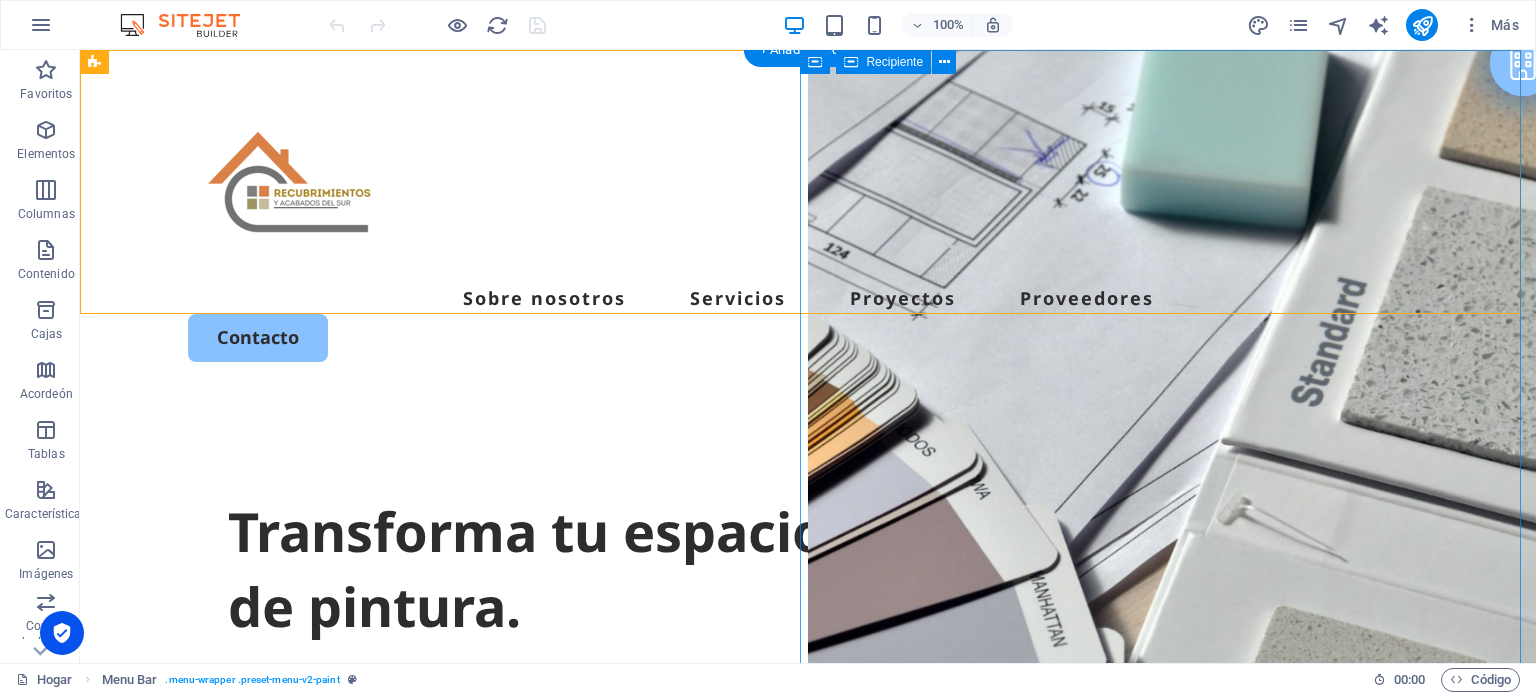 click on "Suelta el contenido aquí o  Añadir elementos  Pegar portapapeles" at bounding box center [1172, 1179] 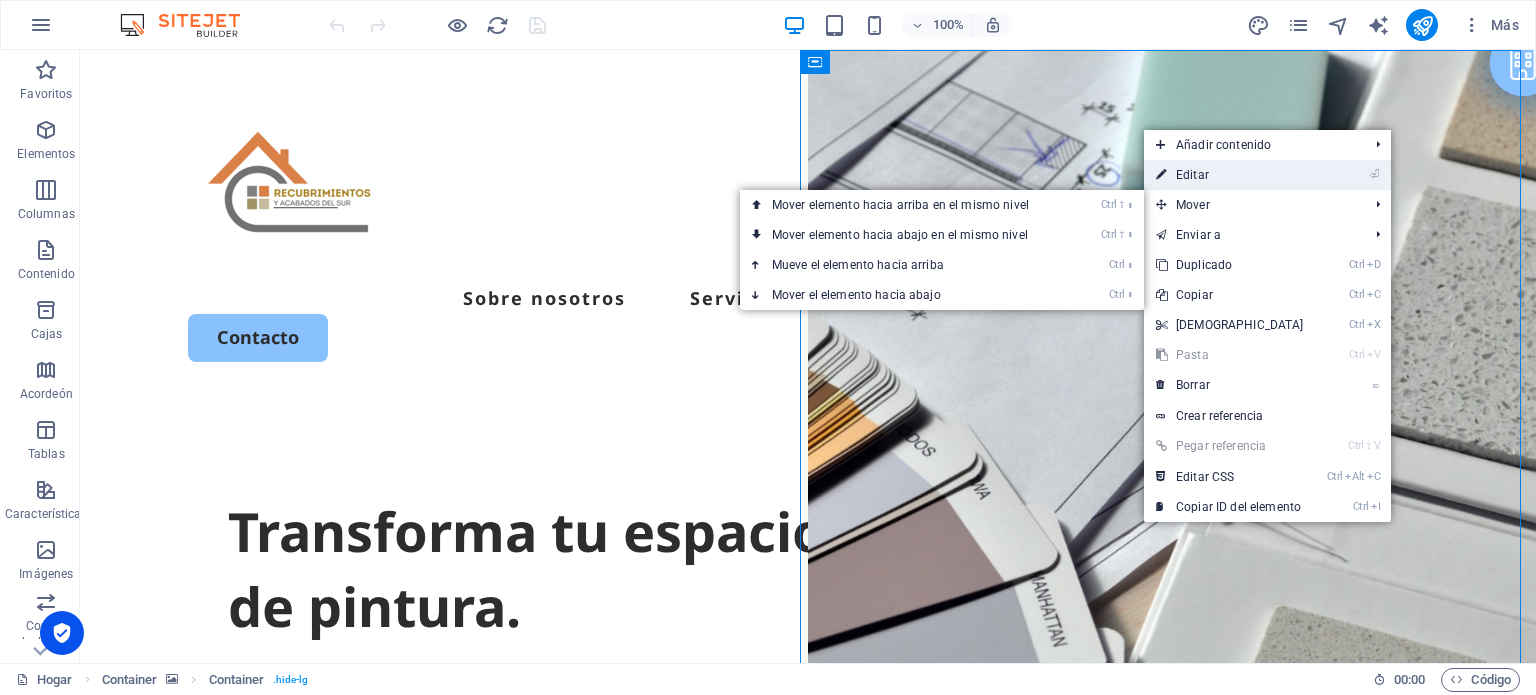 drag, startPoint x: 1242, startPoint y: 177, endPoint x: 568, endPoint y: 190, distance: 674.12537 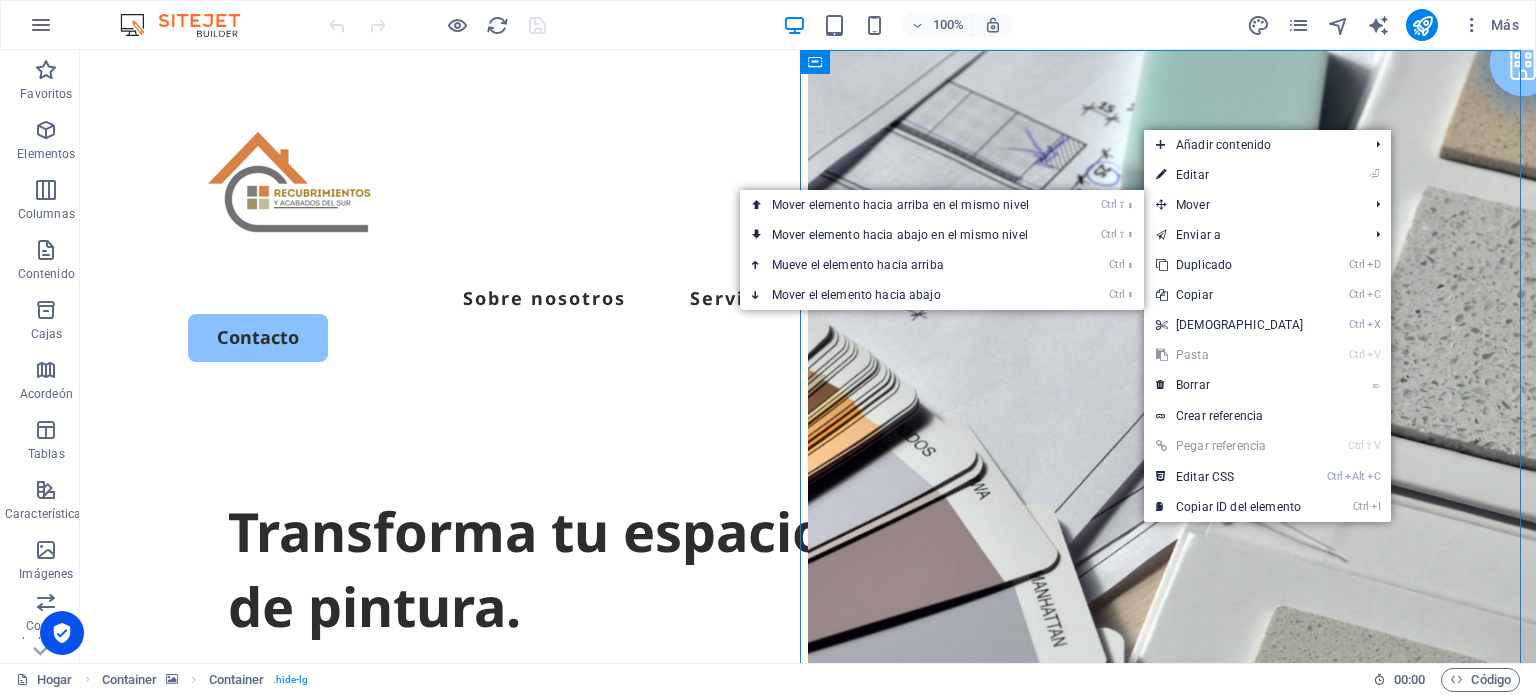 select on "vh" 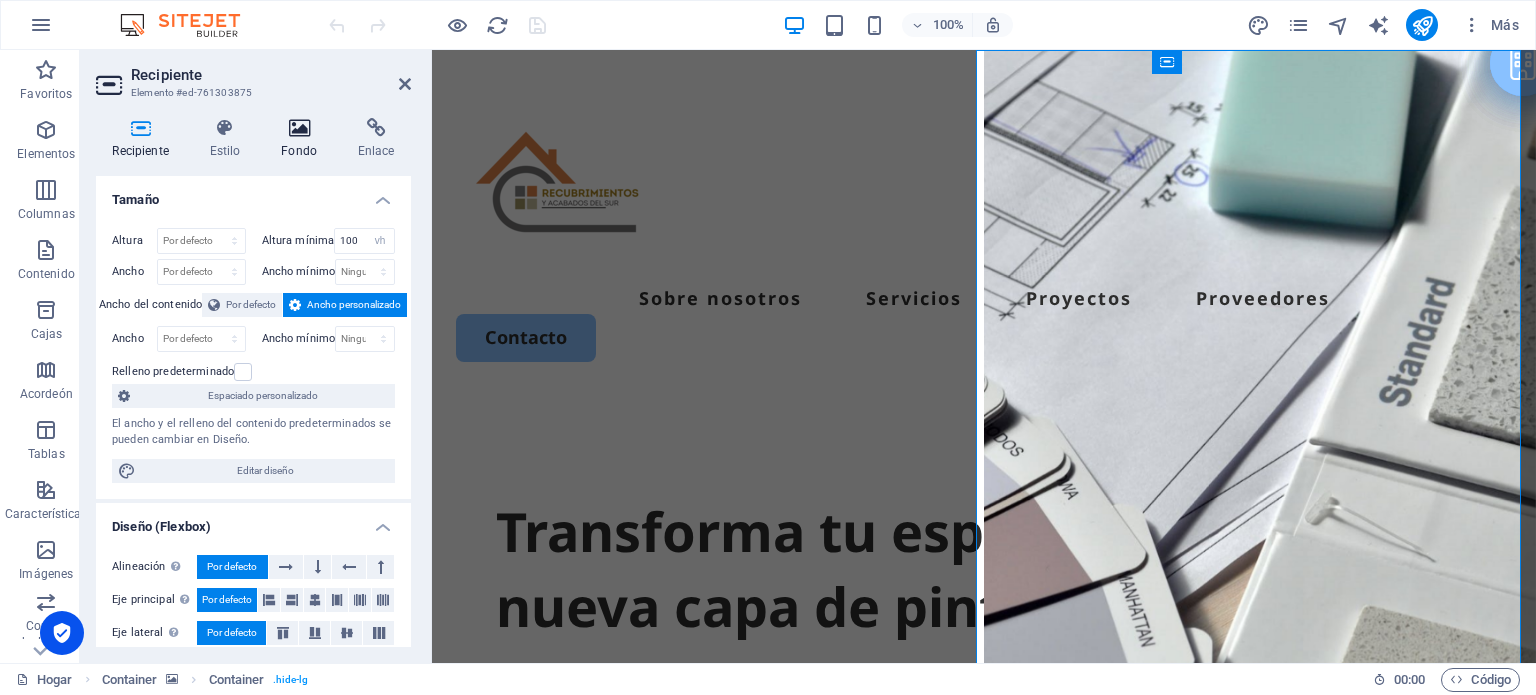 click on "Fondo" at bounding box center (299, 151) 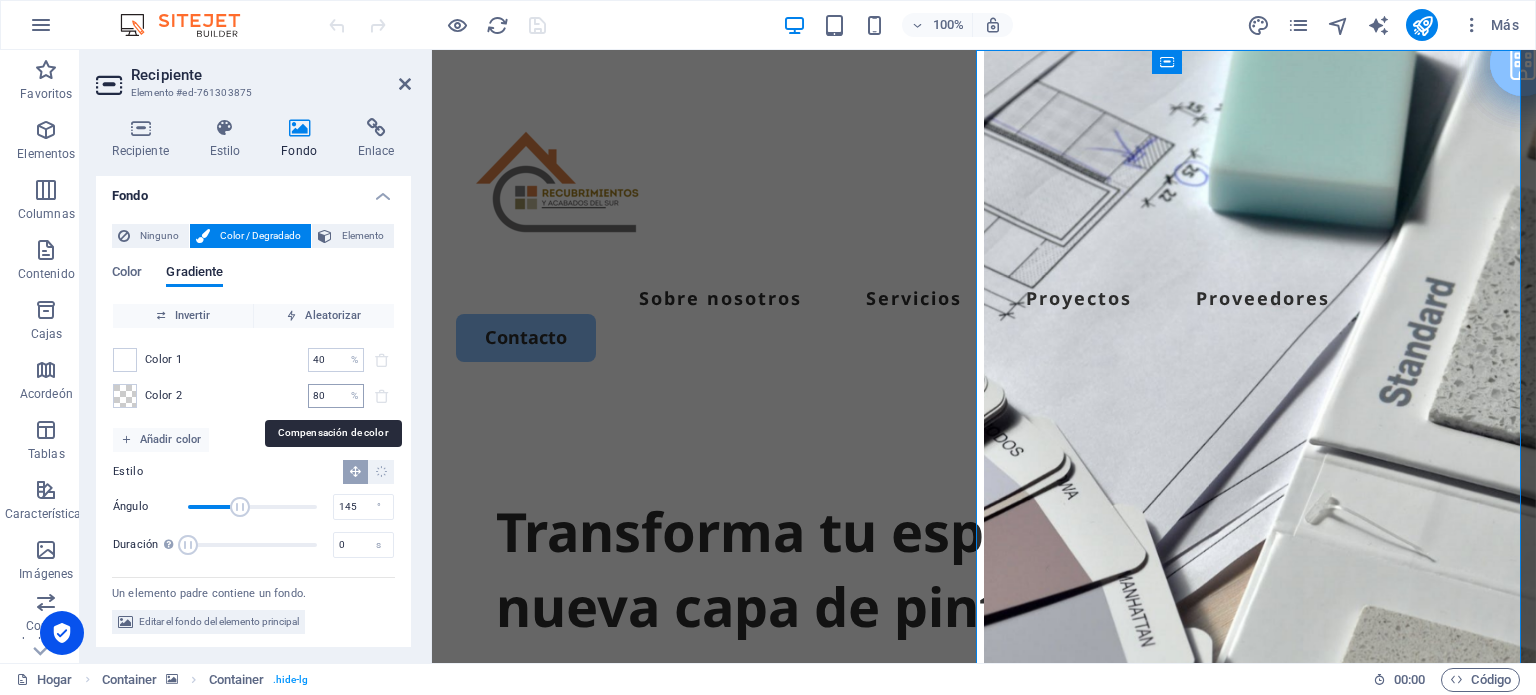 scroll, scrollTop: 5, scrollLeft: 0, axis: vertical 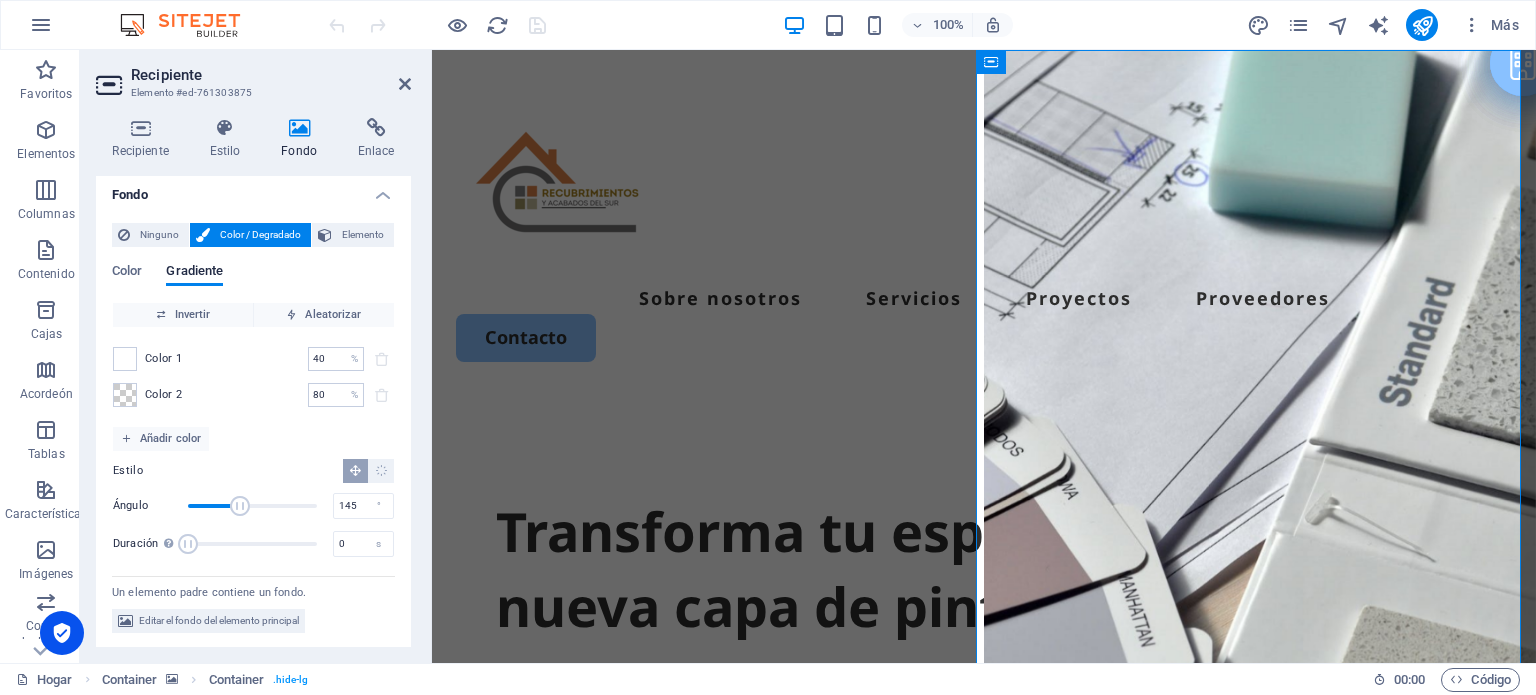 click on "Elemento" at bounding box center [363, 234] 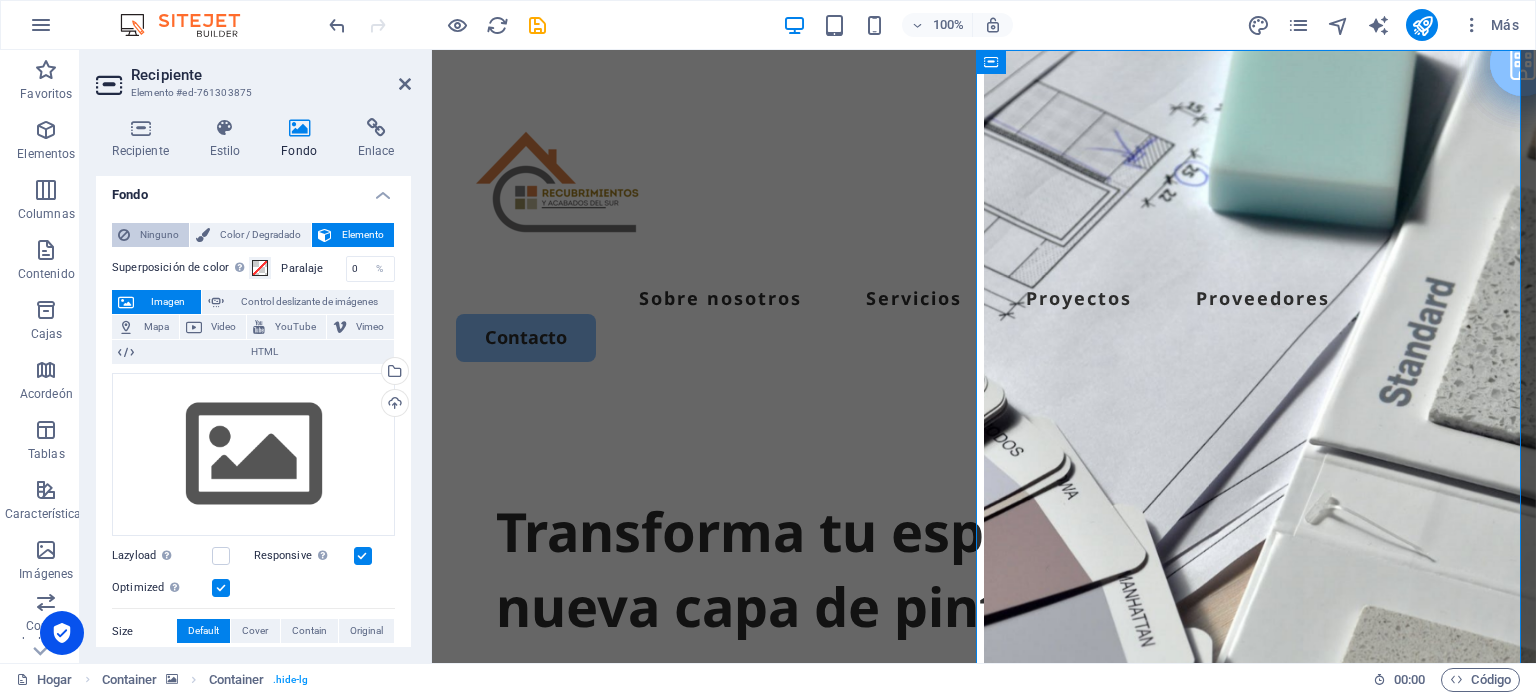 scroll, scrollTop: 0, scrollLeft: 0, axis: both 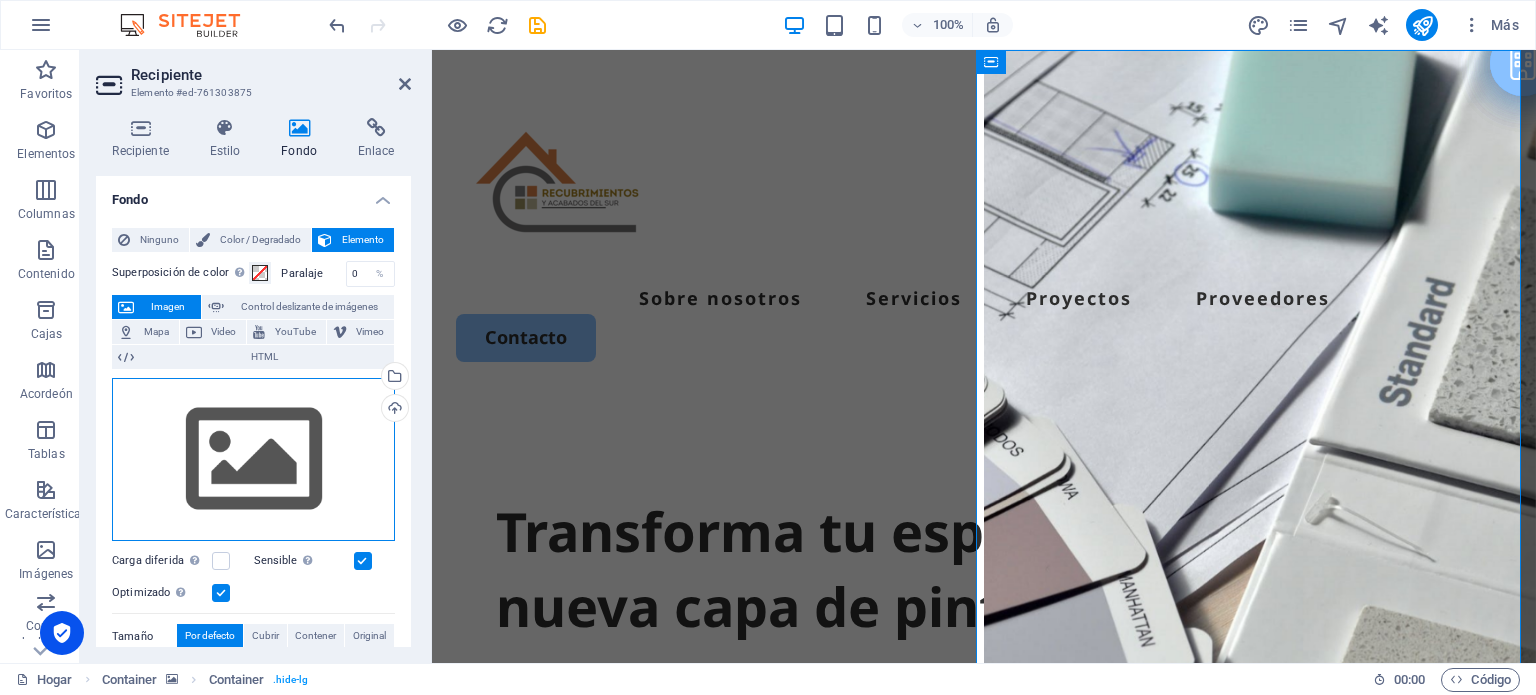 click on "Arrastre los archivos aquí, haga clic para elegir archivos o  seleccione archivos de Archivos o de nuestras fotos y videos de archivo gratuitos" at bounding box center [253, 460] 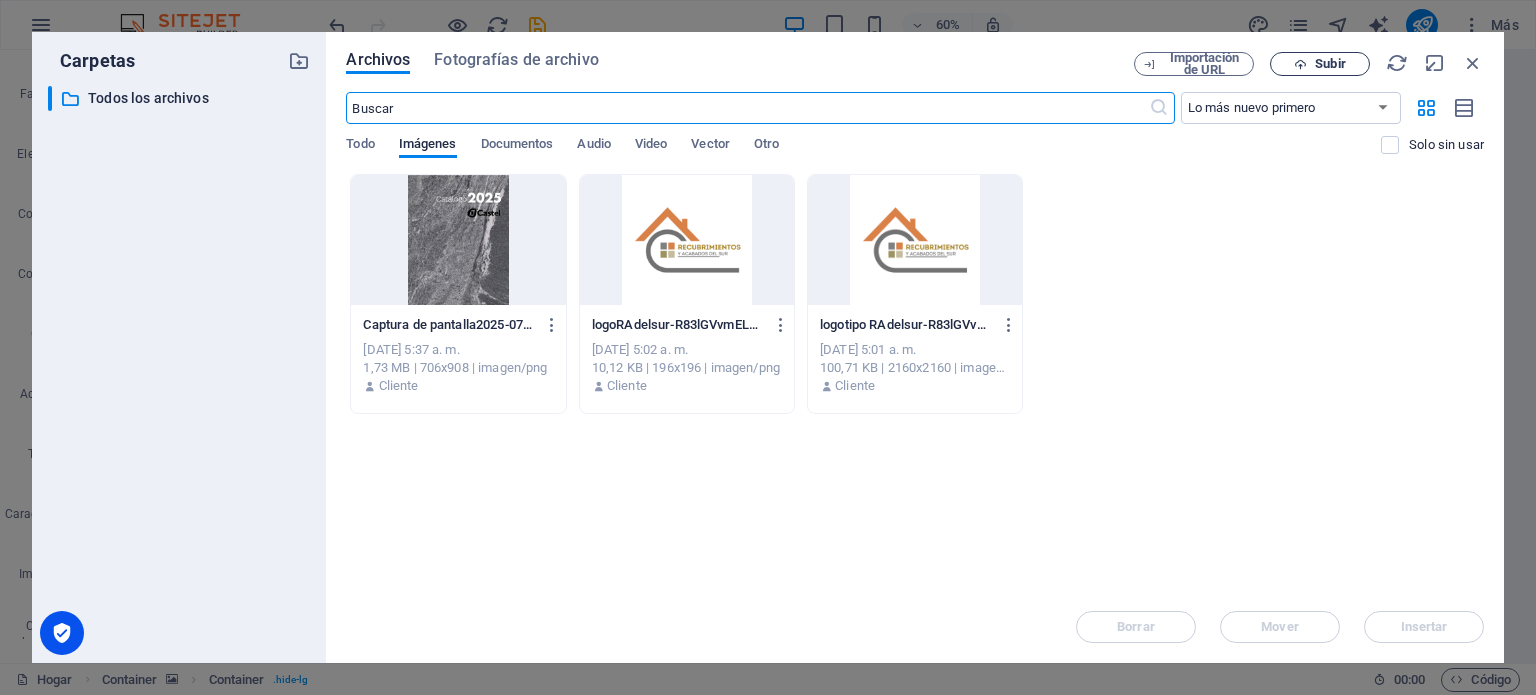 click on "Subir" at bounding box center [1330, 63] 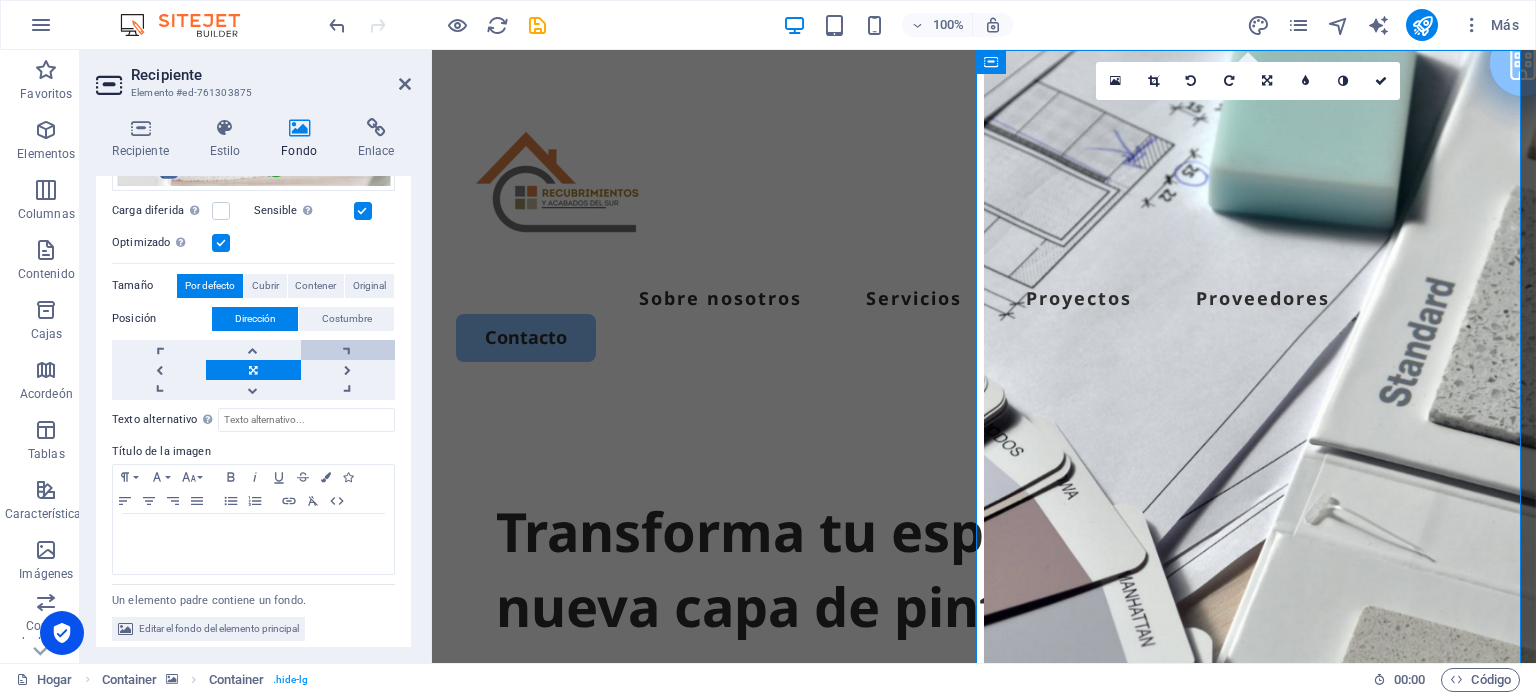 scroll, scrollTop: 542, scrollLeft: 0, axis: vertical 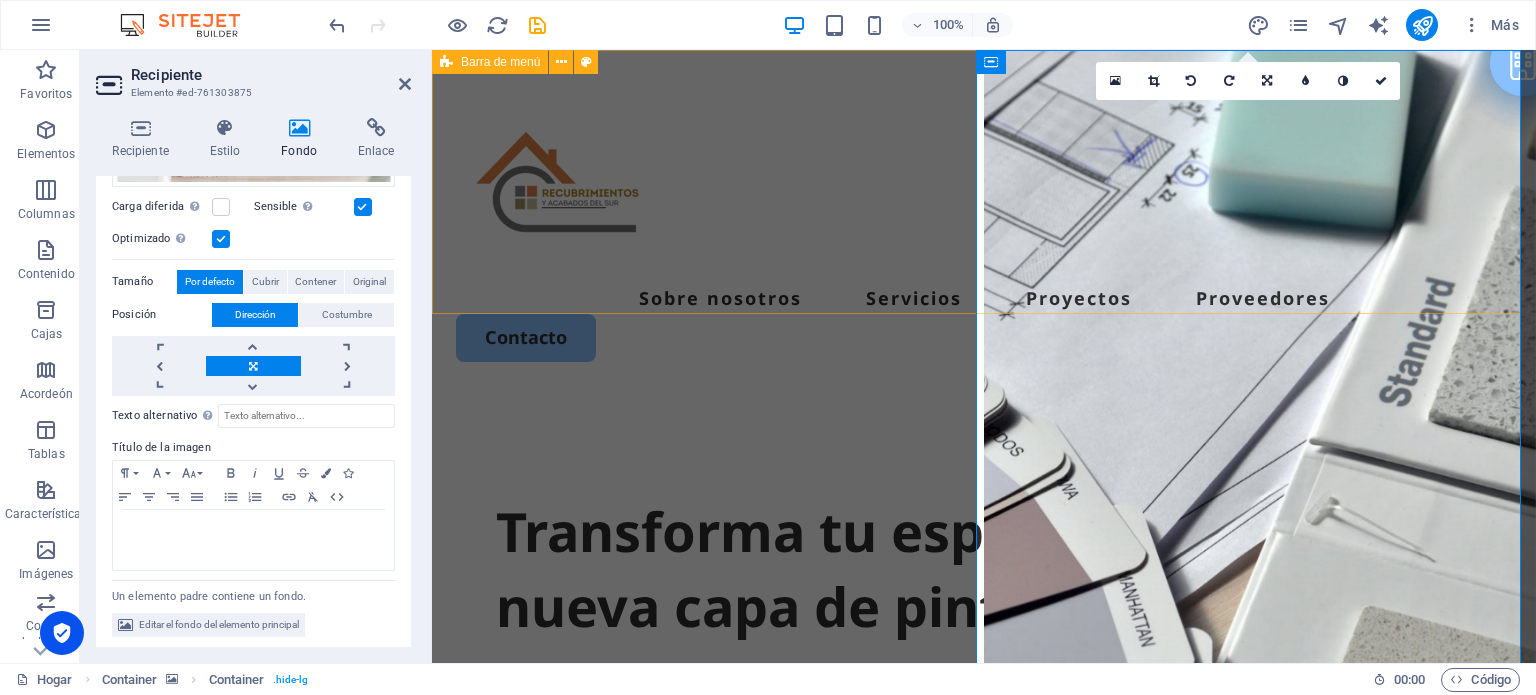 click on "Sobre nosotros Servicios Proyectos Proveedores Contacto" at bounding box center [984, 222] 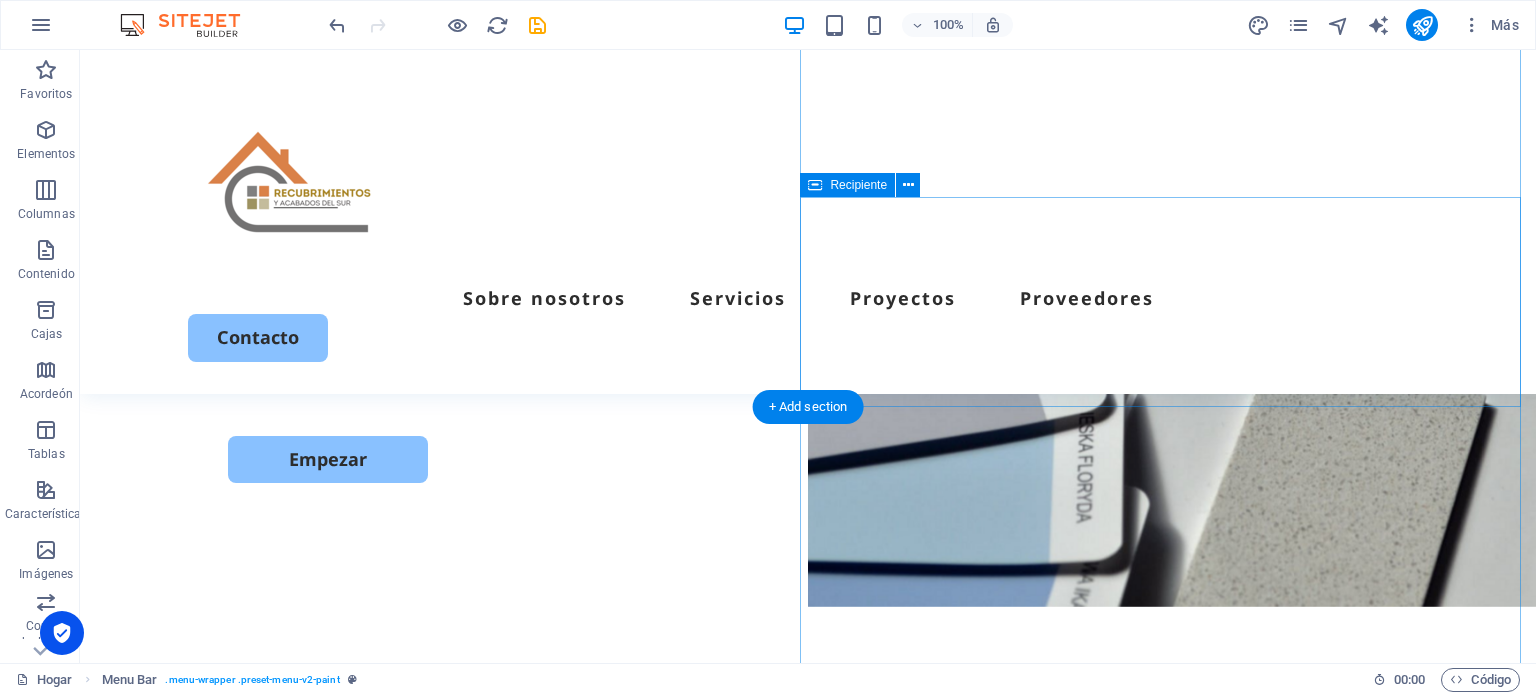 scroll, scrollTop: 466, scrollLeft: 0, axis: vertical 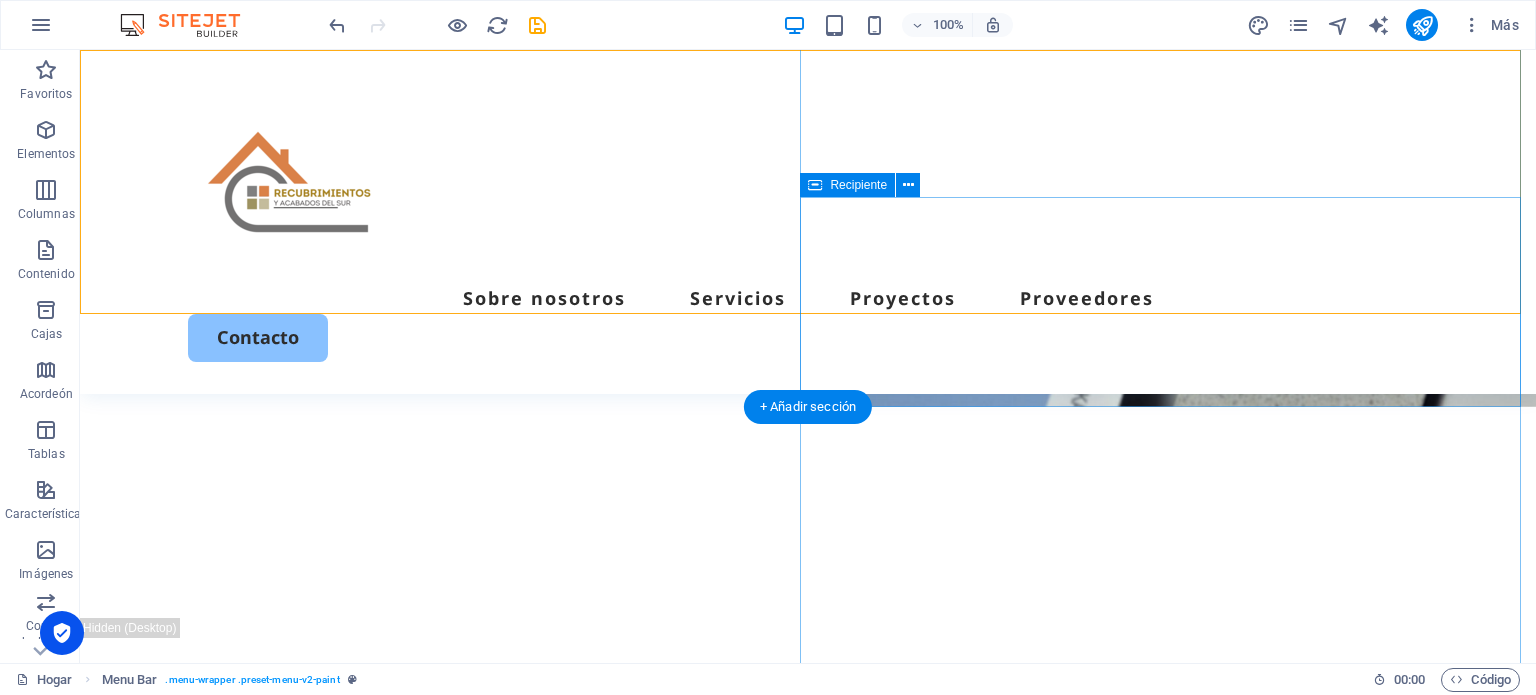 click on "Suelta el contenido aquí o  Añadir elementos  Pegar portapapeles" at bounding box center (1172, 1469) 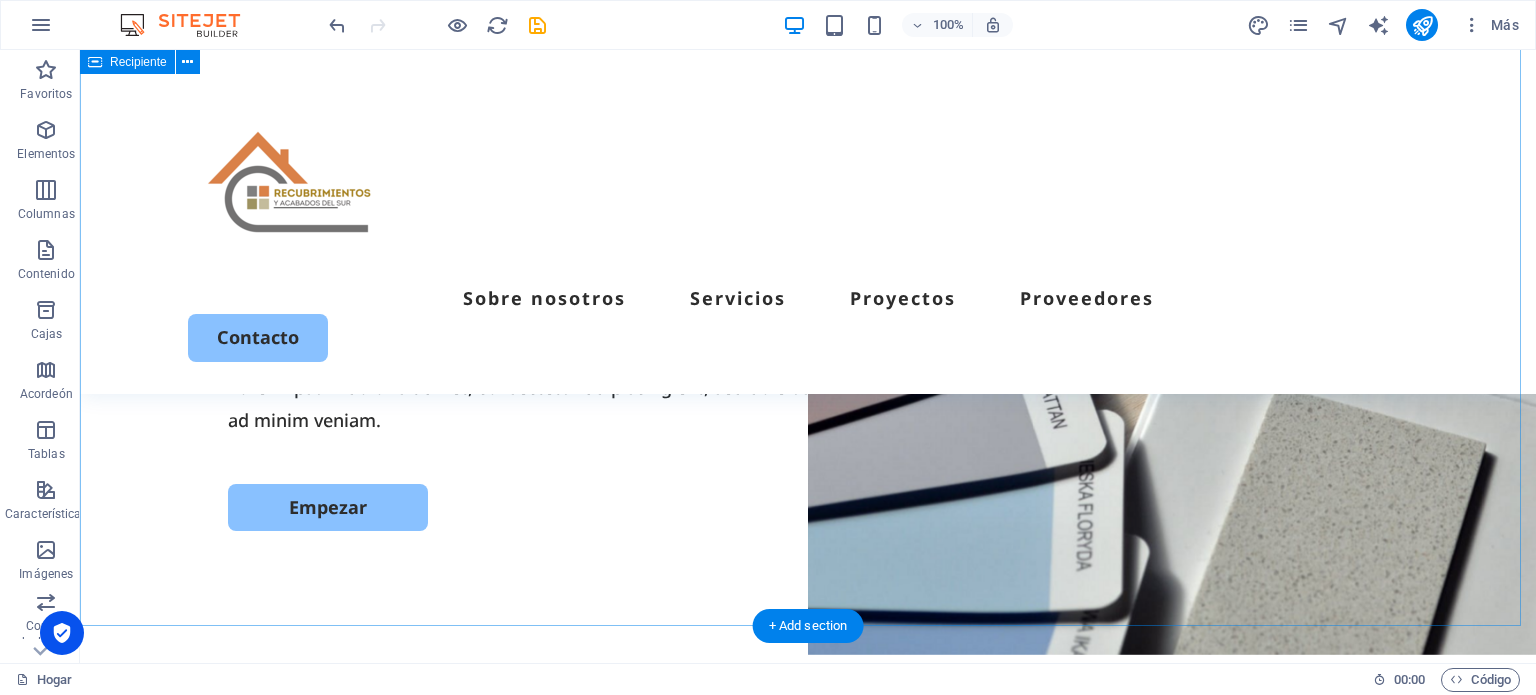scroll, scrollTop: 466, scrollLeft: 0, axis: vertical 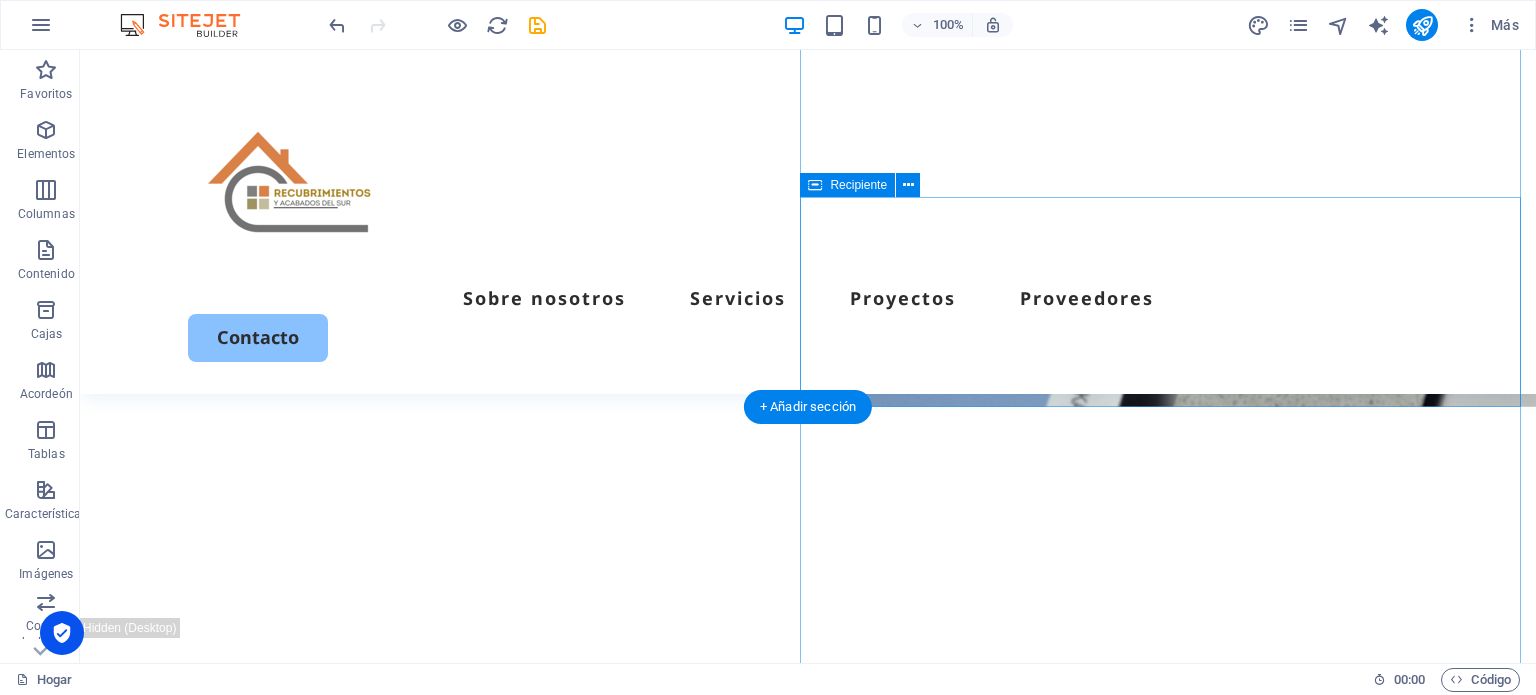 click on "Suelta el contenido aquí o  Añadir elementos  Pegar portapapeles" at bounding box center [1172, 1469] 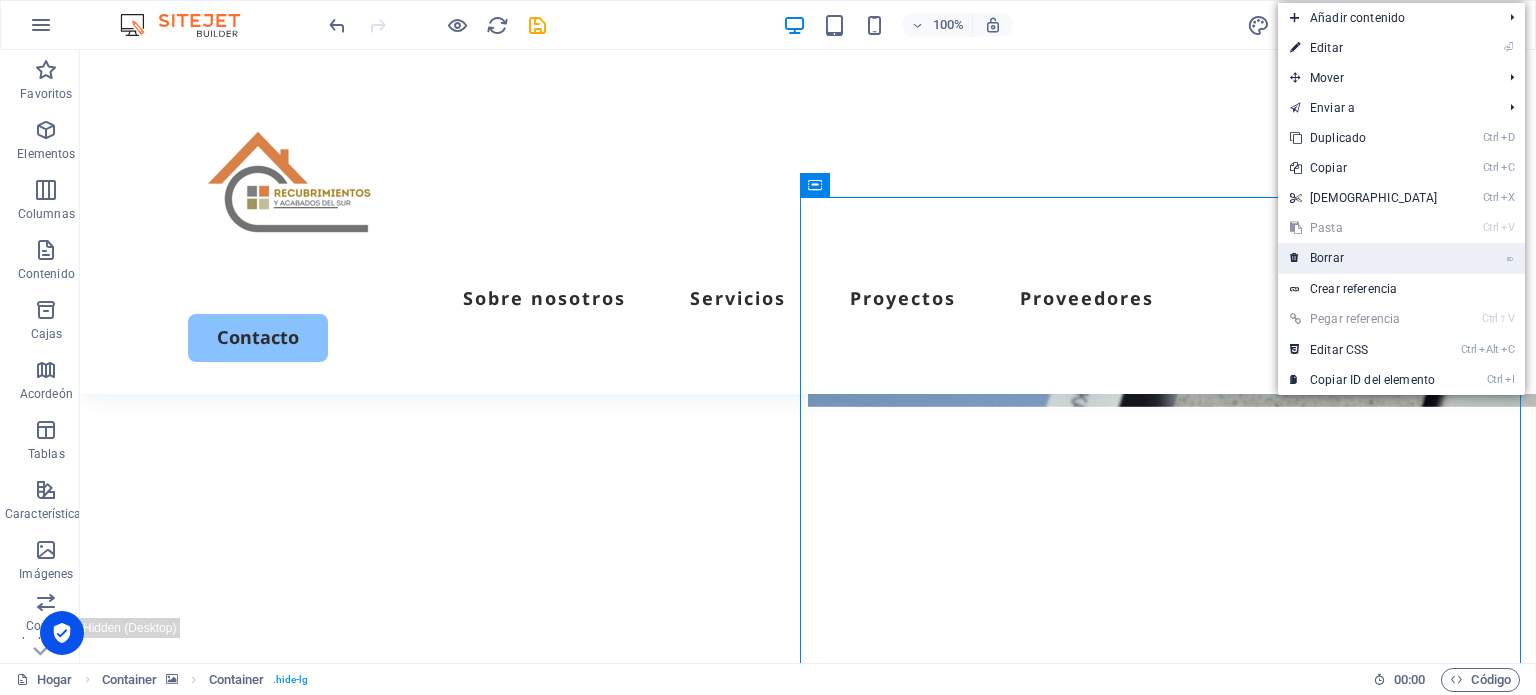 click on "⌦ Borrar" at bounding box center (1364, 258) 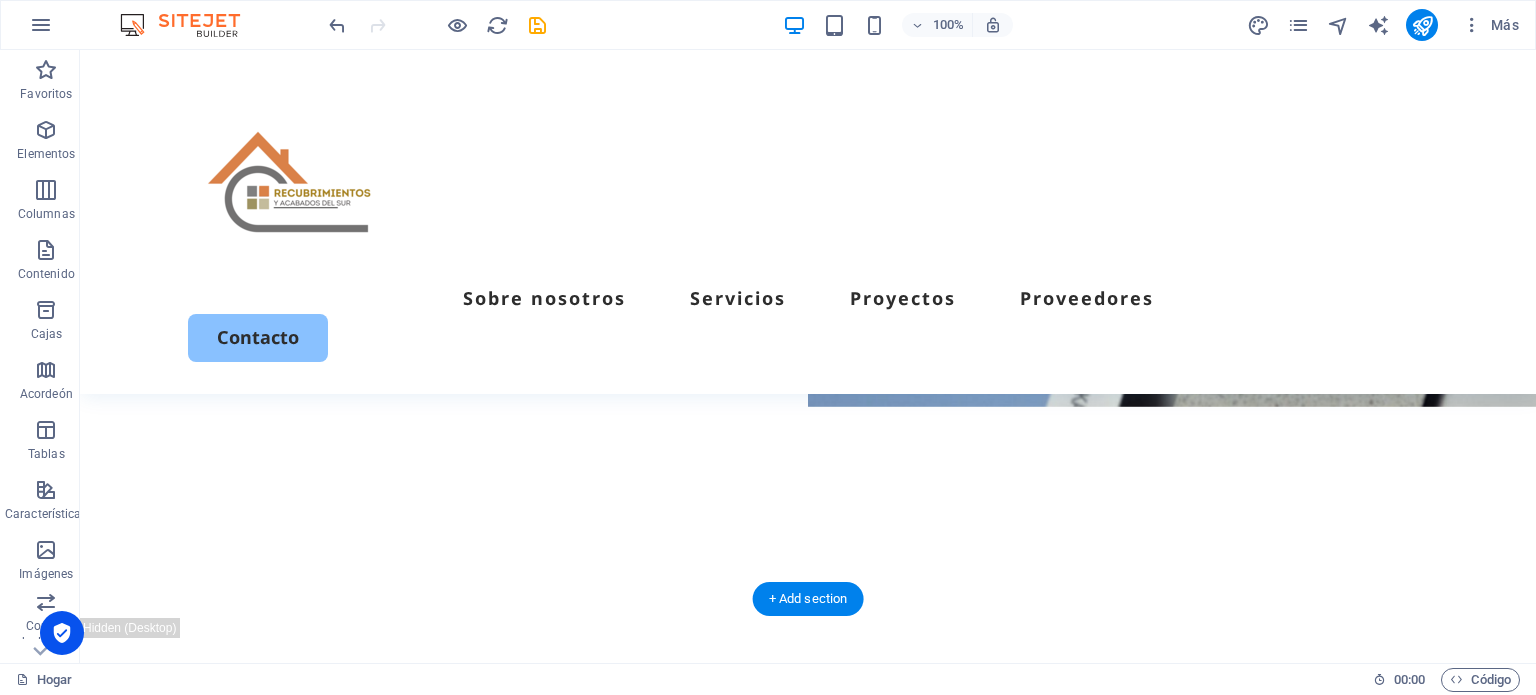 scroll, scrollTop: 200, scrollLeft: 0, axis: vertical 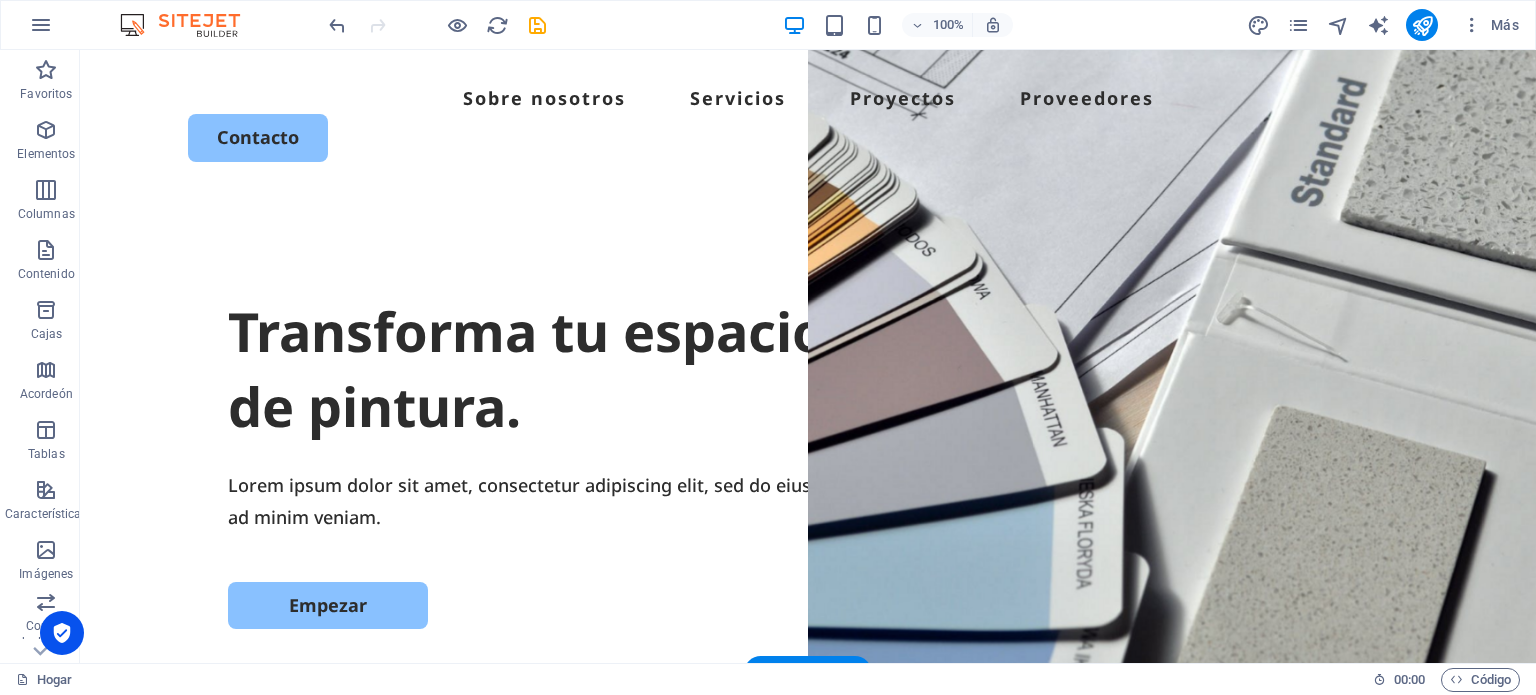 click at bounding box center (1172, 261) 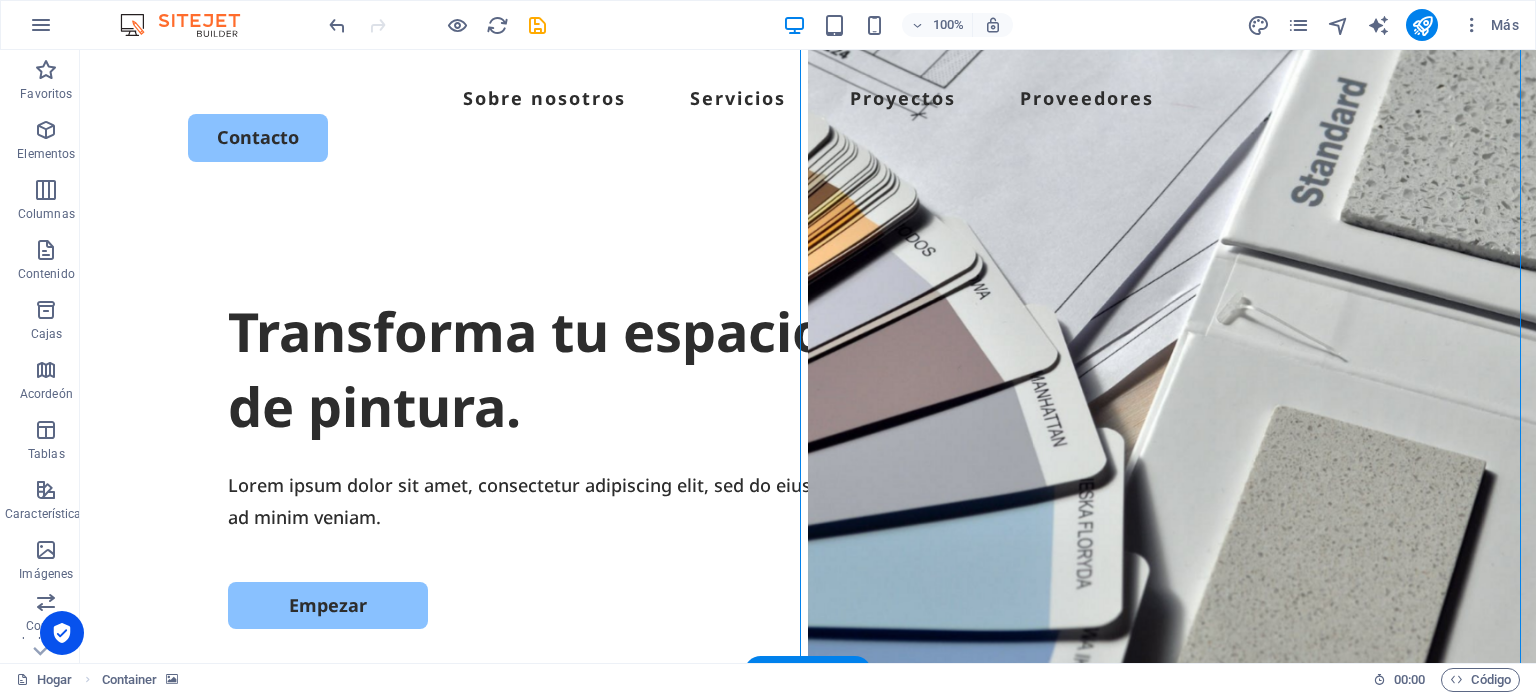 click at bounding box center [1172, 980] 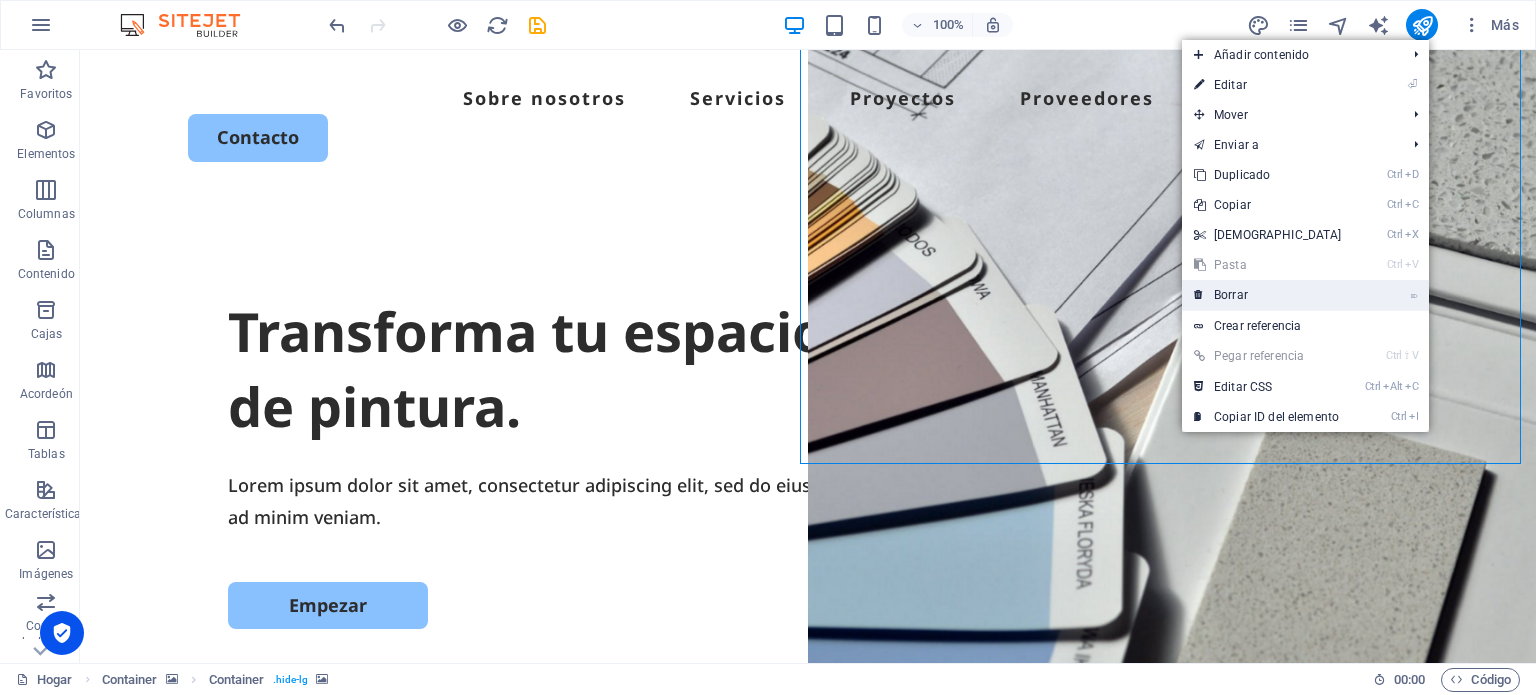 click on "⌦ Borrar" at bounding box center [1268, 295] 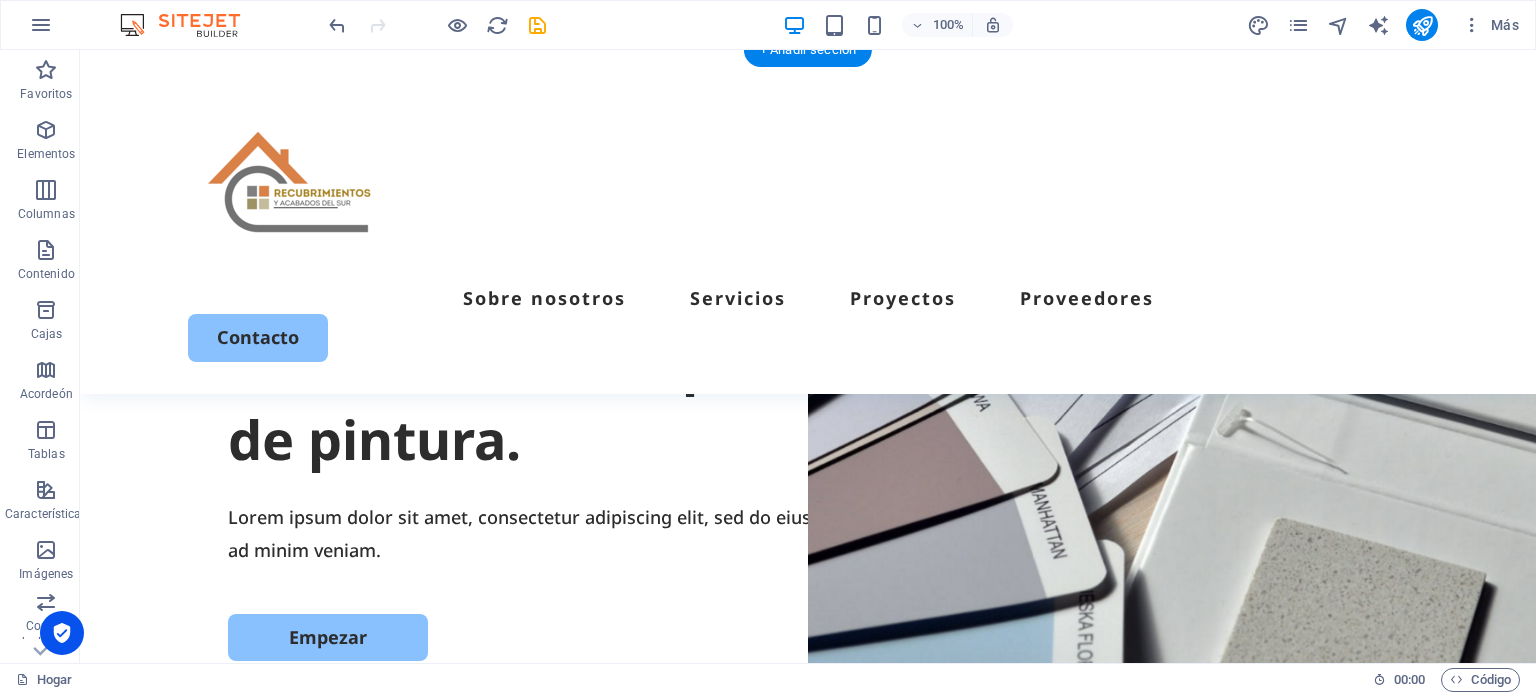scroll, scrollTop: 0, scrollLeft: 0, axis: both 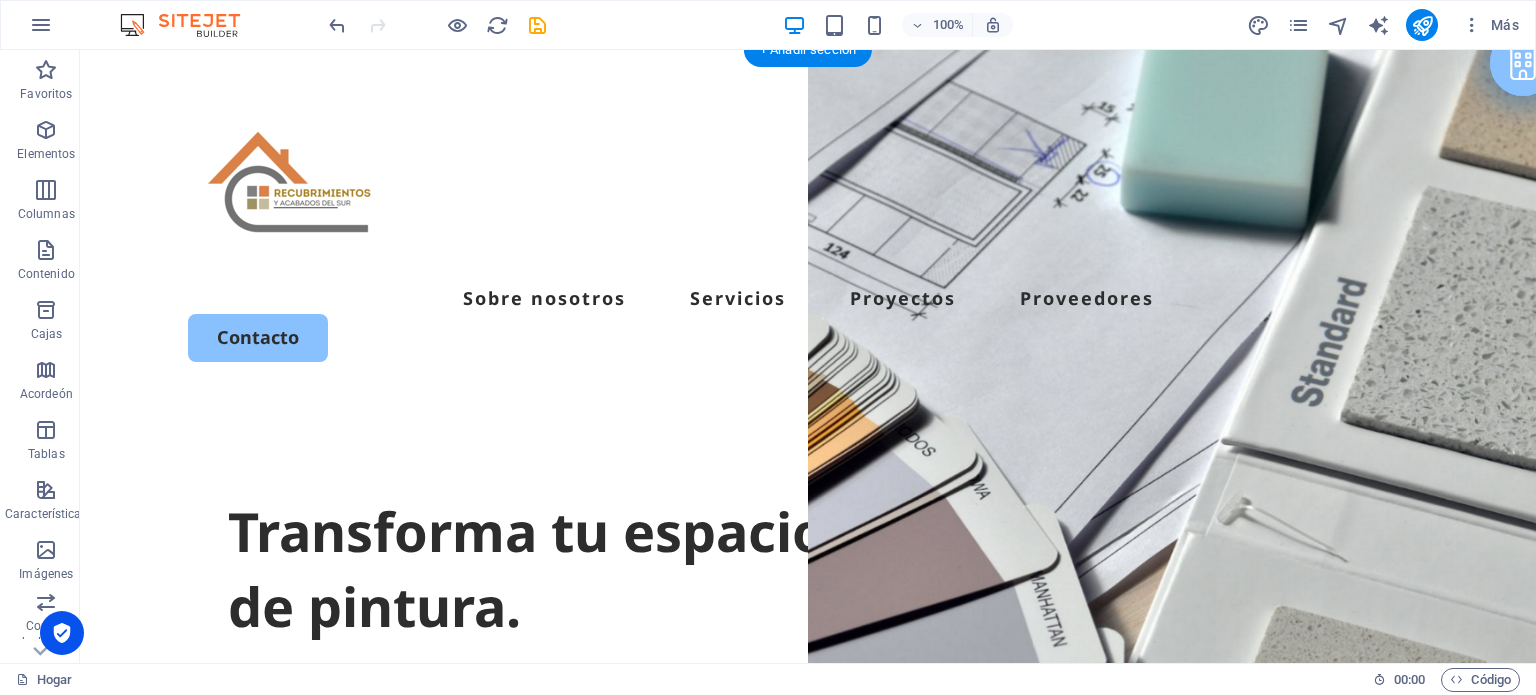 click at bounding box center [1172, 461] 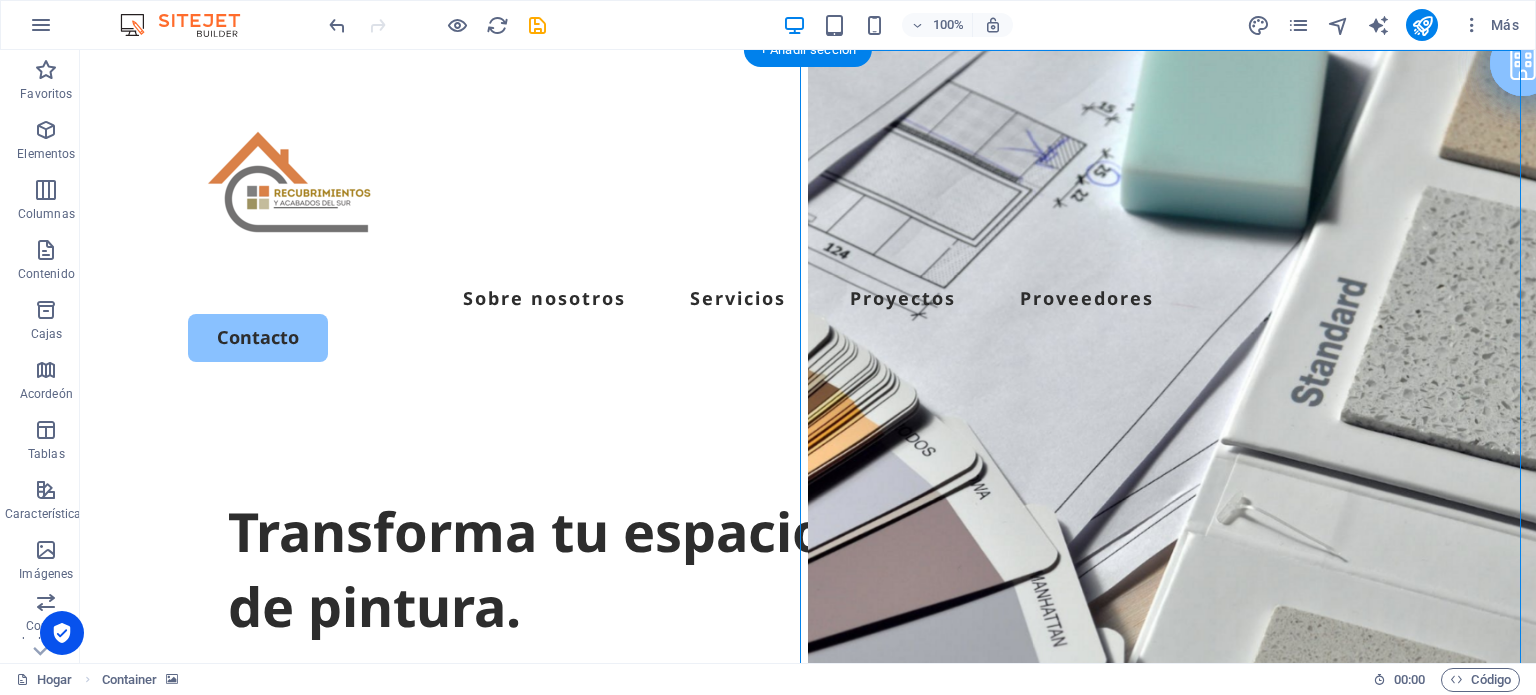 click at bounding box center [1172, 461] 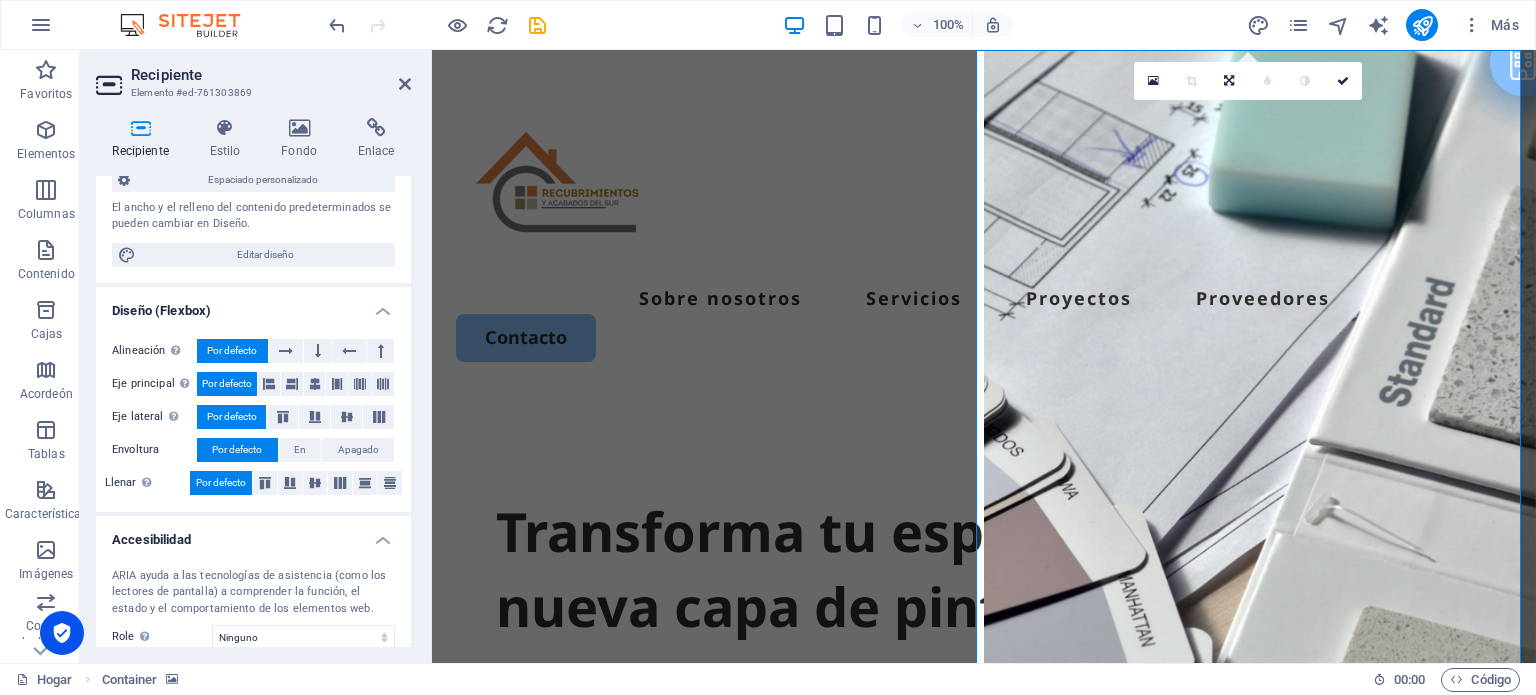 scroll, scrollTop: 360, scrollLeft: 0, axis: vertical 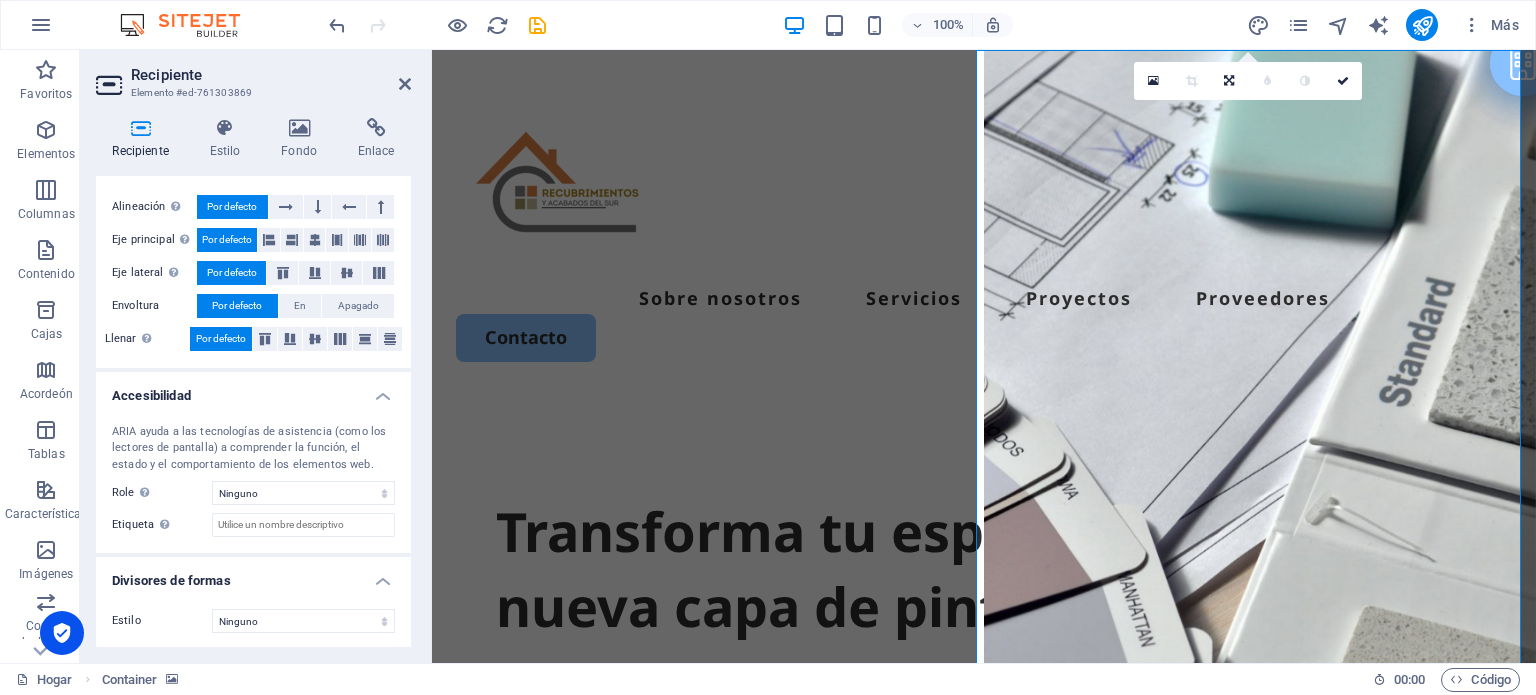 click at bounding box center (1260, 461) 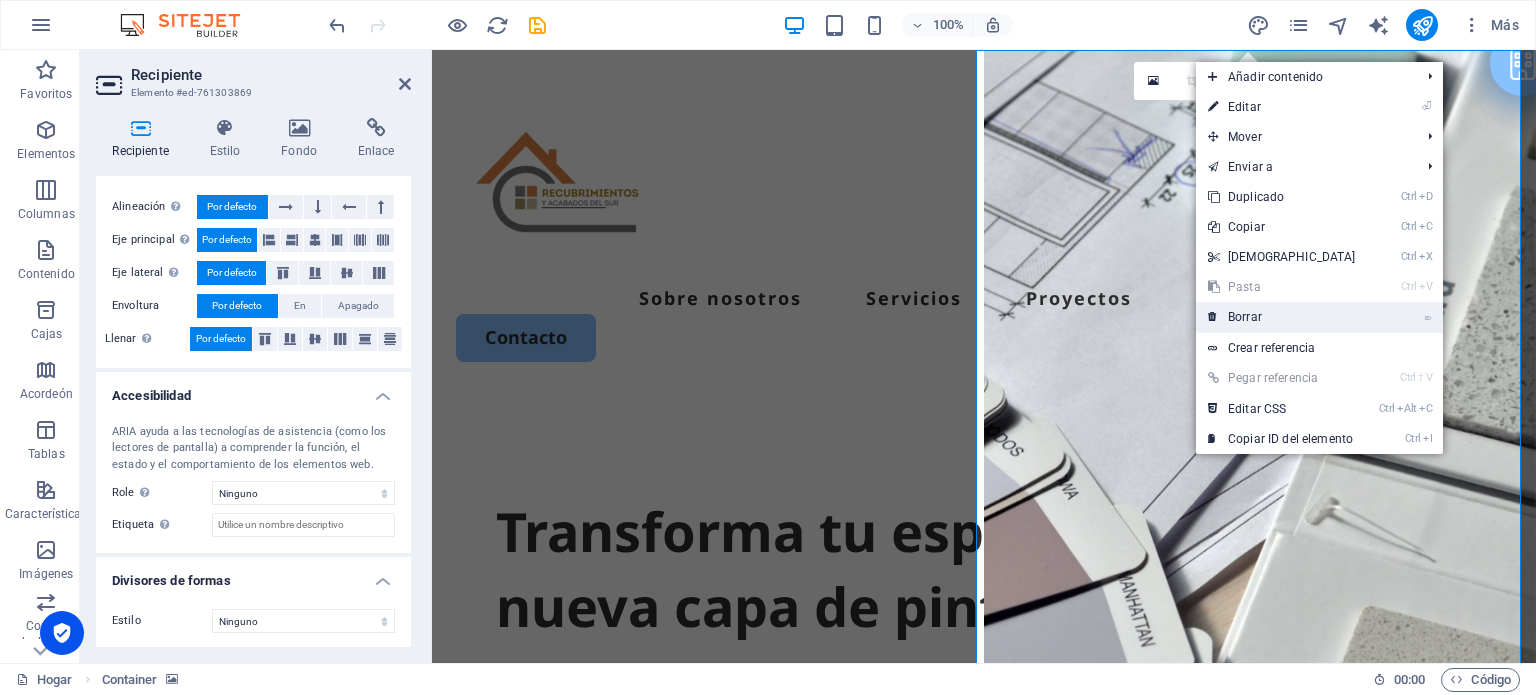 click on "⌦ Borrar" at bounding box center [1282, 317] 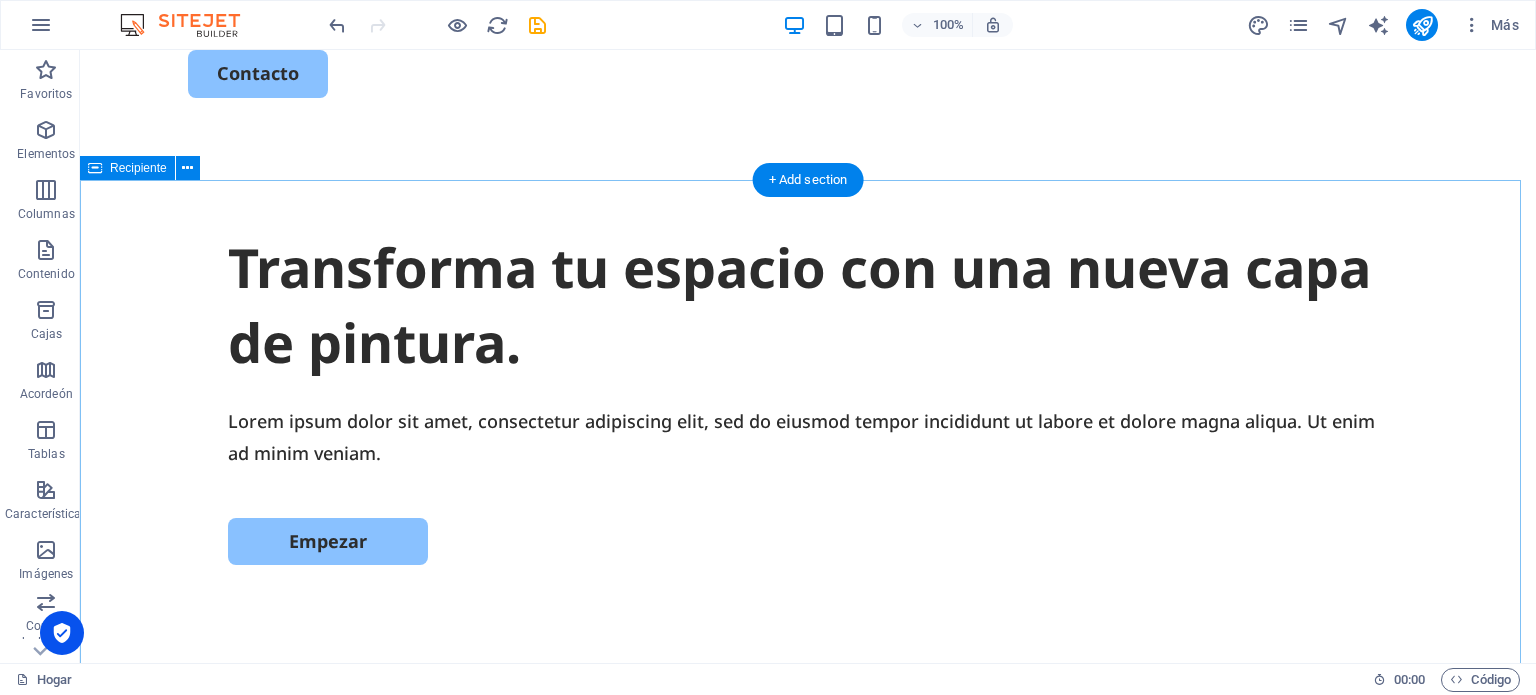scroll, scrollTop: 133, scrollLeft: 0, axis: vertical 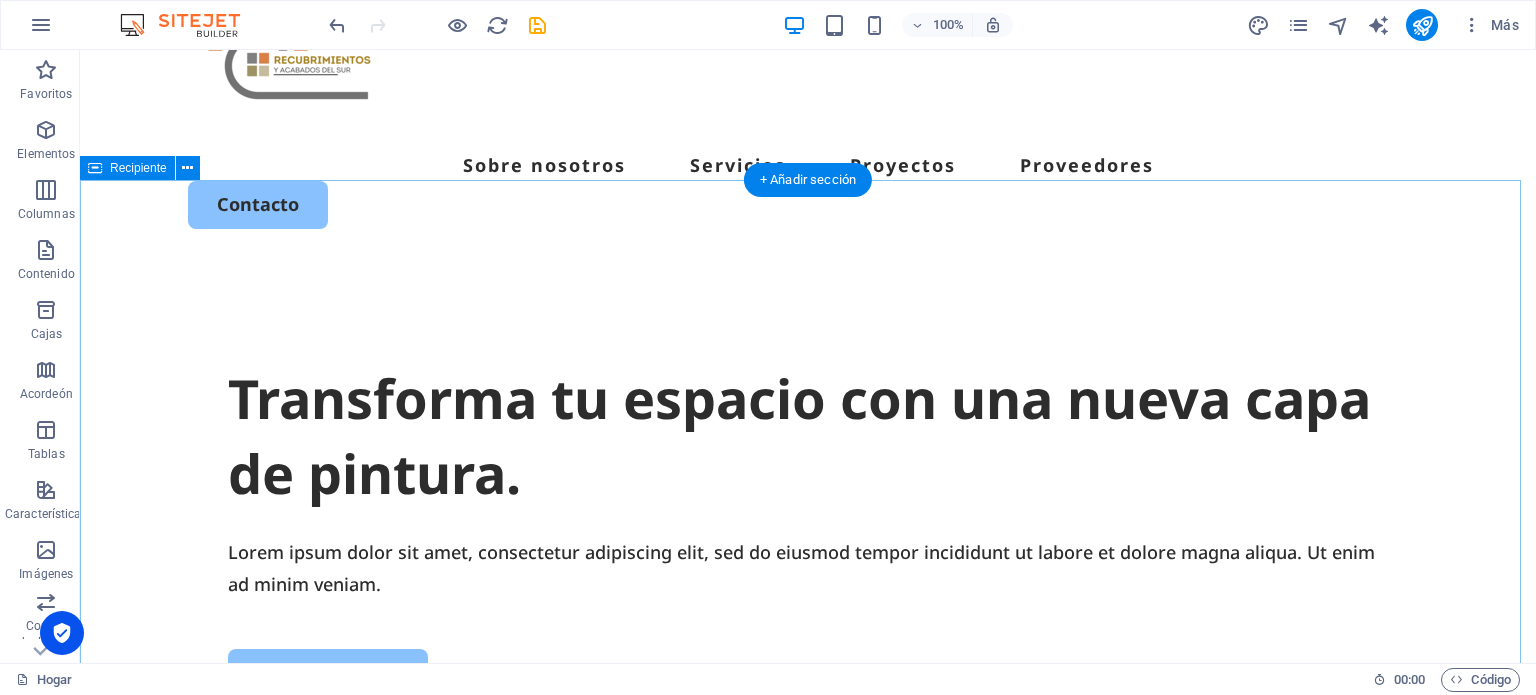 click on "Transforma tu espacio con una nueva capa de pintura. Lorem ipsum dolor sit amet, consectetur adipiscing elit, sed do eiusmod tempor incididunt ut labore et dolore magna aliqua. Ut enim ad minim veniam. Empezar" at bounding box center (808, 646) 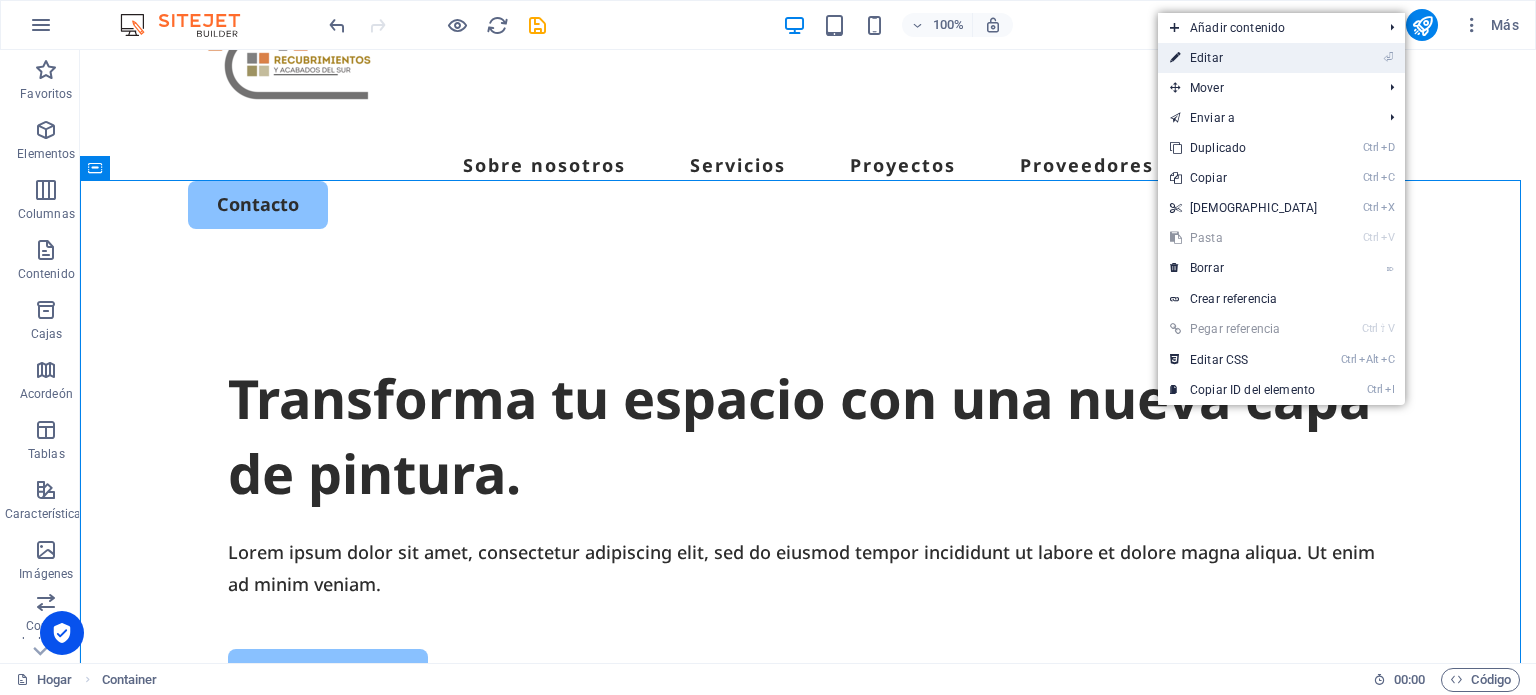 drag, startPoint x: 1290, startPoint y: 56, endPoint x: 566, endPoint y: 162, distance: 731.7185 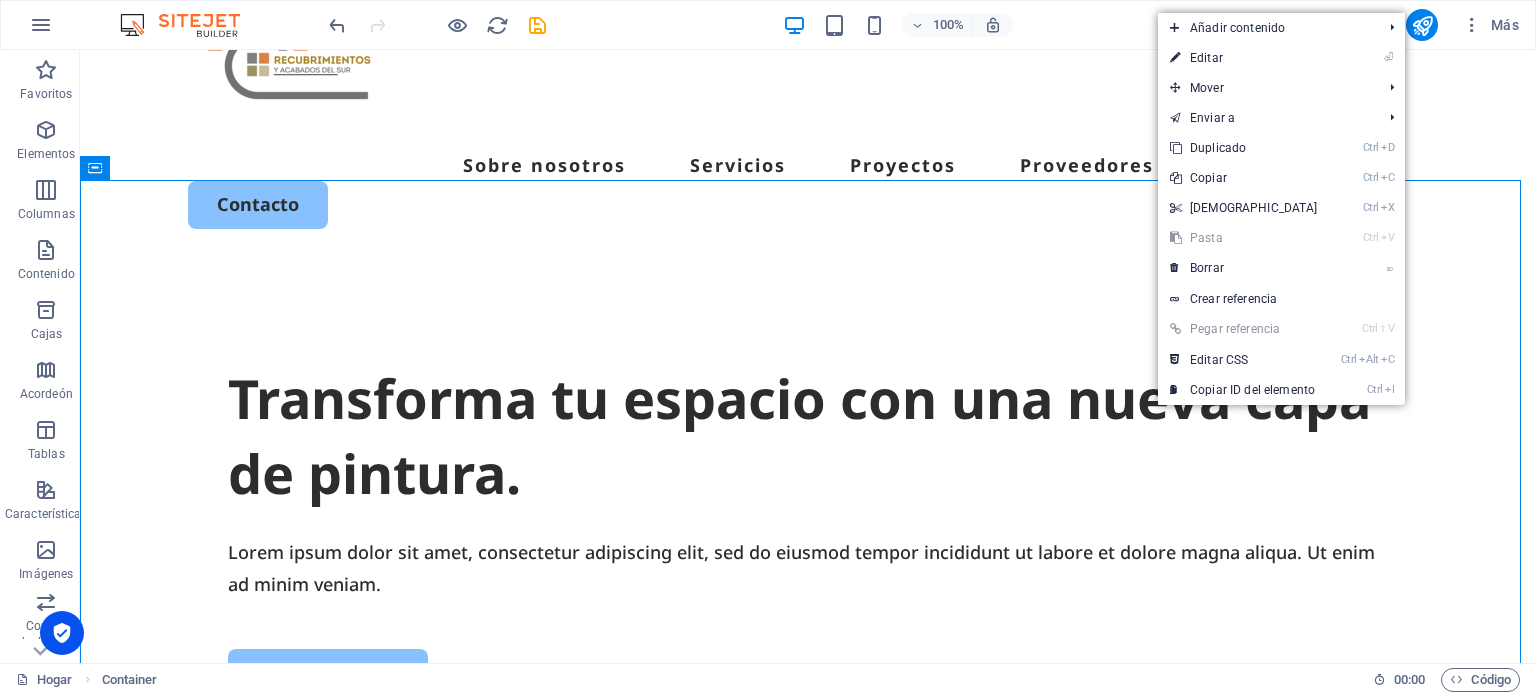 select on "px" 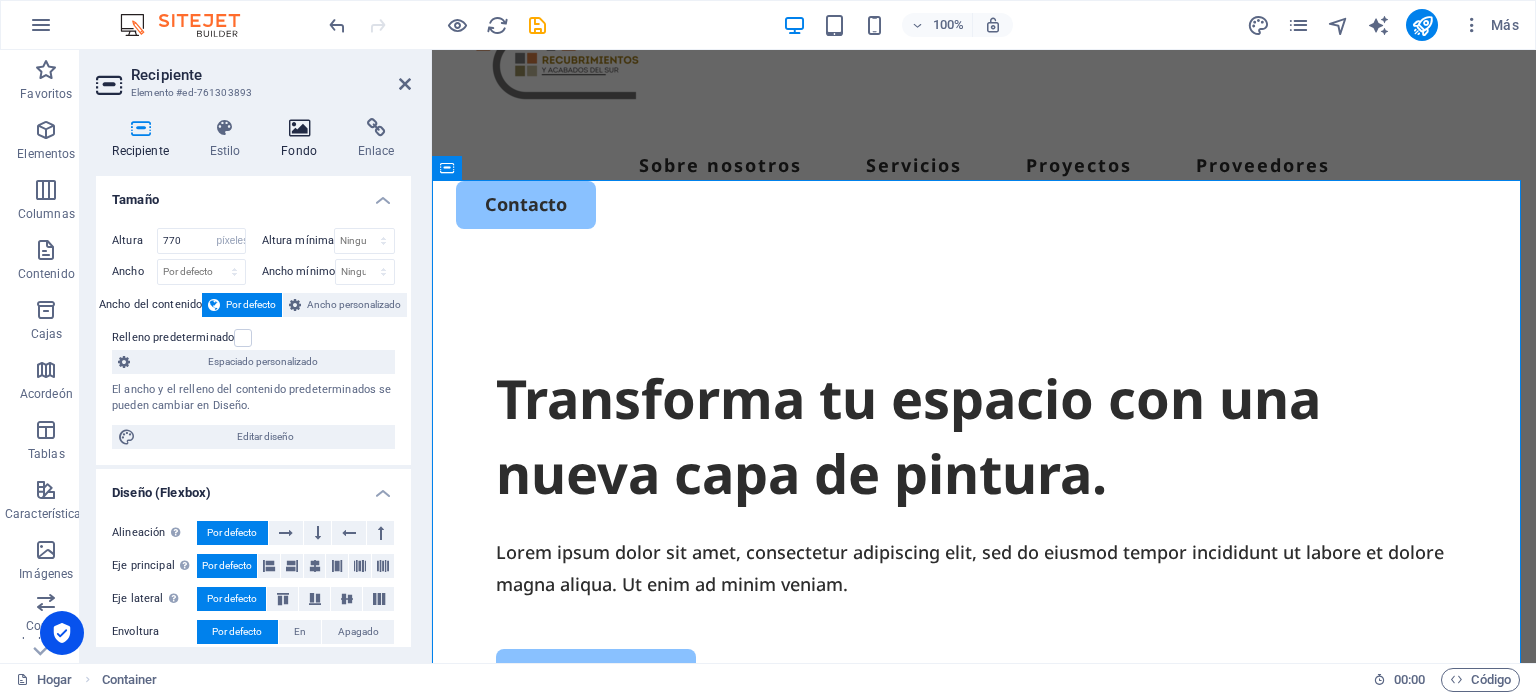 click on "Fondo" at bounding box center (303, 139) 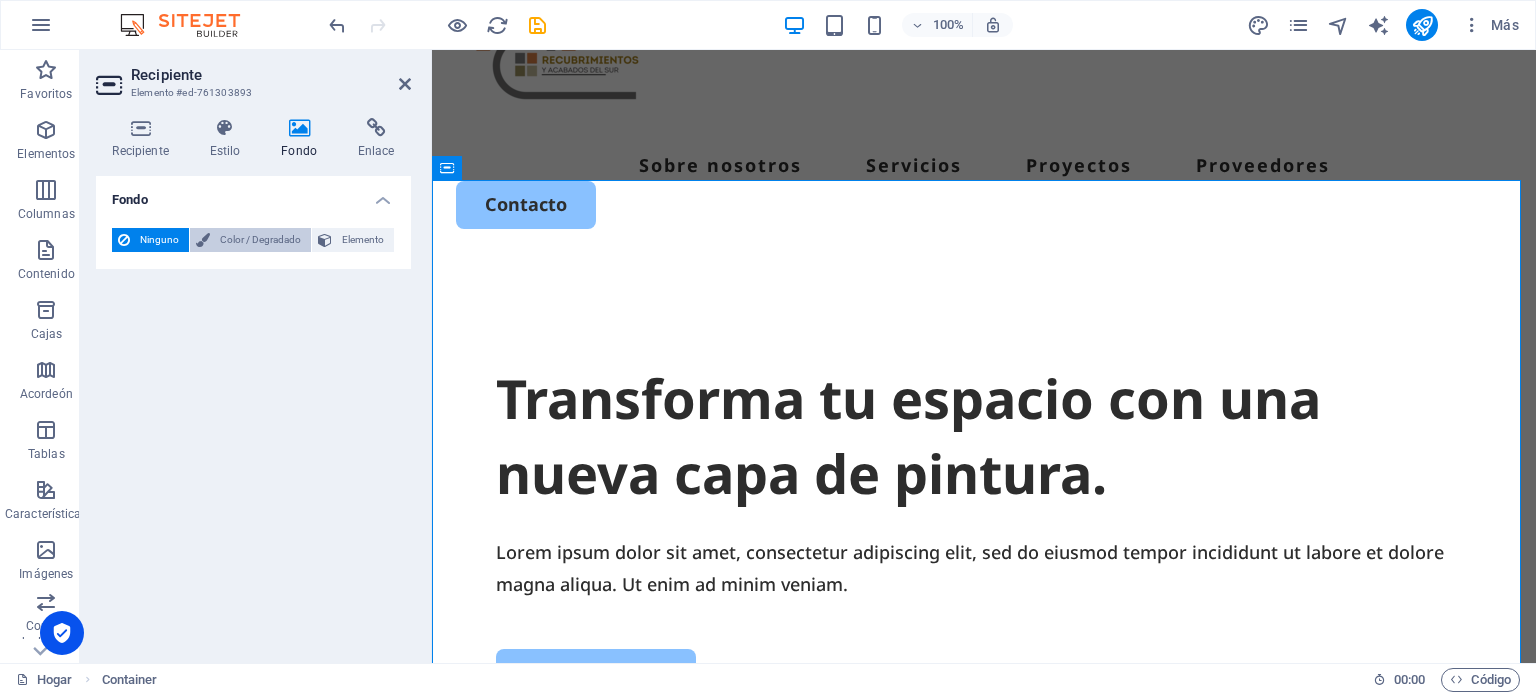 click on "Color / Degradado" at bounding box center (260, 239) 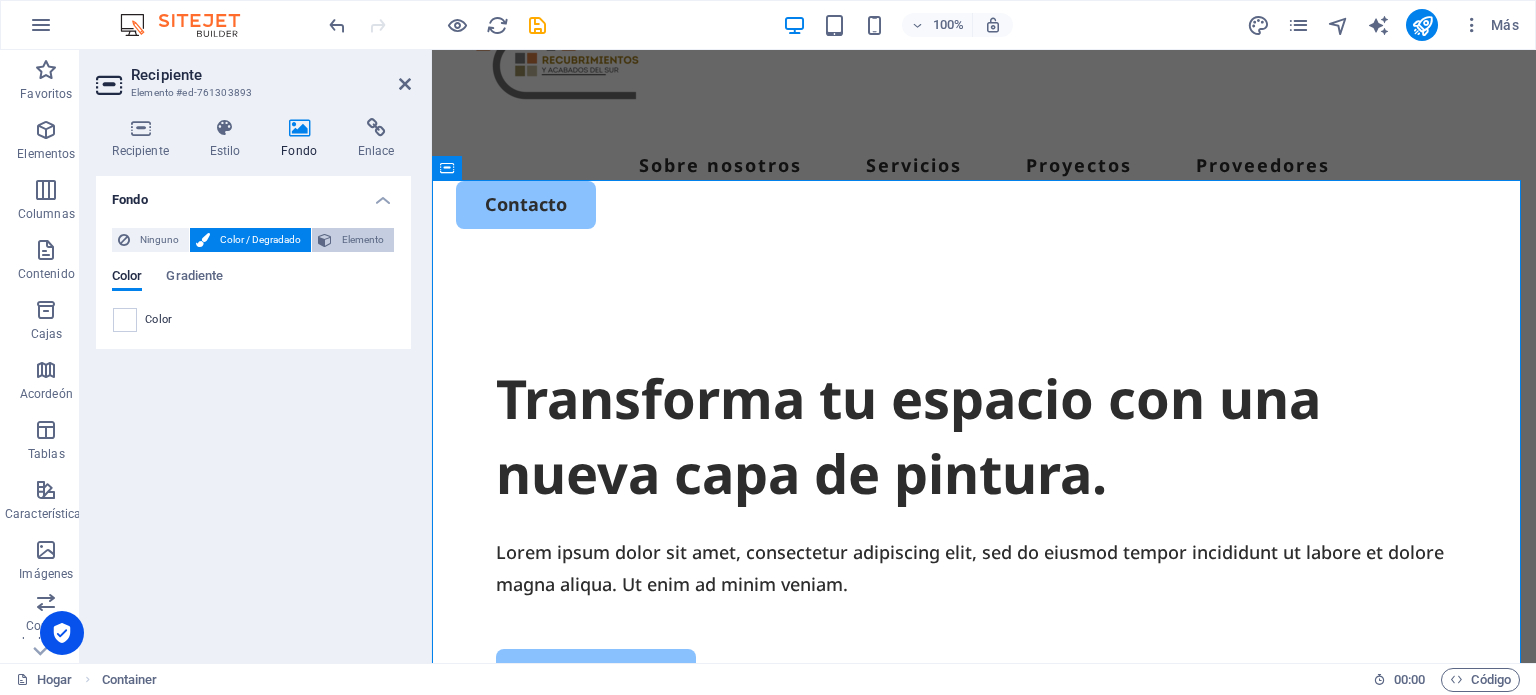 click on "Elemento" at bounding box center (363, 239) 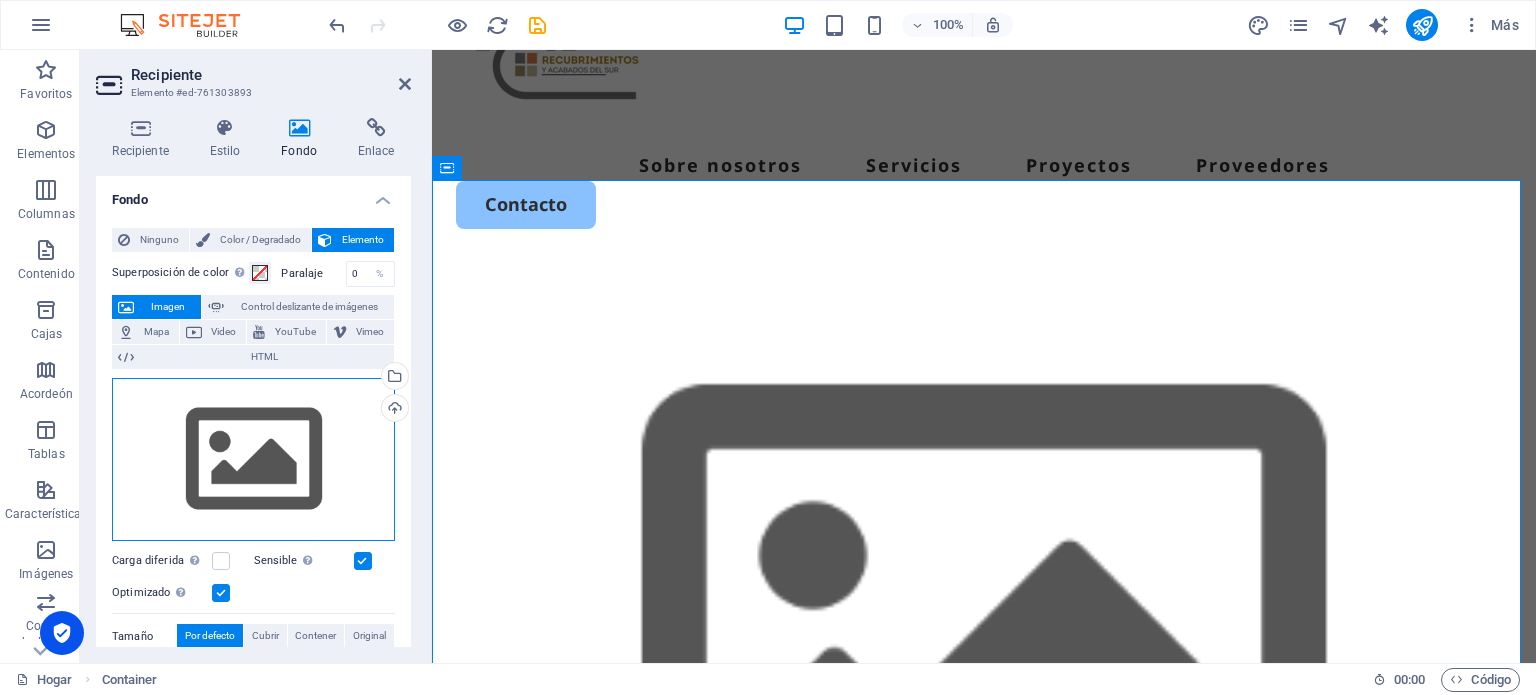 click on "Arrastre los archivos aquí, haga clic para elegir archivos o  seleccione archivos de Archivos o de nuestras fotos y videos de archivo gratuitos" at bounding box center (253, 460) 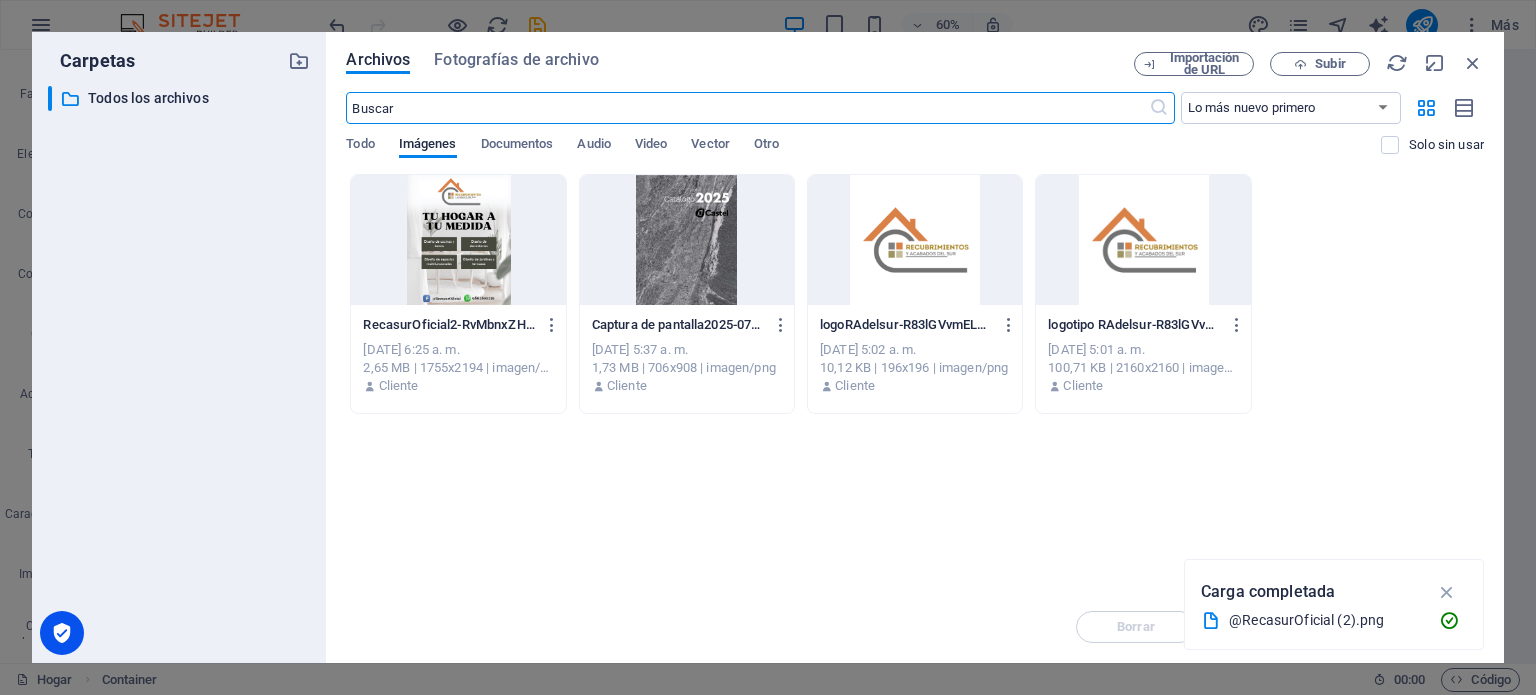 click at bounding box center (458, 240) 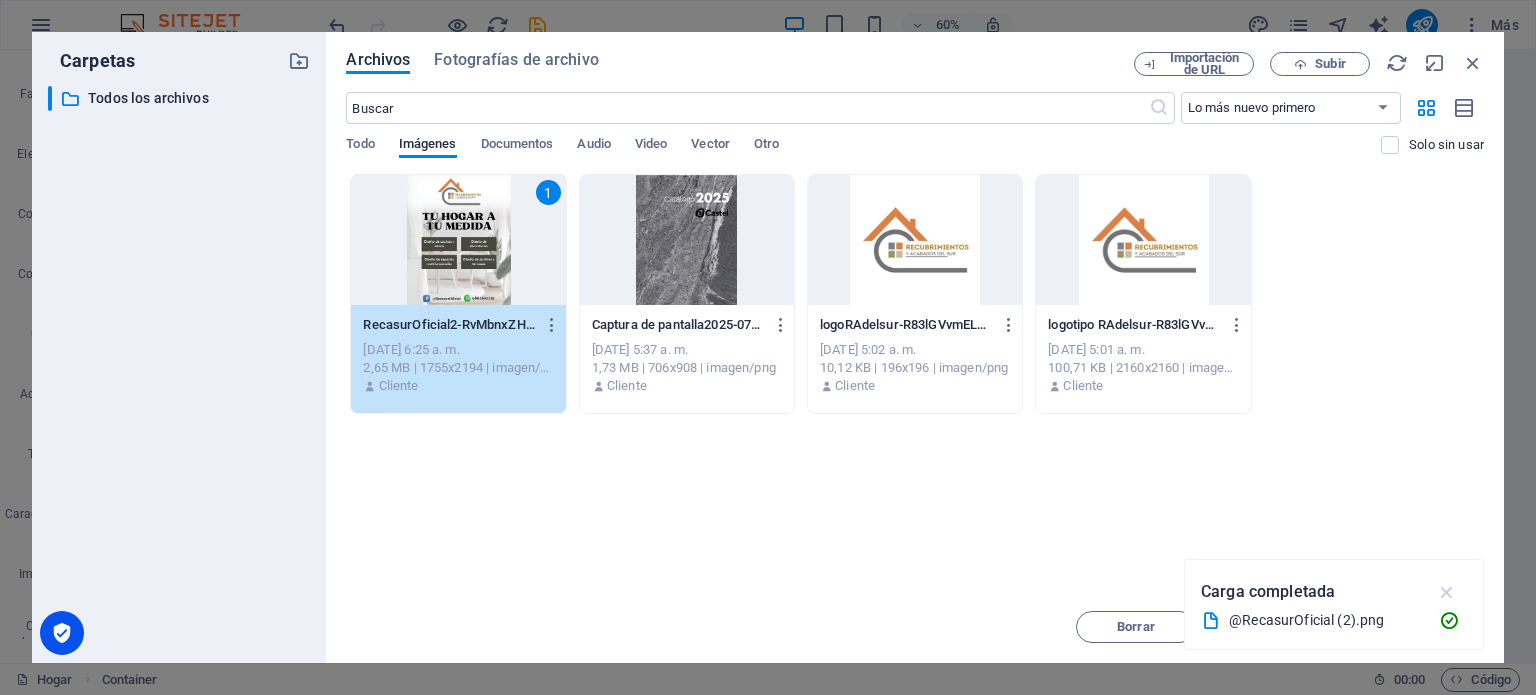 click at bounding box center (1447, 592) 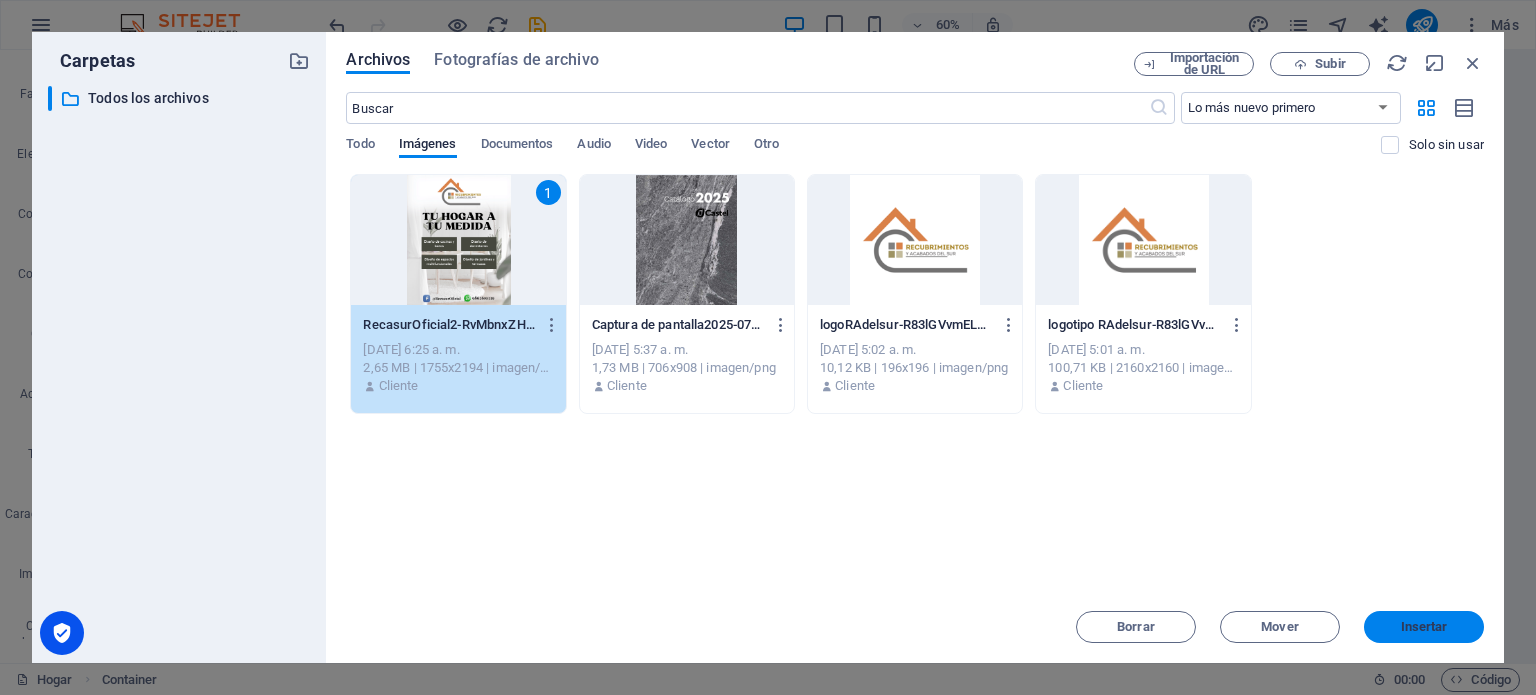 click on "Insertar" at bounding box center [1424, 626] 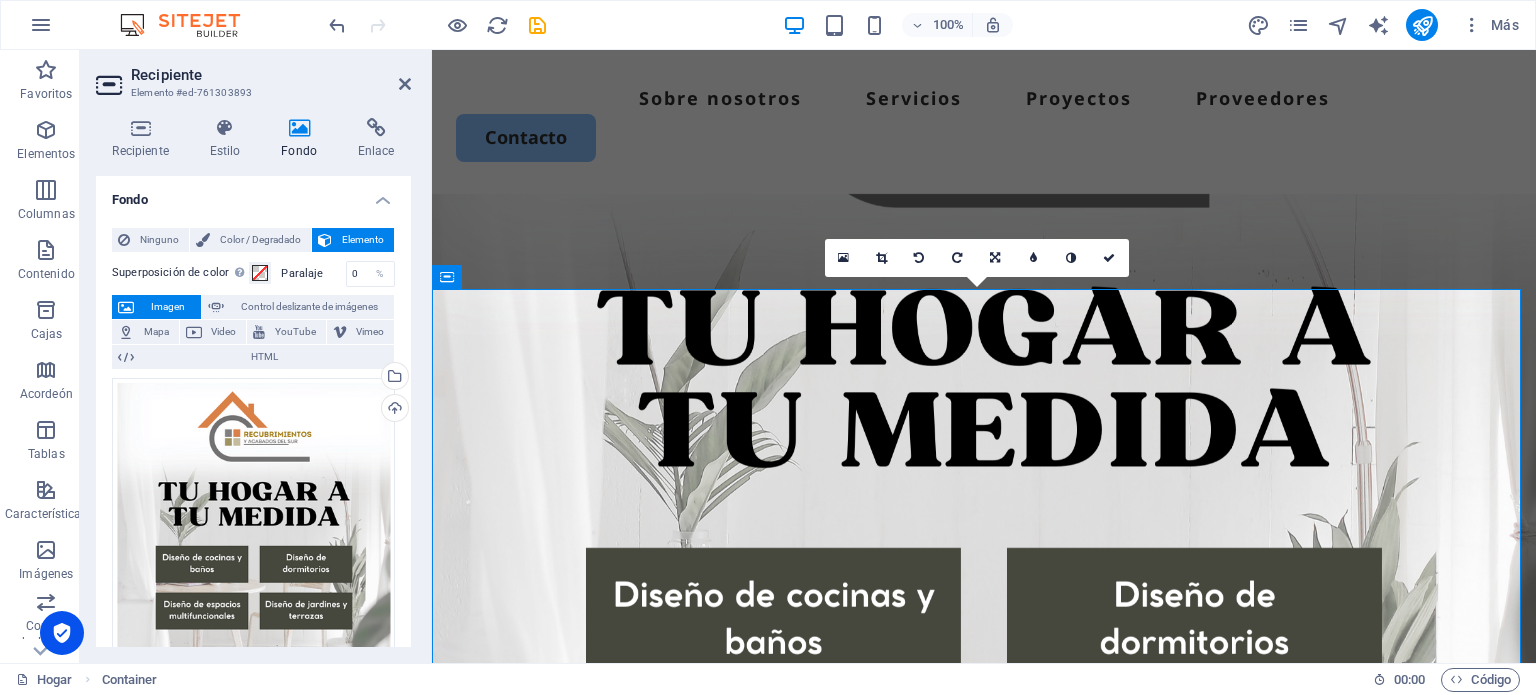 scroll, scrollTop: 0, scrollLeft: 0, axis: both 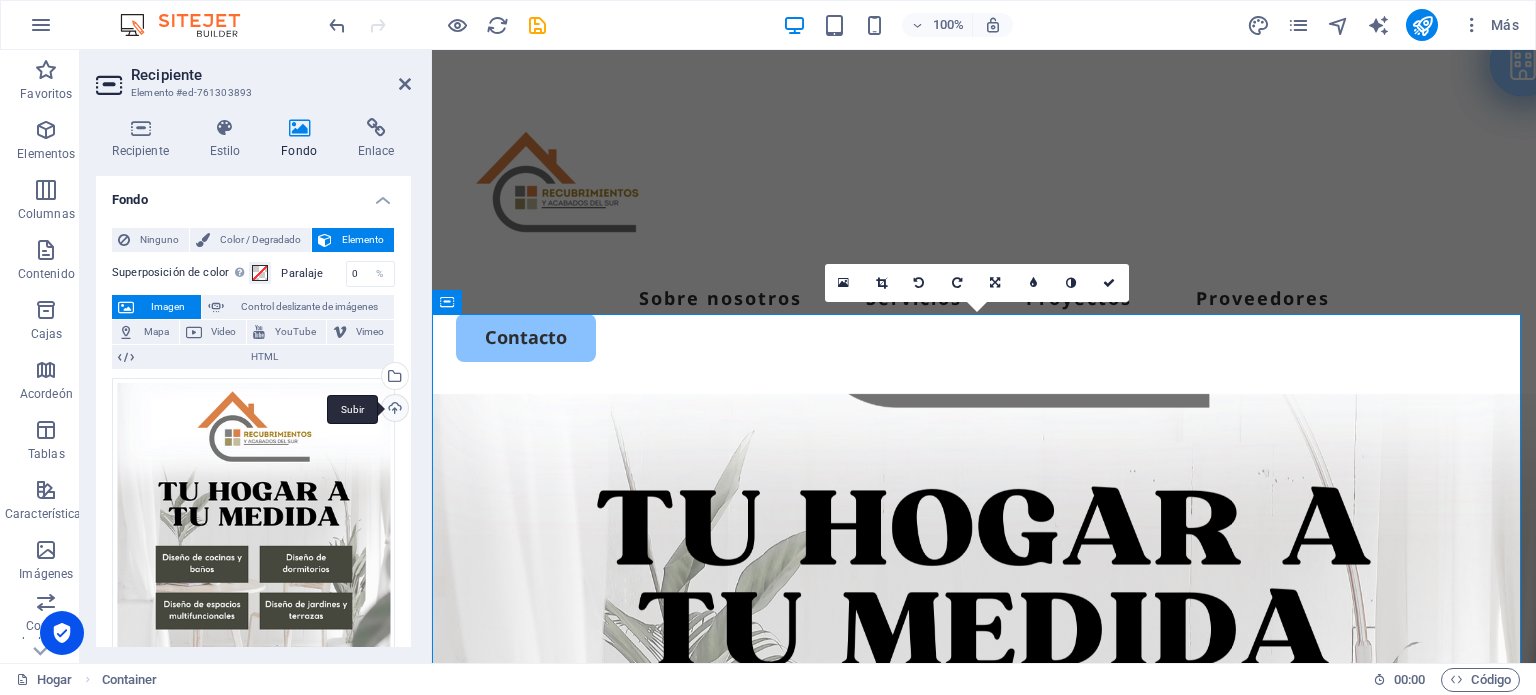 click on "Subir" at bounding box center [393, 410] 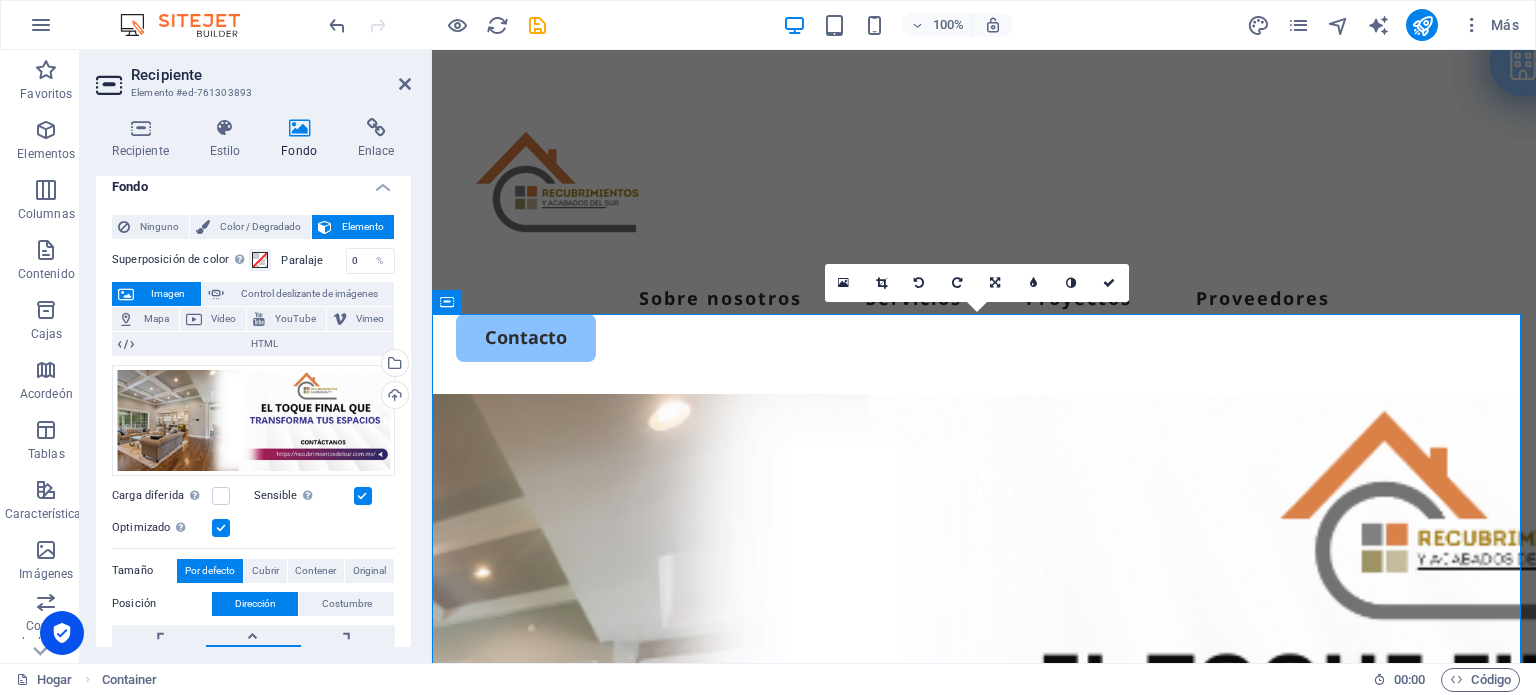 scroll, scrollTop: 0, scrollLeft: 0, axis: both 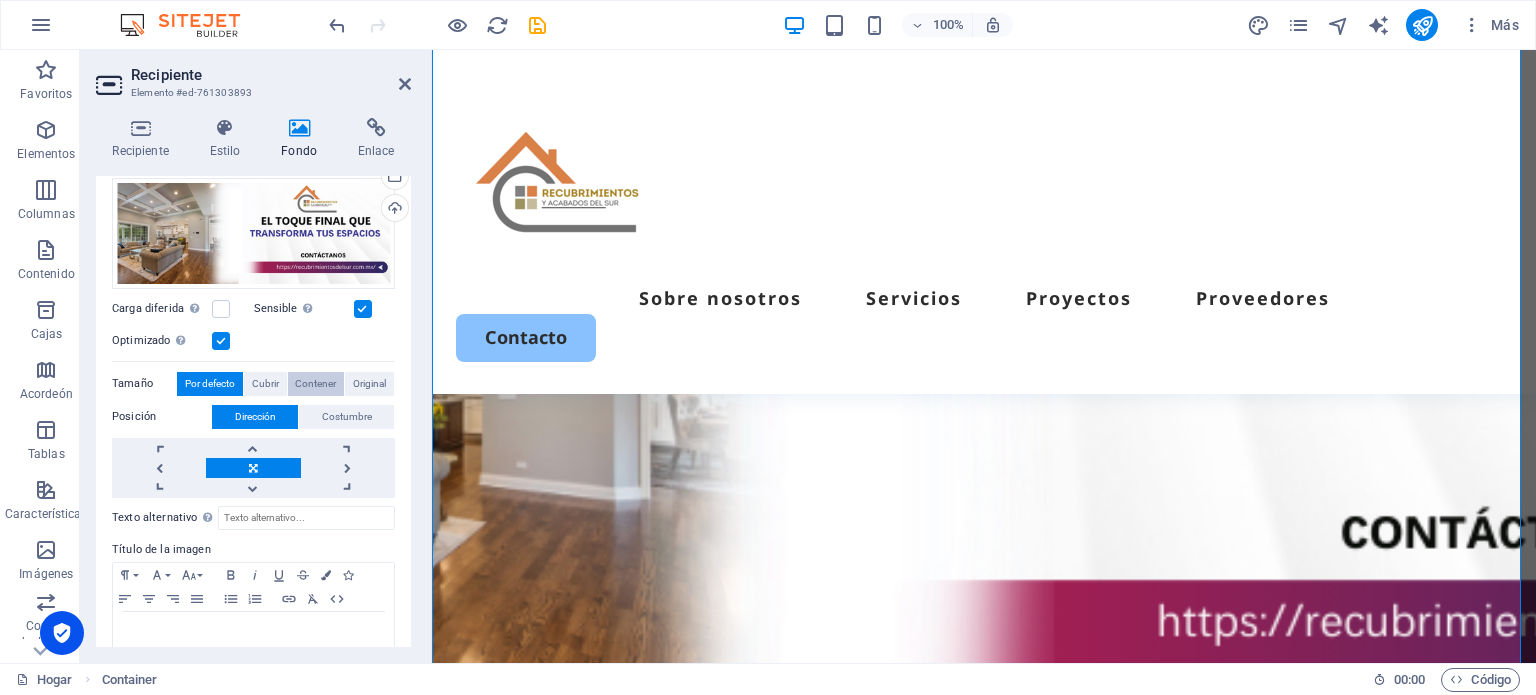 click on "Contener" at bounding box center [315, 384] 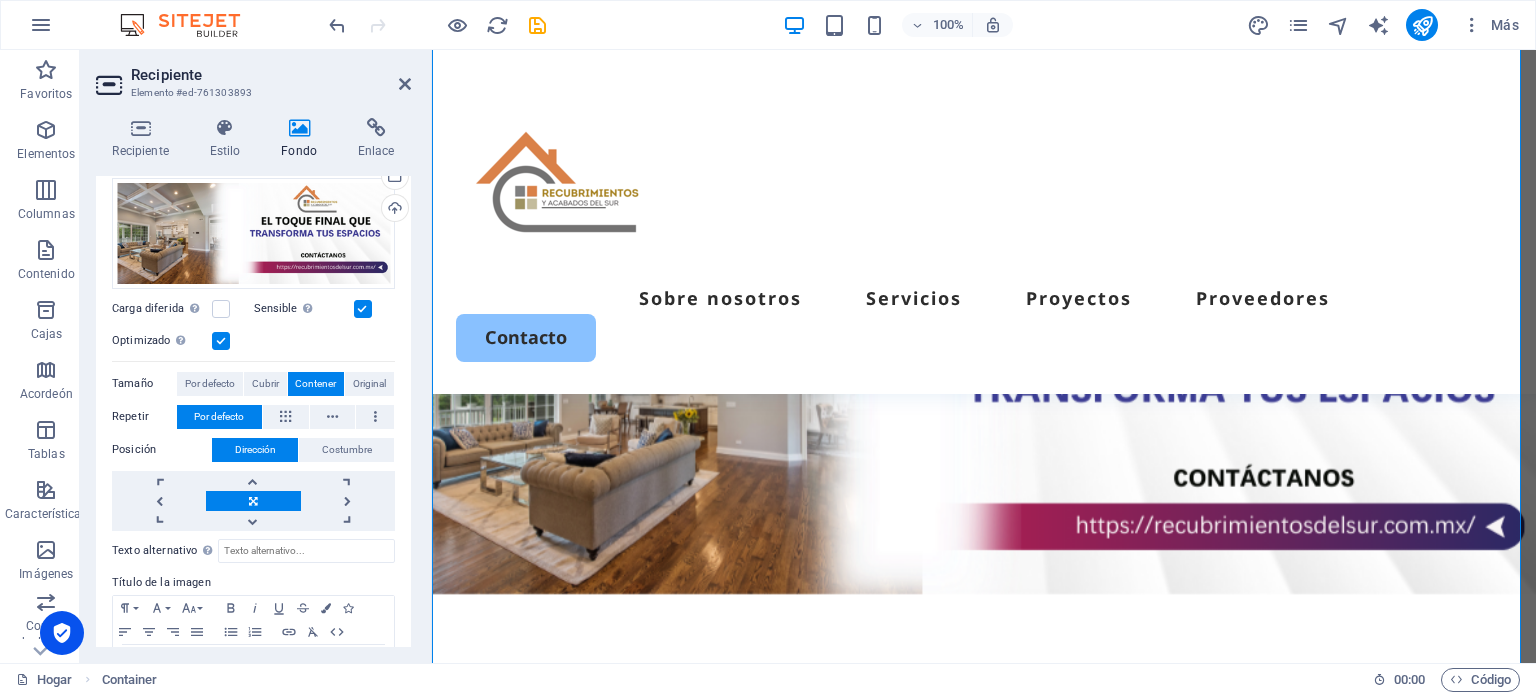 scroll, scrollTop: 333, scrollLeft: 0, axis: vertical 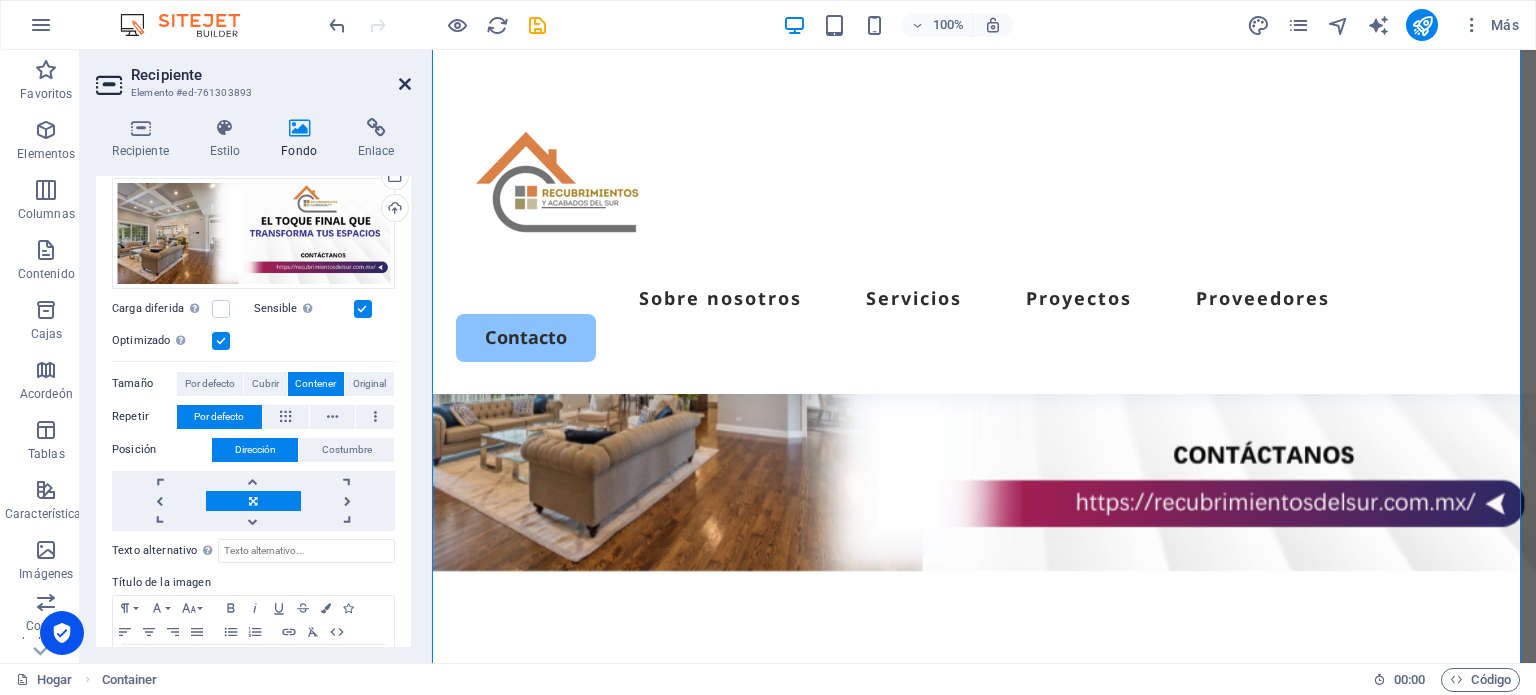 drag, startPoint x: 408, startPoint y: 75, endPoint x: 353, endPoint y: 43, distance: 63.631752 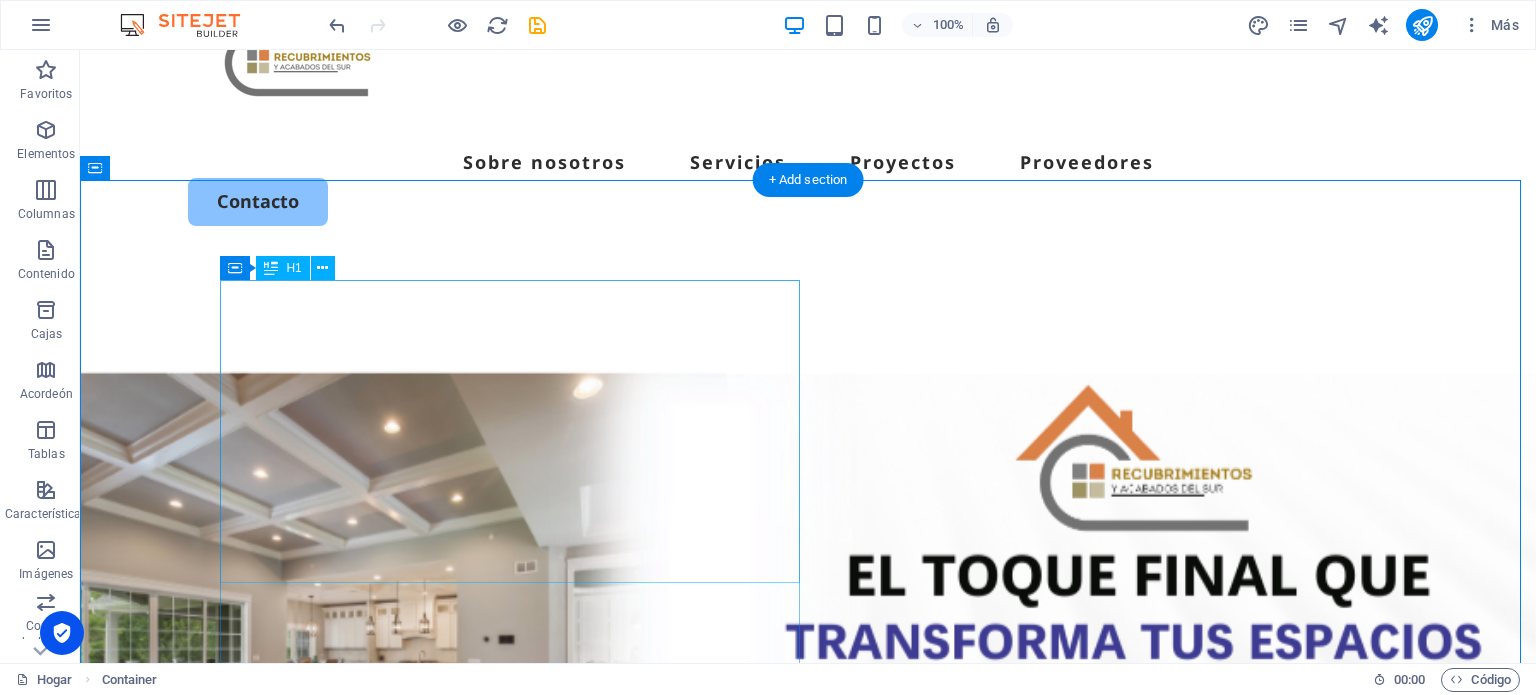 scroll, scrollTop: 133, scrollLeft: 0, axis: vertical 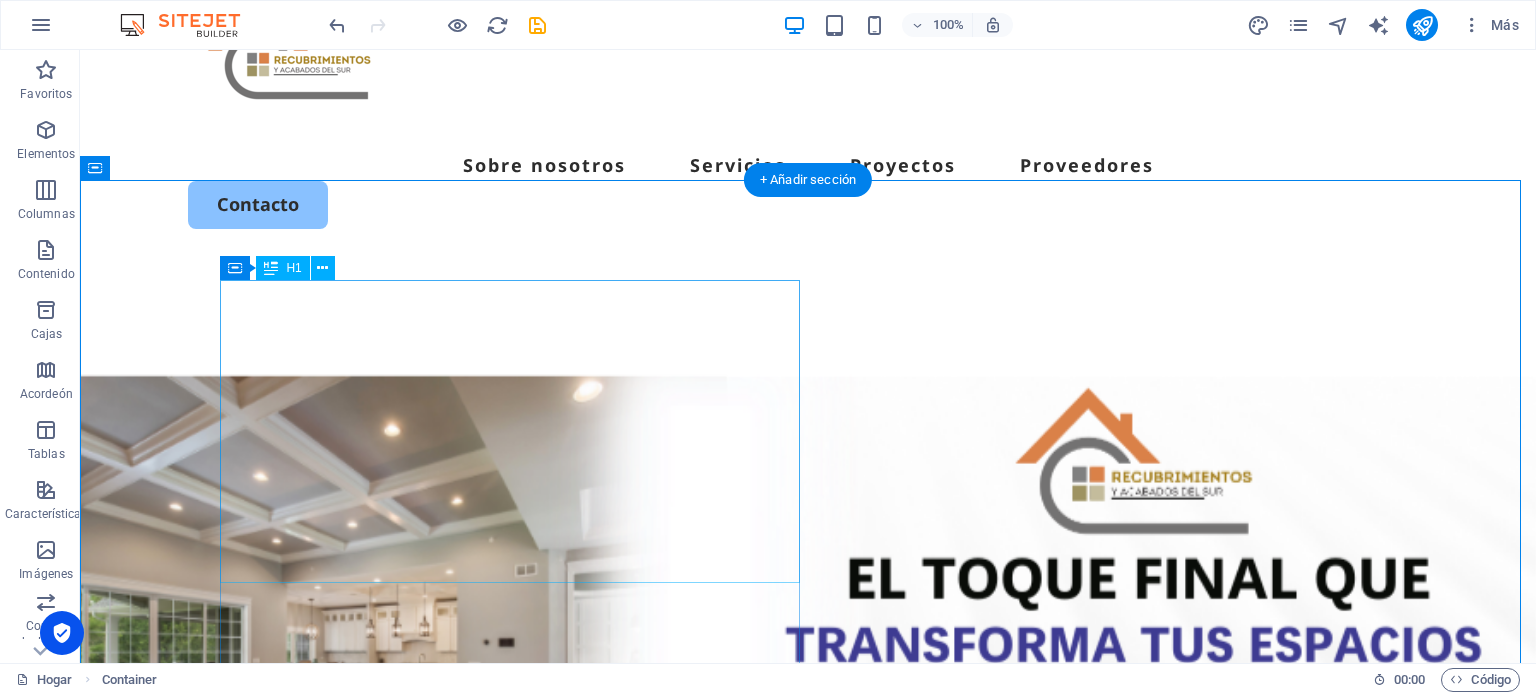 click on "Transforma tu espacio con una nueva capa de pintura." at bounding box center (808, 1206) 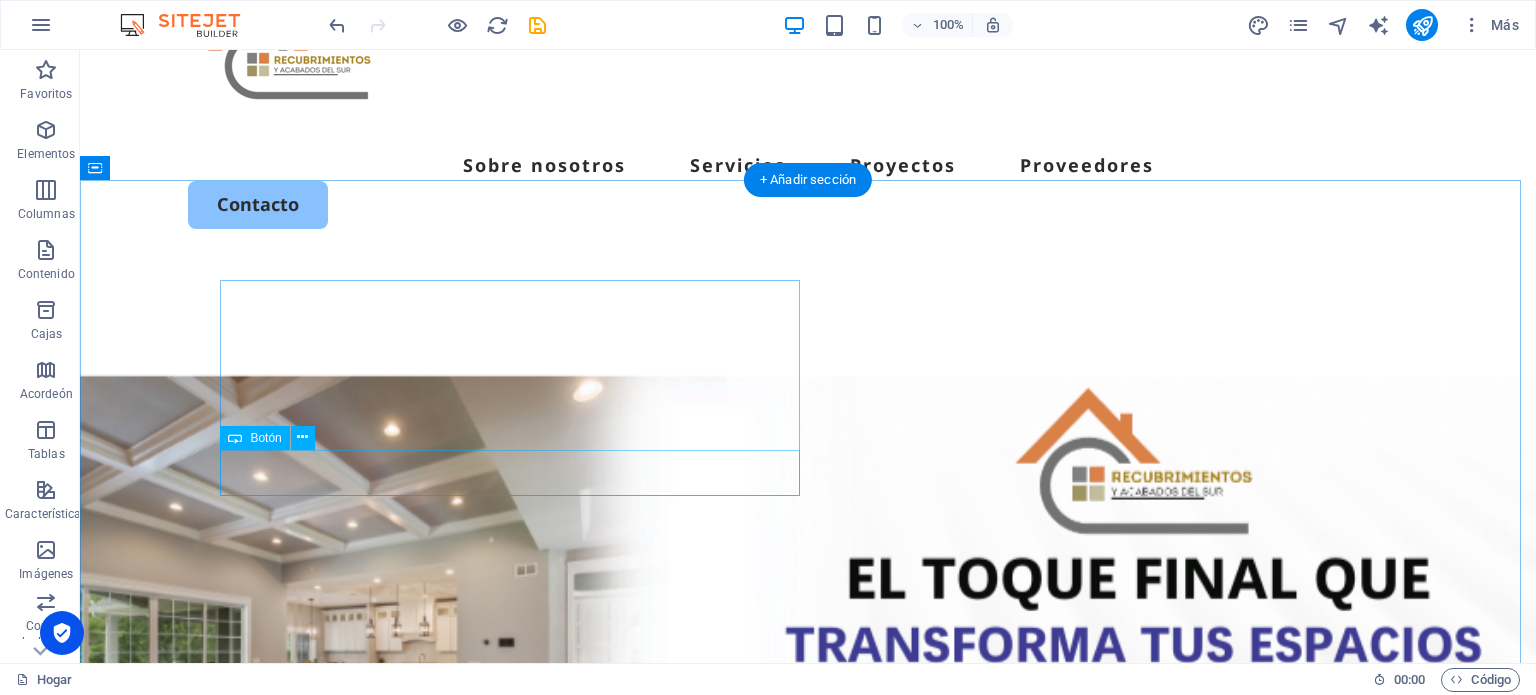 click on "Empezar" at bounding box center (808, 1290) 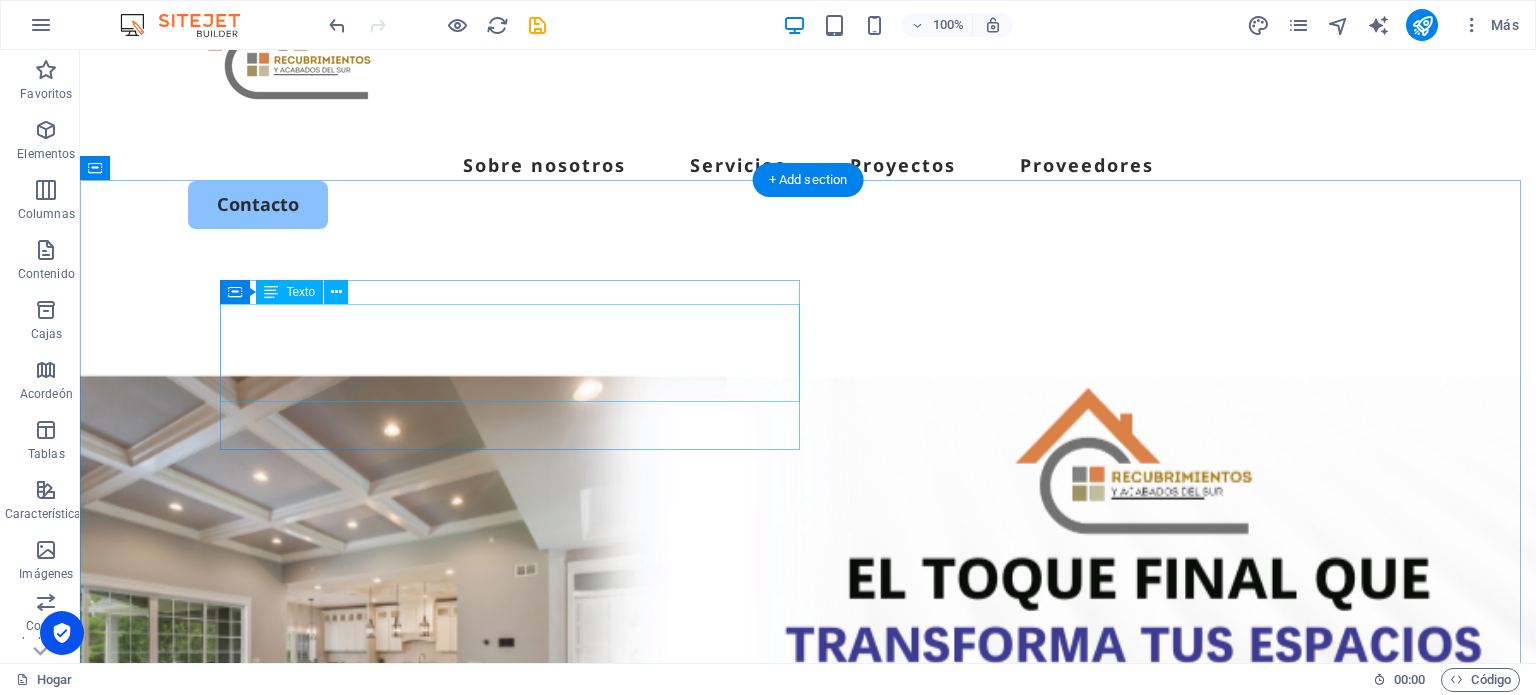 click on "Lorem ipsum dolor sit amet, consectetur adipiscing elit, sed do eiusmod tempor incididunt ut labore et dolore magna aliqua. Ut enim ad minim veniam." at bounding box center (808, 1187) 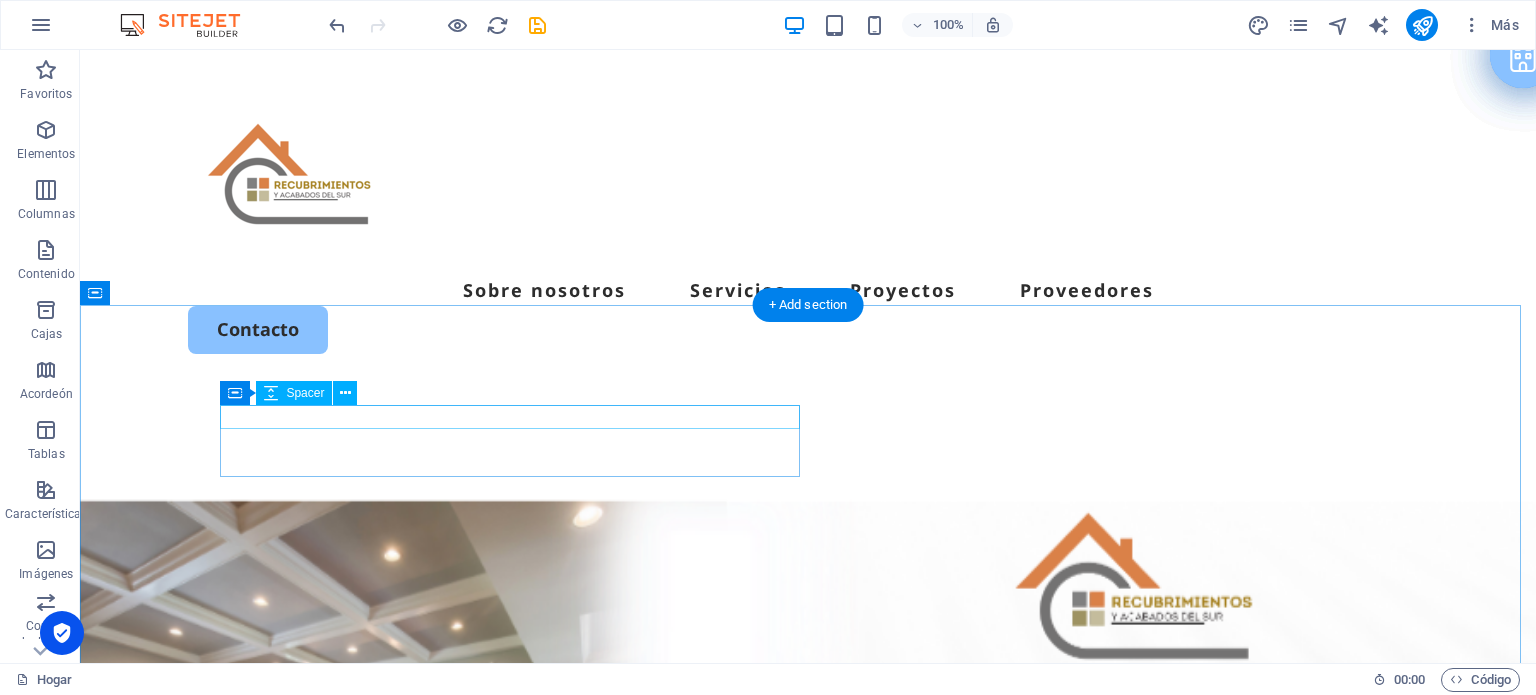 scroll, scrollTop: 0, scrollLeft: 0, axis: both 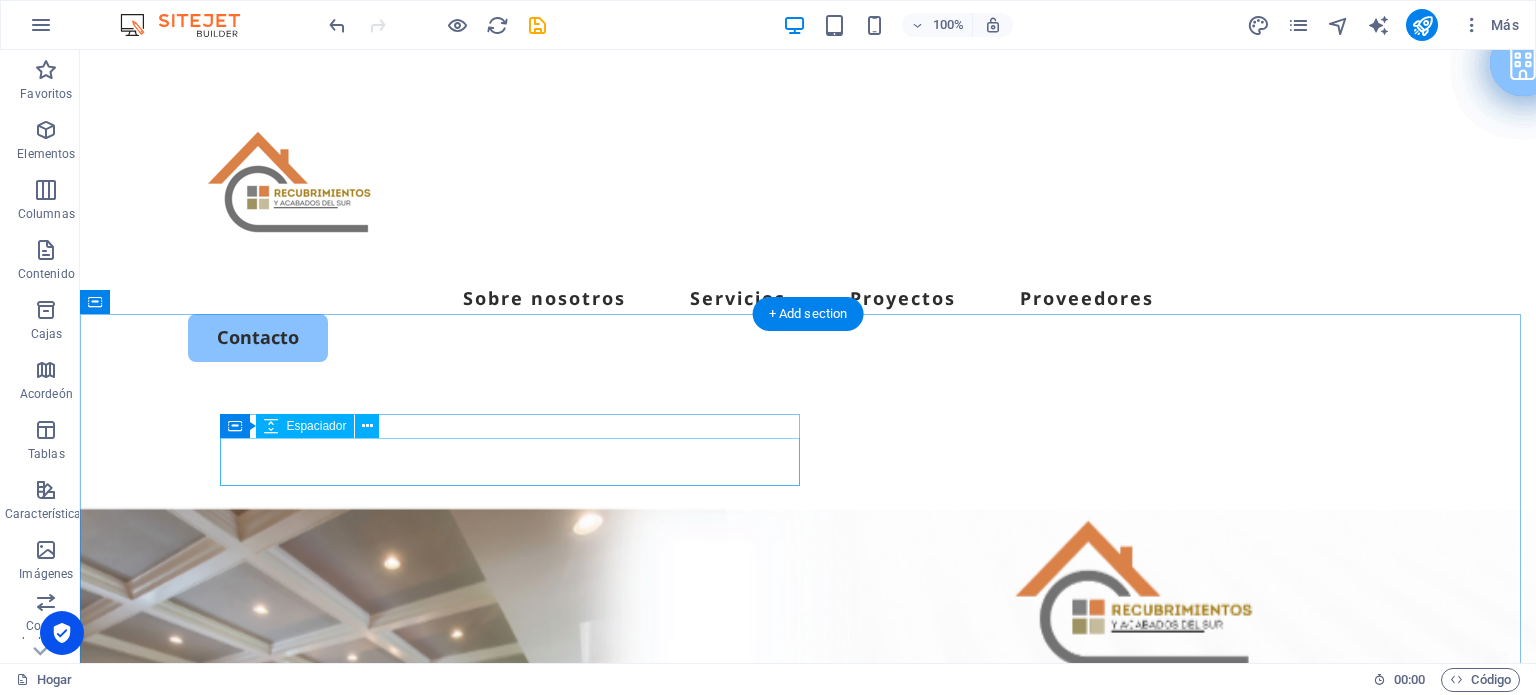 click at bounding box center (808, 1312) 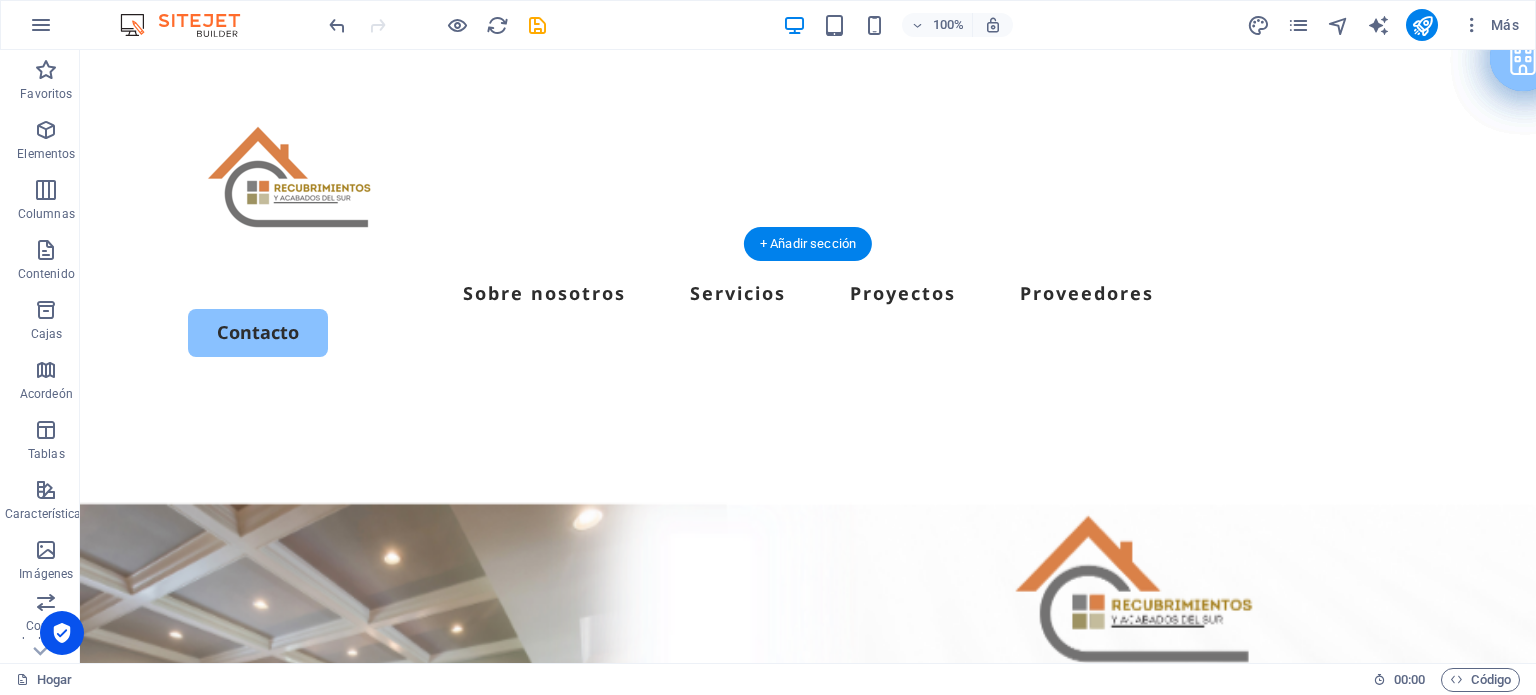 scroll, scrollTop: 0, scrollLeft: 0, axis: both 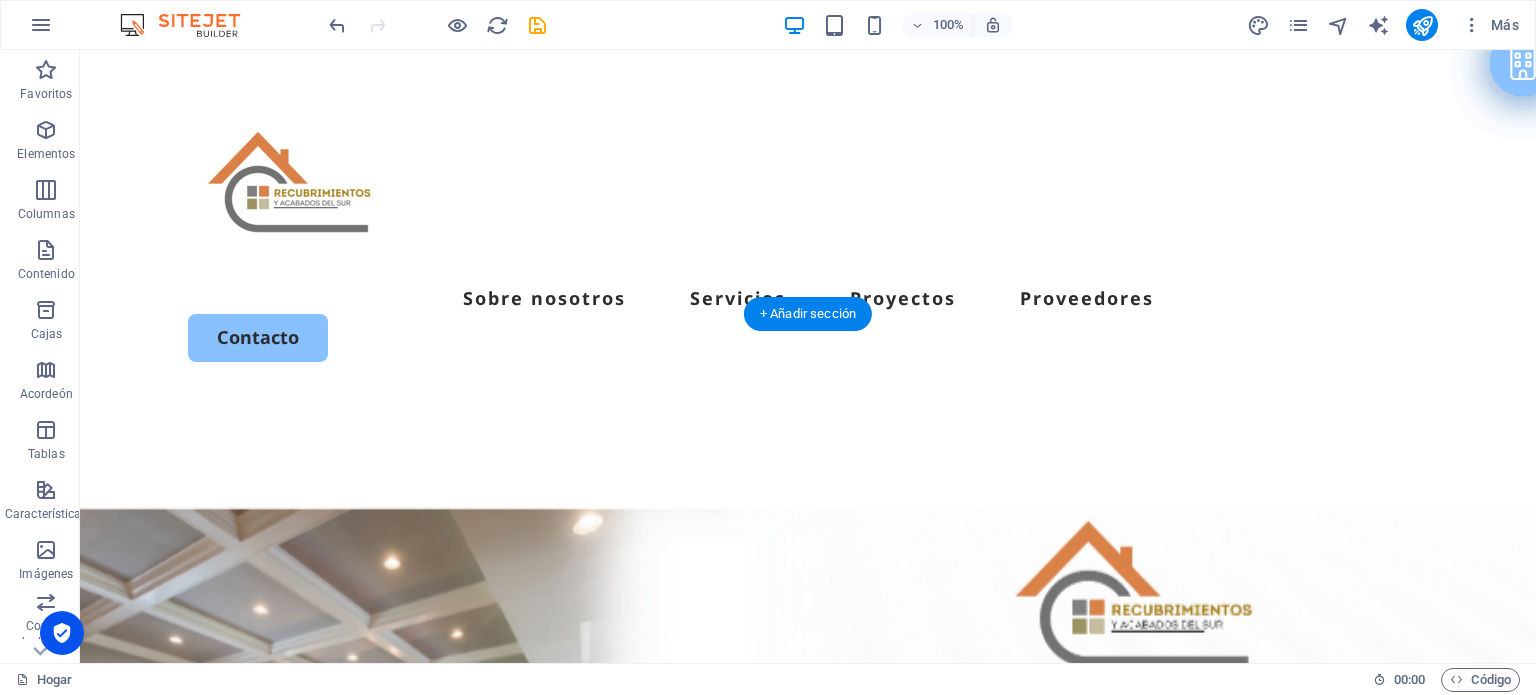 click at bounding box center [808, 779] 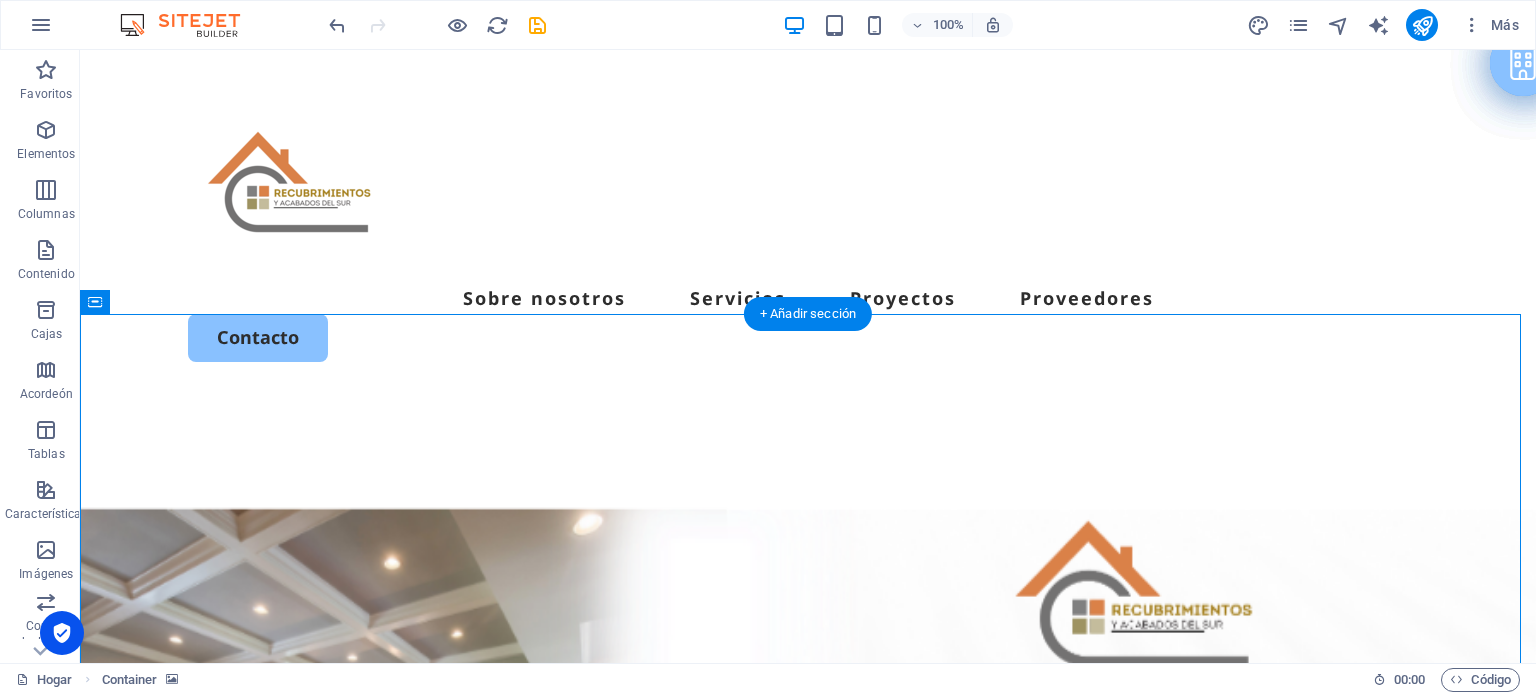 click at bounding box center (808, 779) 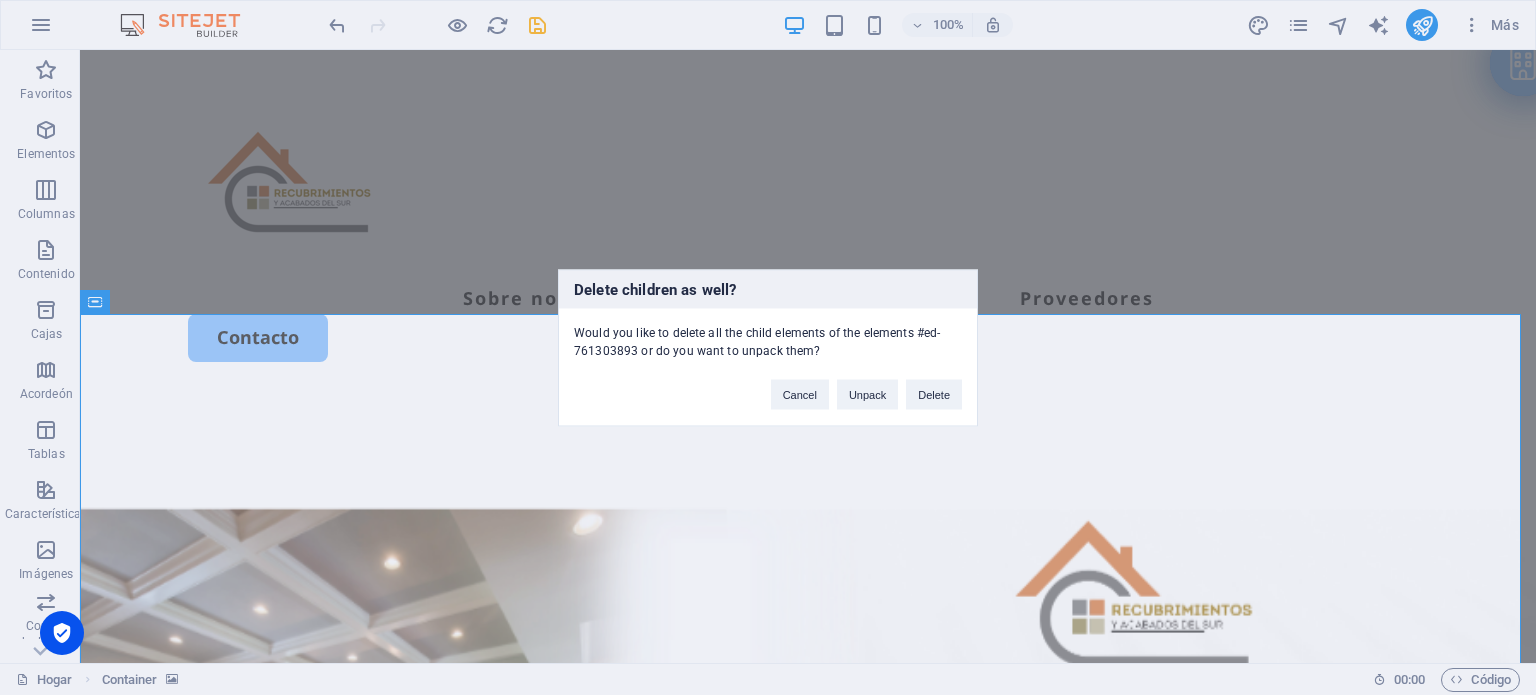 type 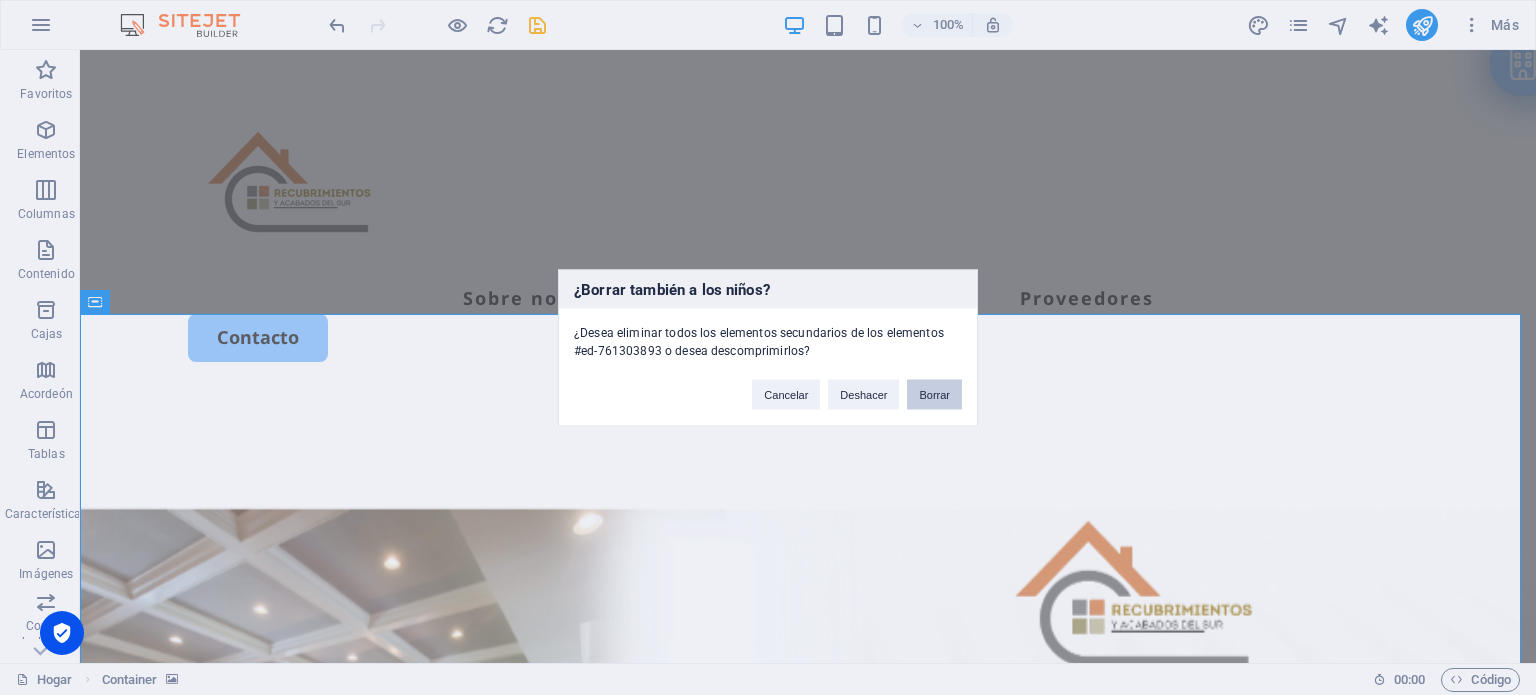click on "Borrar" at bounding box center (934, 394) 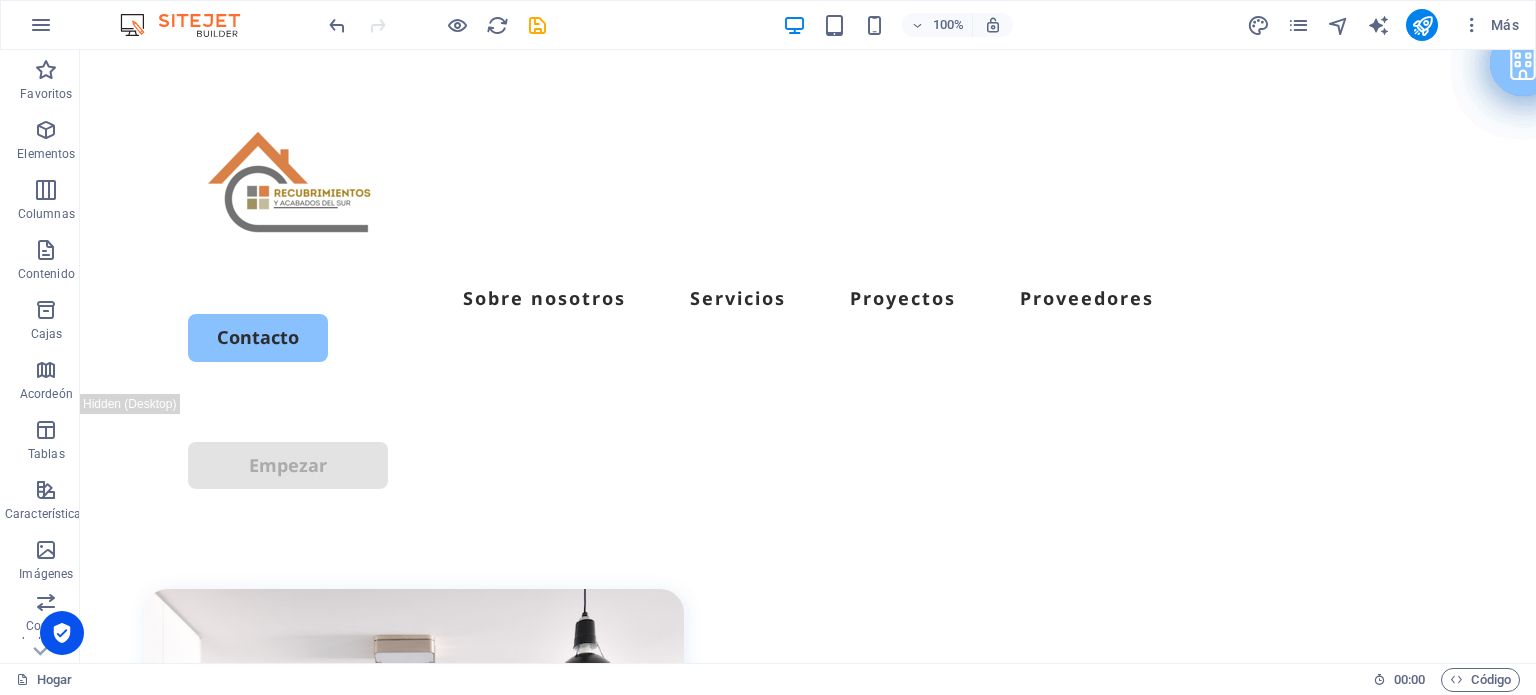 click on "100% Más" at bounding box center (768, 25) 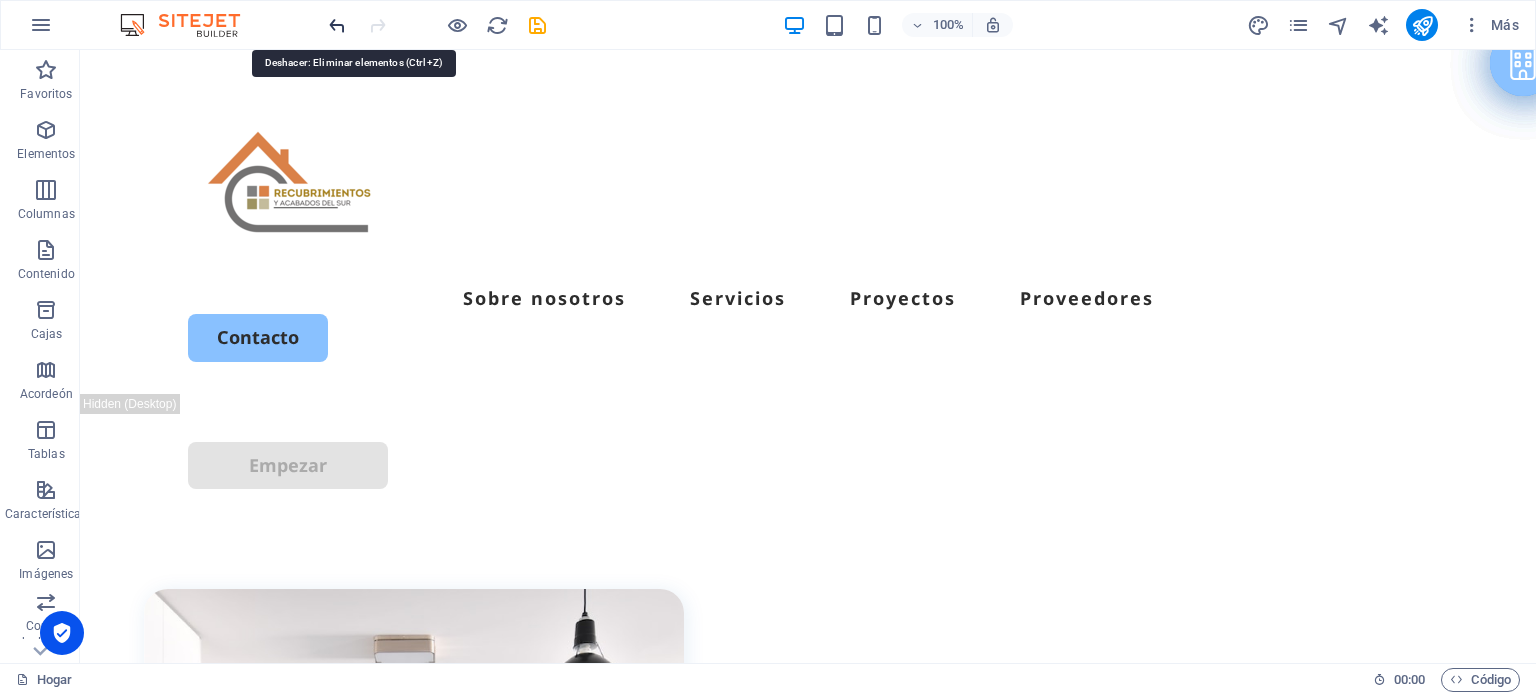 click at bounding box center [337, 25] 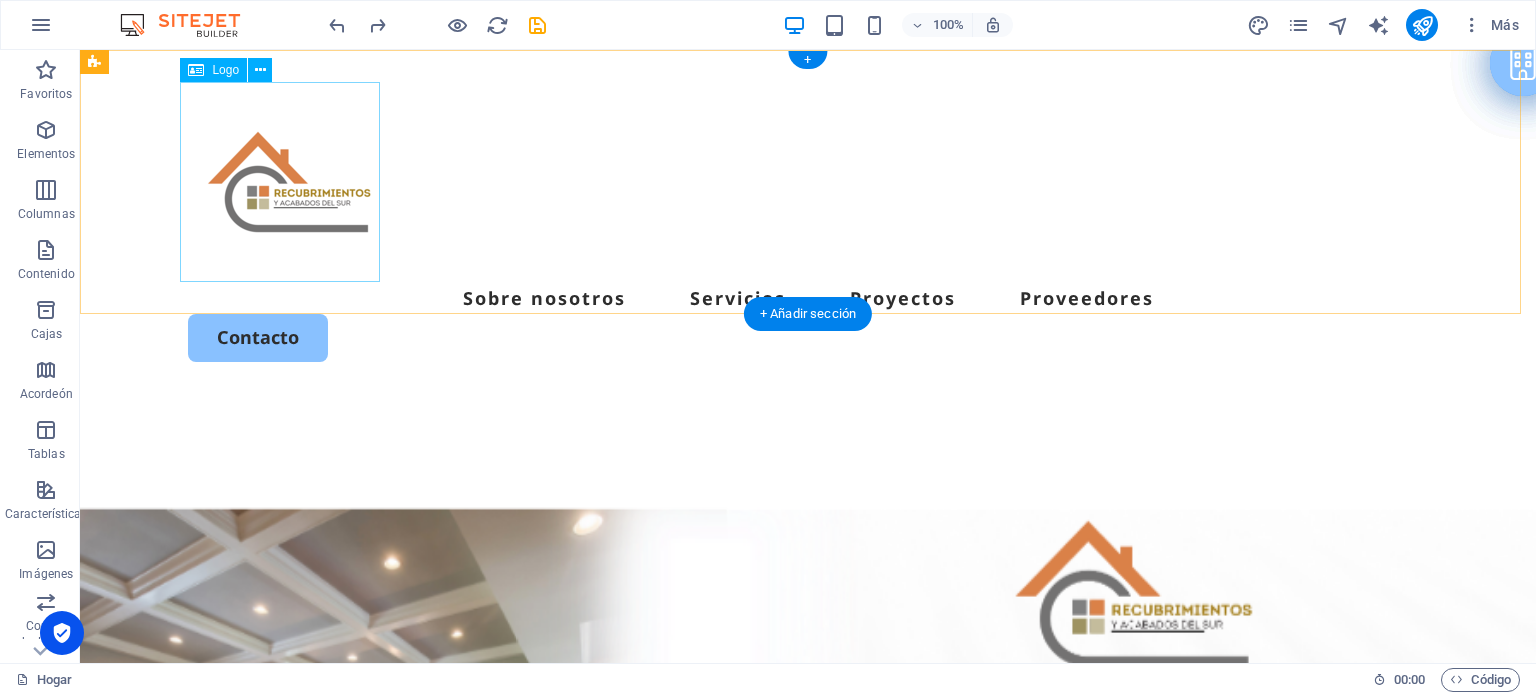 click at bounding box center [808, 182] 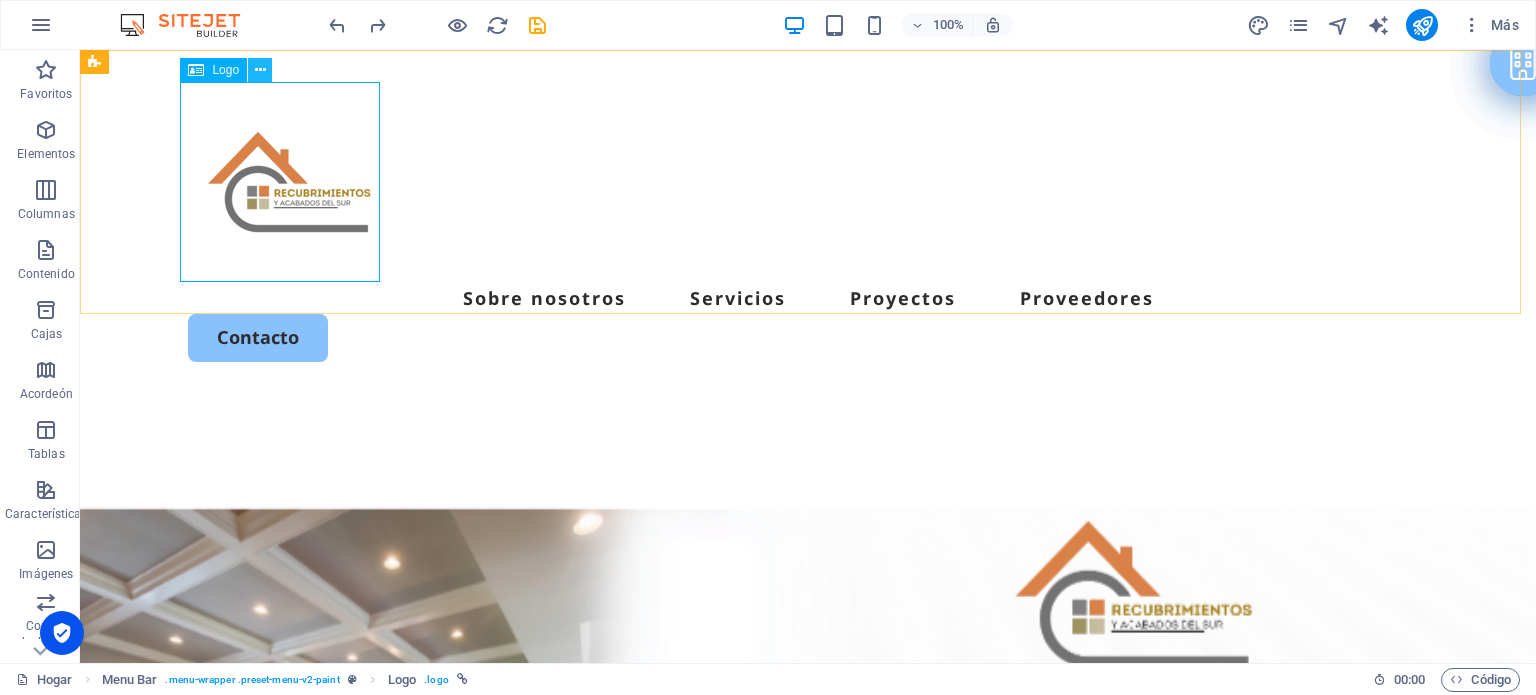click at bounding box center (260, 70) 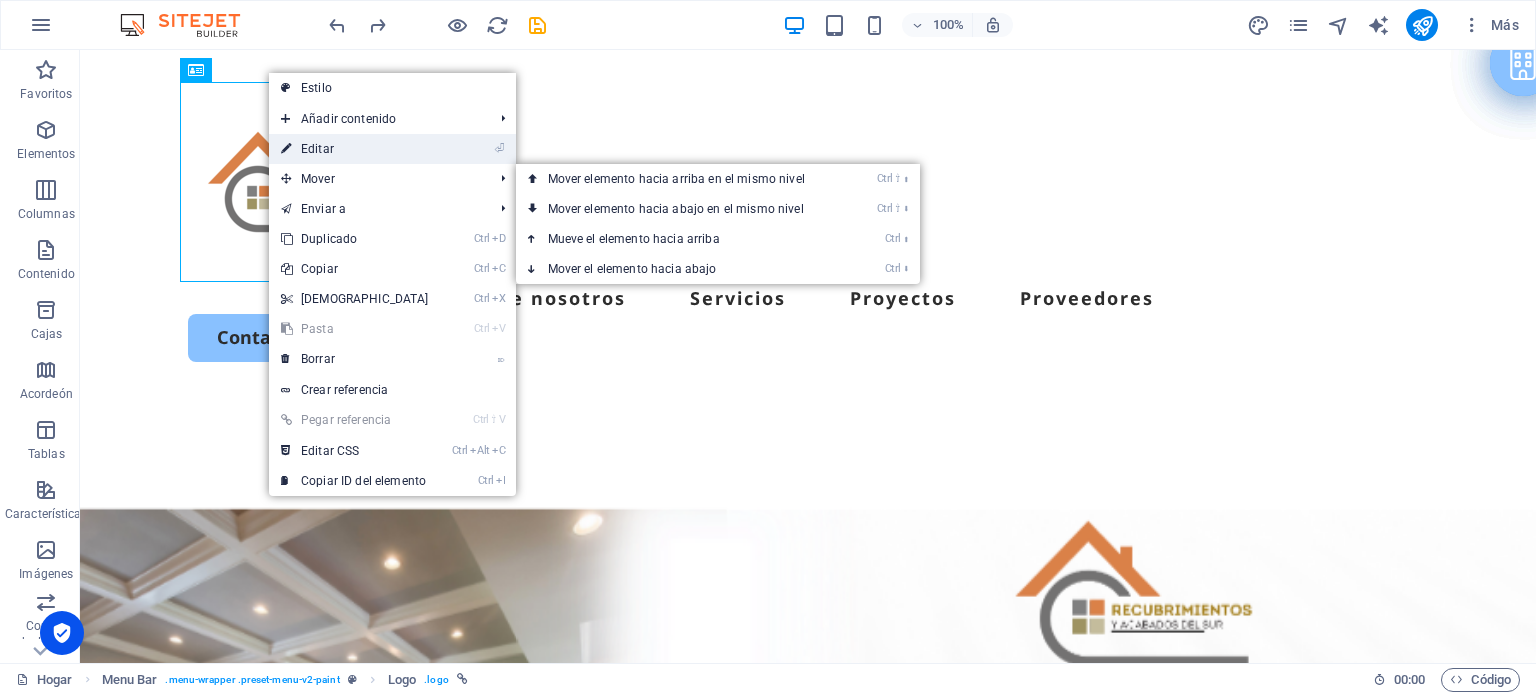 click on "⏎ Editar" at bounding box center (355, 149) 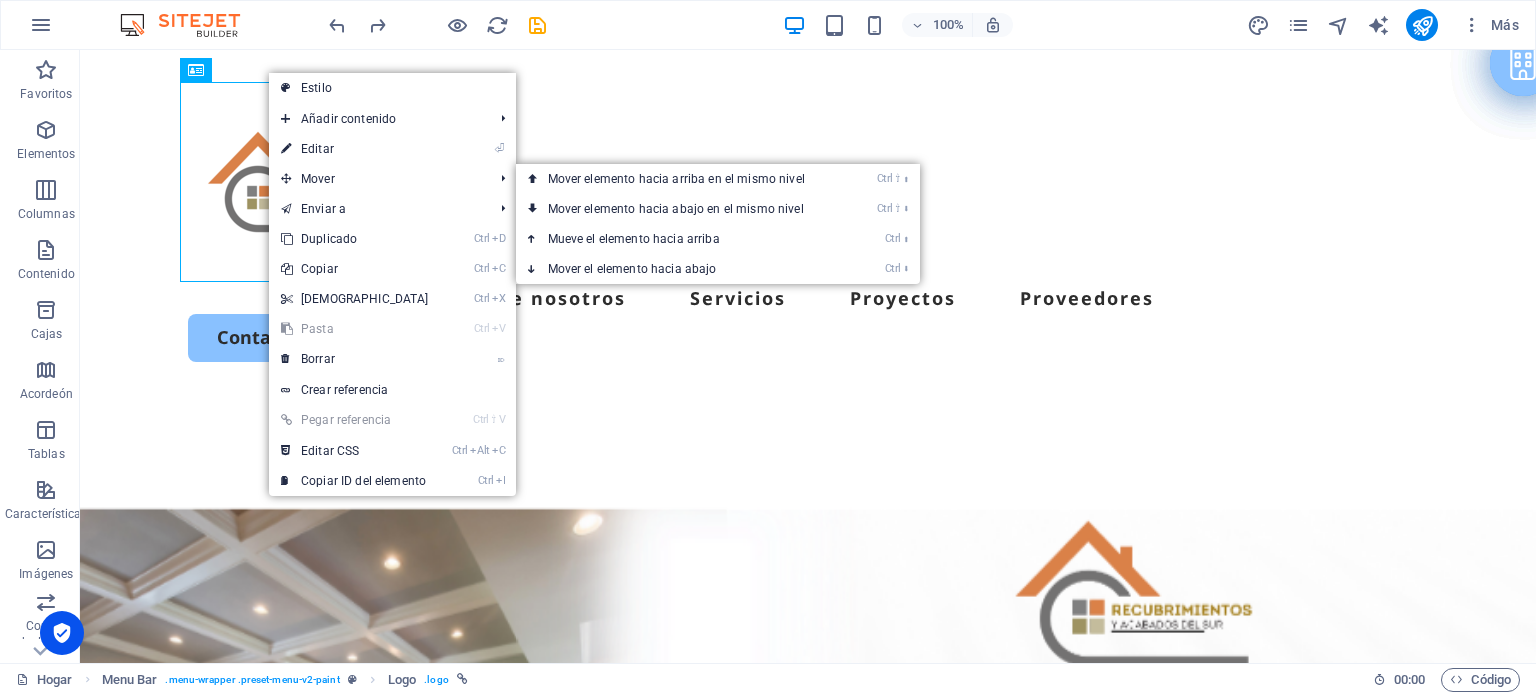 select on "px" 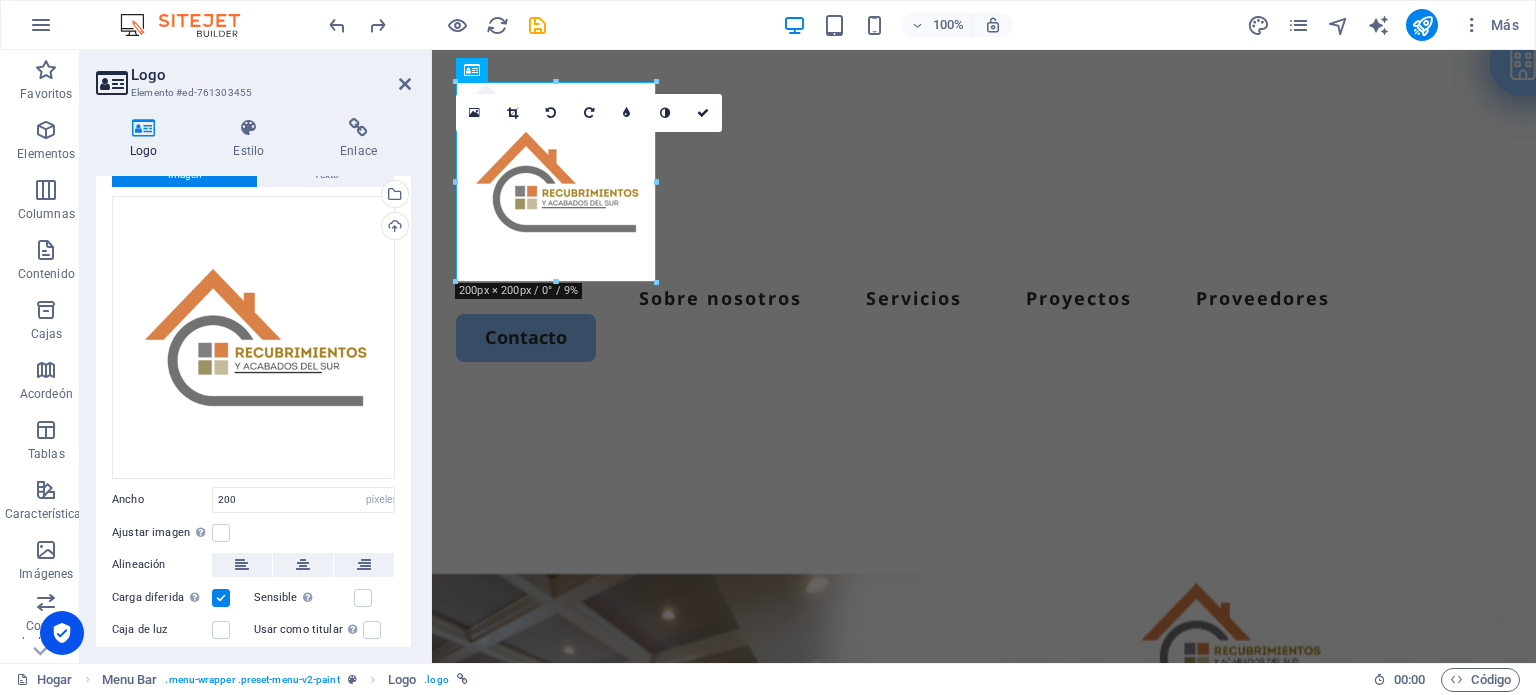 scroll, scrollTop: 66, scrollLeft: 0, axis: vertical 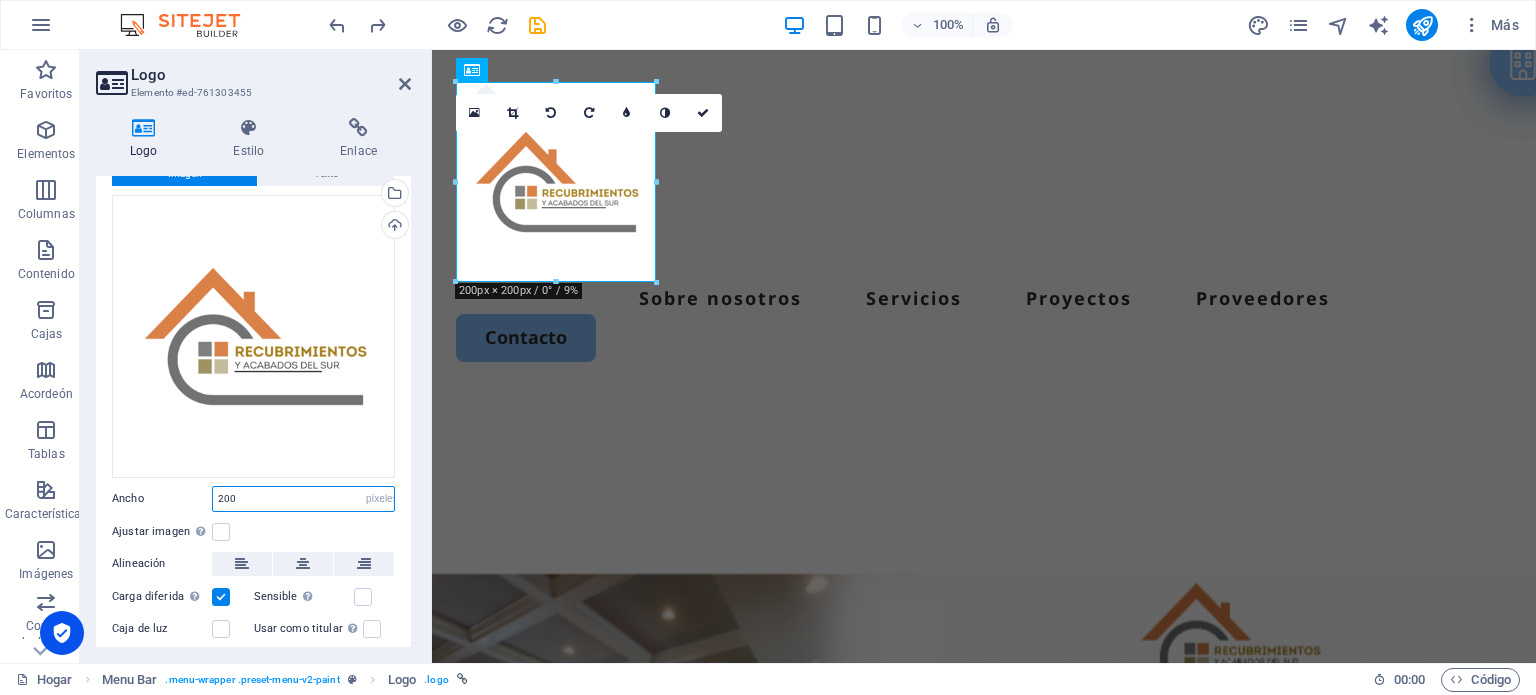 click on "200" at bounding box center [303, 499] 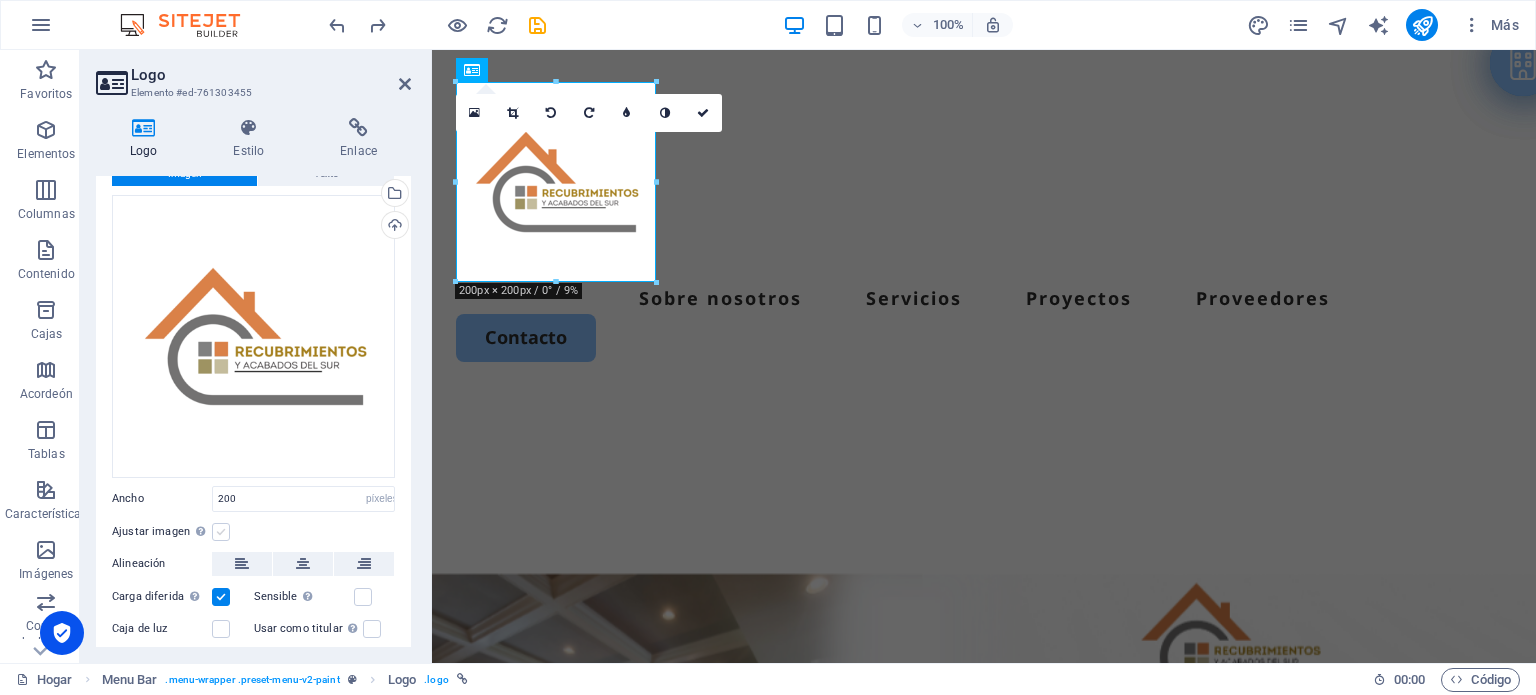 click at bounding box center (221, 532) 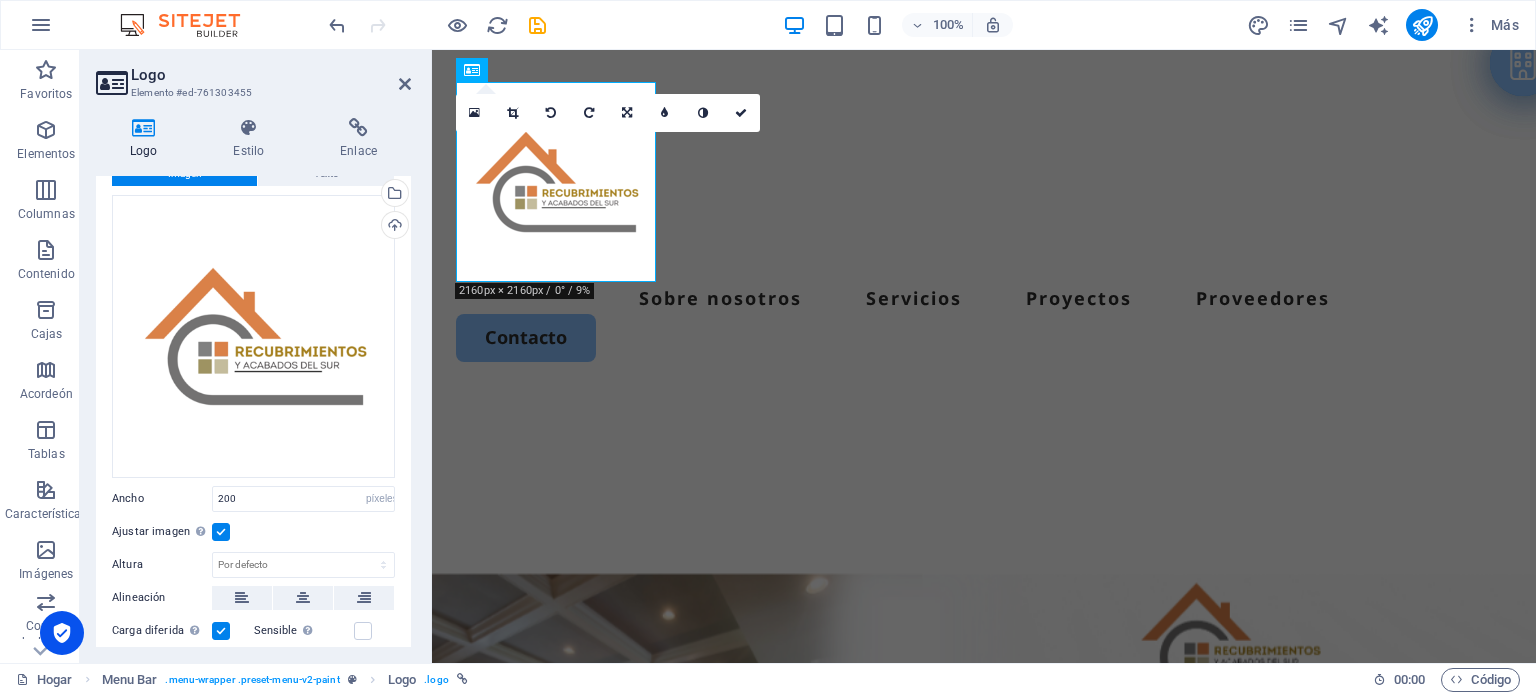 click on "Imagen Texto Arrastre los archivos aquí, haga clic para elegir archivos o  seleccione archivos de Archivos o de nuestras fotos y videos de archivo gratuitos Seleccione archivos del administrador de archivos, fotos de archivo o cargue archivo(s) Subir Ancho 200 Por defecto auto píxeles movimiento rápido del ojo % ellos vh Volkswagen Ajustar imagen Ajustar automáticamente la imagen a un ancho y alto fijos Altura Por defecto auto píxeles Alineación Carga diferida Cargar imágenes después de que se cargue la página mejora la velocidad de la página. Sensible Cargue automáticamente imágenes de retina y tamaños optimizados para teléfonos inteligentes. Caja de luz Usar como titular La imagen se envolverá en una etiqueta de encabezado H1. Útil para dar al texto alternativo el mismo peso que un encabezado H1, por ejemplo, para el logotipo. Si no está seguro, deje esta opción sin marcar. Optimizado Las imágenes se comprimen para mejorar la velocidad de la página. Posición Dirección Costumbre 50 % vh" at bounding box center (253, 485) 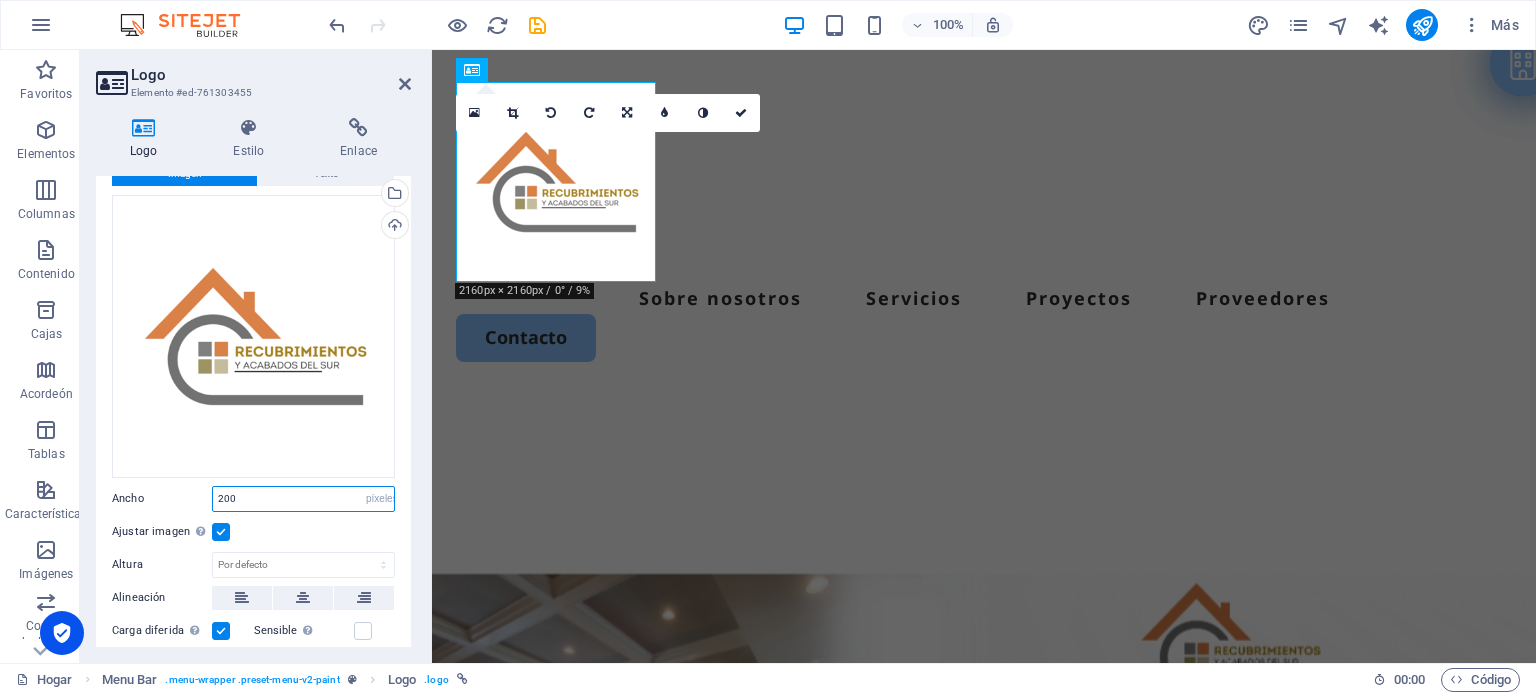 click on "200" at bounding box center (303, 499) 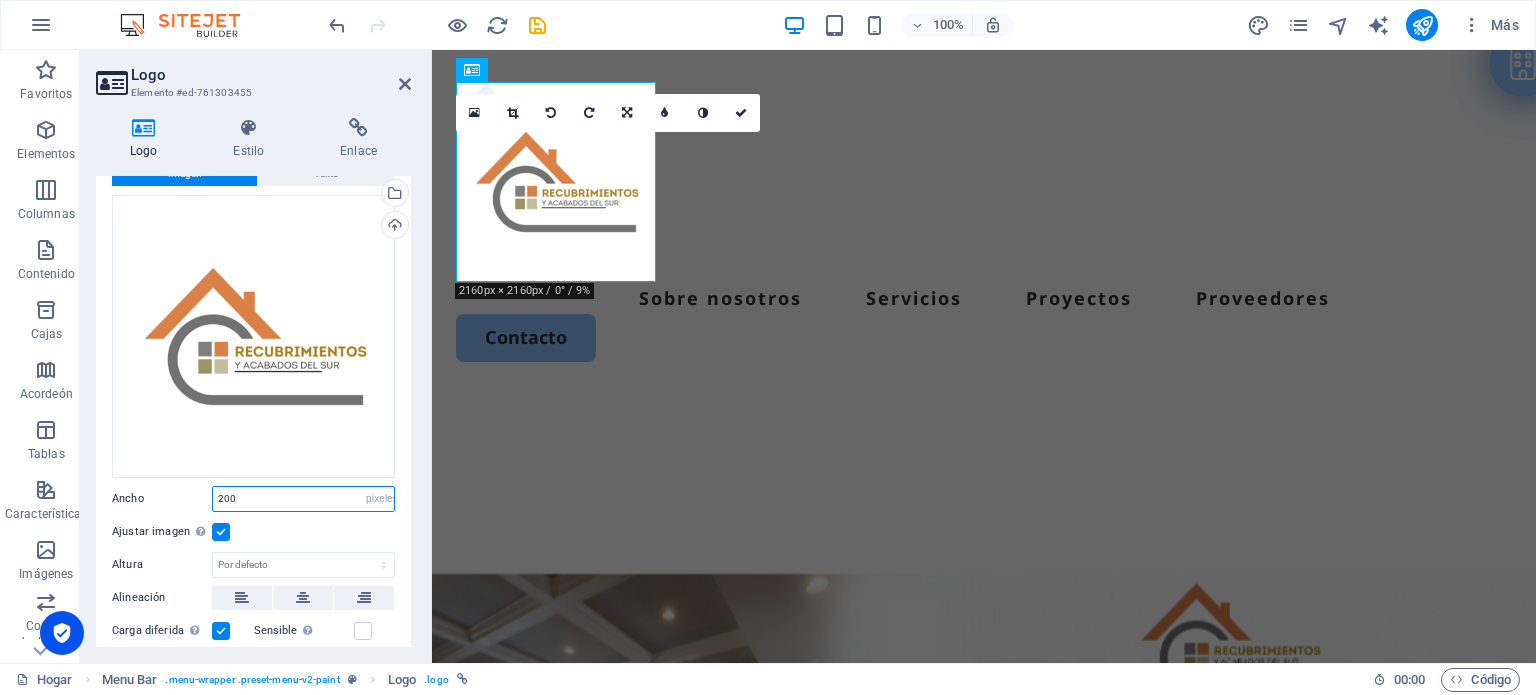 click on "200" at bounding box center [303, 499] 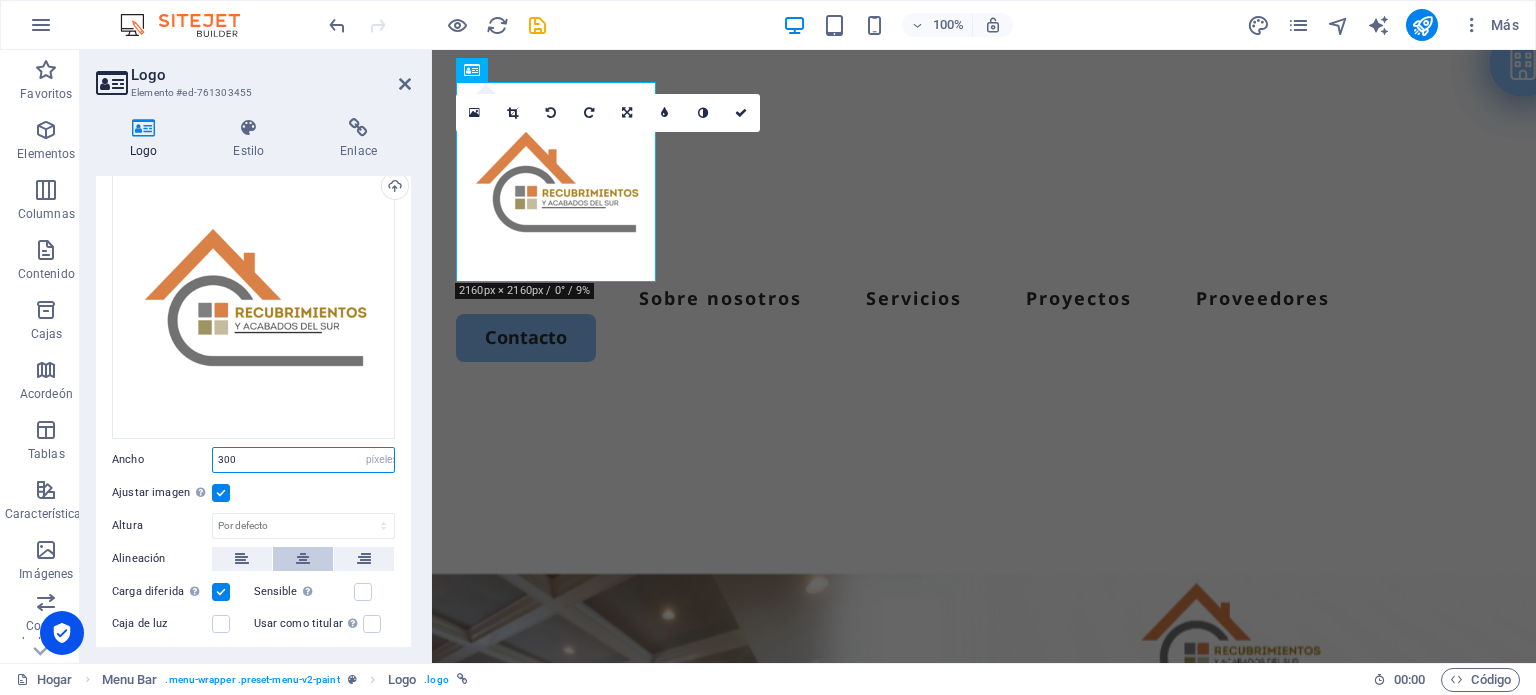 scroll, scrollTop: 133, scrollLeft: 0, axis: vertical 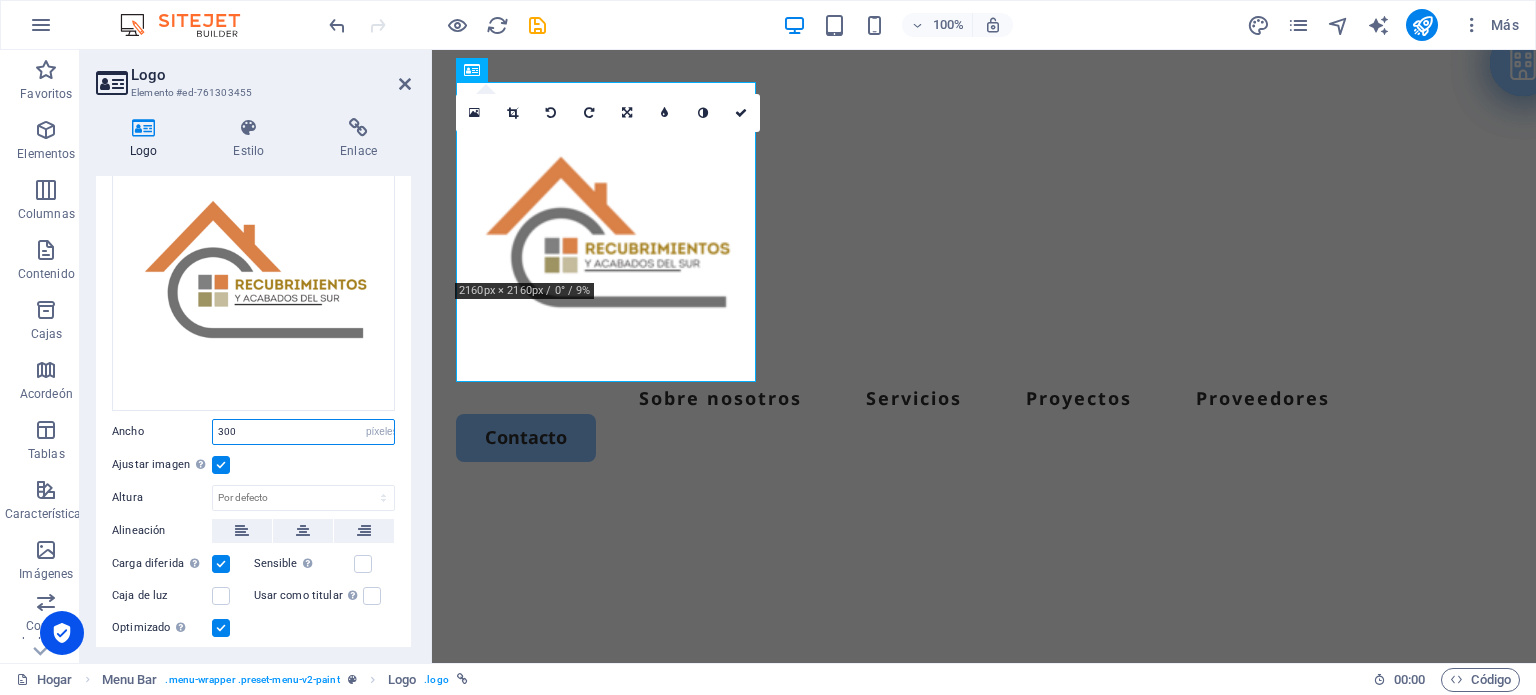 click on "300" at bounding box center [303, 432] 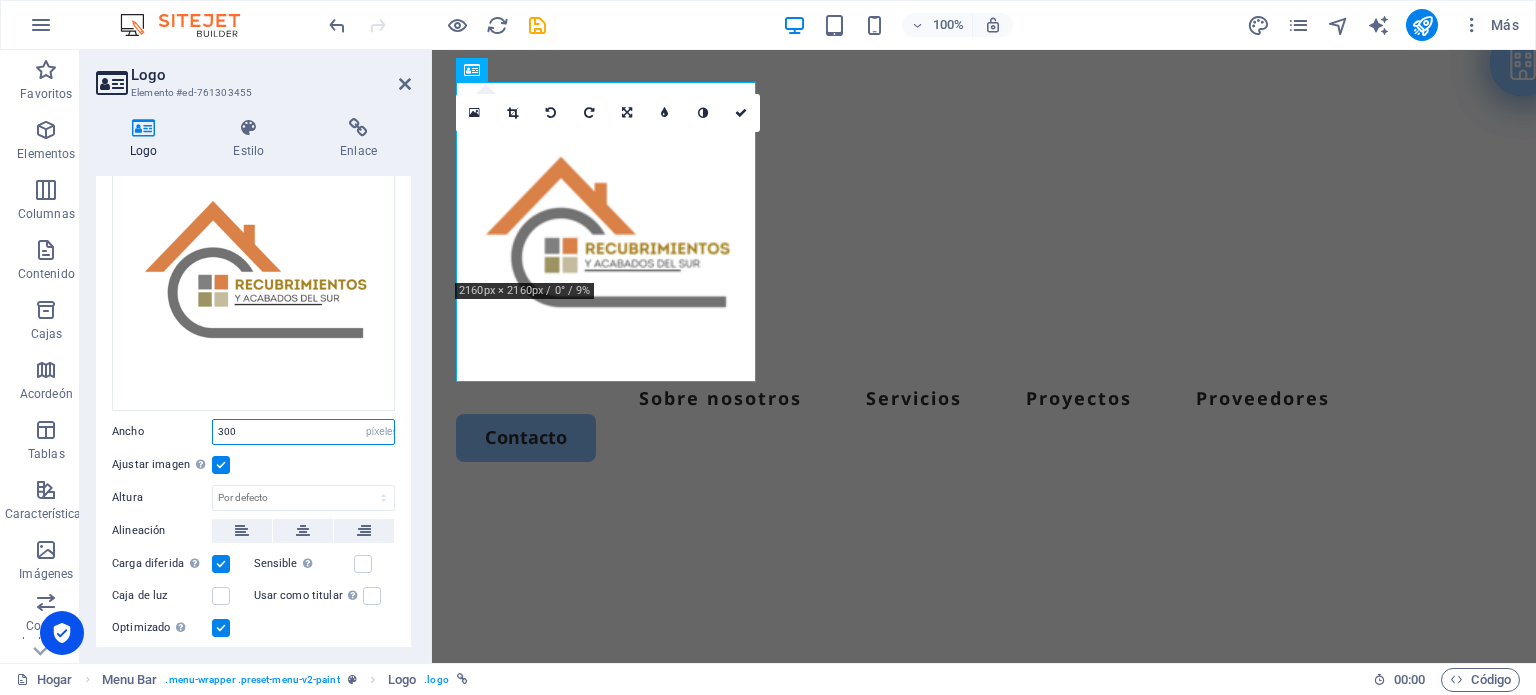click on "300" at bounding box center (303, 432) 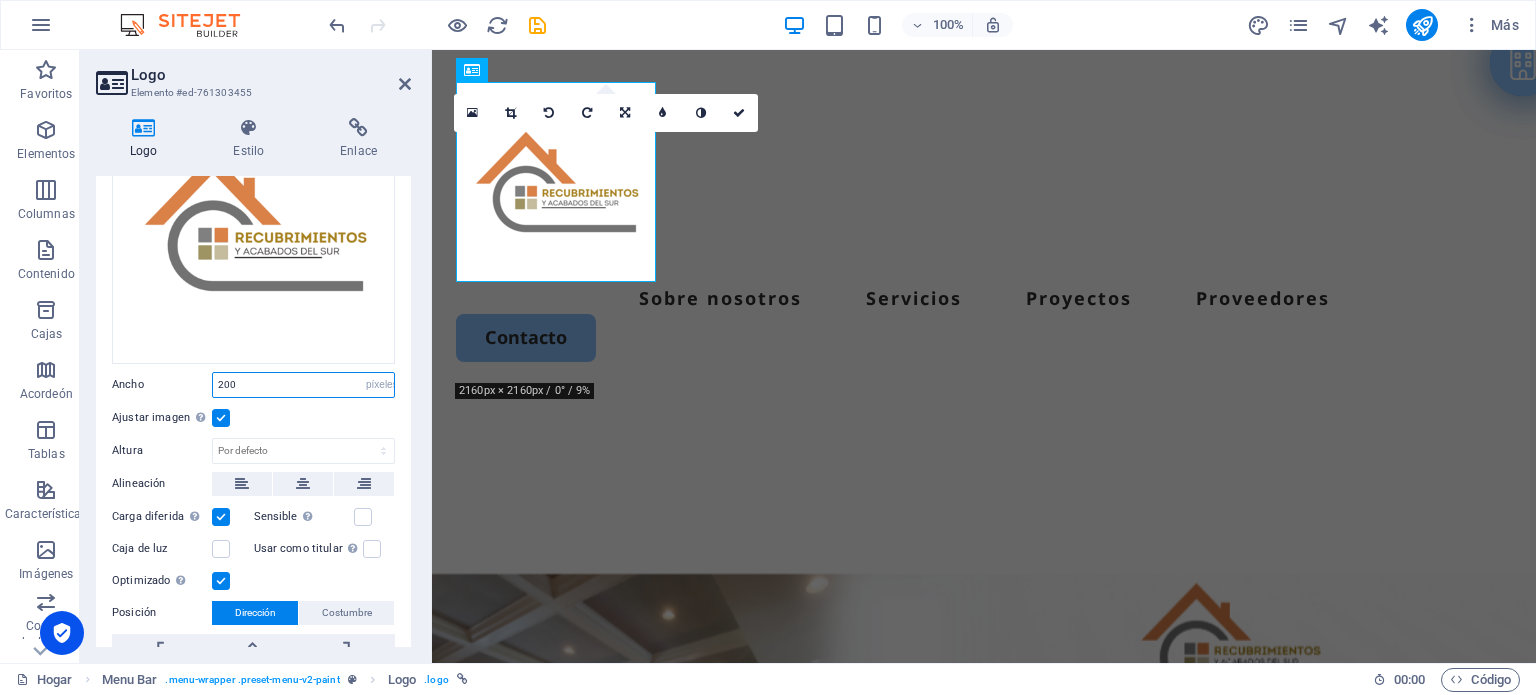 scroll, scrollTop: 200, scrollLeft: 0, axis: vertical 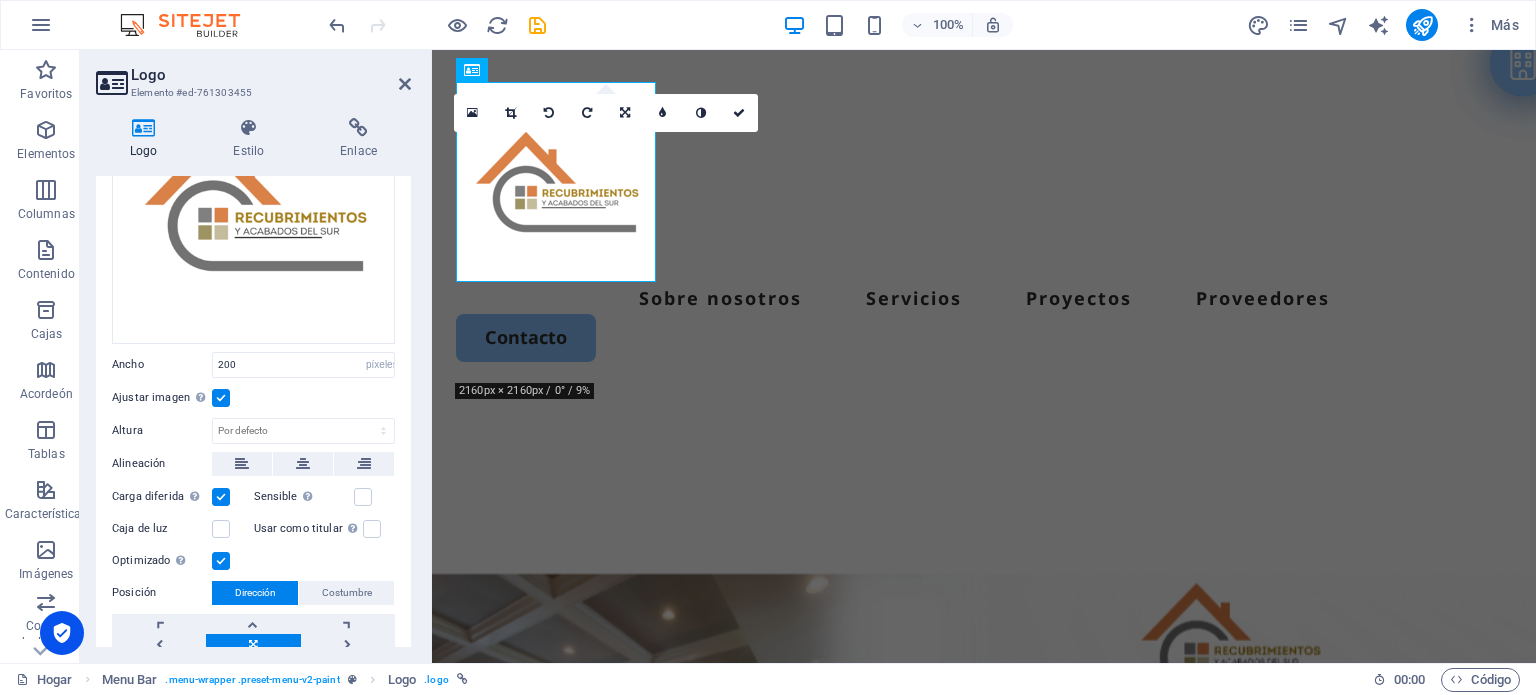 click at bounding box center [221, 497] 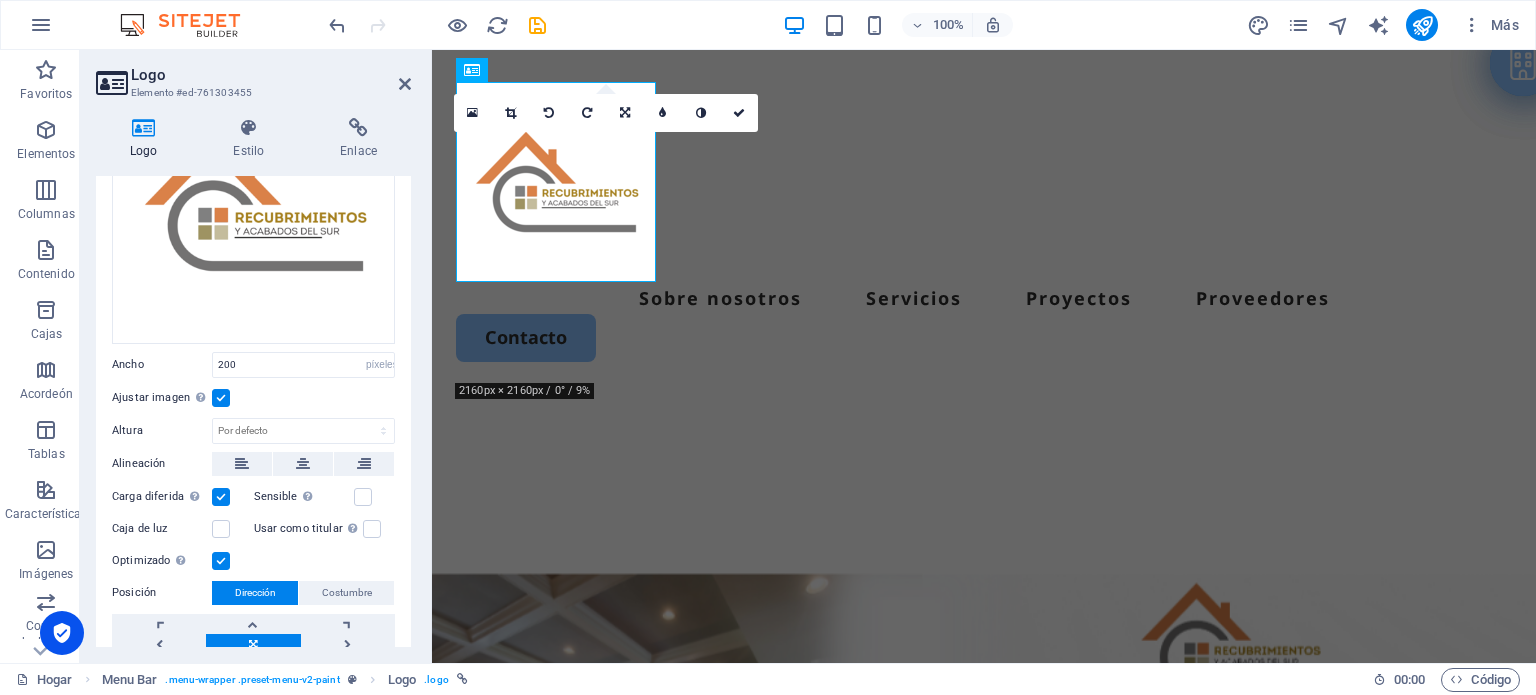 click on "Carga diferida Cargar imágenes después de que se cargue la página mejora la velocidad de la página." at bounding box center (0, 0) 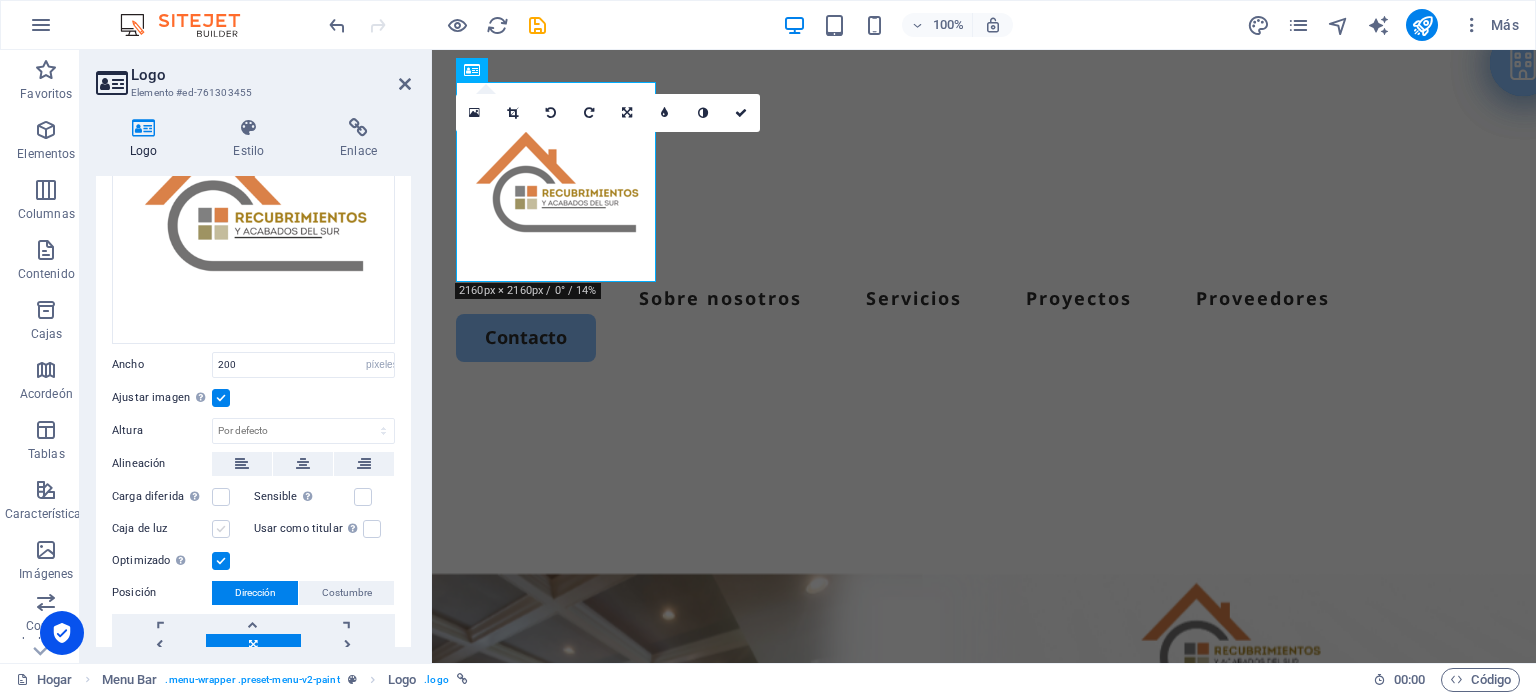 click at bounding box center (221, 529) 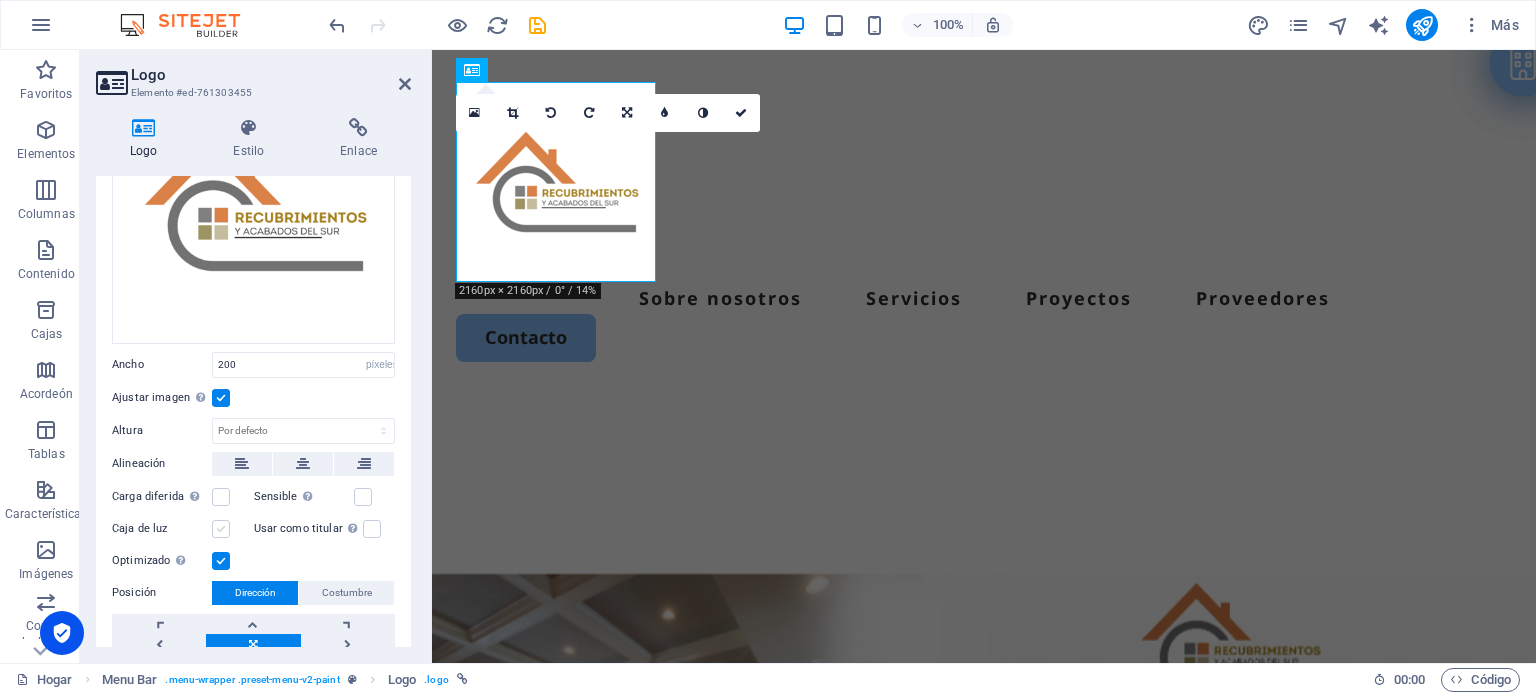 click on "Caja de luz" at bounding box center [0, 0] 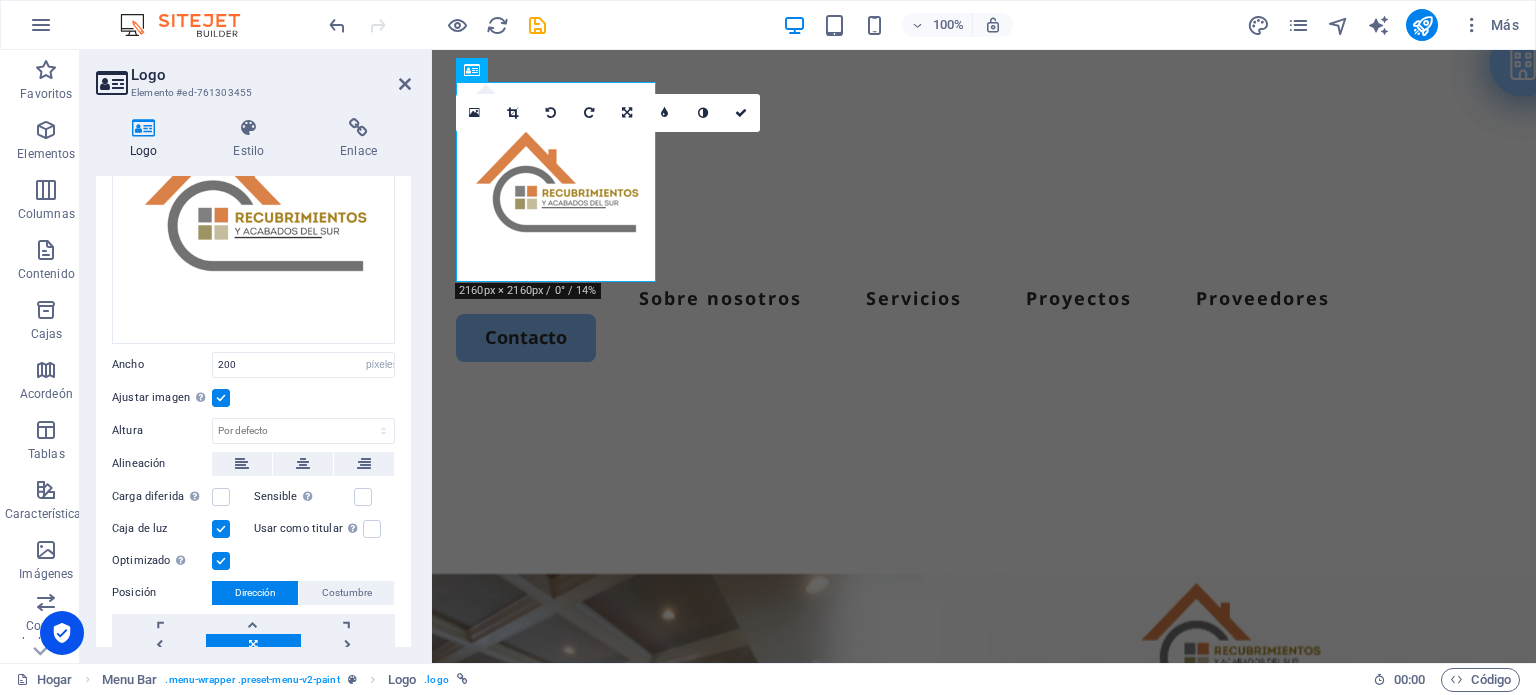 click at bounding box center (221, 529) 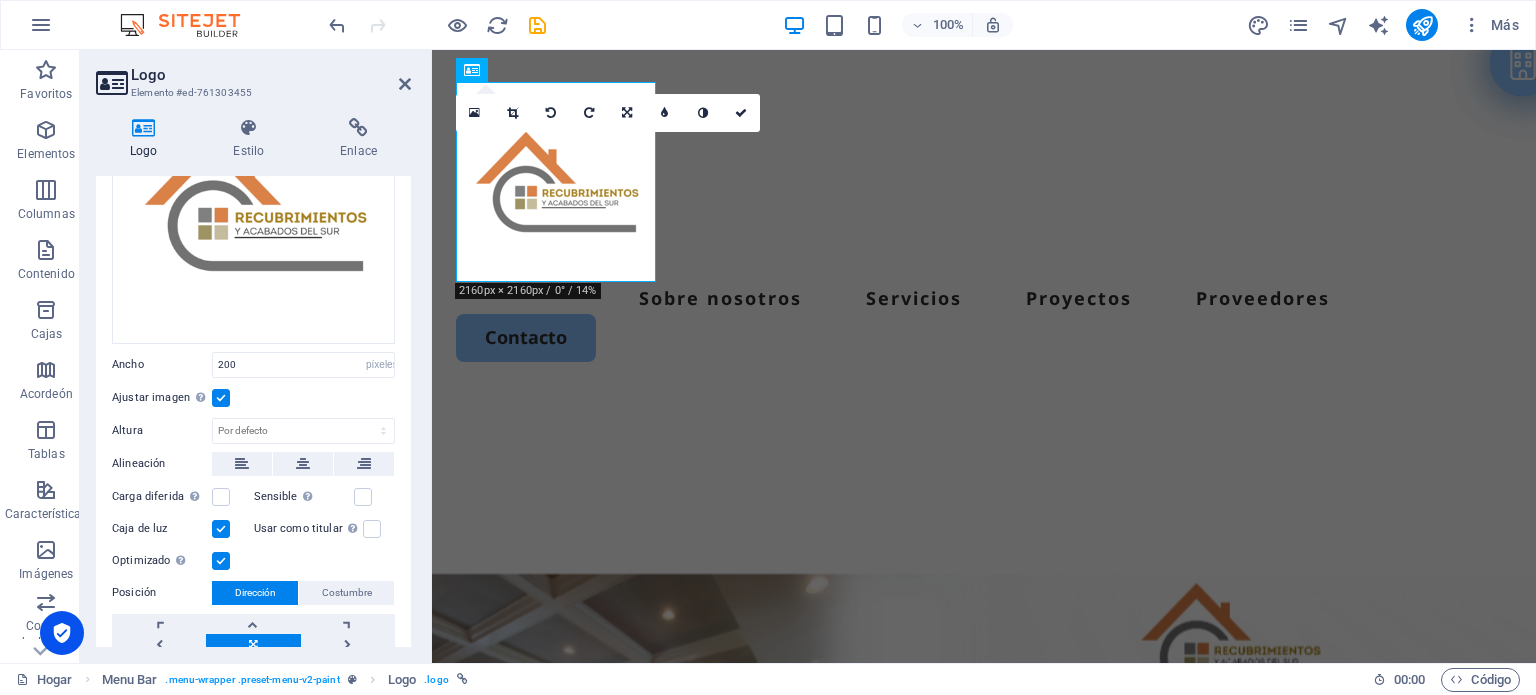 click on "Caja de luz" at bounding box center (0, 0) 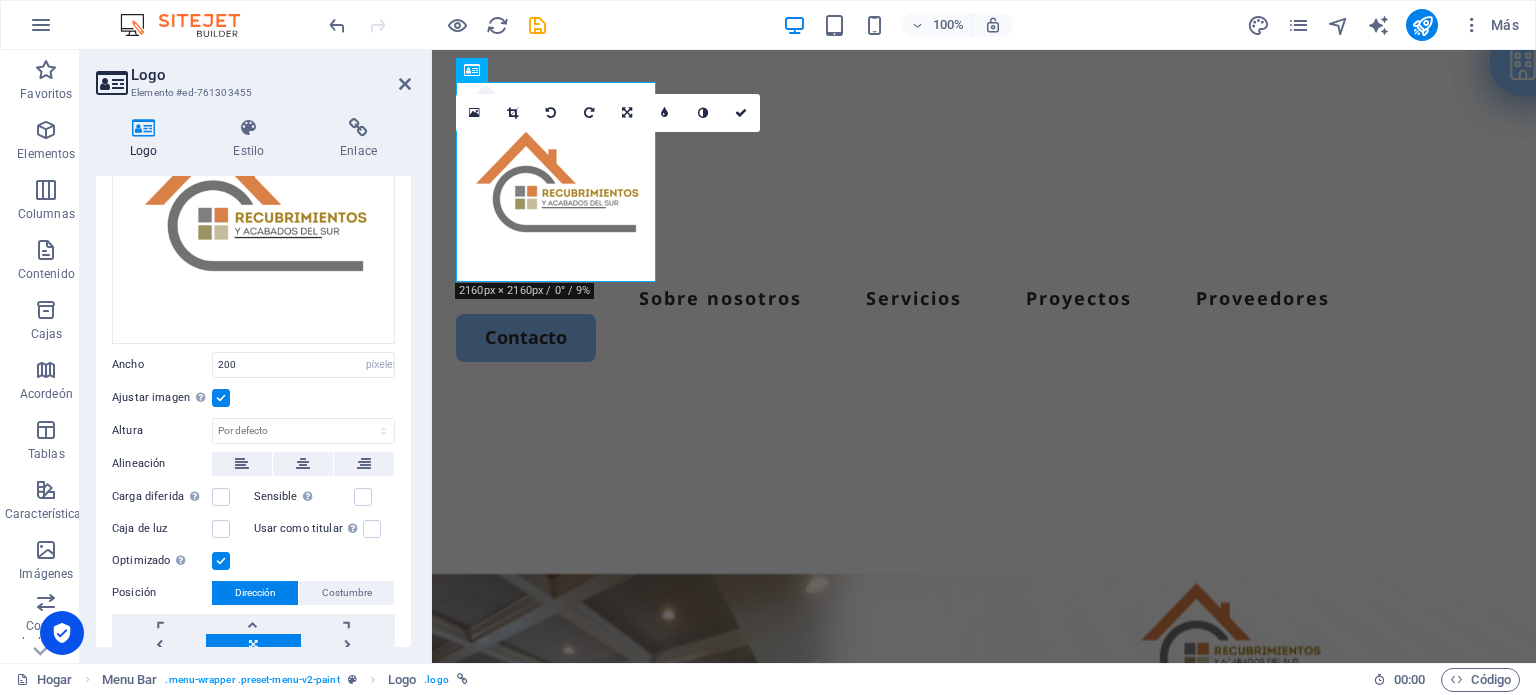 click at bounding box center (221, 561) 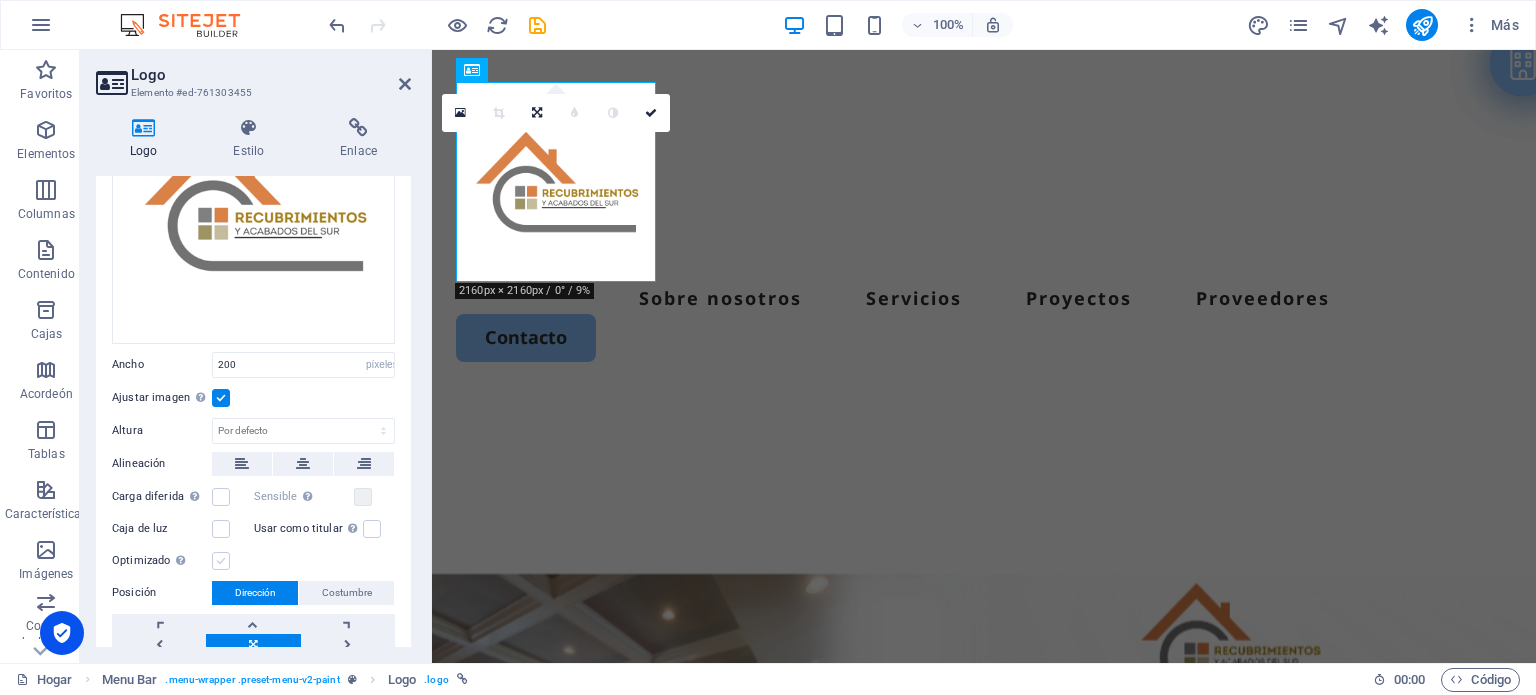 click at bounding box center [221, 561] 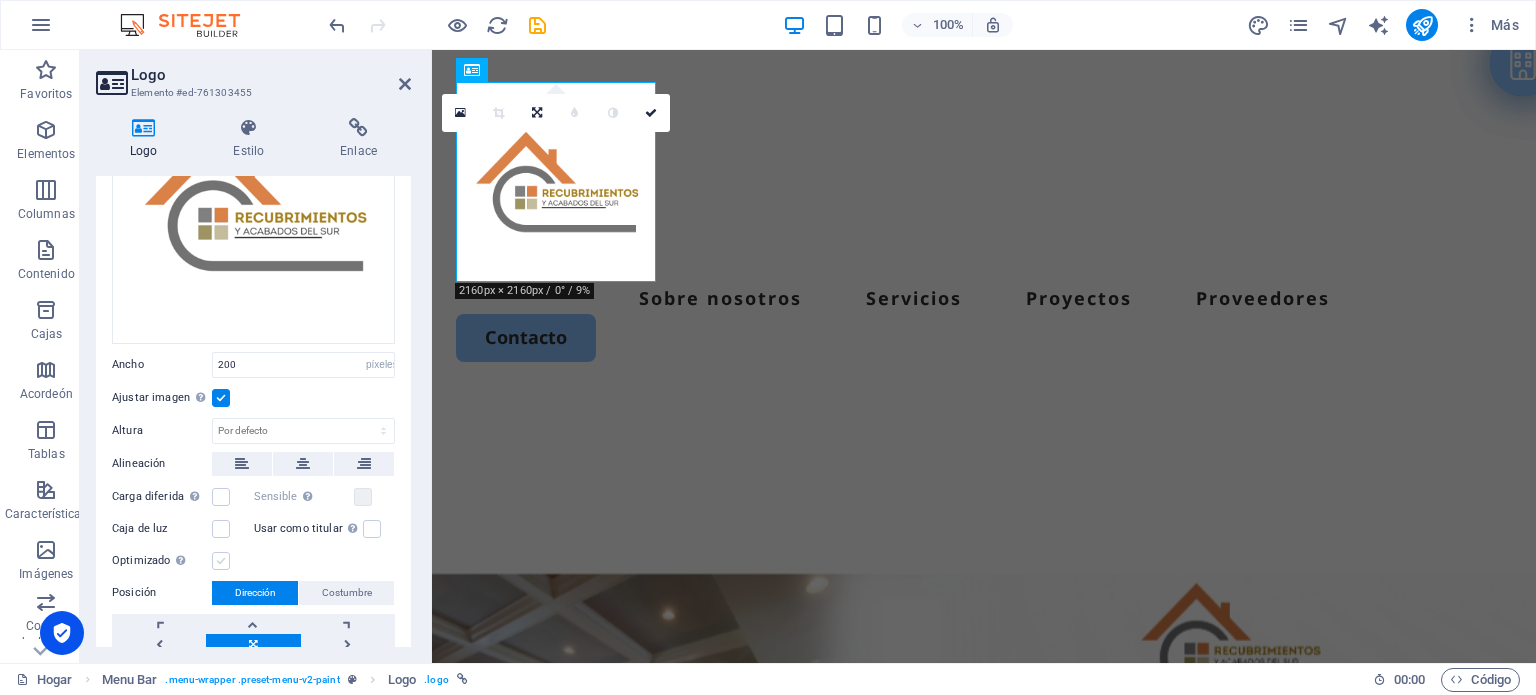 click on "Optimizado Las imágenes se comprimen para mejorar la velocidad de la página." at bounding box center (0, 0) 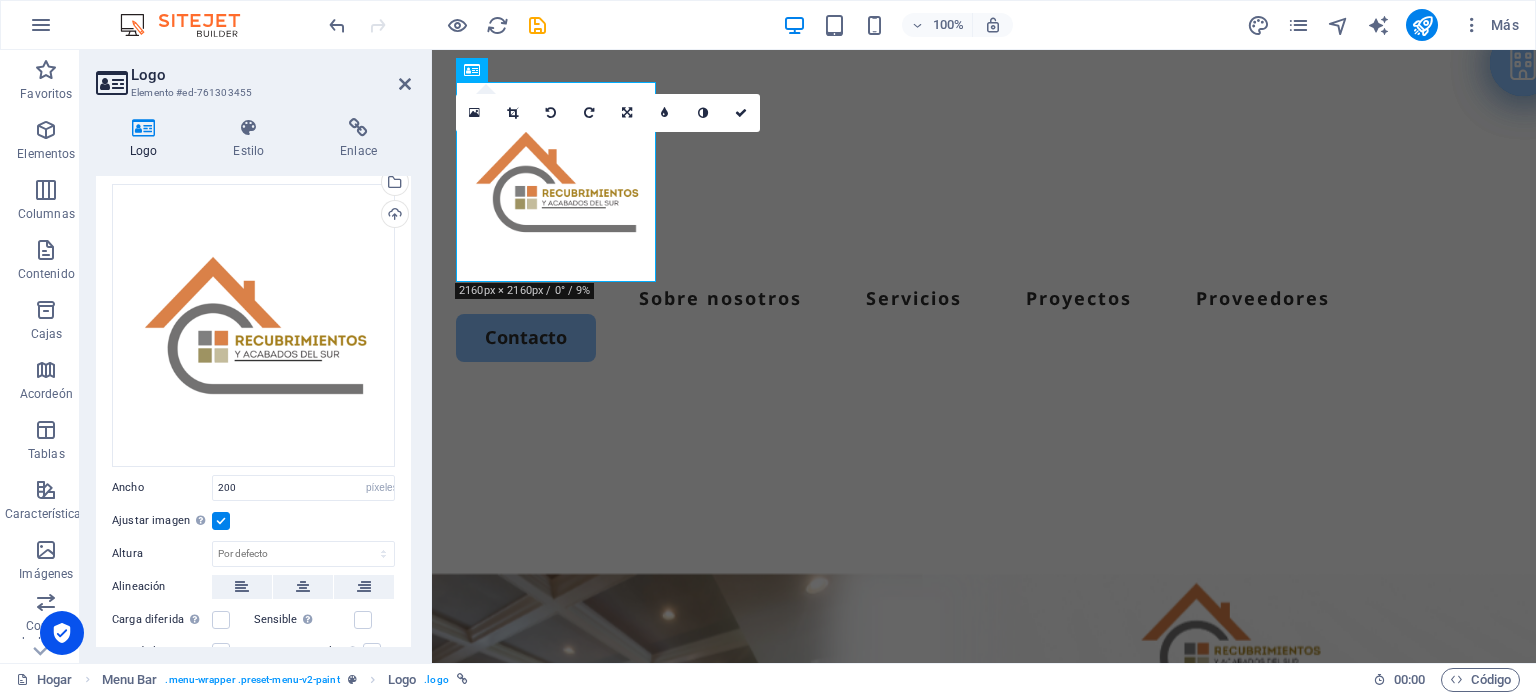 scroll, scrollTop: 200, scrollLeft: 0, axis: vertical 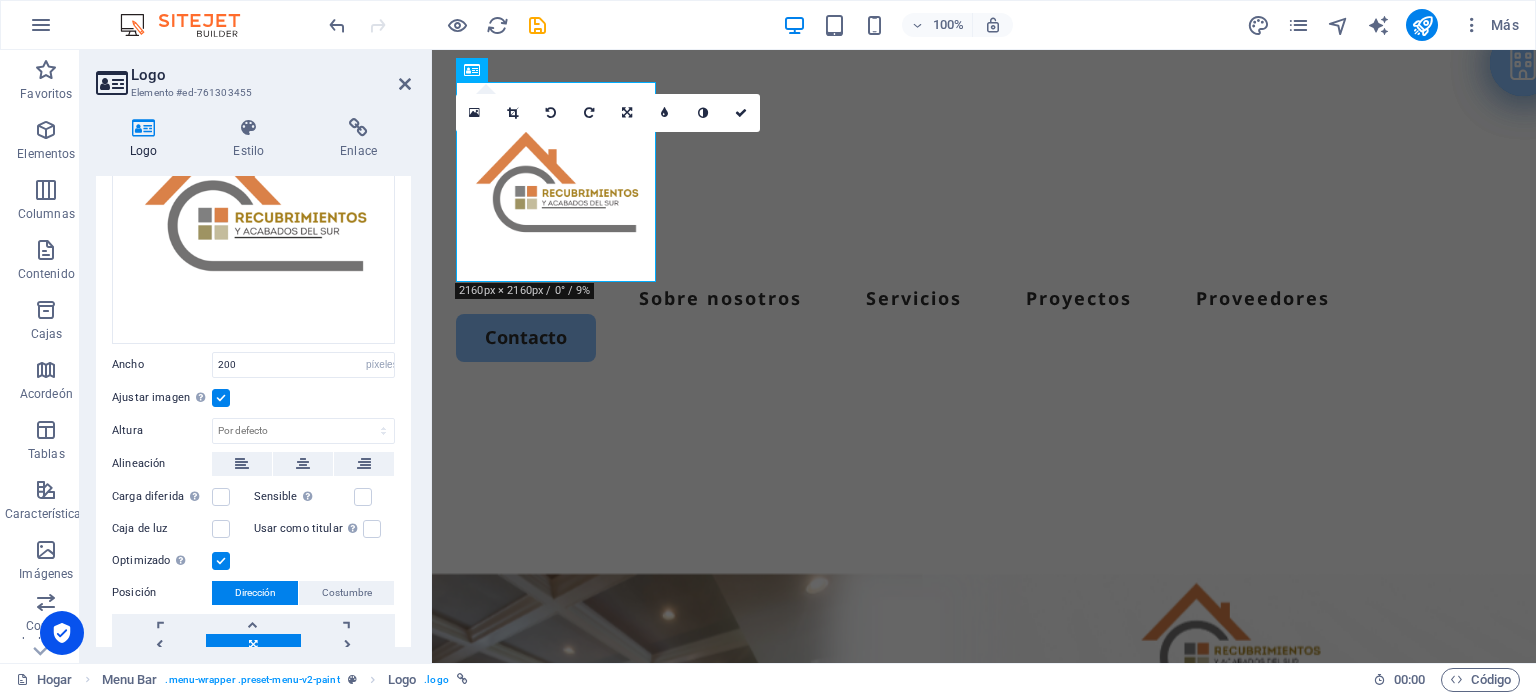 click at bounding box center [221, 398] 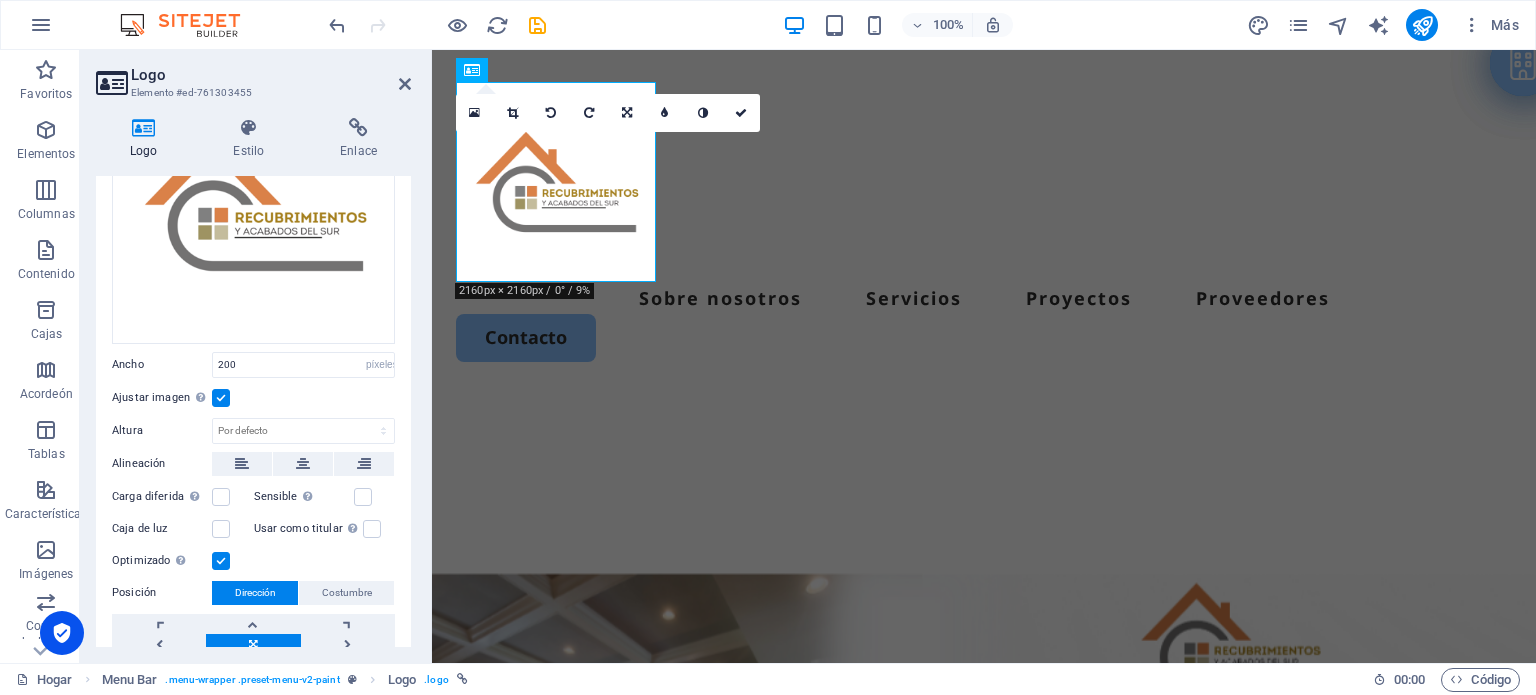 click on "Ajustar imagen Ajustar automáticamente la imagen a un ancho y alto fijos" at bounding box center (0, 0) 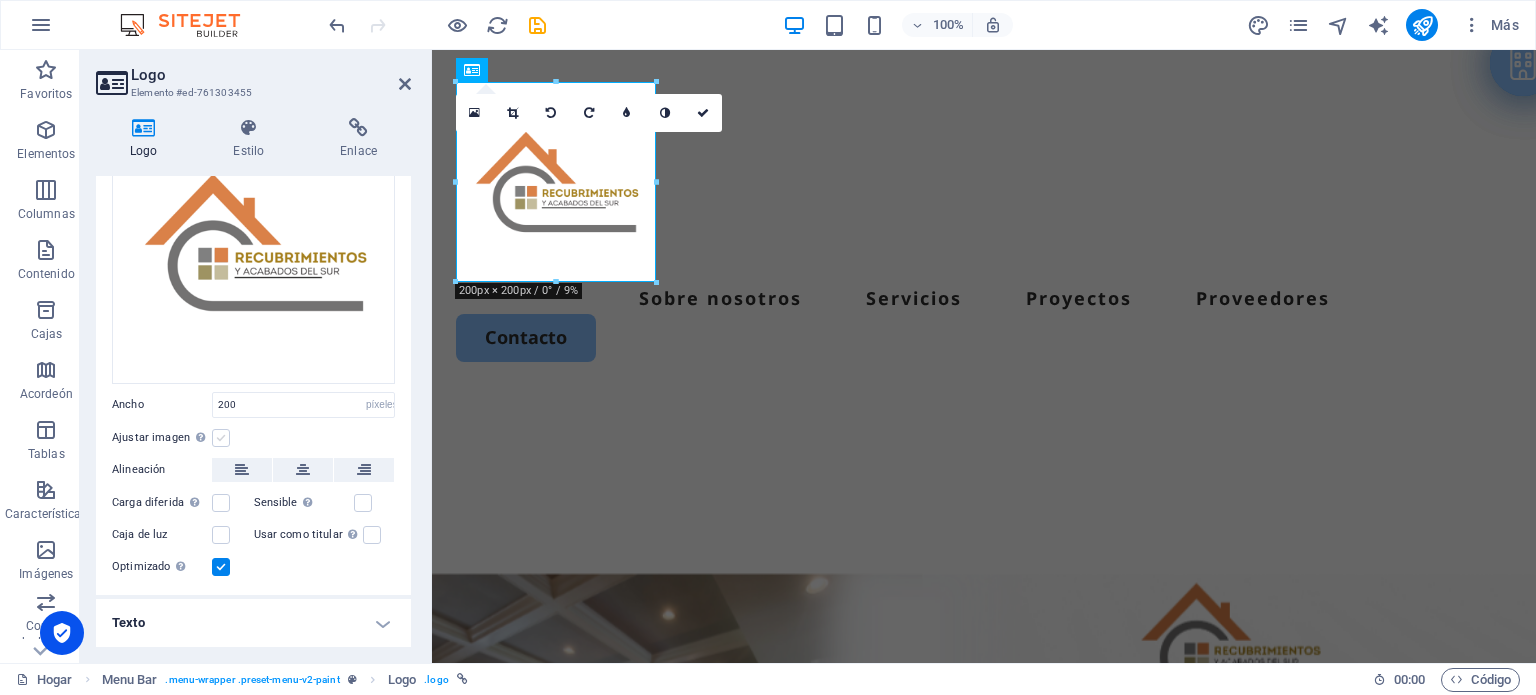 scroll, scrollTop: 155, scrollLeft: 0, axis: vertical 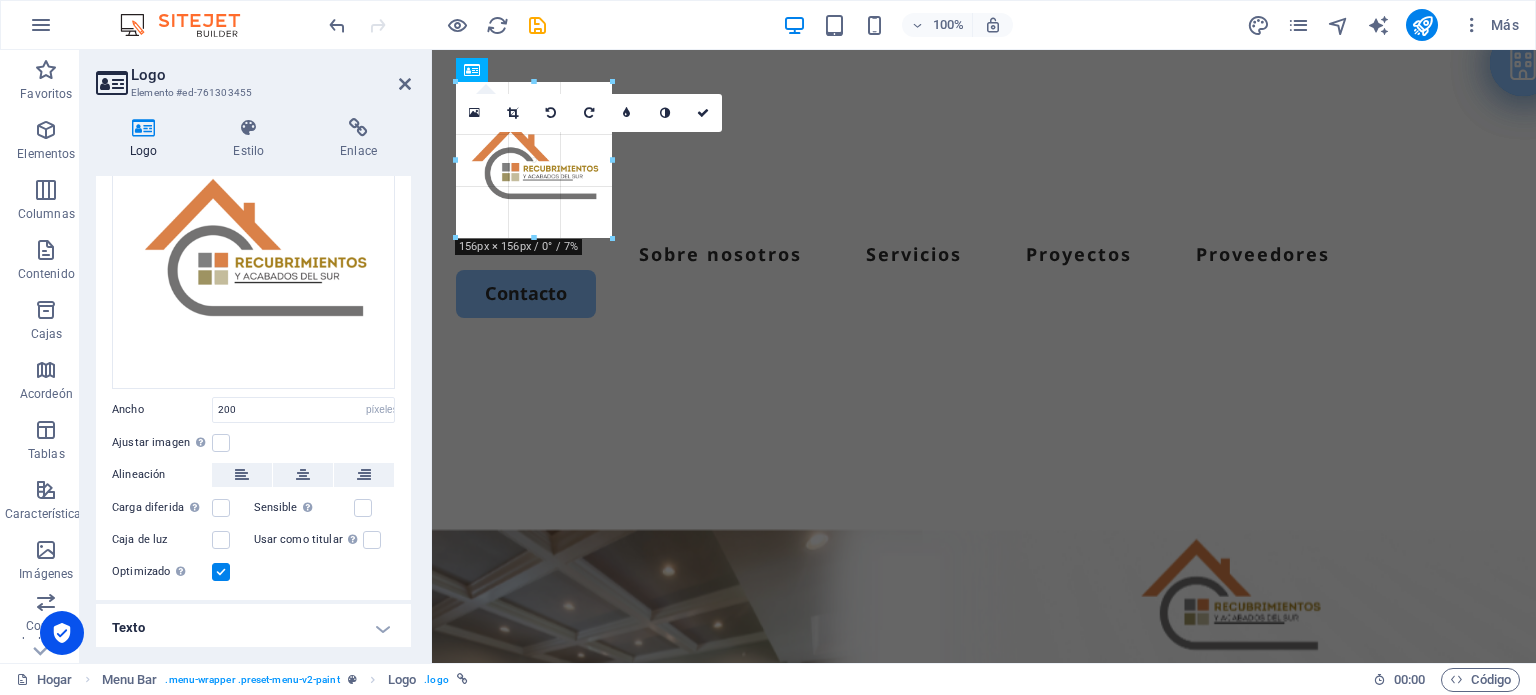 drag, startPoint x: 554, startPoint y: 283, endPoint x: 559, endPoint y: 243, distance: 40.311287 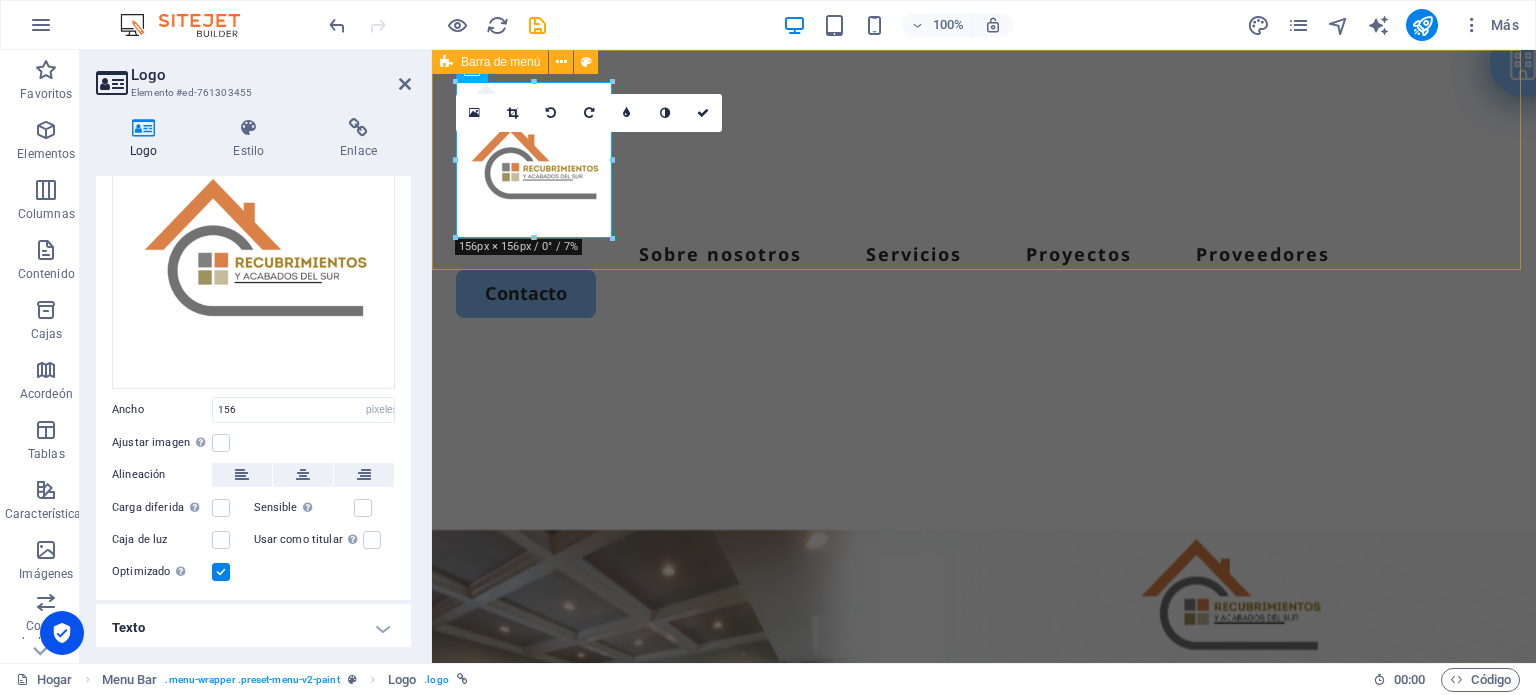 scroll, scrollTop: 21, scrollLeft: 0, axis: vertical 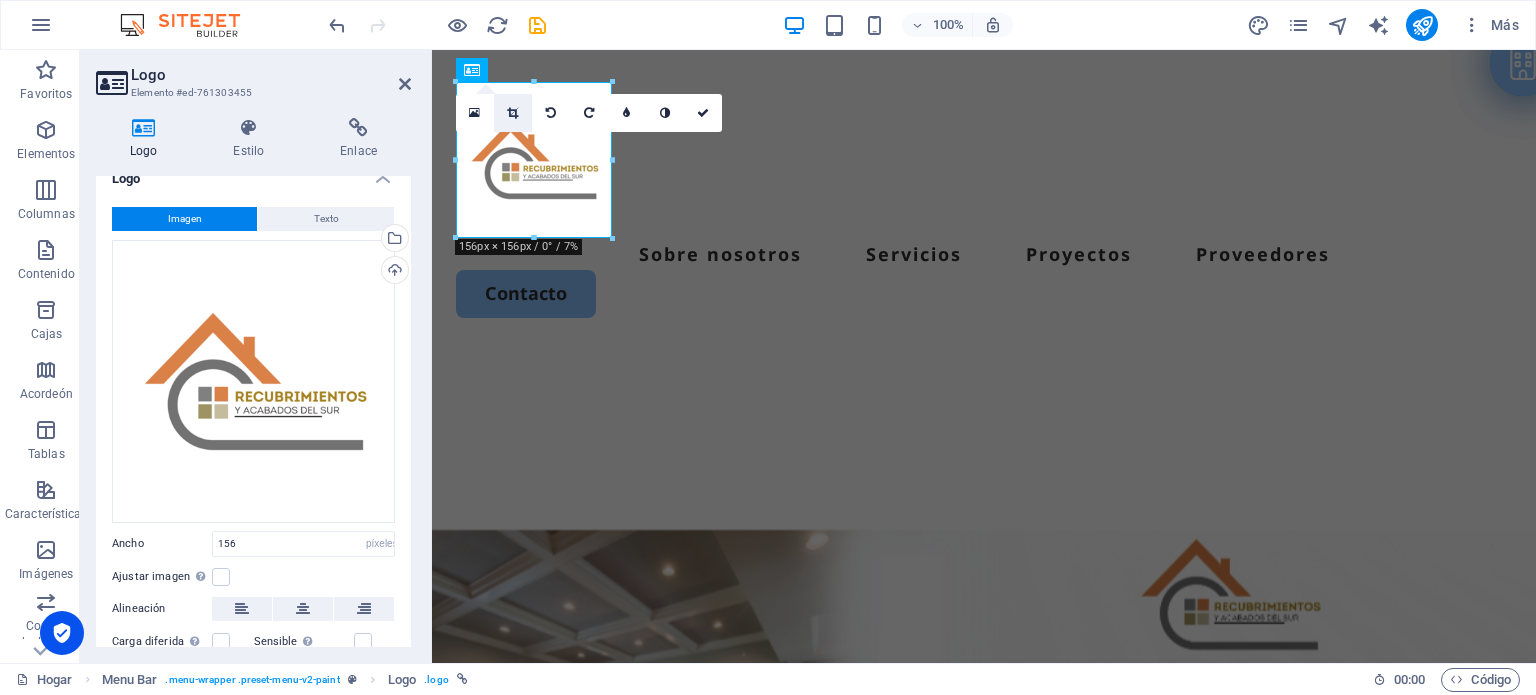 click at bounding box center (512, 113) 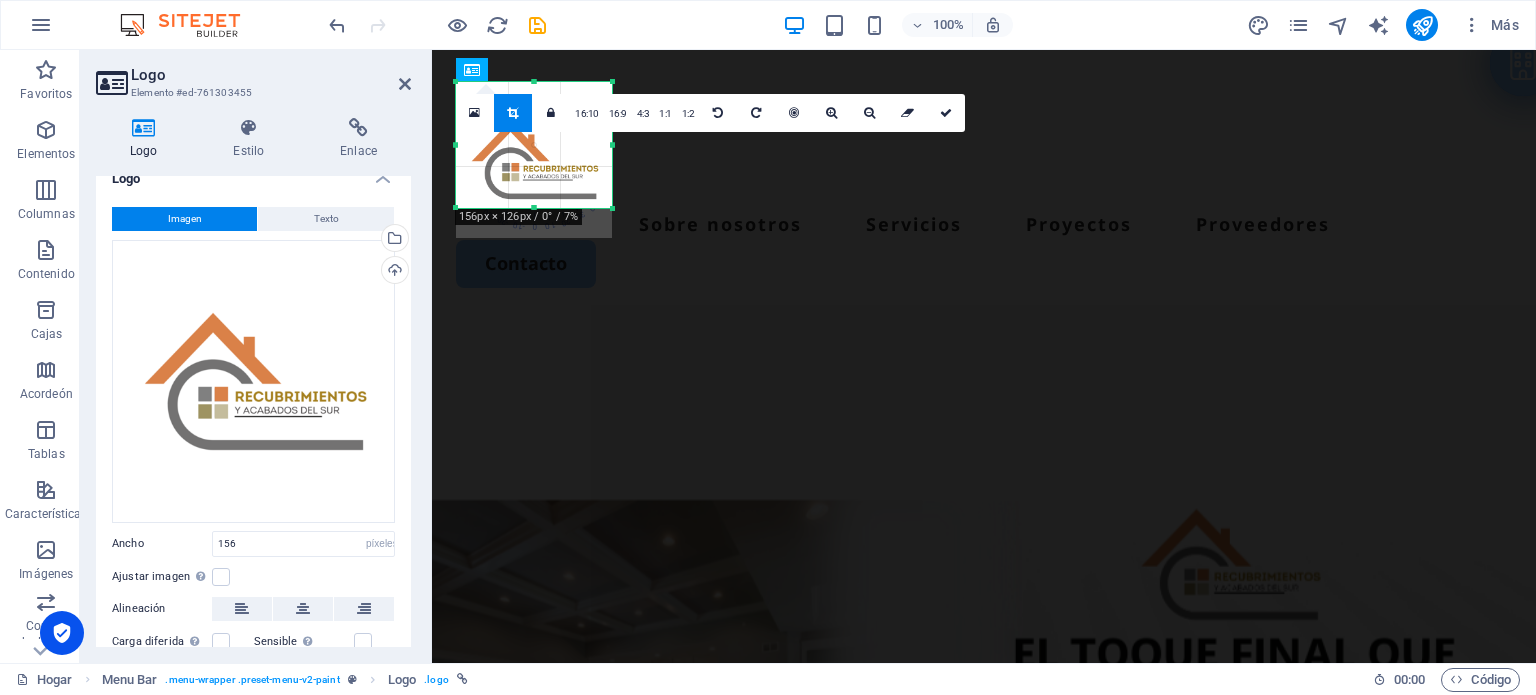drag, startPoint x: 533, startPoint y: 235, endPoint x: 541, endPoint y: 205, distance: 31.04835 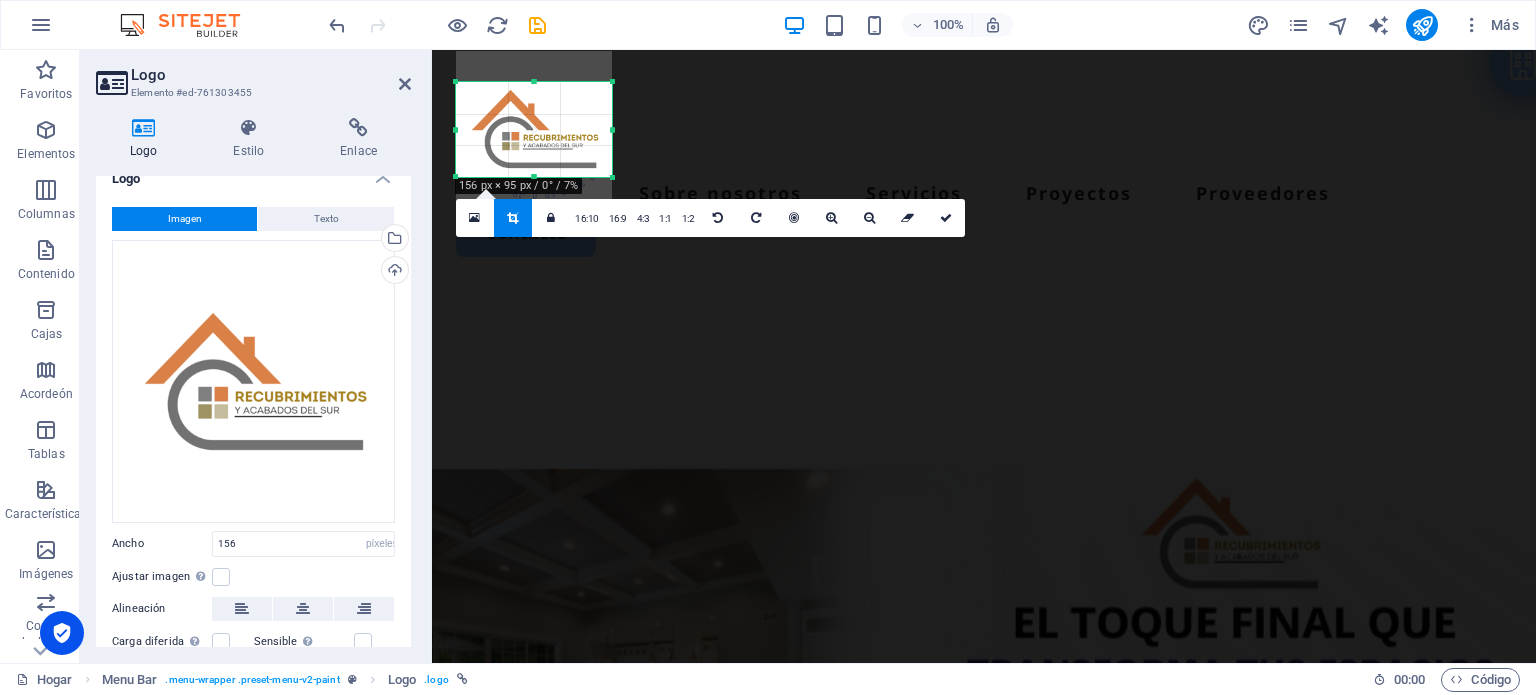 drag, startPoint x: 536, startPoint y: 83, endPoint x: 533, endPoint y: 114, distance: 31.144823 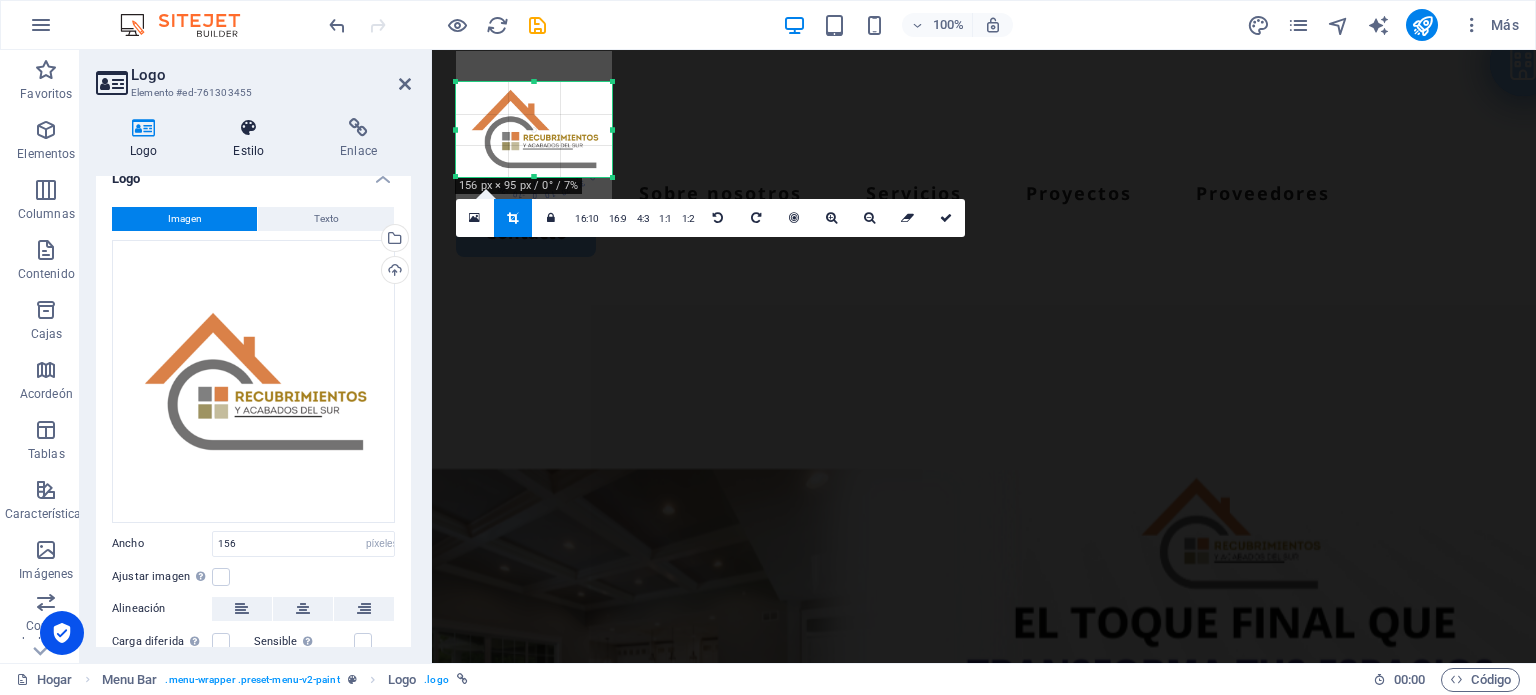 click on "Estilo" at bounding box center [252, 139] 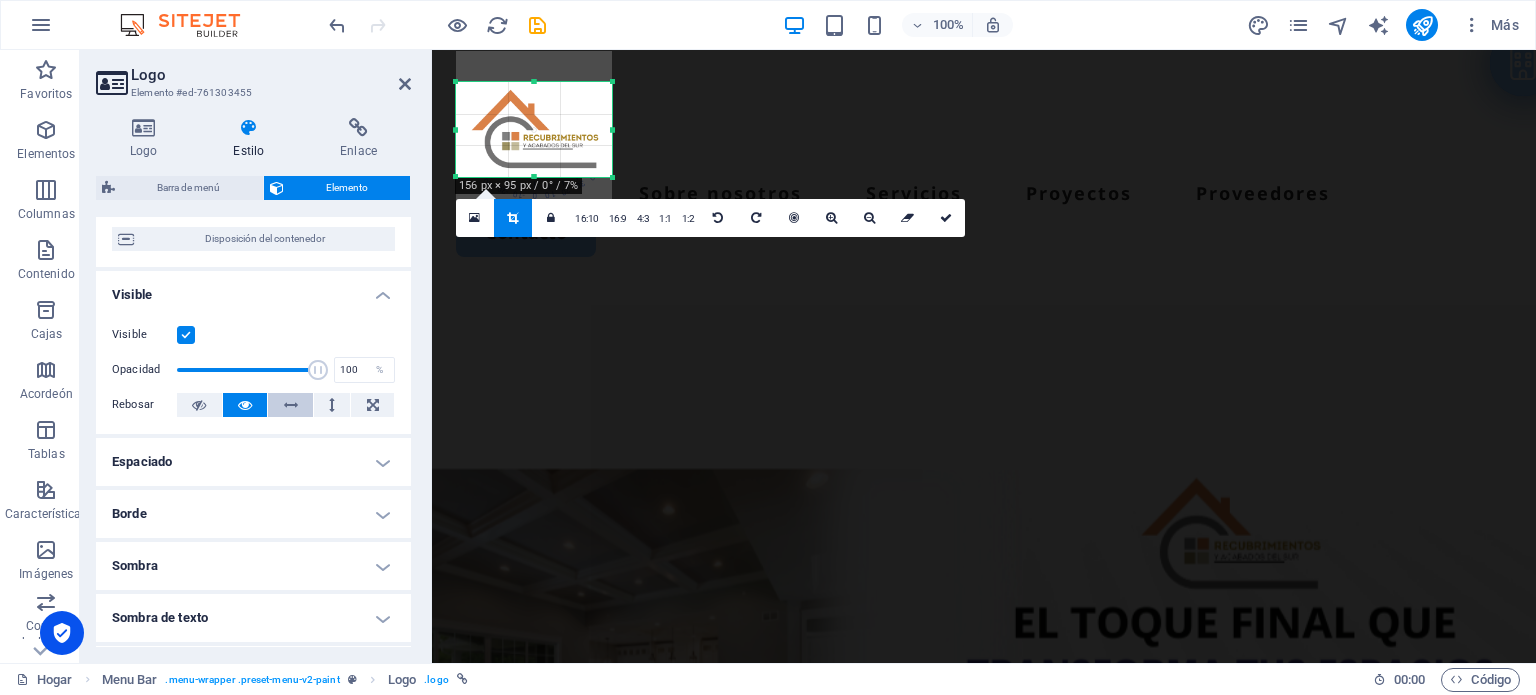 scroll, scrollTop: 200, scrollLeft: 0, axis: vertical 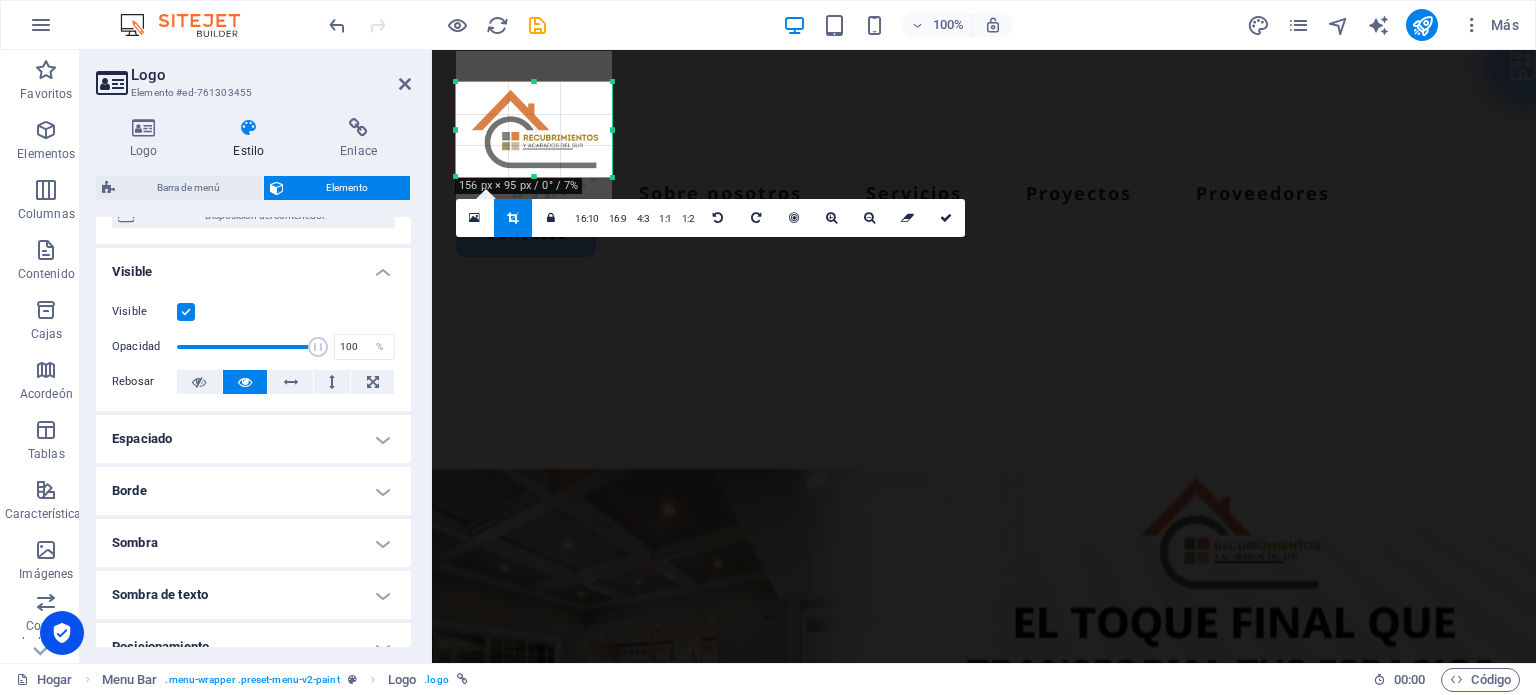 click on "Espaciado" at bounding box center [253, 439] 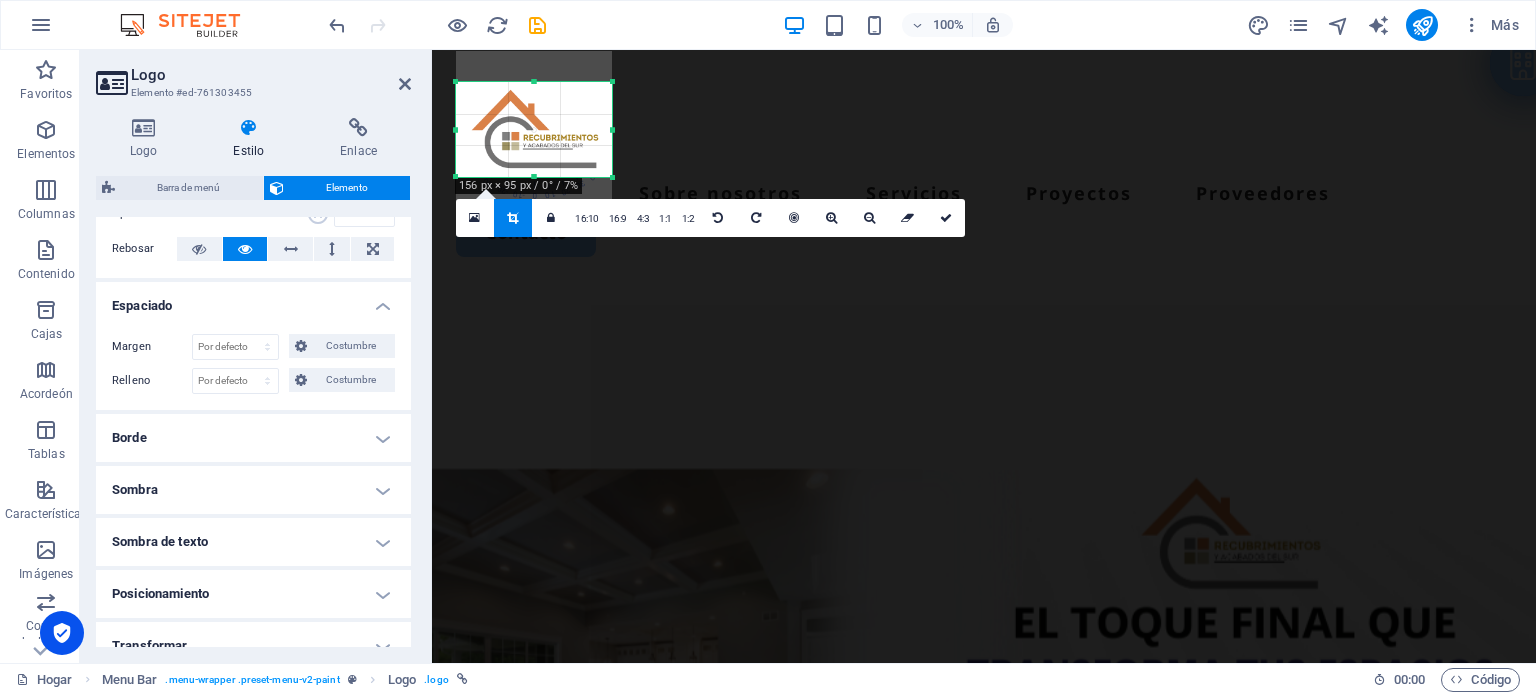 click on "Borde" at bounding box center [253, 438] 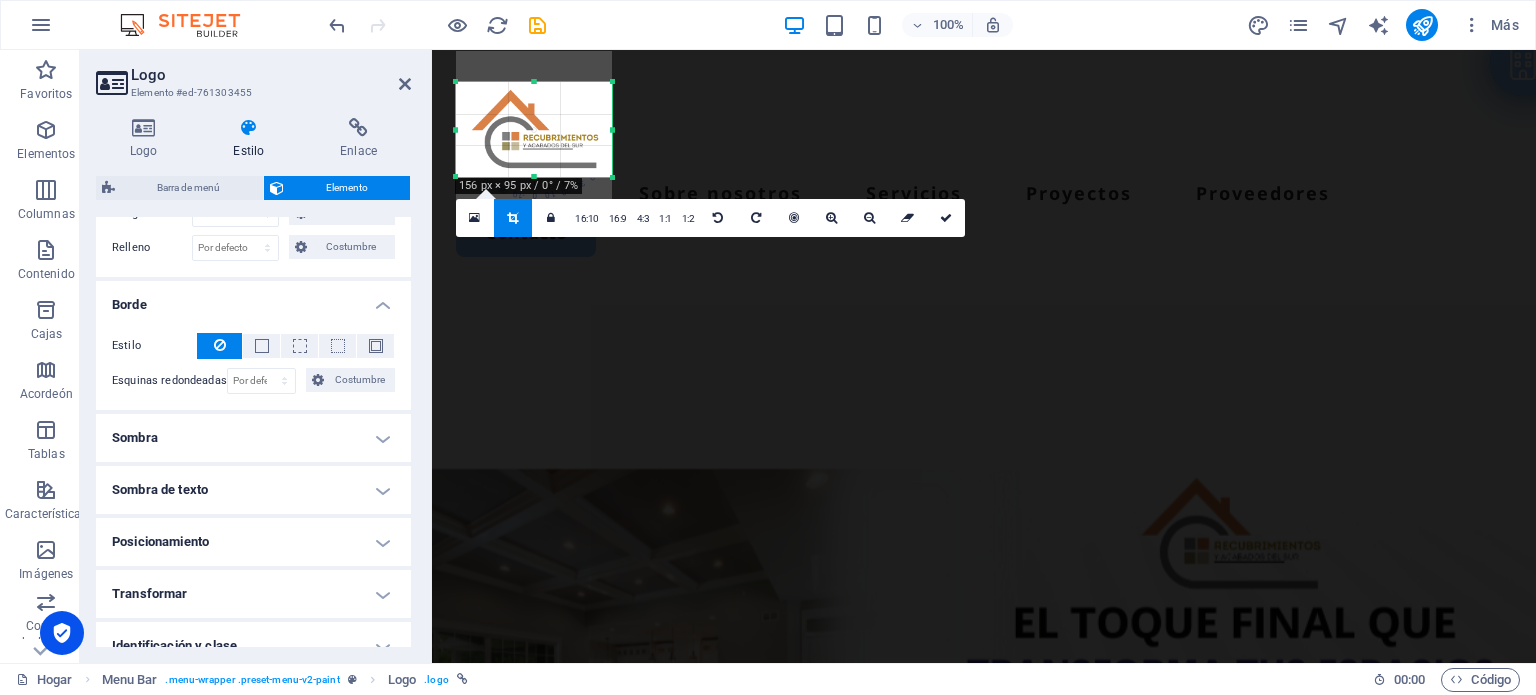 click on "Sombra" at bounding box center [253, 438] 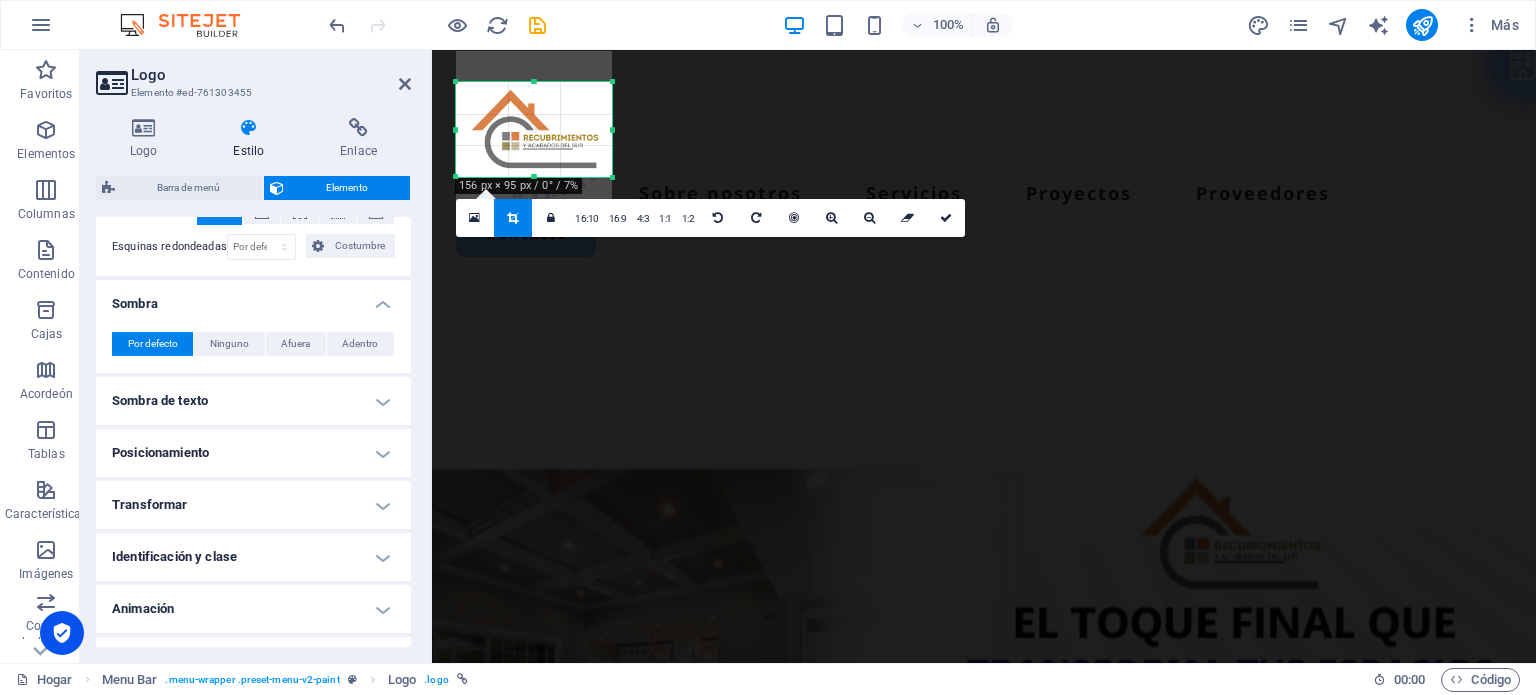 click on "Sombra de texto" at bounding box center [253, 401] 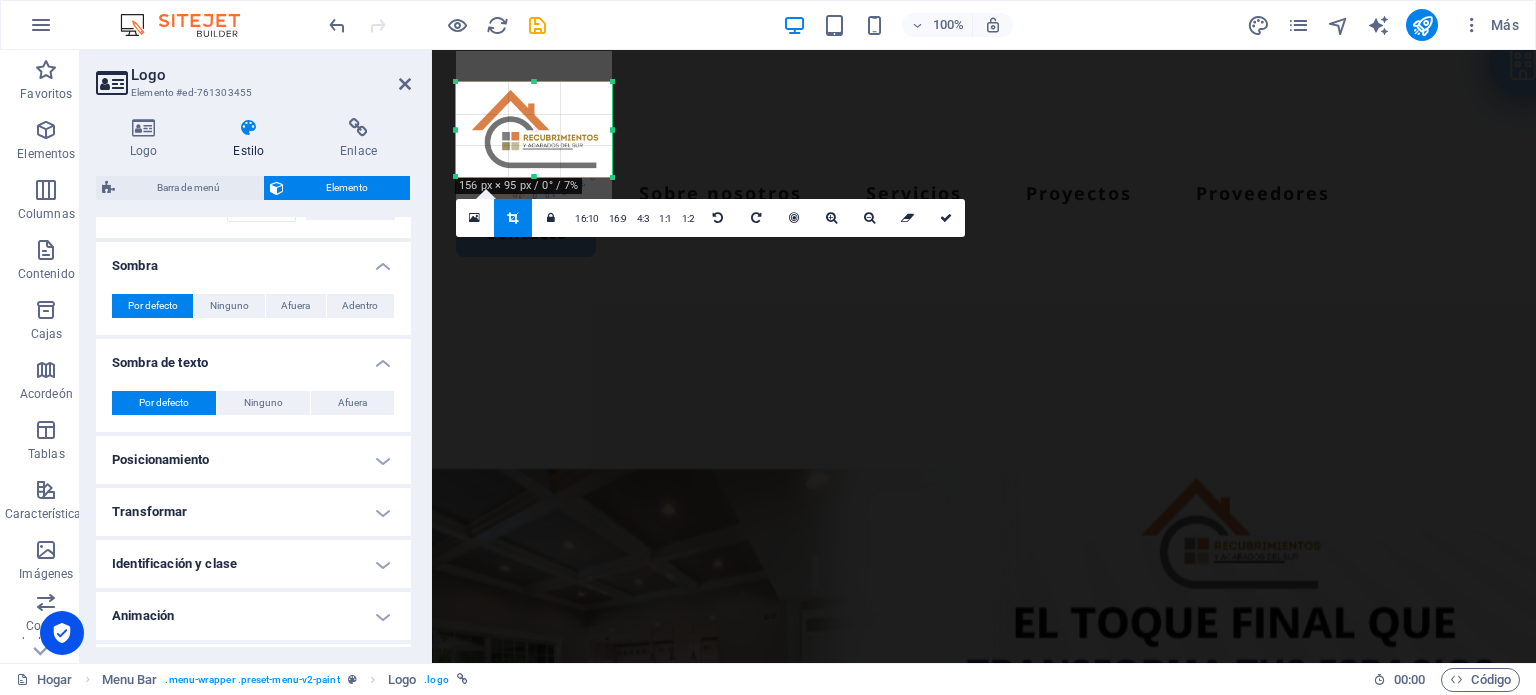 scroll, scrollTop: 666, scrollLeft: 0, axis: vertical 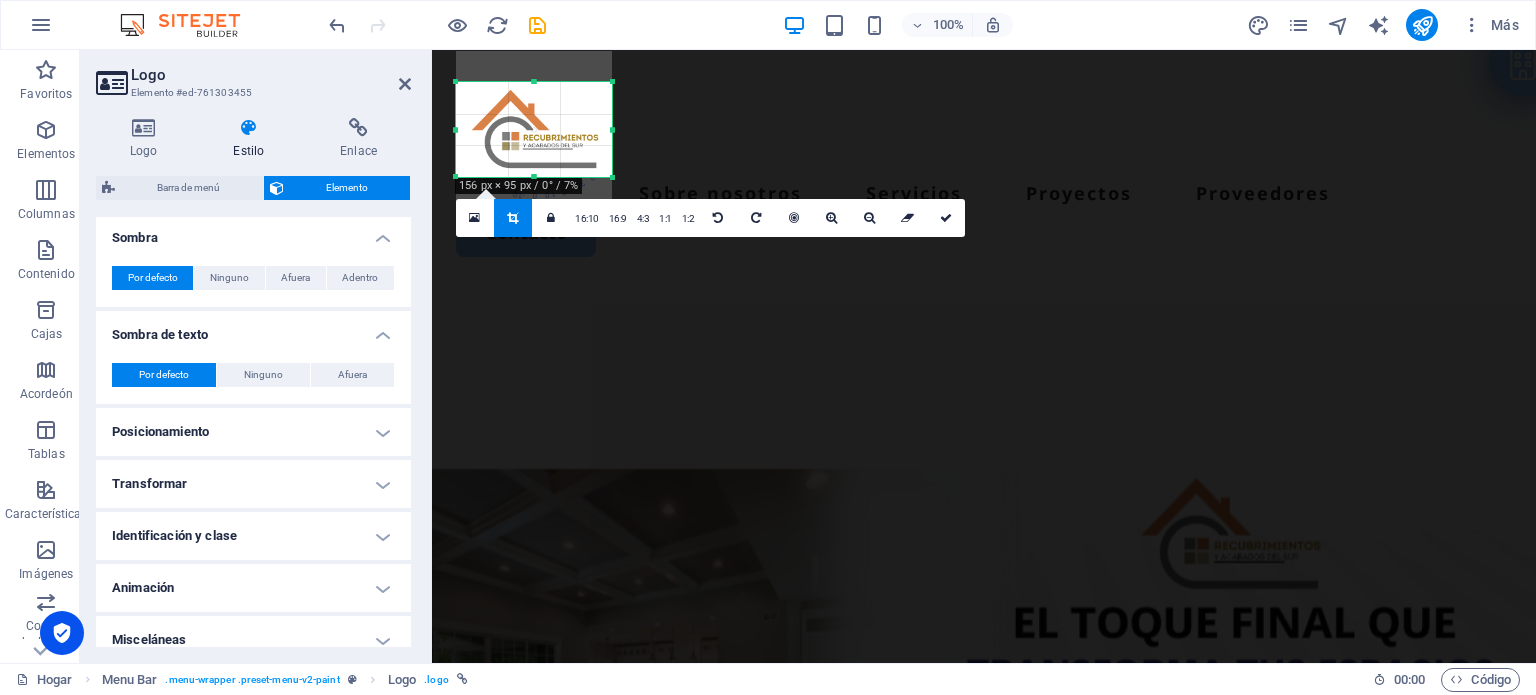 click on "Posicionamiento" at bounding box center (253, 432) 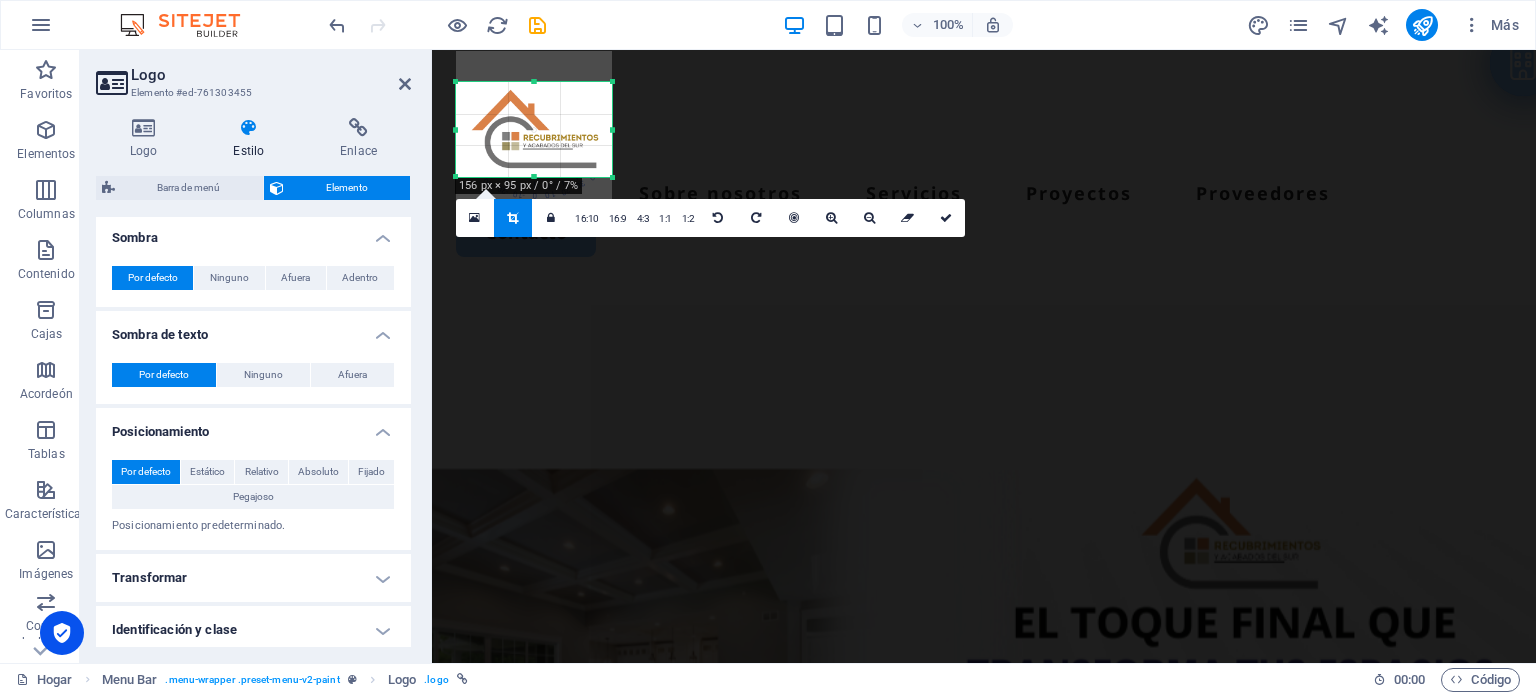 click on "Transformar" at bounding box center (253, 578) 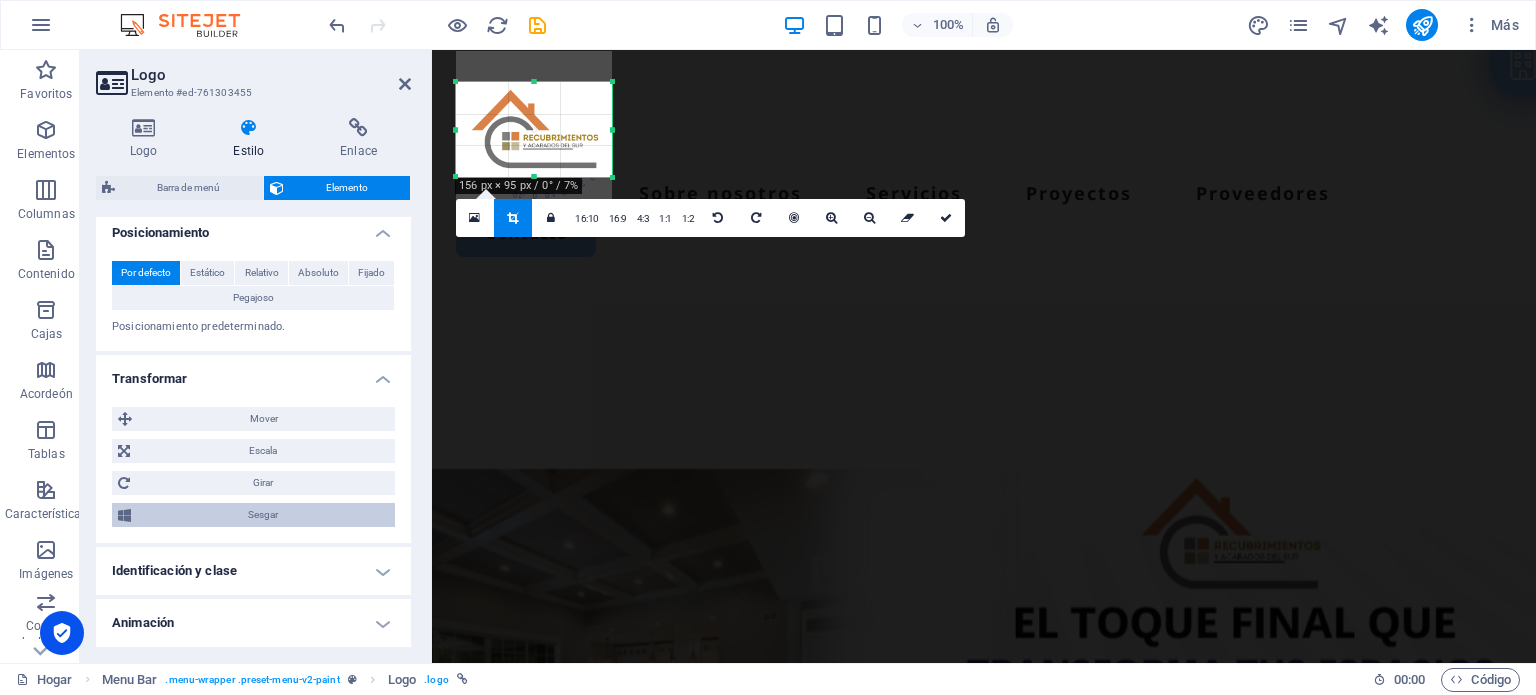 scroll, scrollTop: 866, scrollLeft: 0, axis: vertical 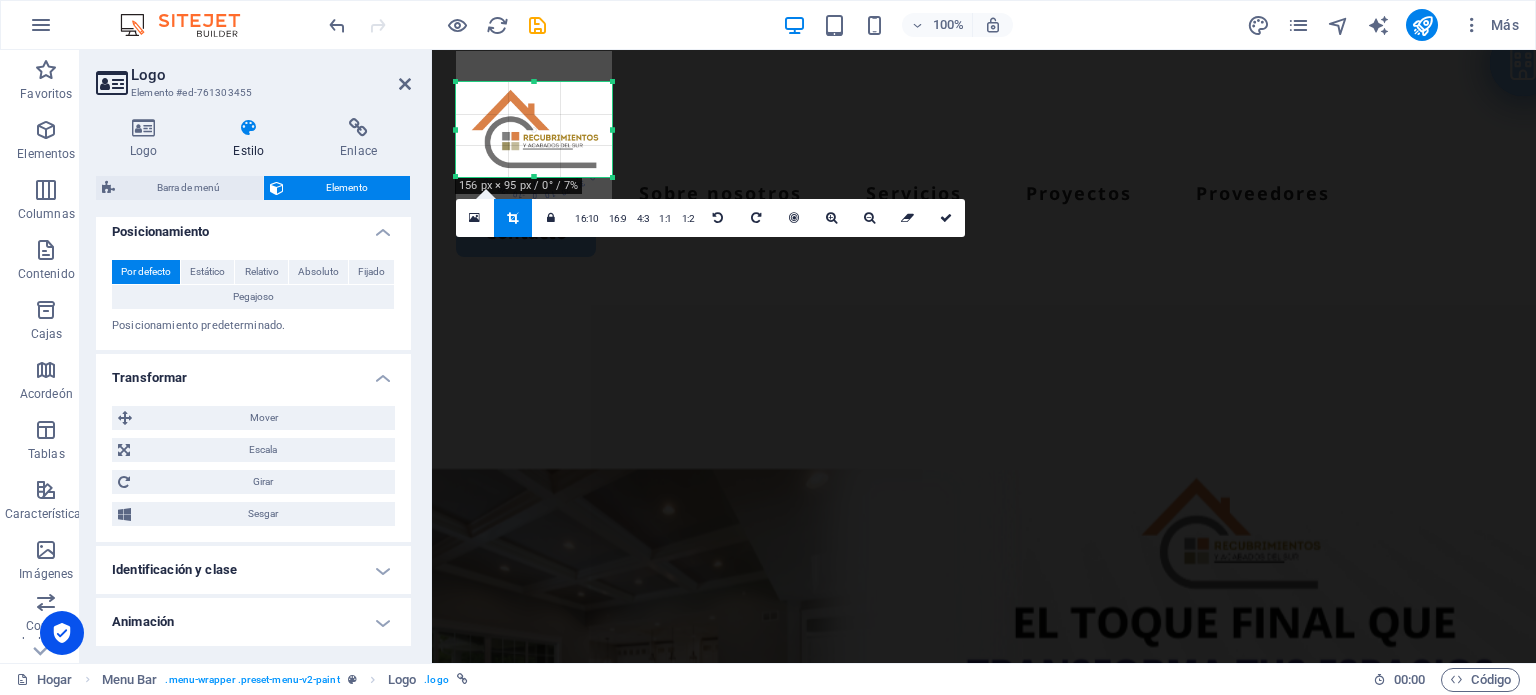 click on "Identificación y clase" at bounding box center (253, 570) 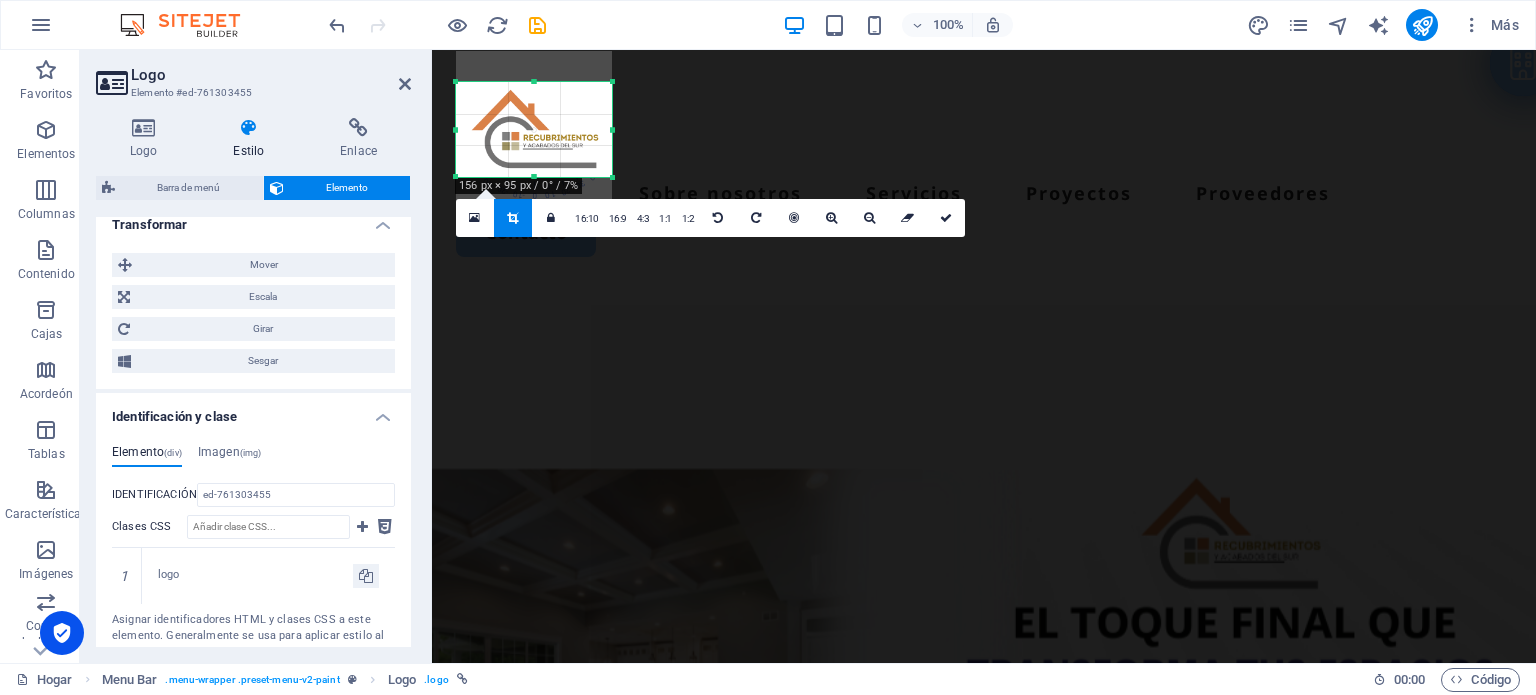 scroll, scrollTop: 1000, scrollLeft: 0, axis: vertical 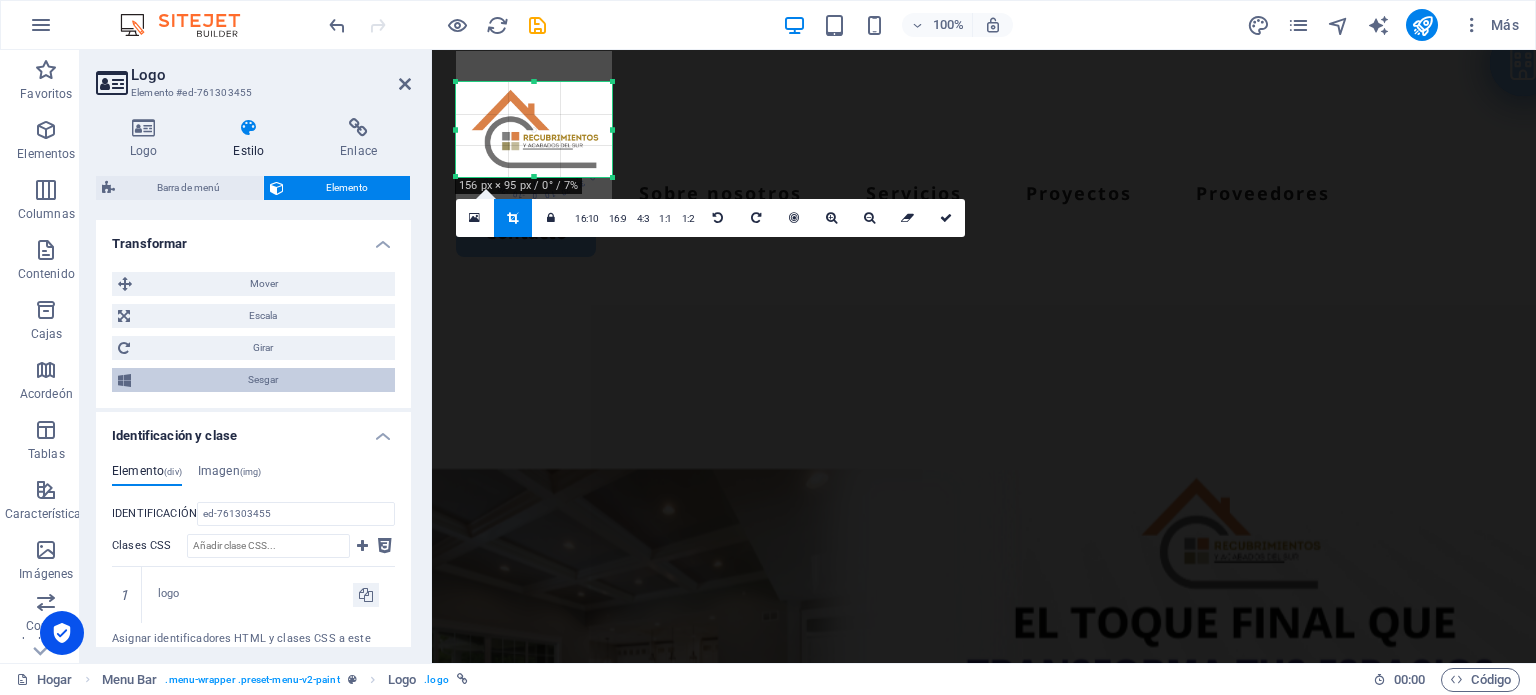 click on "Sesgar" at bounding box center (263, 379) 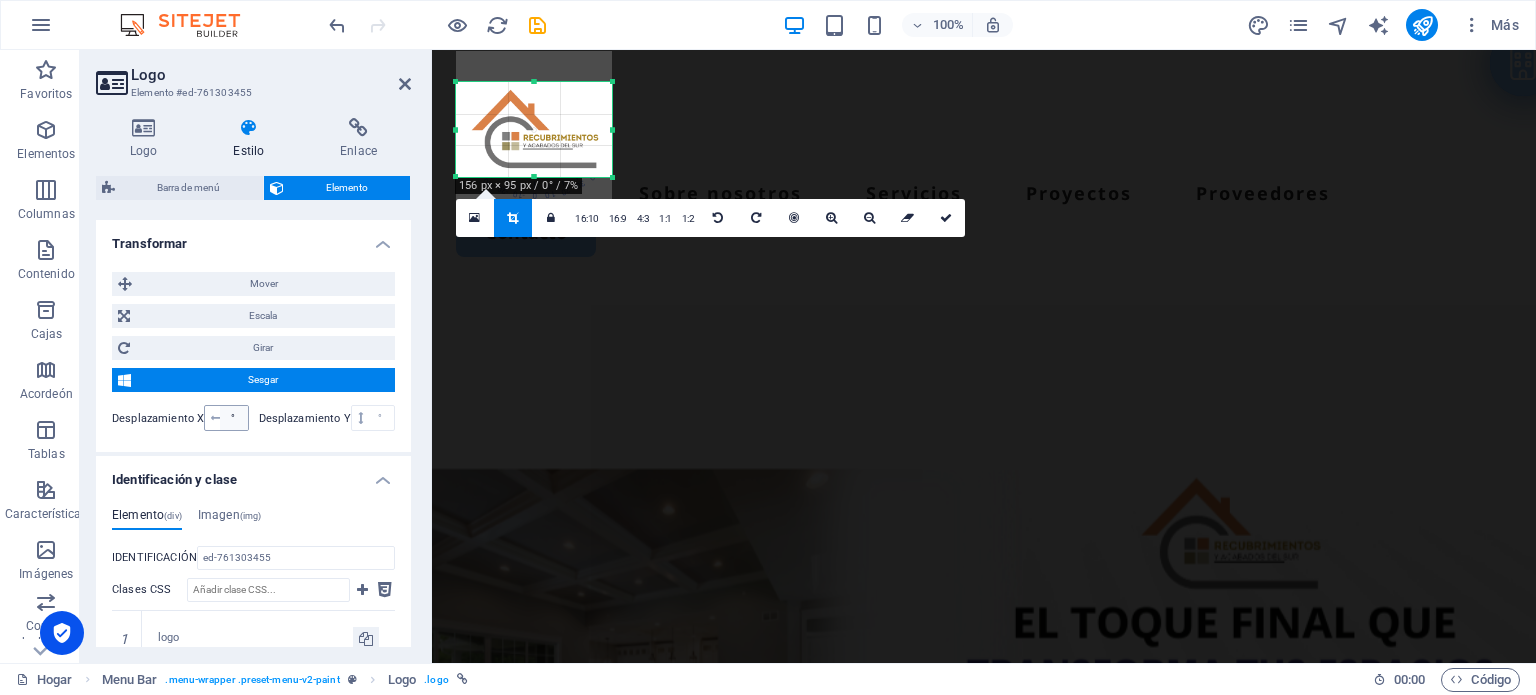 click on "°" at bounding box center [234, 418] 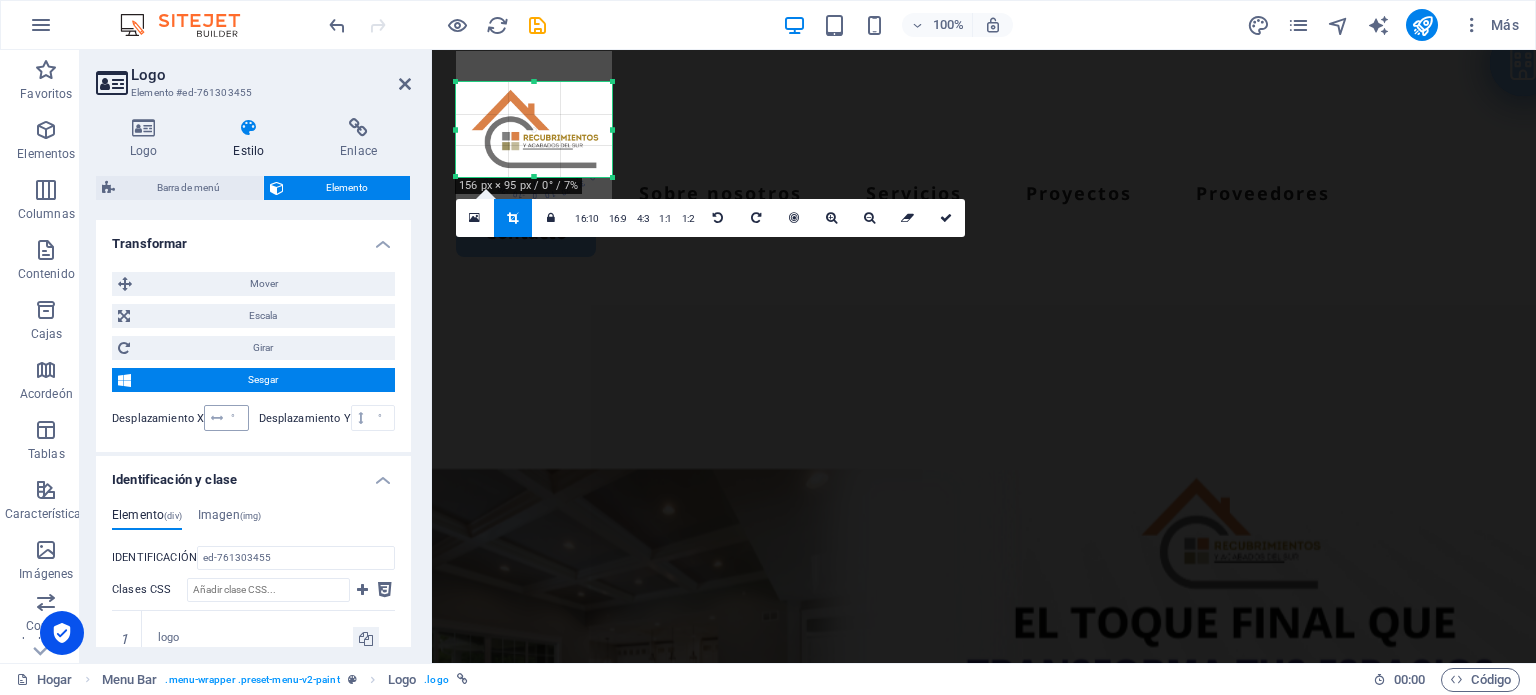 click at bounding box center (217, 418) 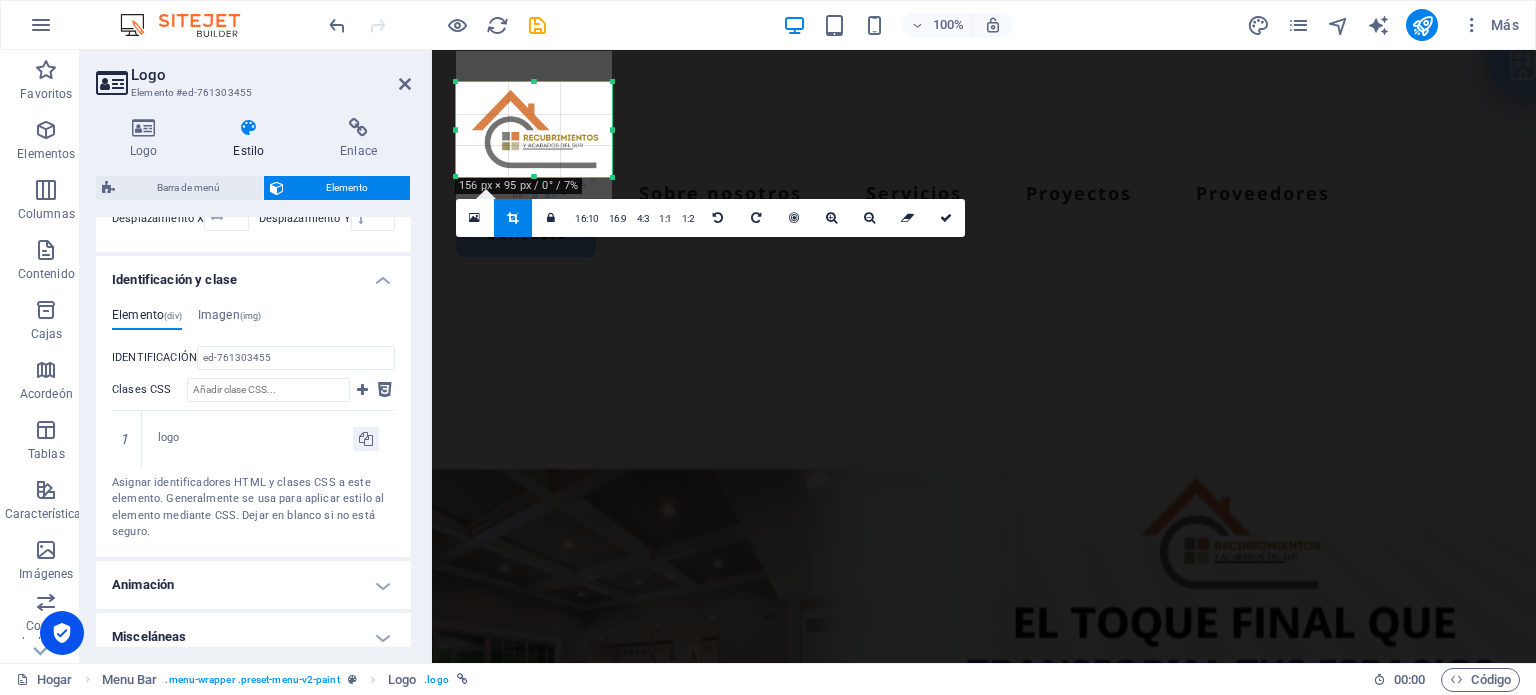 scroll, scrollTop: 1210, scrollLeft: 0, axis: vertical 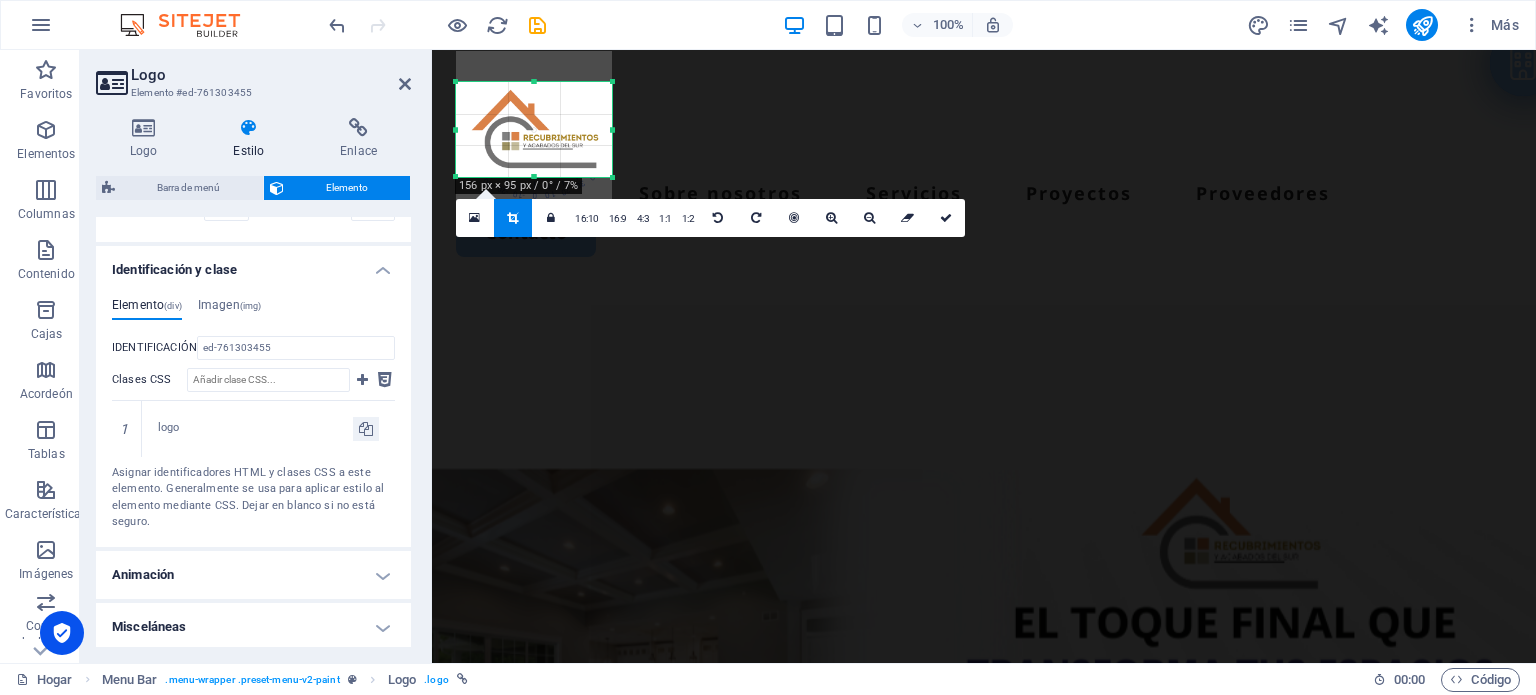 click on "Animación" at bounding box center [253, 575] 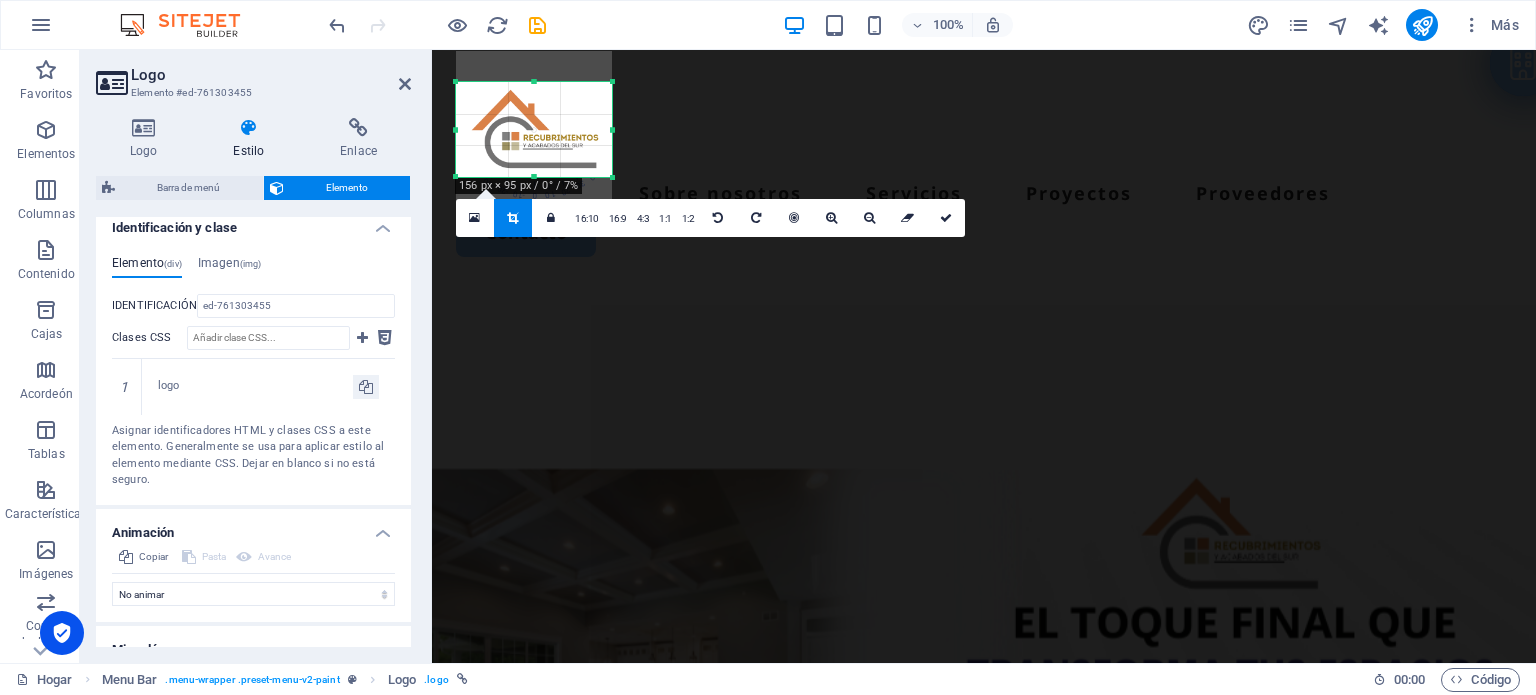 scroll, scrollTop: 1275, scrollLeft: 0, axis: vertical 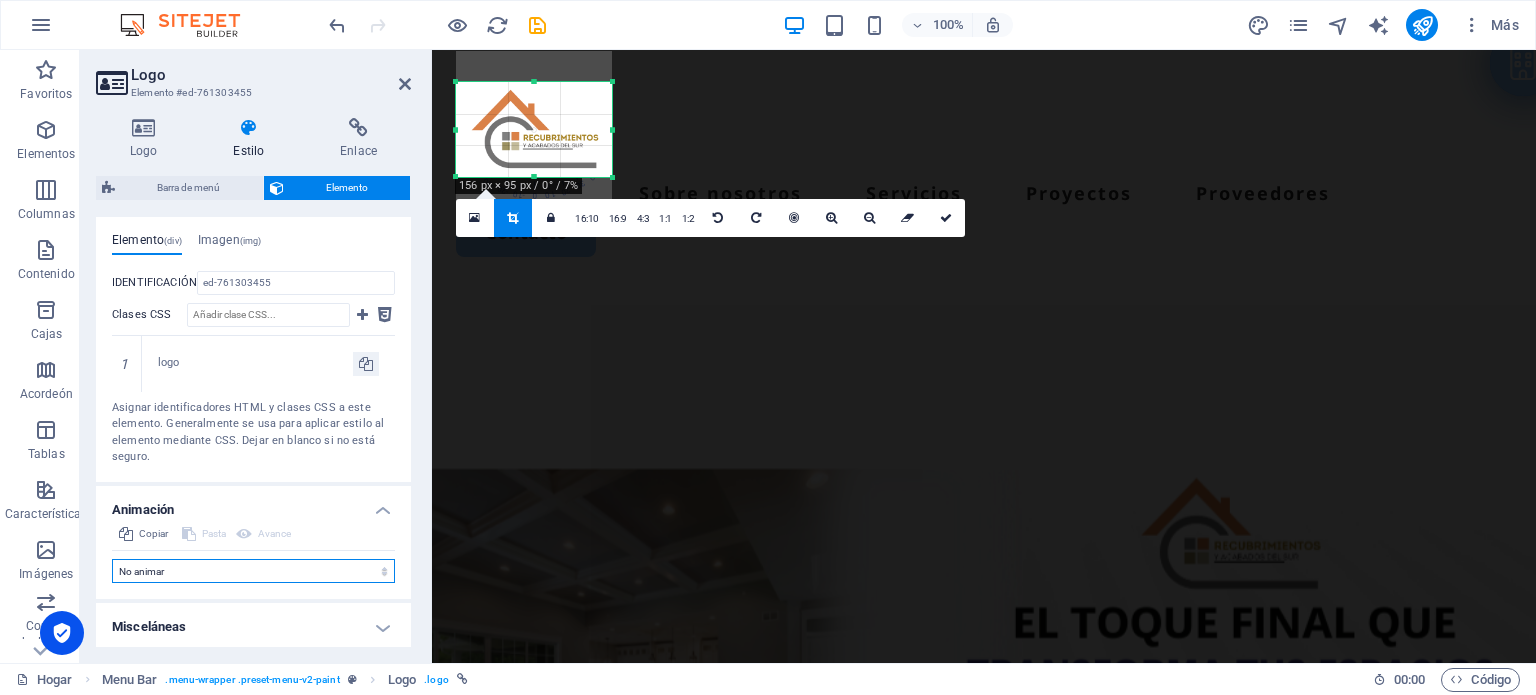 click on "No animar Mostrar / Ocultar Deslizarse hacia arriba/abajo Acercar/alejar Deslice de izquierda a derecha Deslice de derecha a izquierda Deslice de arriba a abajo Deslice de abajo a arriba Legumbres Parpadear Abrir como superposición" at bounding box center [253, 571] 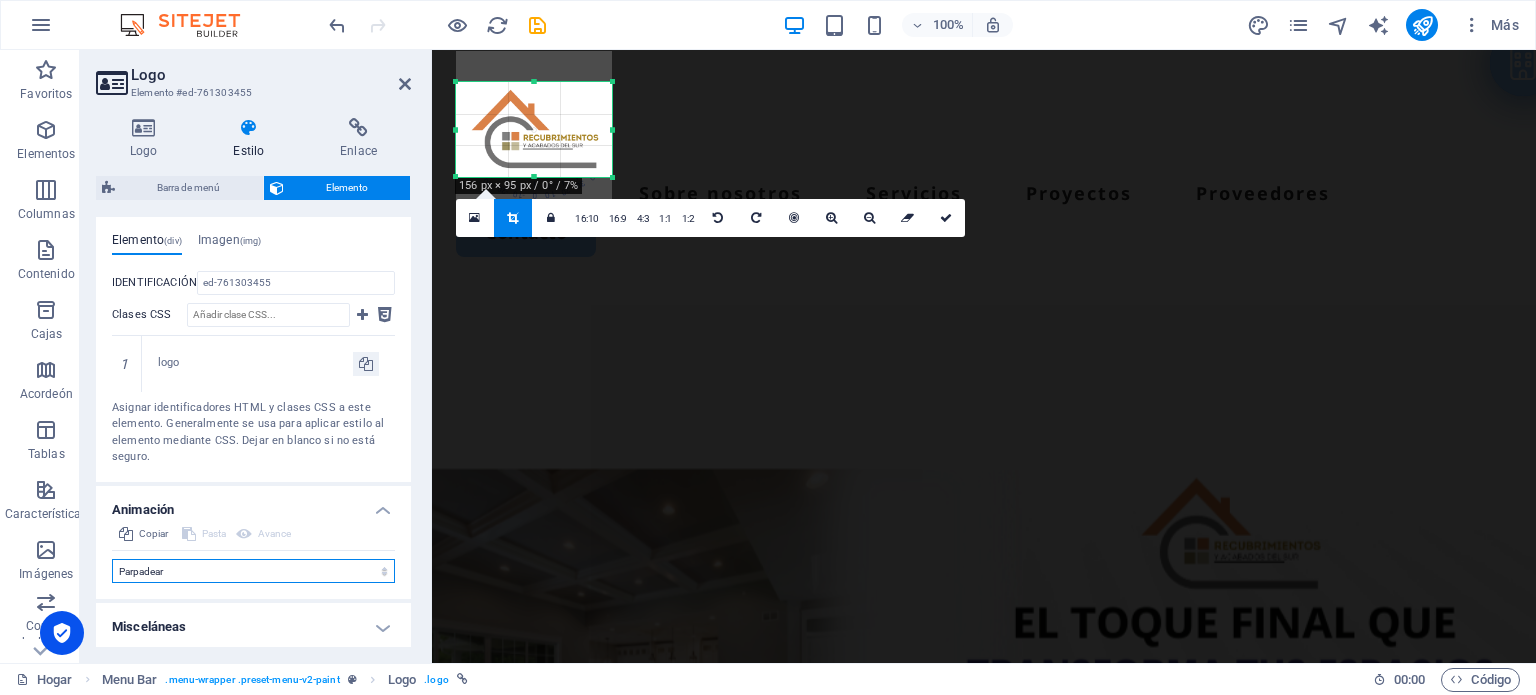 click on "No animar Mostrar / Ocultar Deslizarse hacia arriba/abajo Acercar/alejar Deslice de izquierda a derecha Deslice de derecha a izquierda Deslice de arriba a abajo Deslice de abajo a arriba Legumbres Parpadear Abrir como superposición" at bounding box center [253, 571] 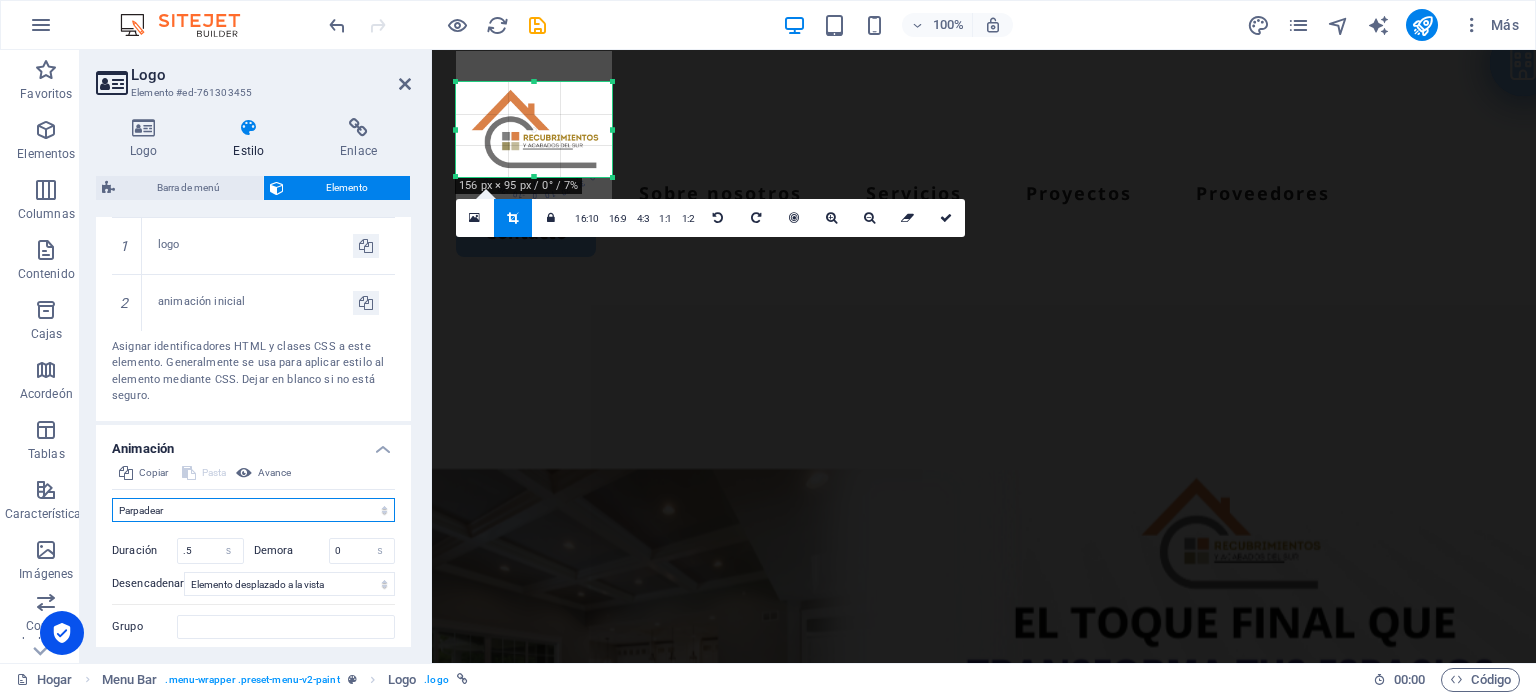 scroll, scrollTop: 1448, scrollLeft: 0, axis: vertical 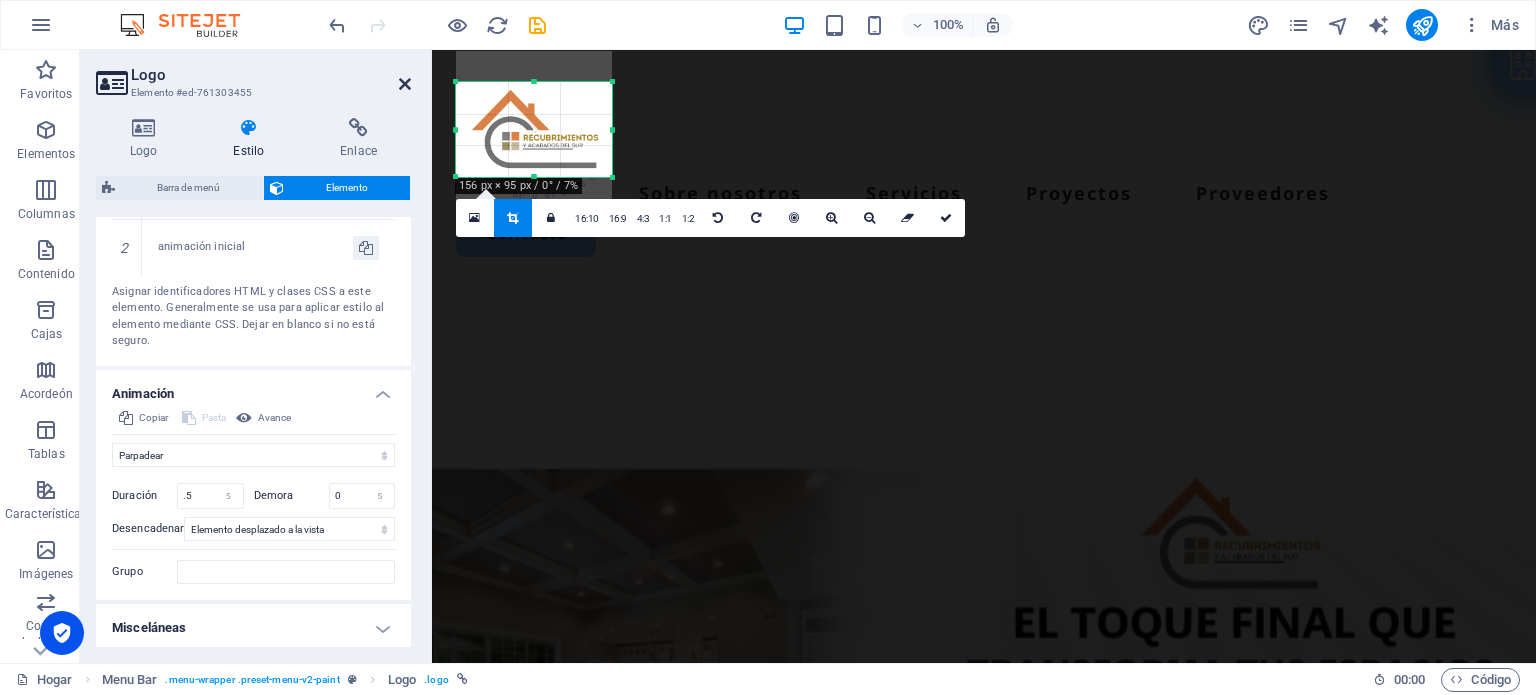 click at bounding box center [405, 84] 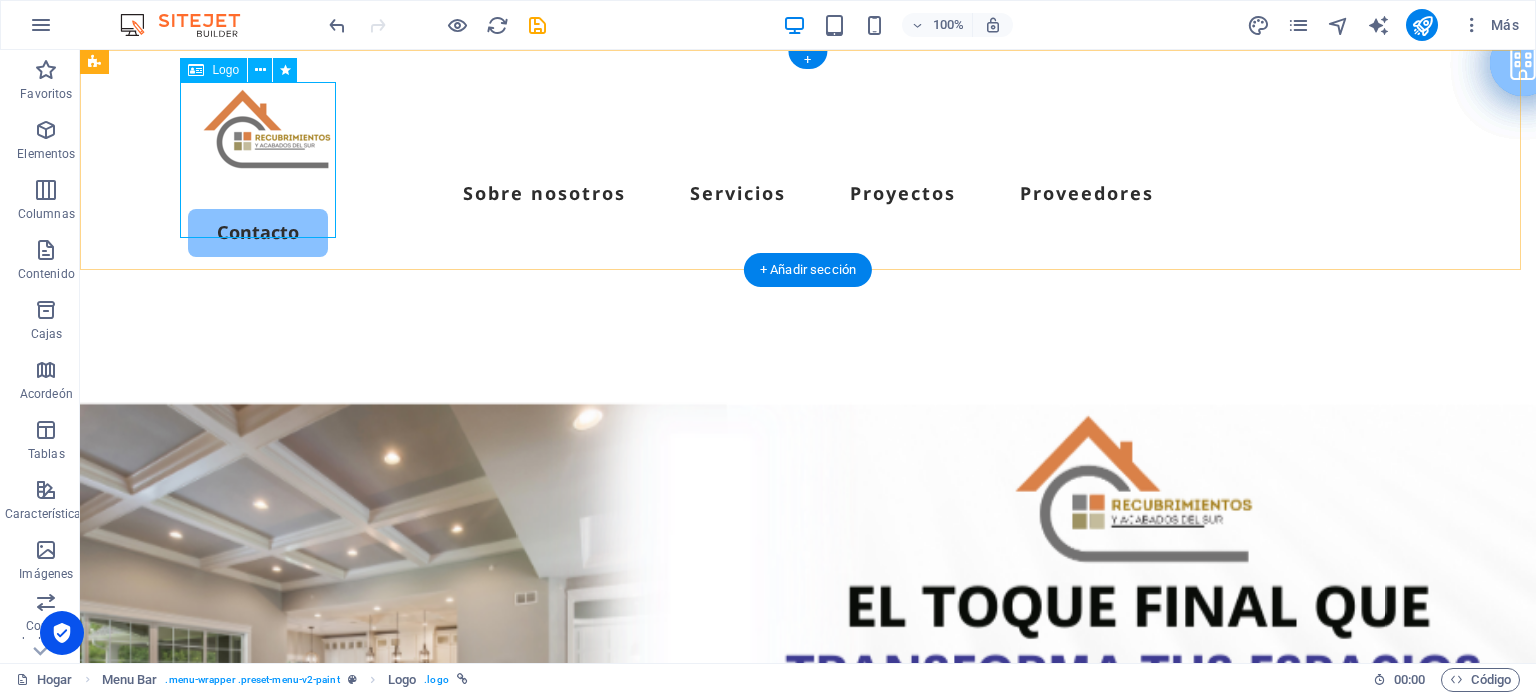 click at bounding box center [808, 129] 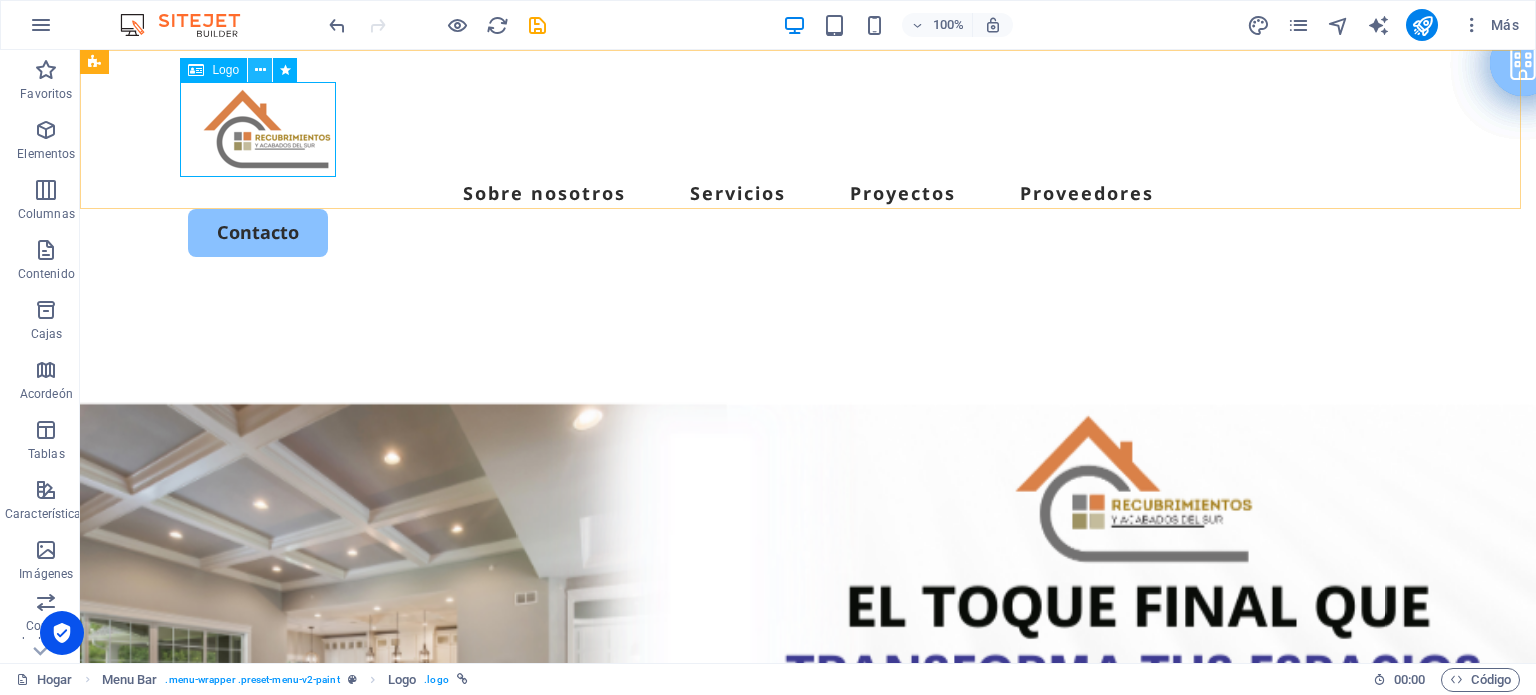 click at bounding box center (260, 70) 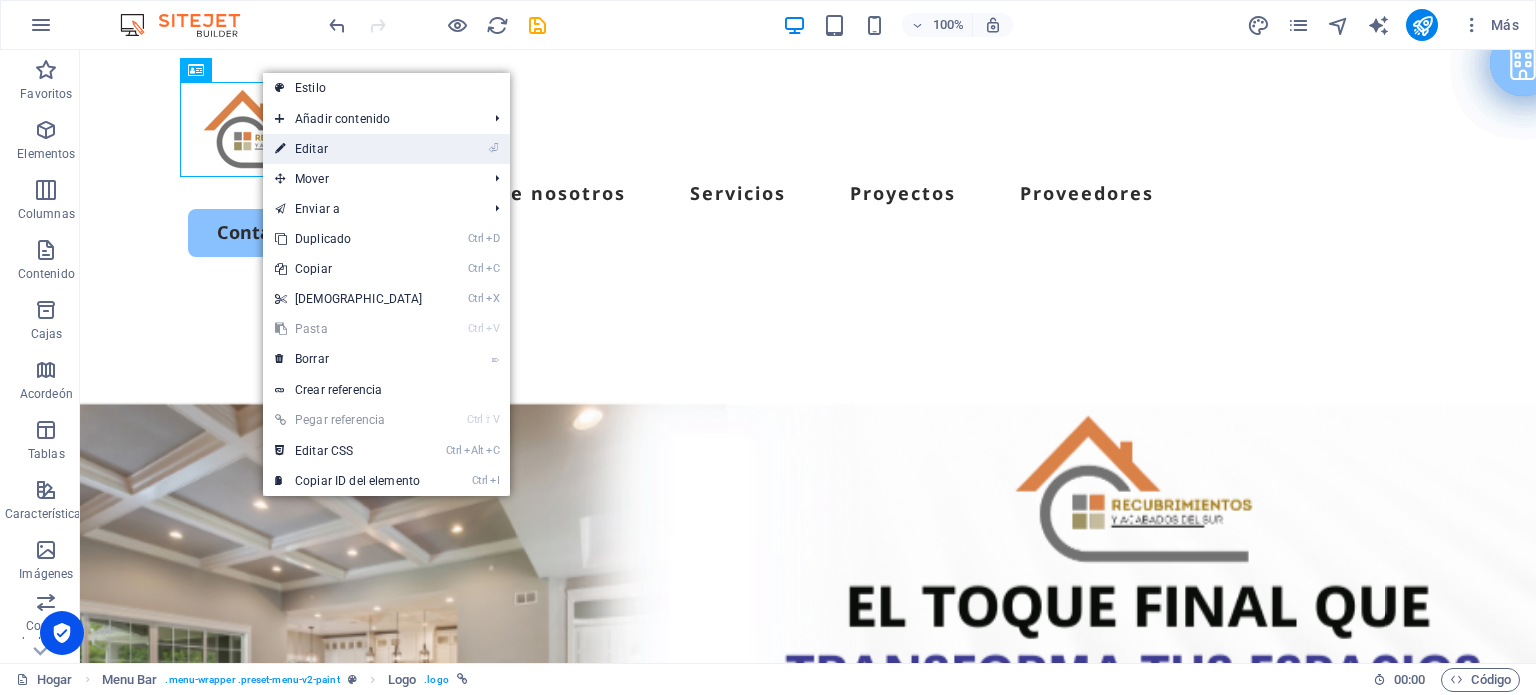 click on "⏎ Editar" at bounding box center [349, 149] 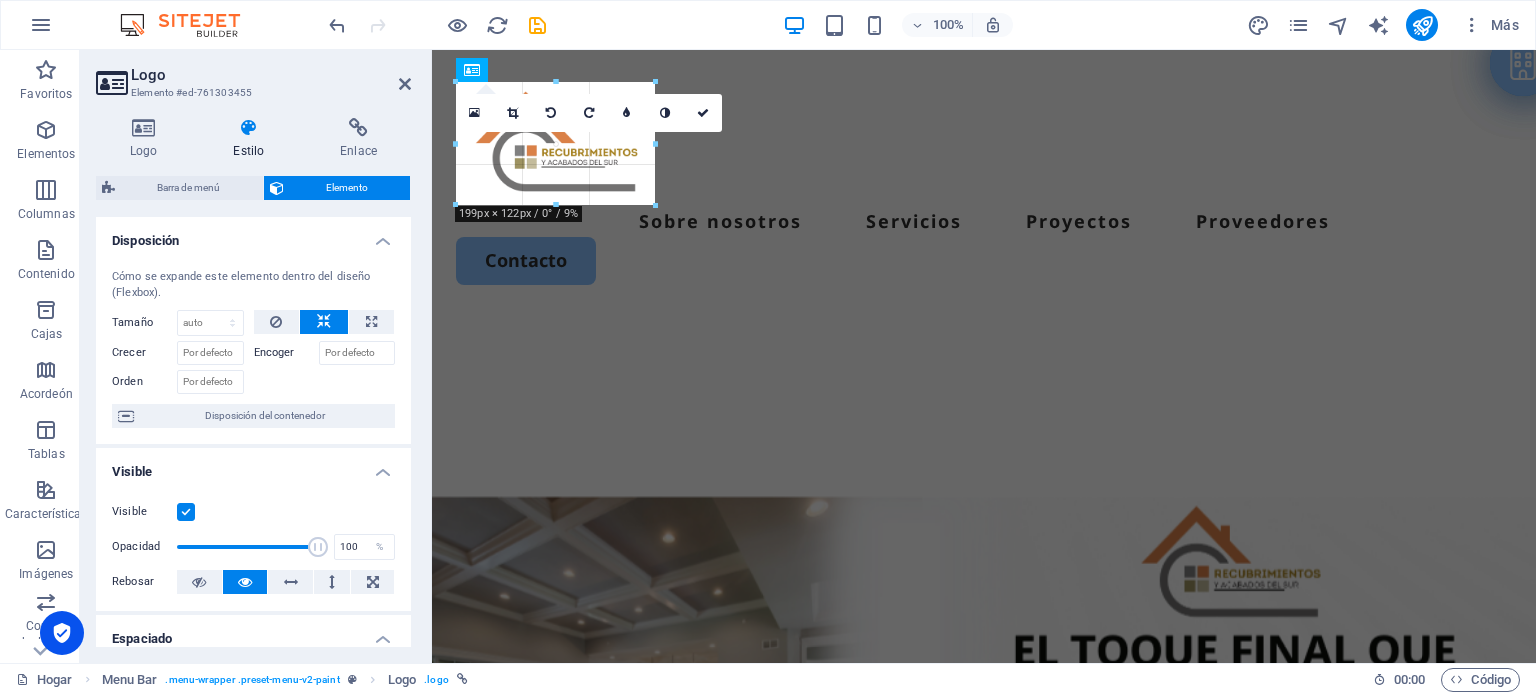 drag, startPoint x: 613, startPoint y: 176, endPoint x: 657, endPoint y: 196, distance: 48.332184 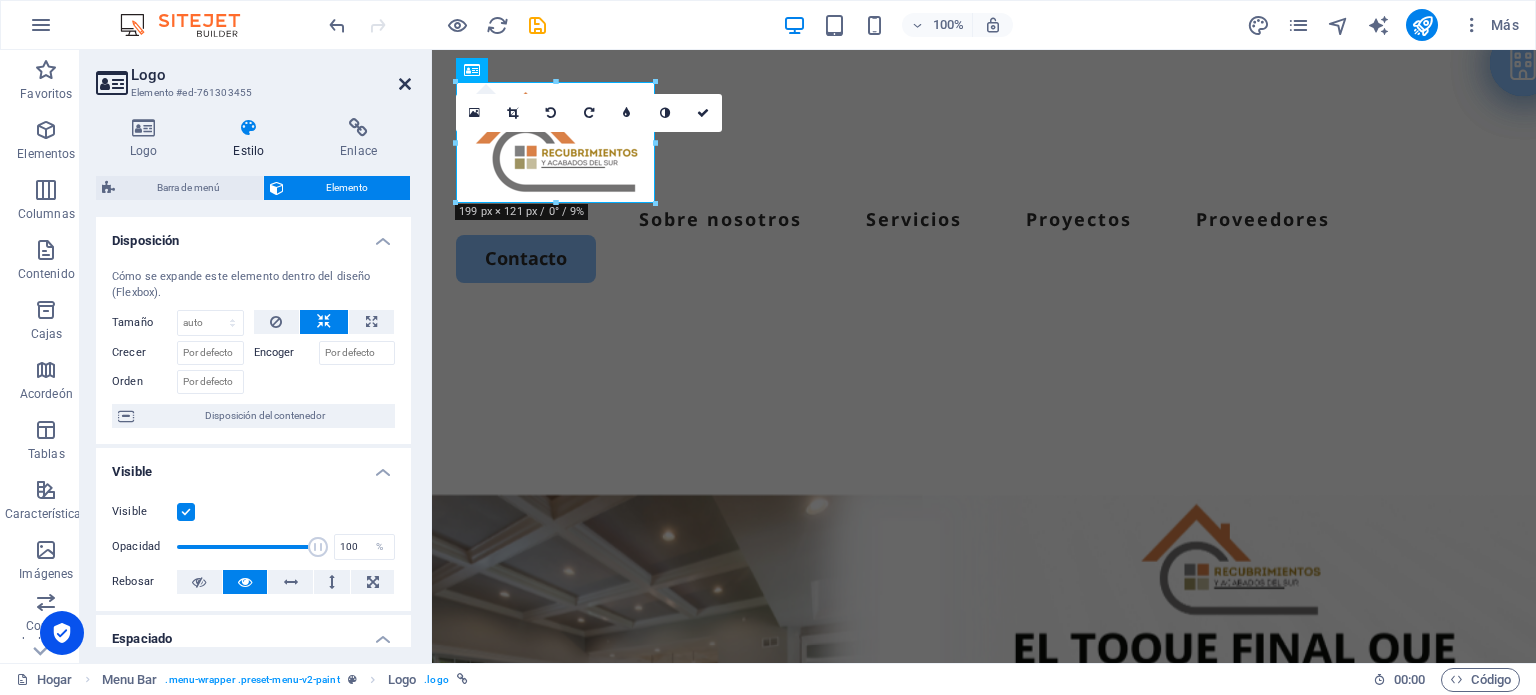 click at bounding box center [405, 84] 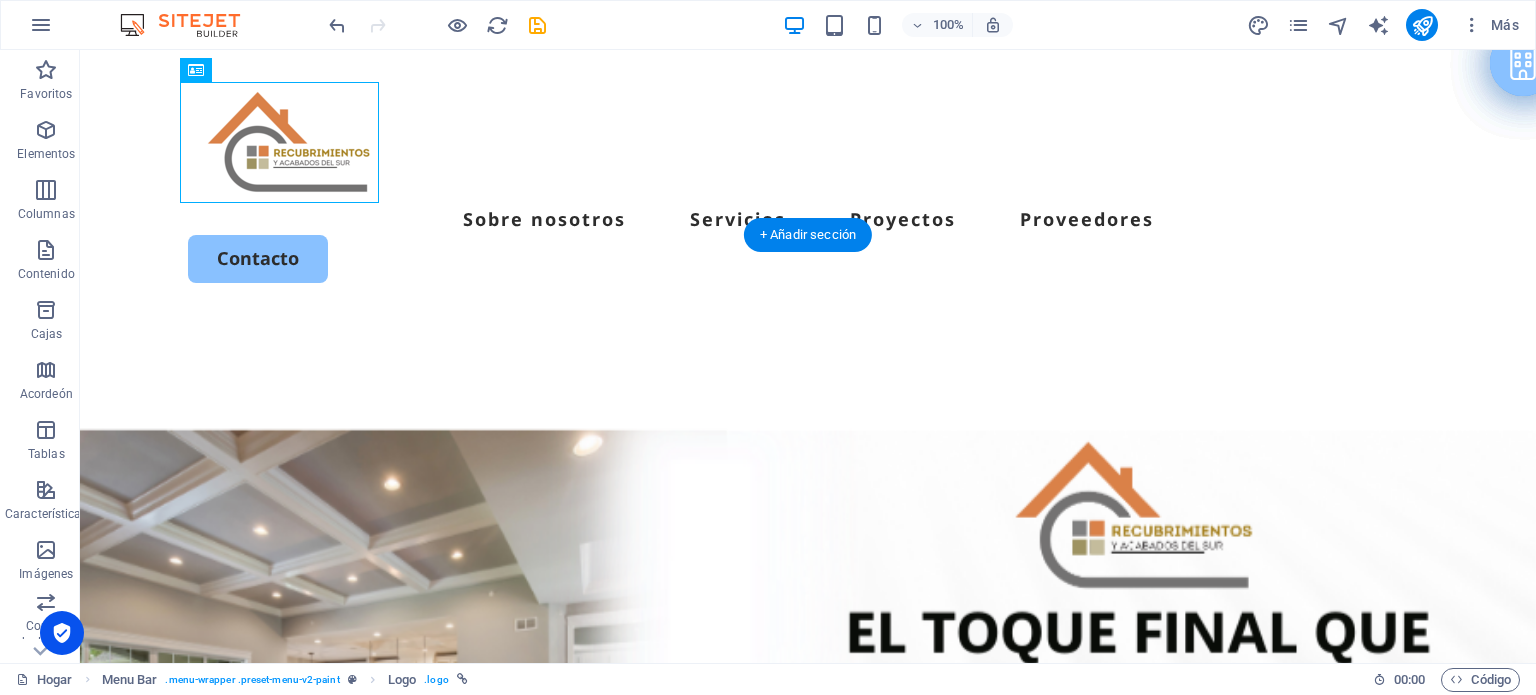 click at bounding box center [808, 700] 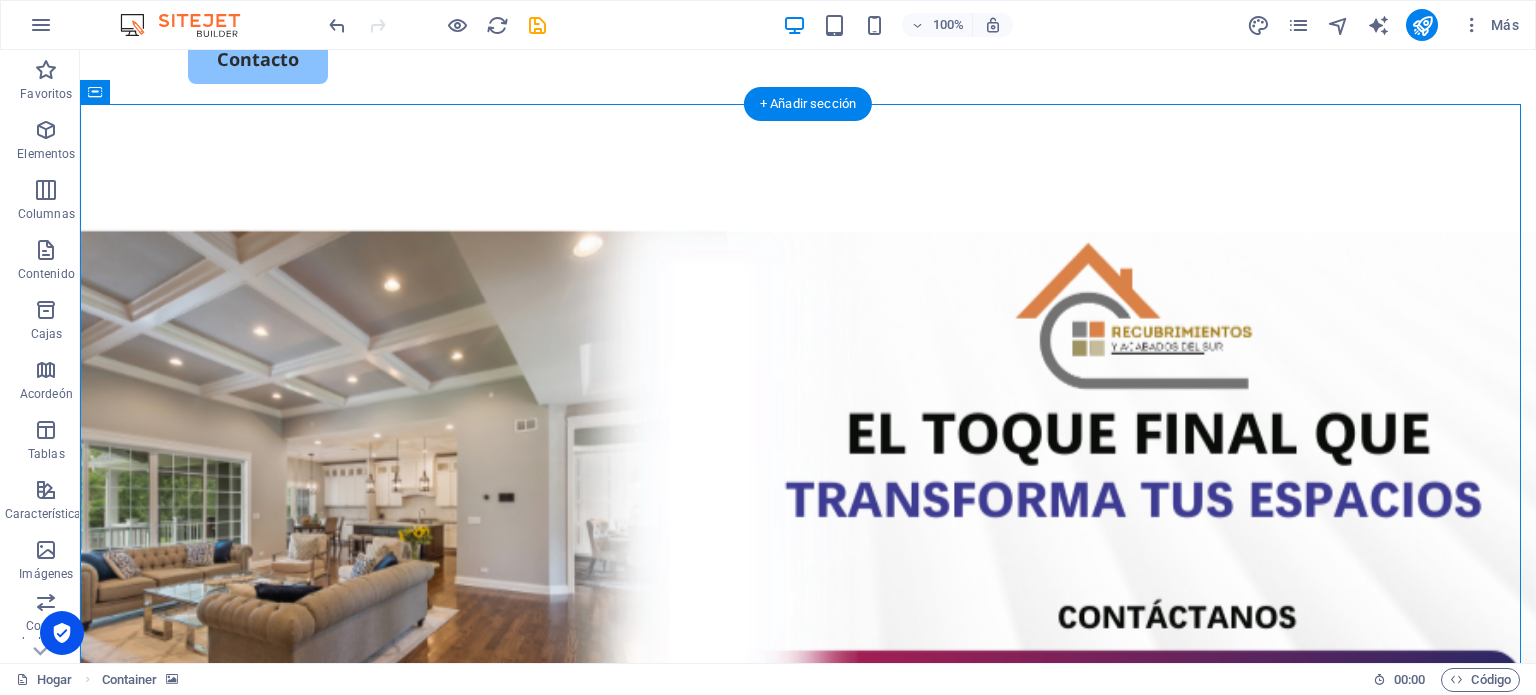 scroll, scrollTop: 0, scrollLeft: 0, axis: both 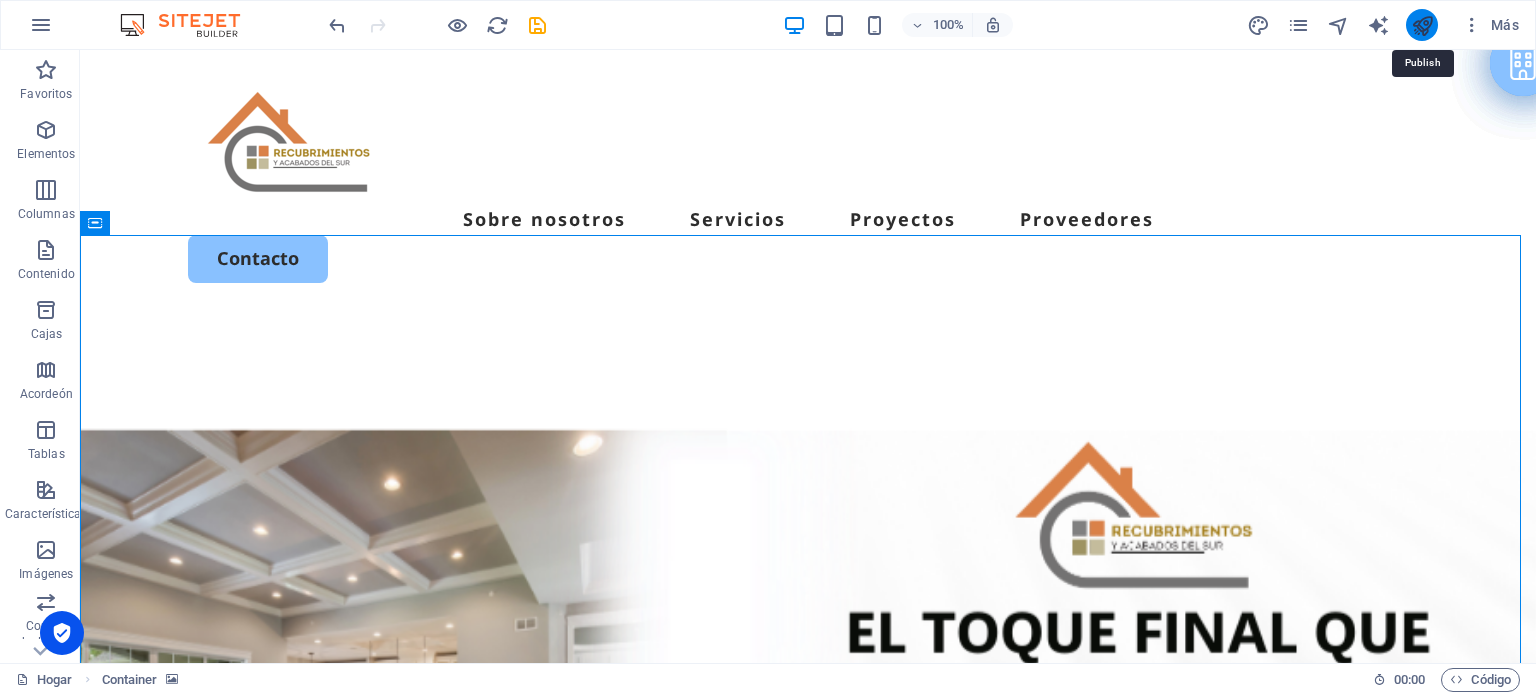 click at bounding box center [1422, 25] 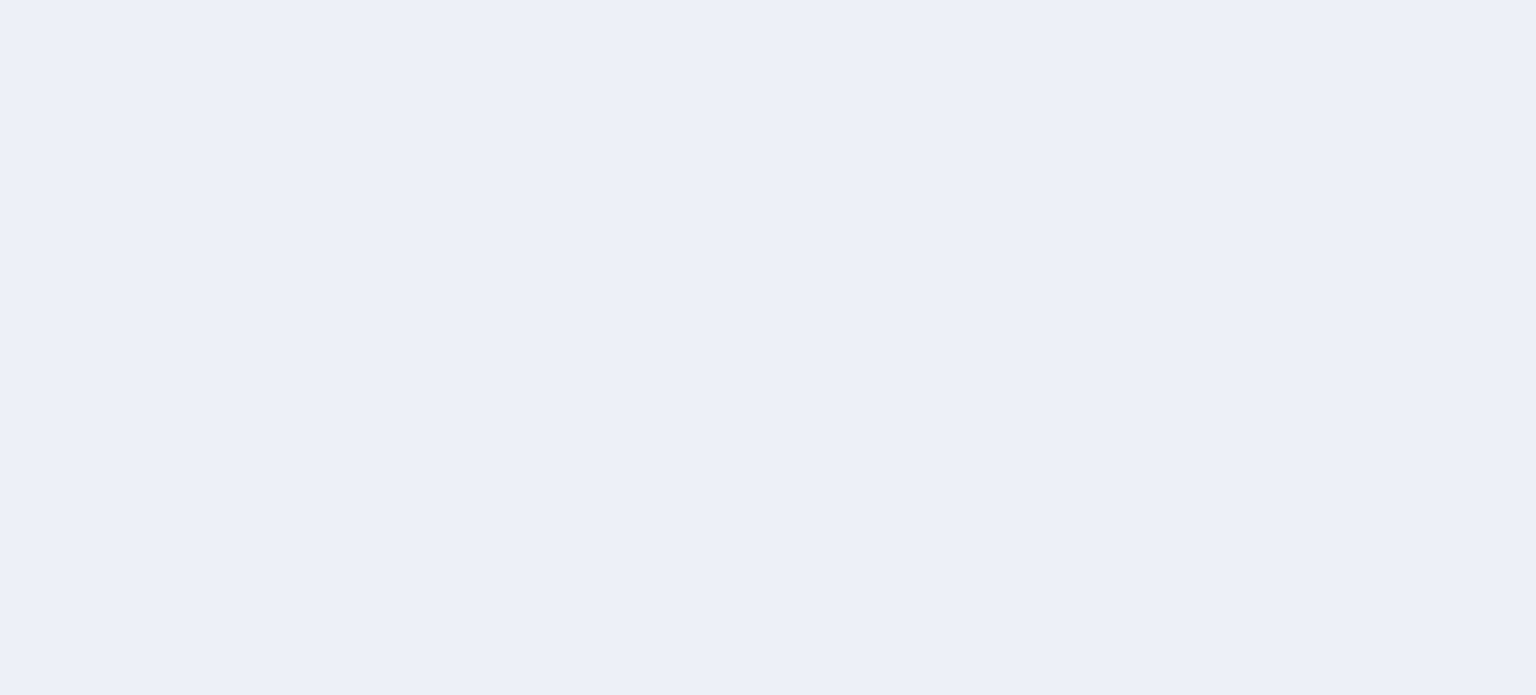scroll, scrollTop: 0, scrollLeft: 0, axis: both 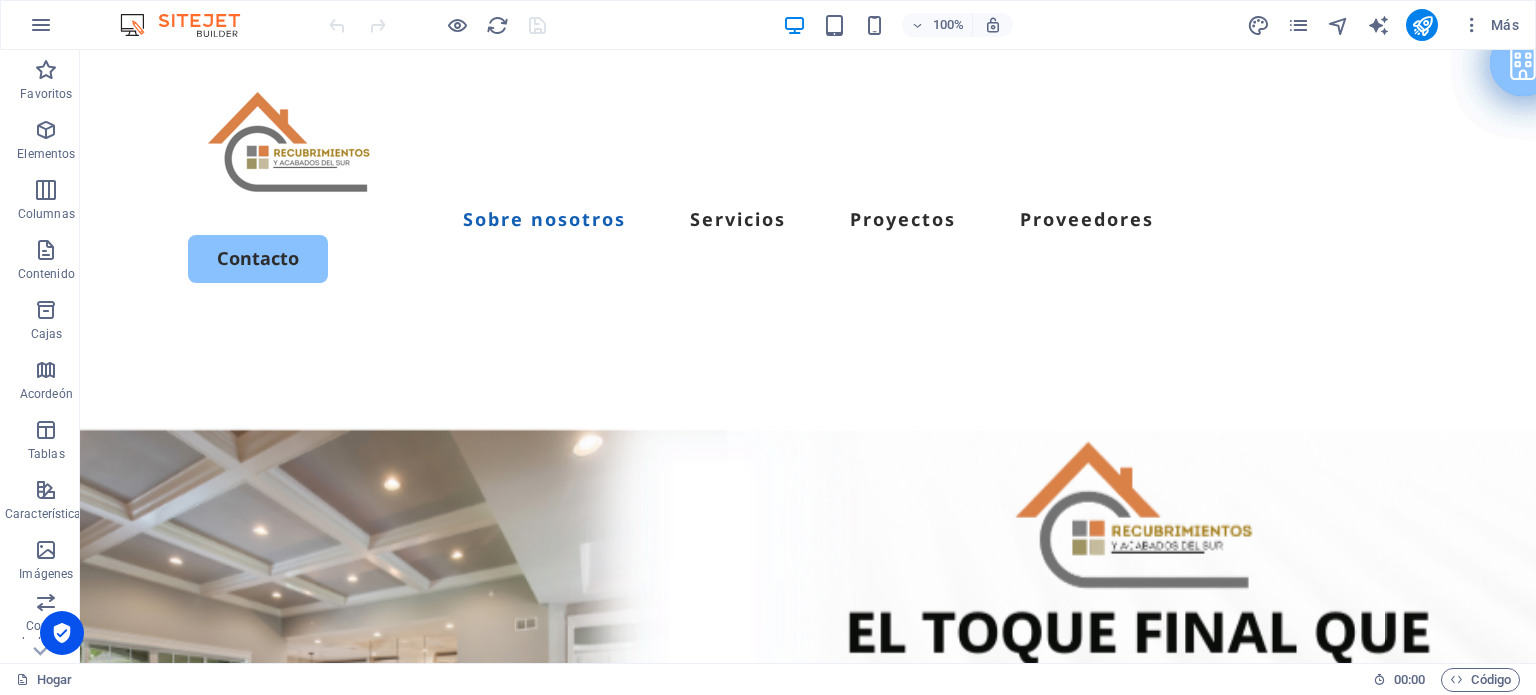 click at bounding box center [808, 700] 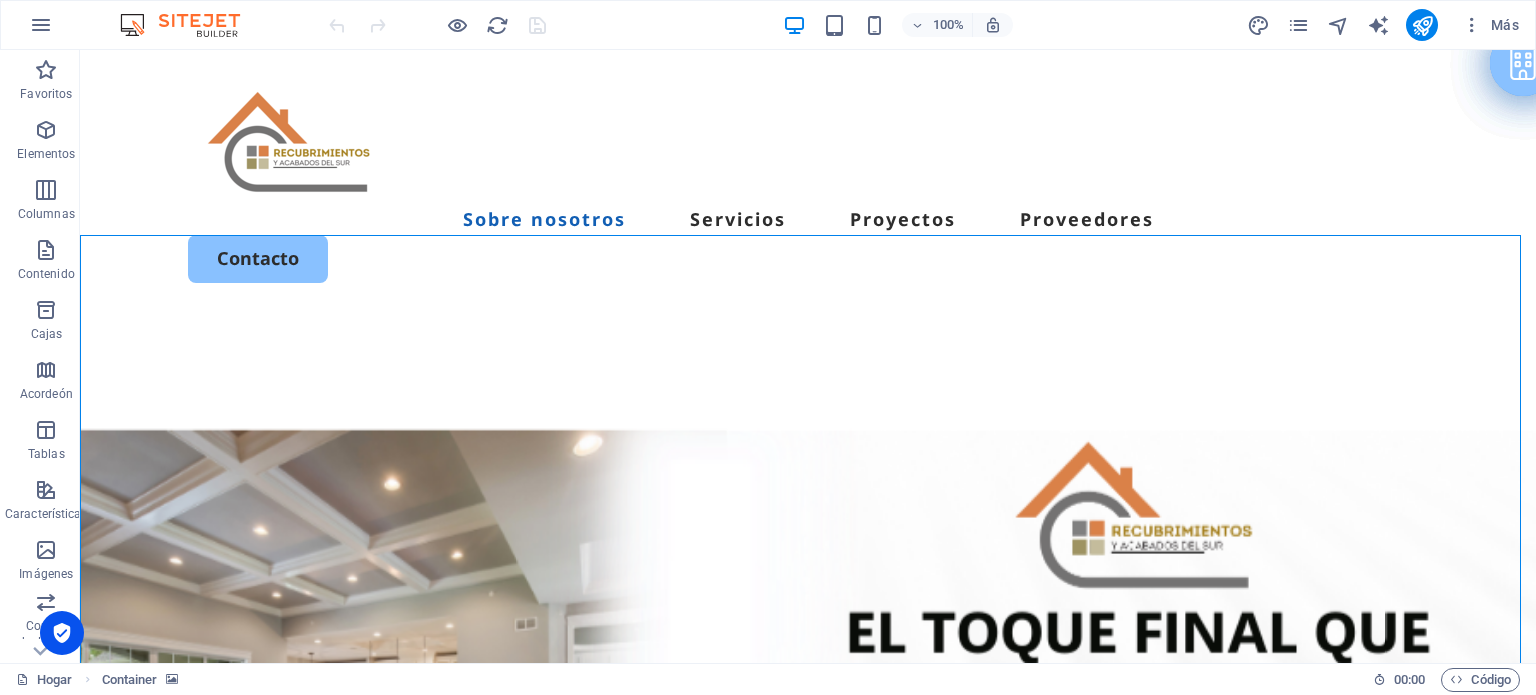 click at bounding box center (808, 700) 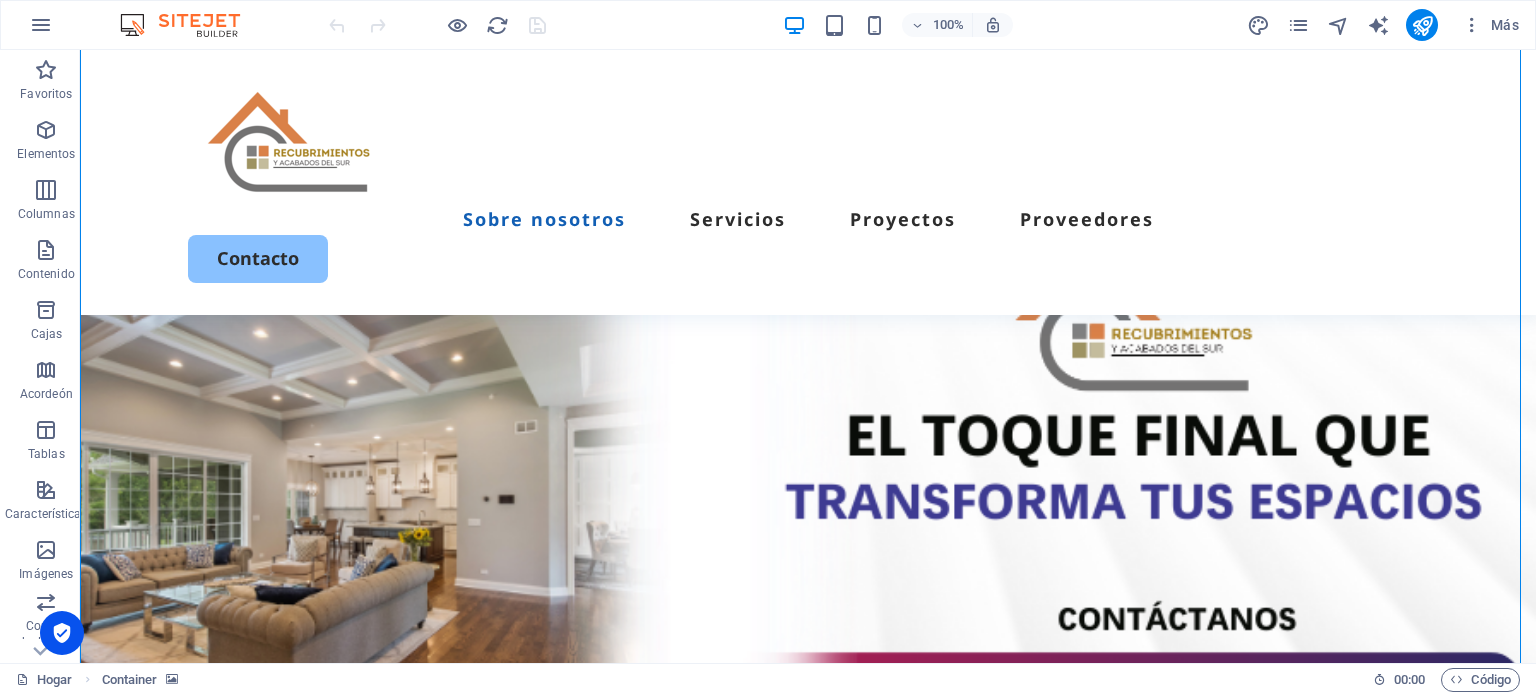 scroll, scrollTop: 200, scrollLeft: 0, axis: vertical 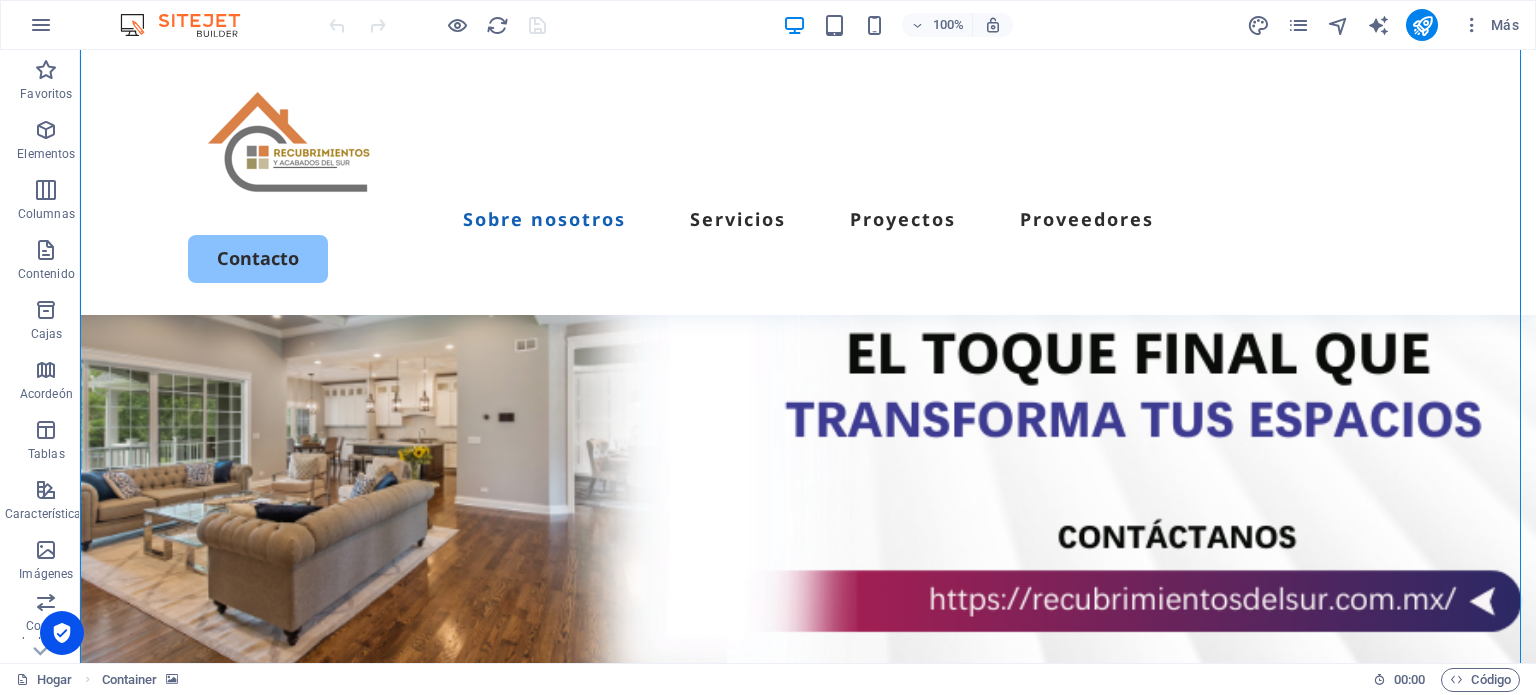 click at bounding box center [808, 420] 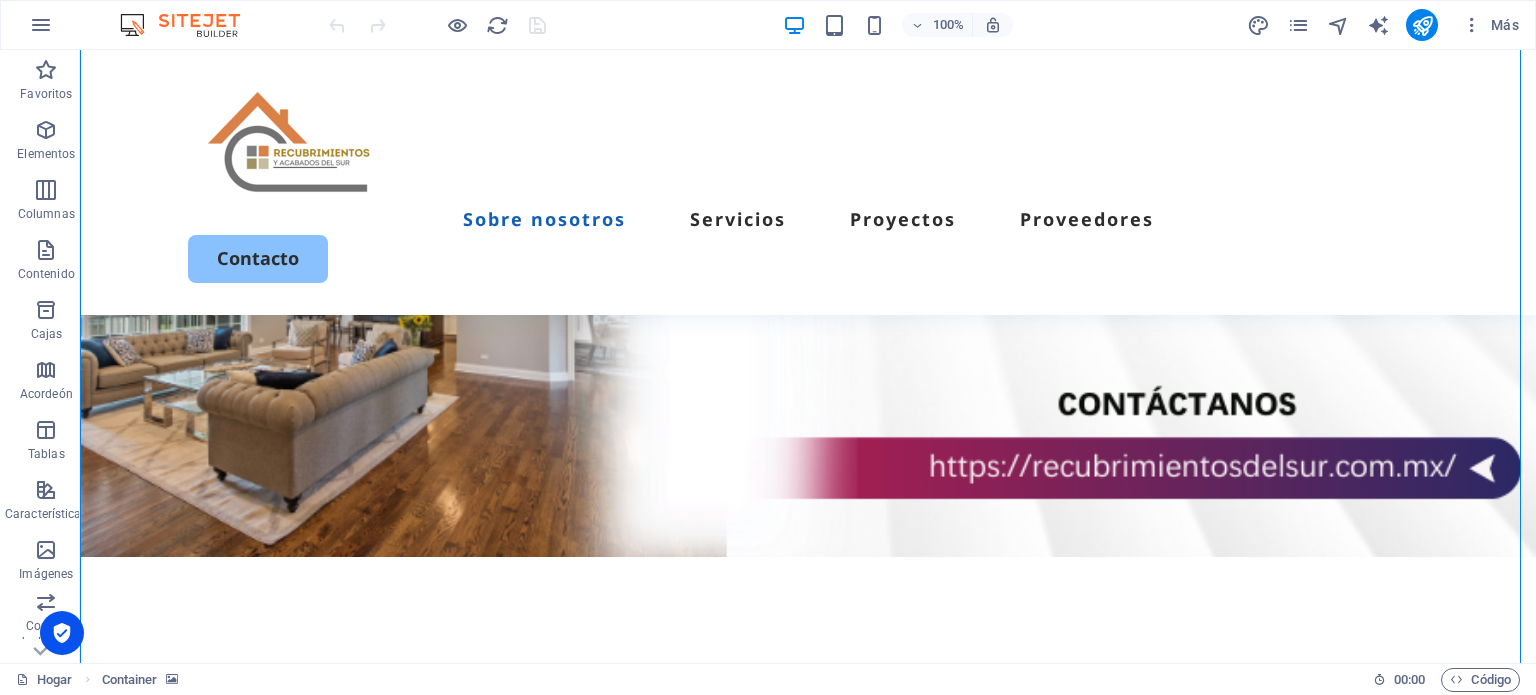 scroll, scrollTop: 66, scrollLeft: 0, axis: vertical 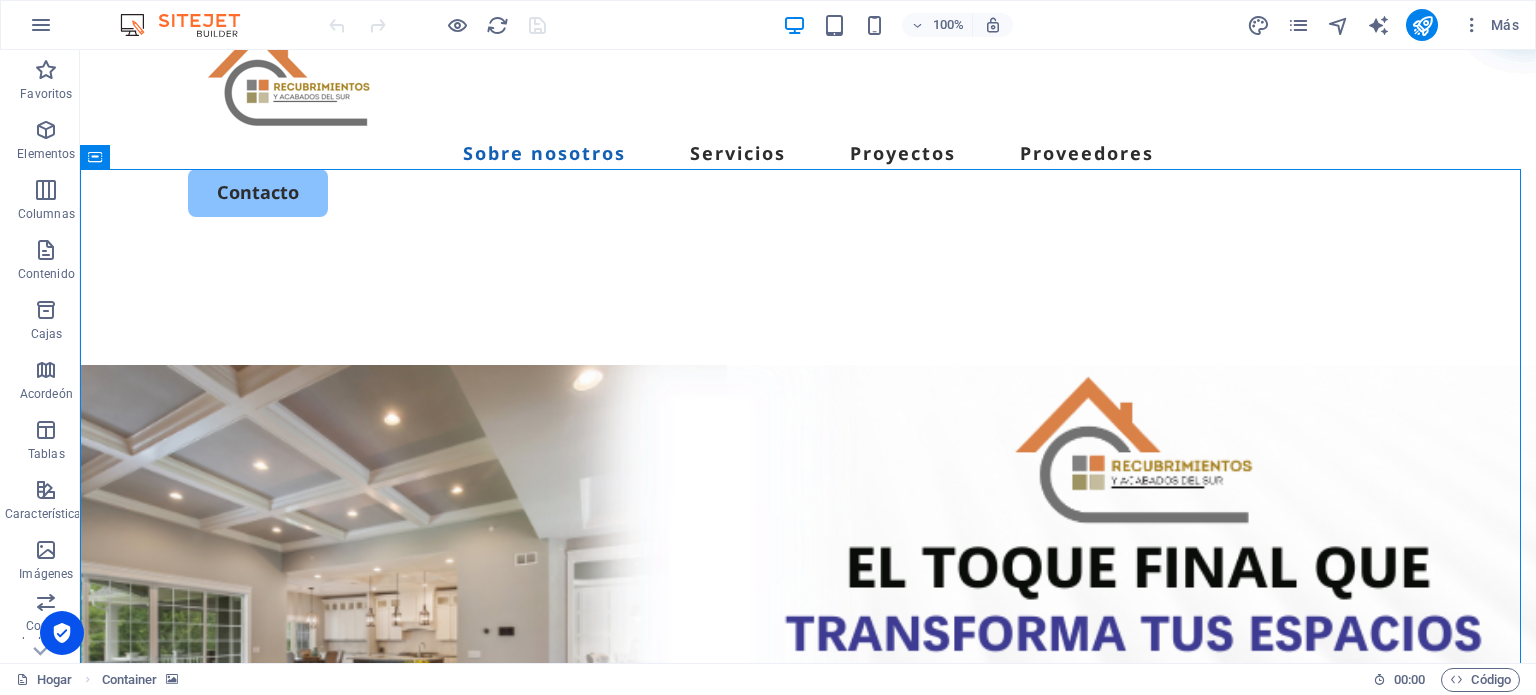 click at bounding box center (808, 634) 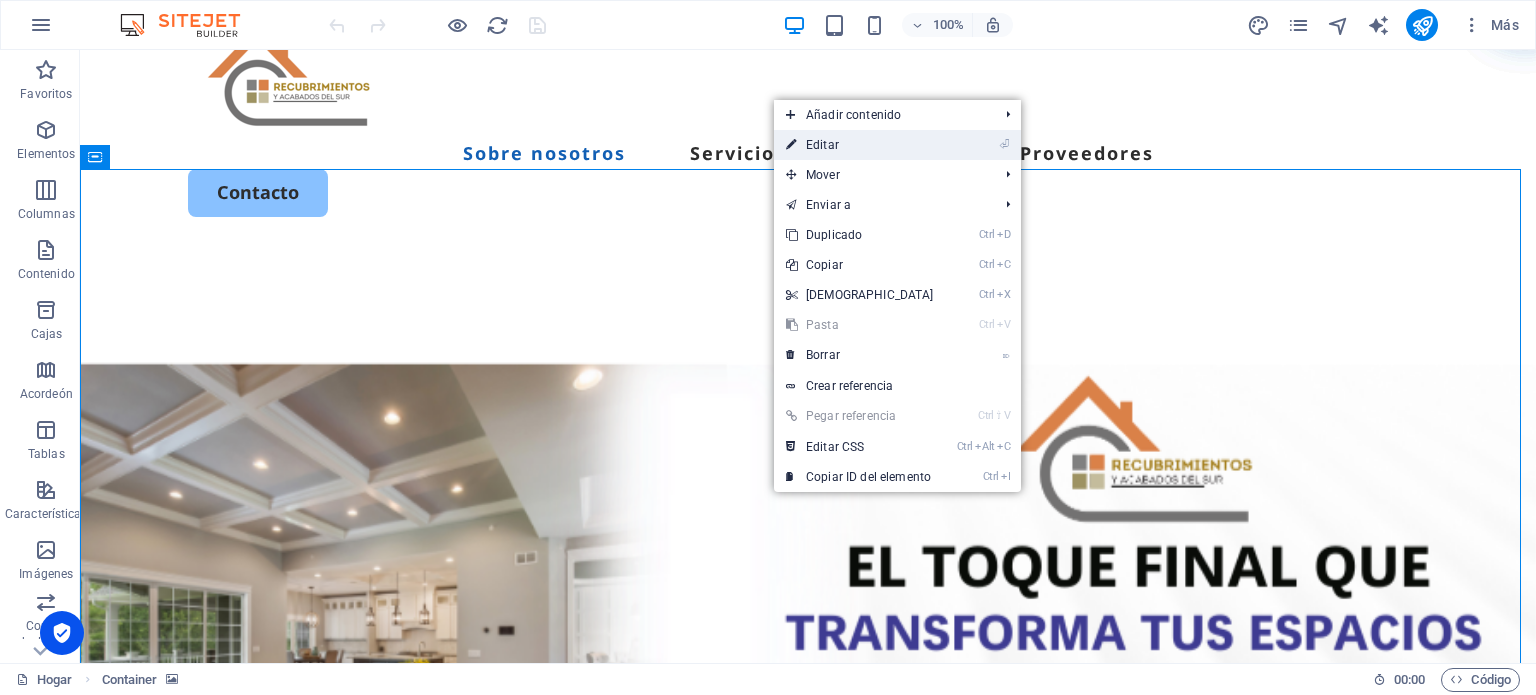 click on "⏎ Editar" at bounding box center [860, 145] 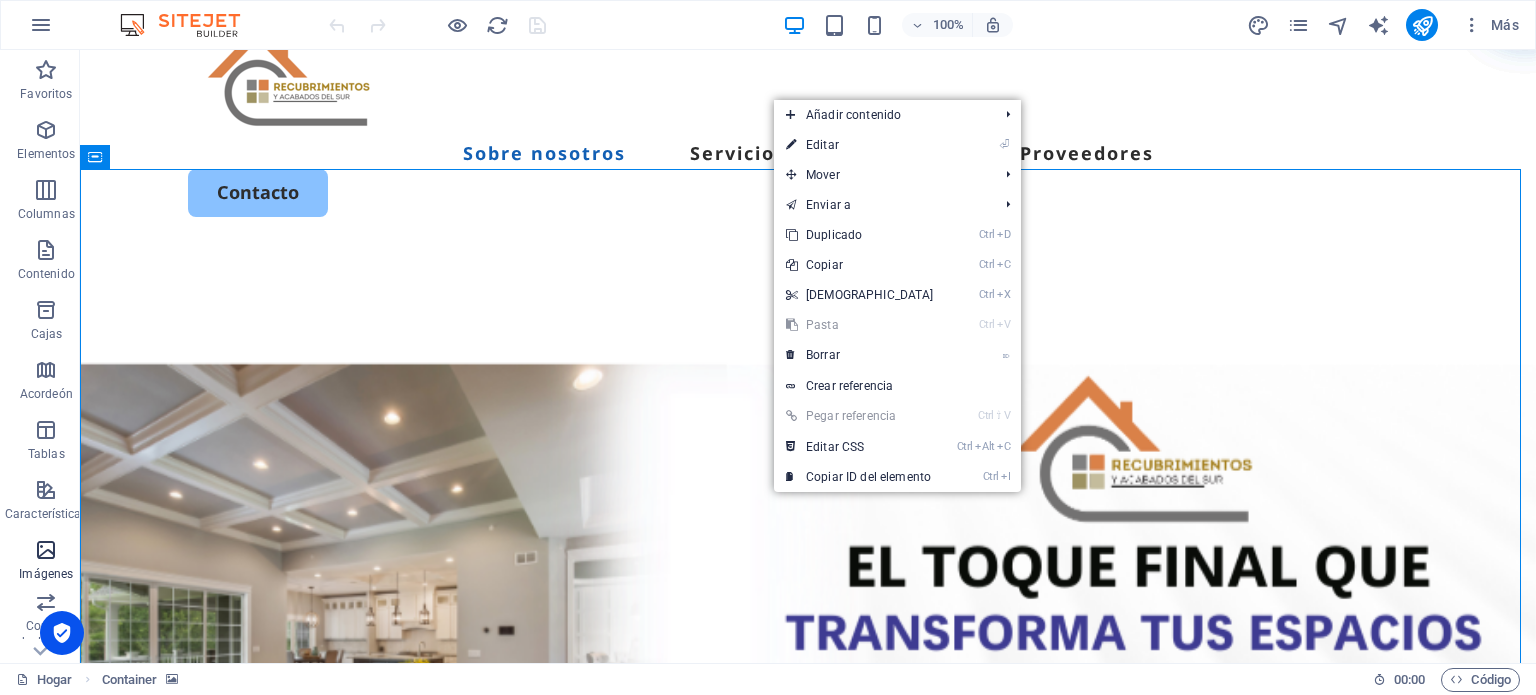select on "px" 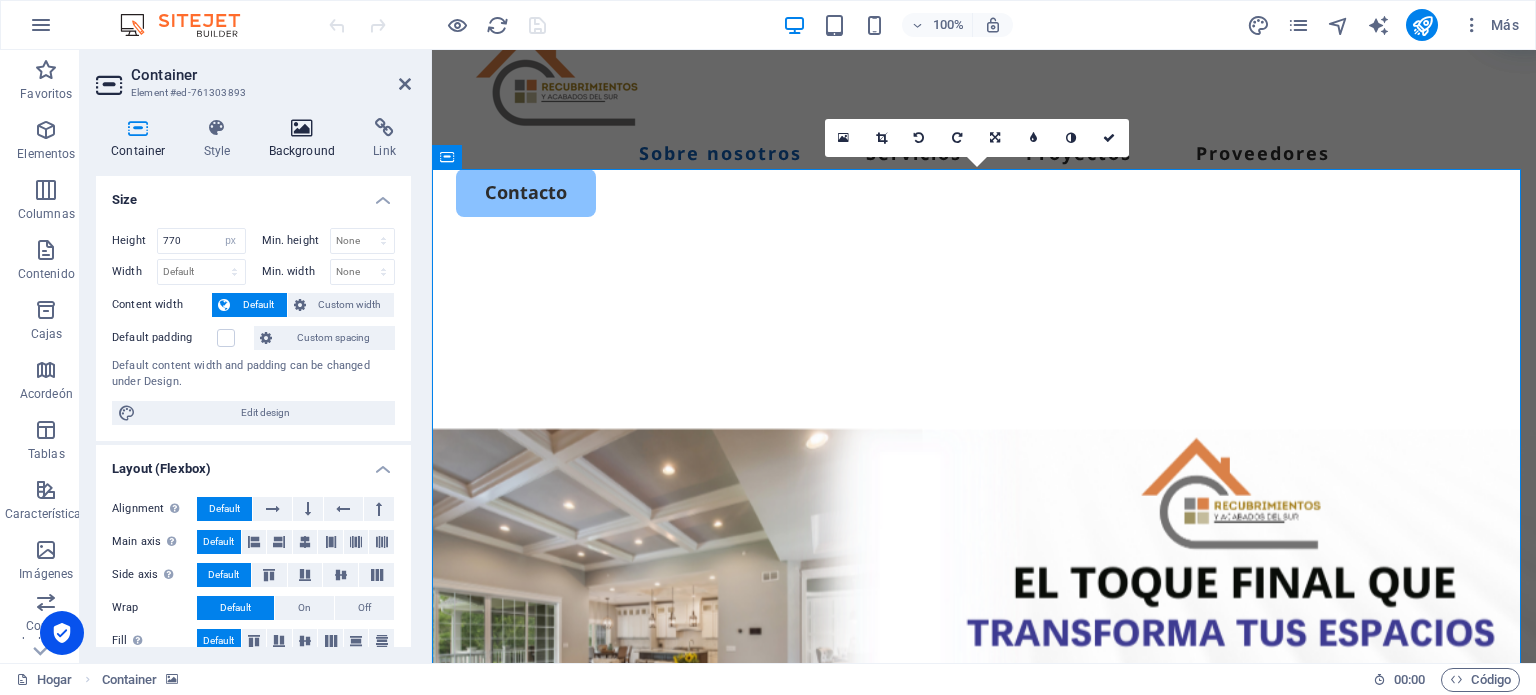 click at bounding box center (302, 128) 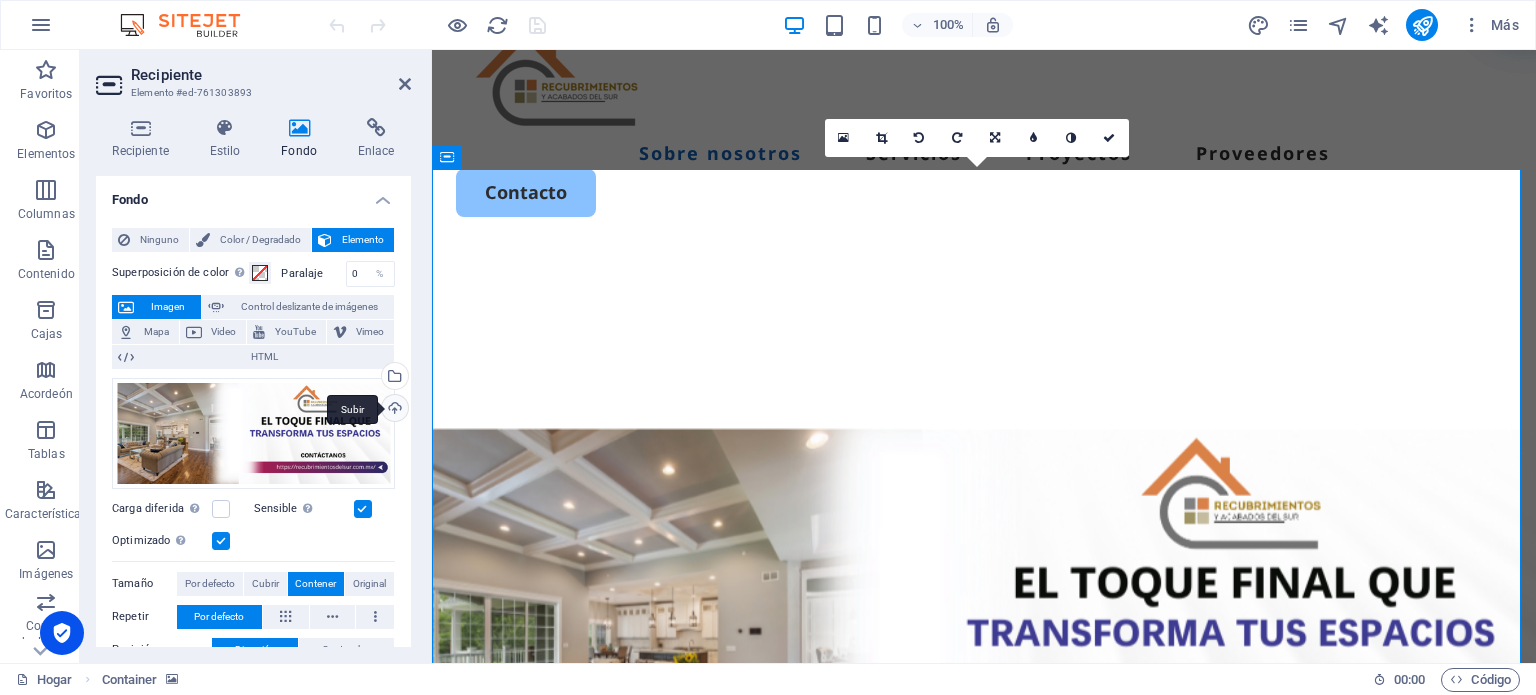 click on "Subir" at bounding box center (393, 410) 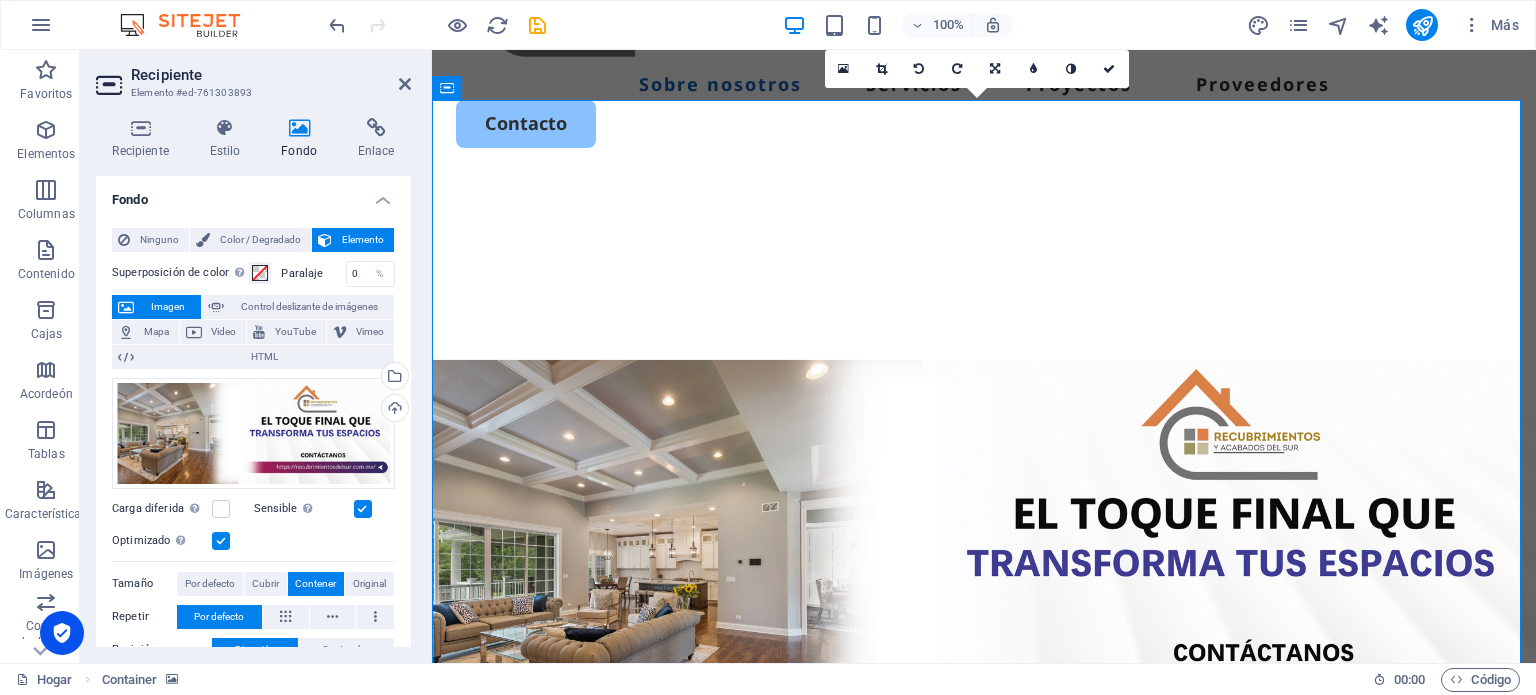 scroll, scrollTop: 133, scrollLeft: 0, axis: vertical 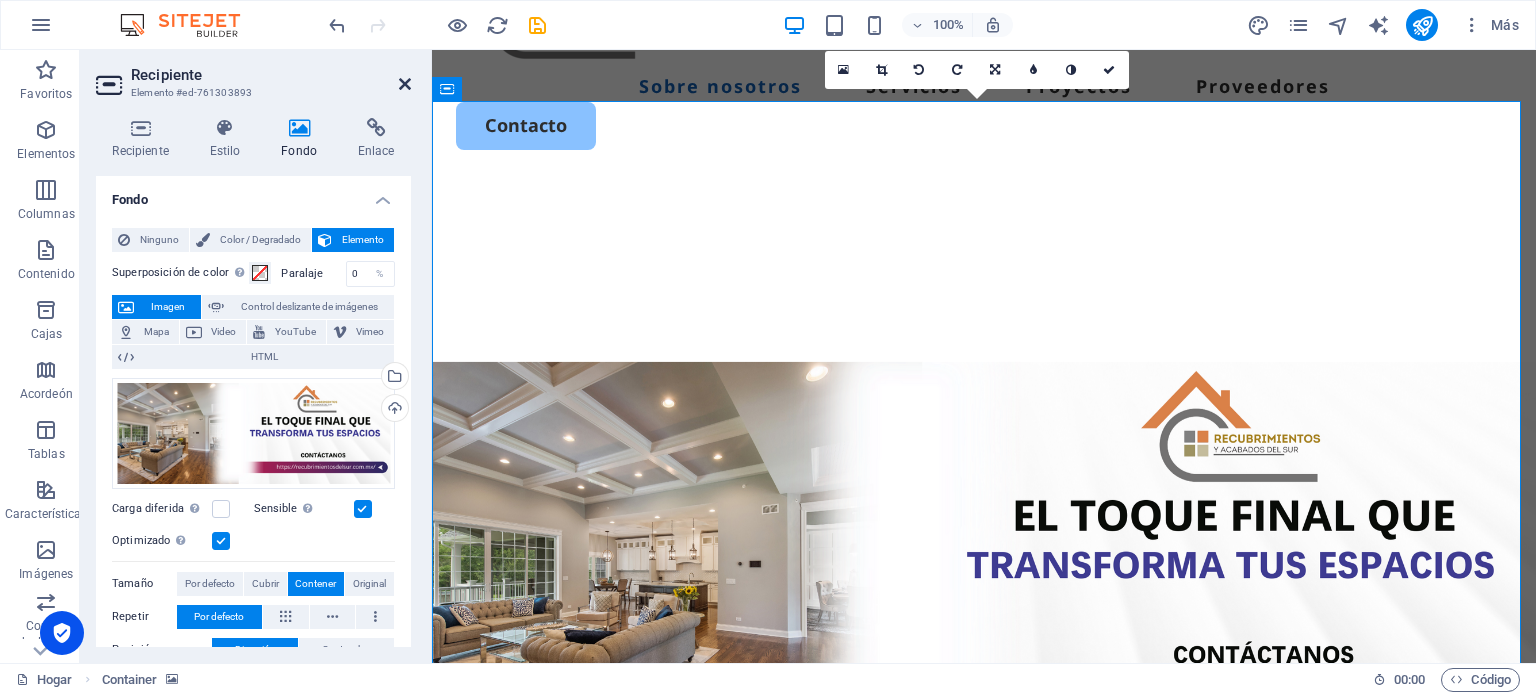click at bounding box center (405, 84) 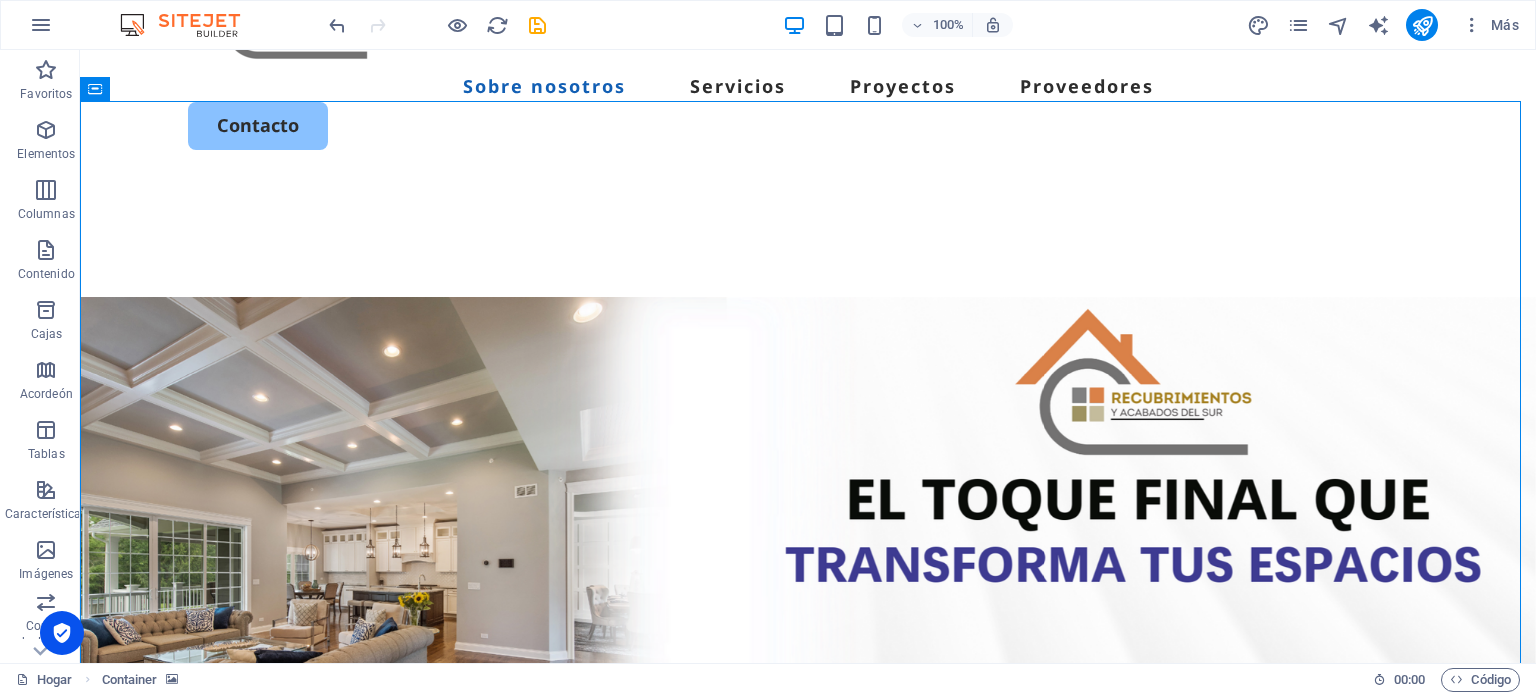 scroll, scrollTop: 0, scrollLeft: 0, axis: both 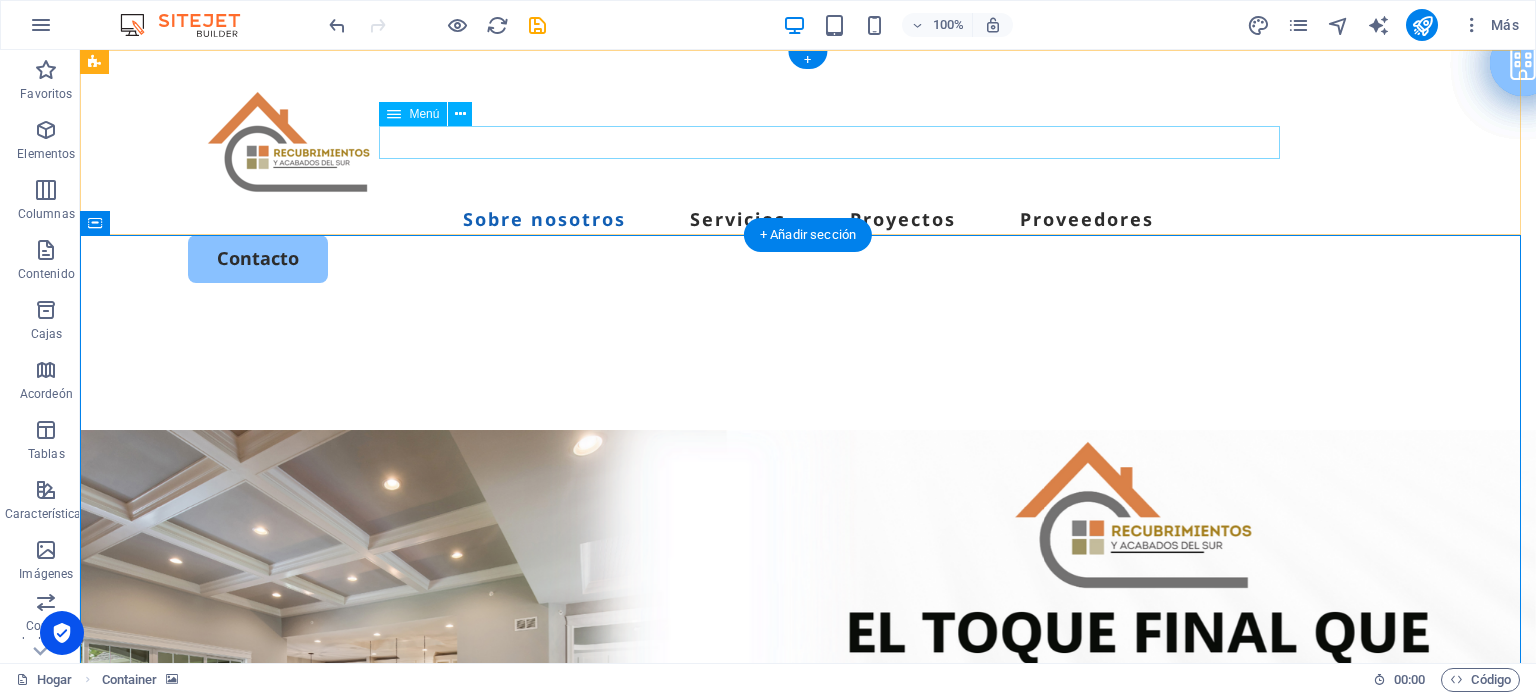 click on "Sobre nosotros Servicios Proyectos Proveedores" at bounding box center [808, 219] 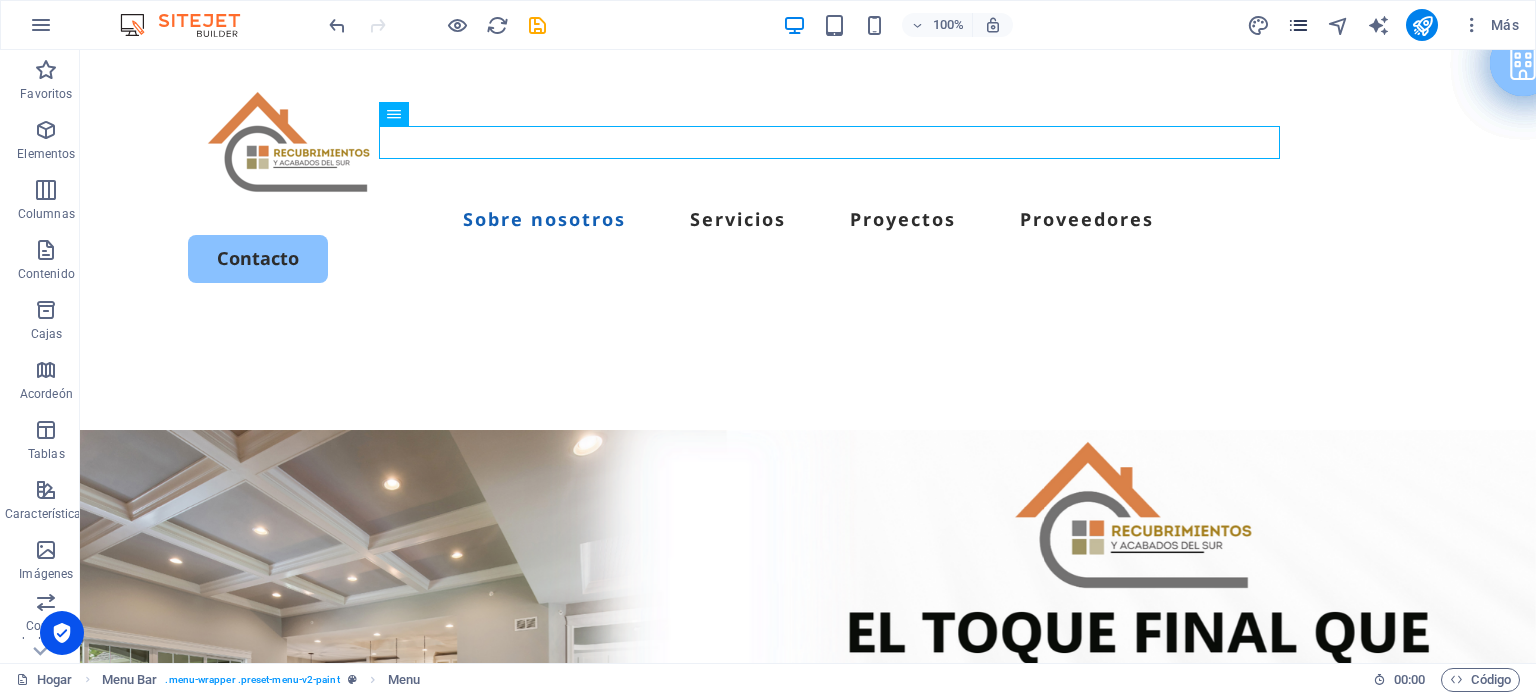 click at bounding box center (1298, 25) 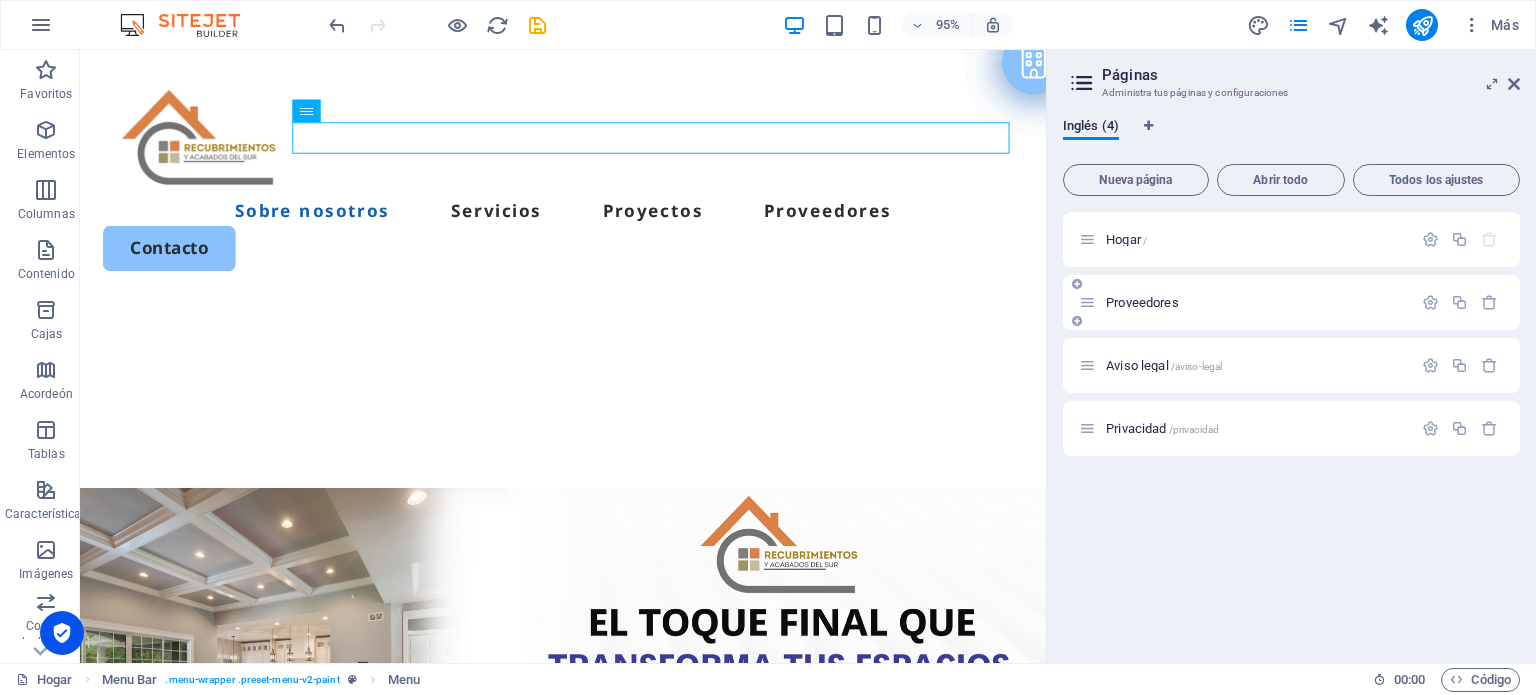 click on "Proveedores ​" at bounding box center (1256, 302) 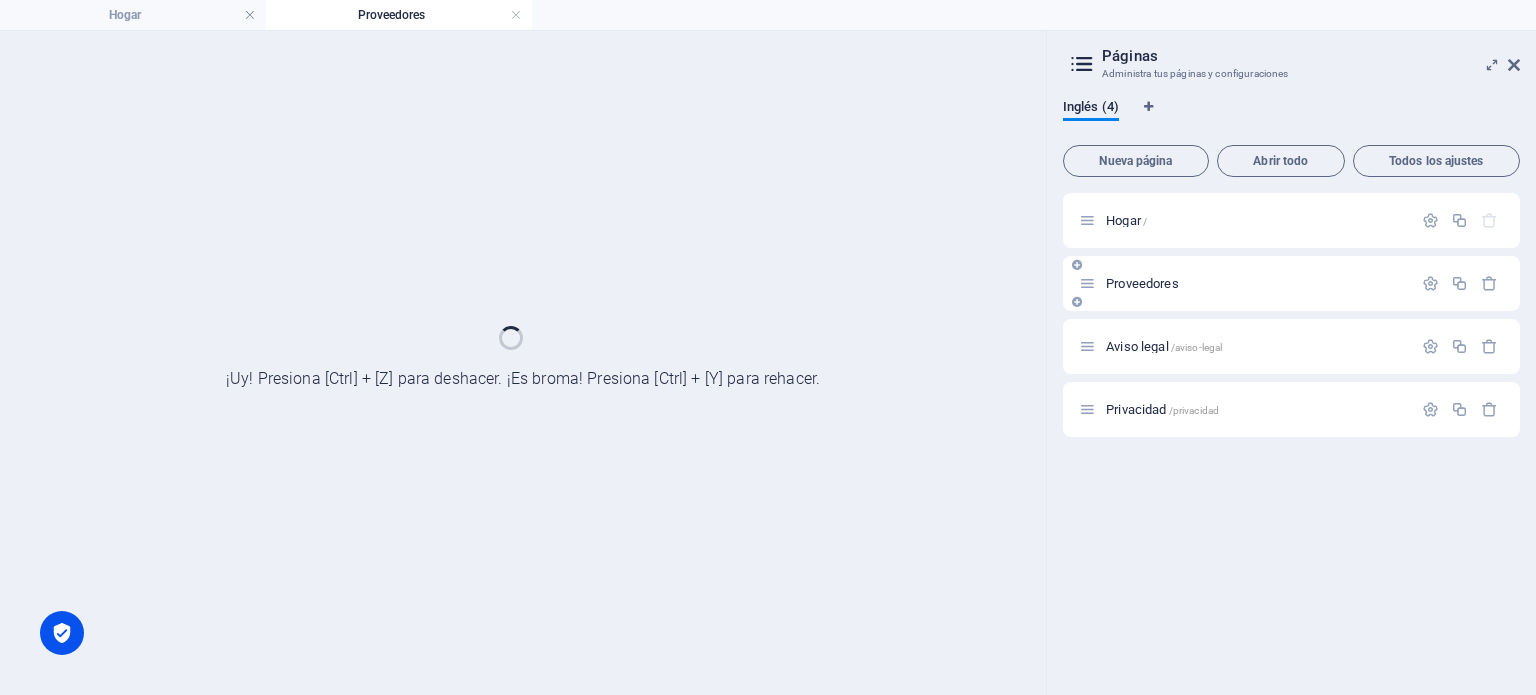 click on "Proveedores" at bounding box center (1142, 283) 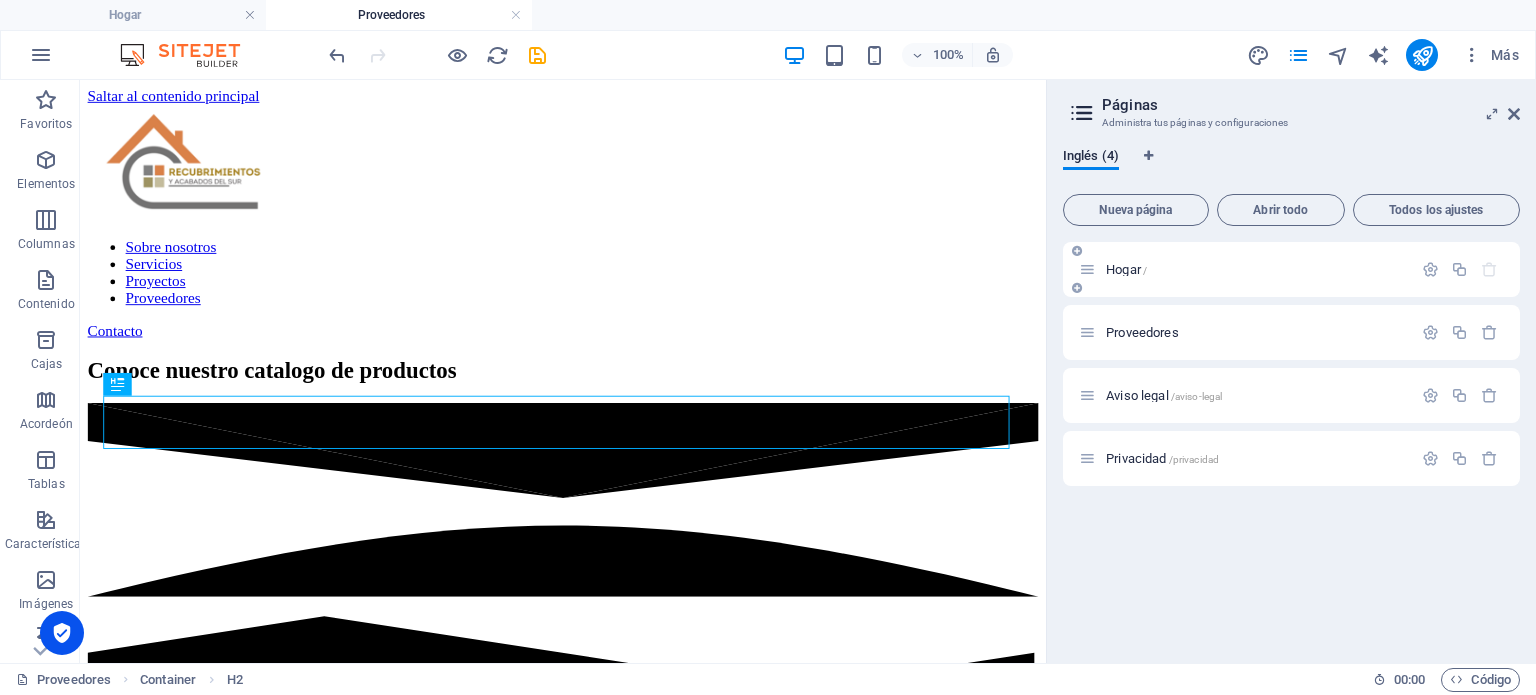 scroll, scrollTop: 0, scrollLeft: 0, axis: both 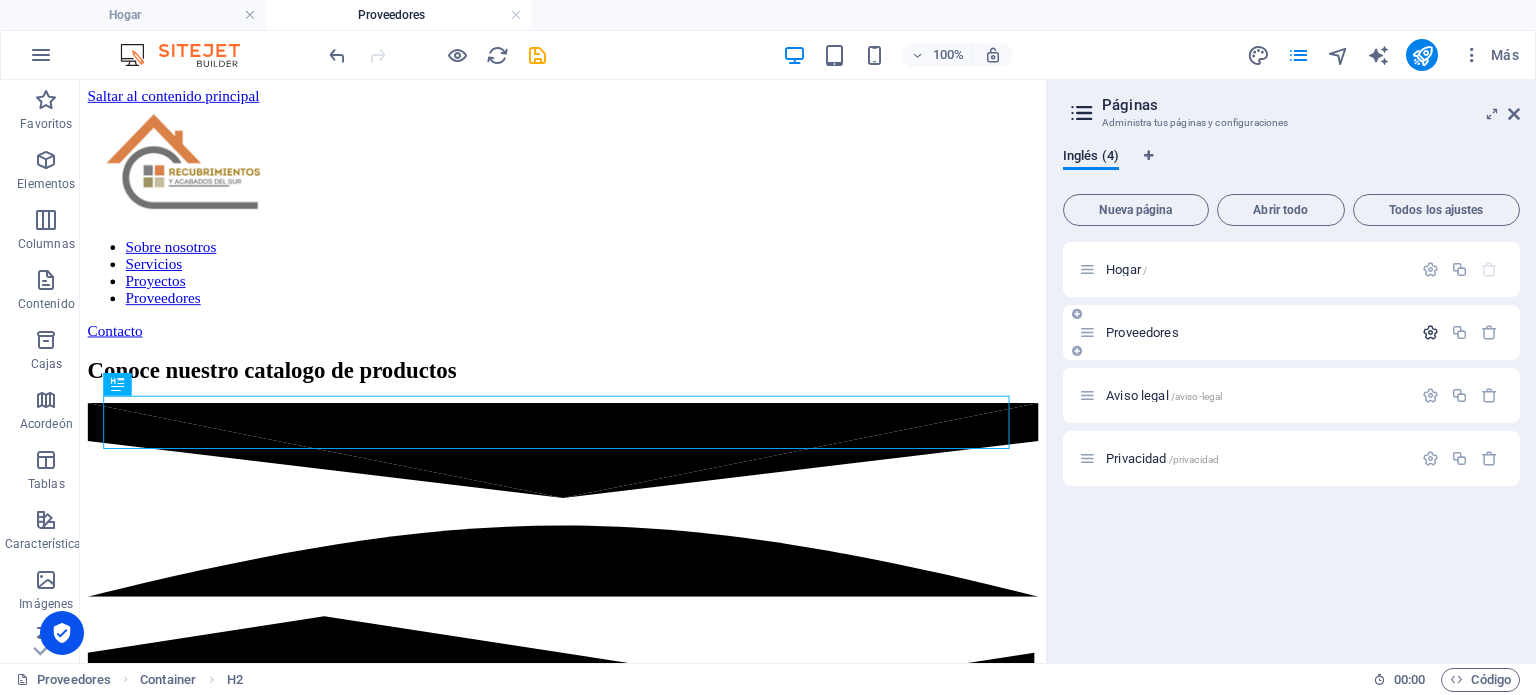 click at bounding box center [1430, 332] 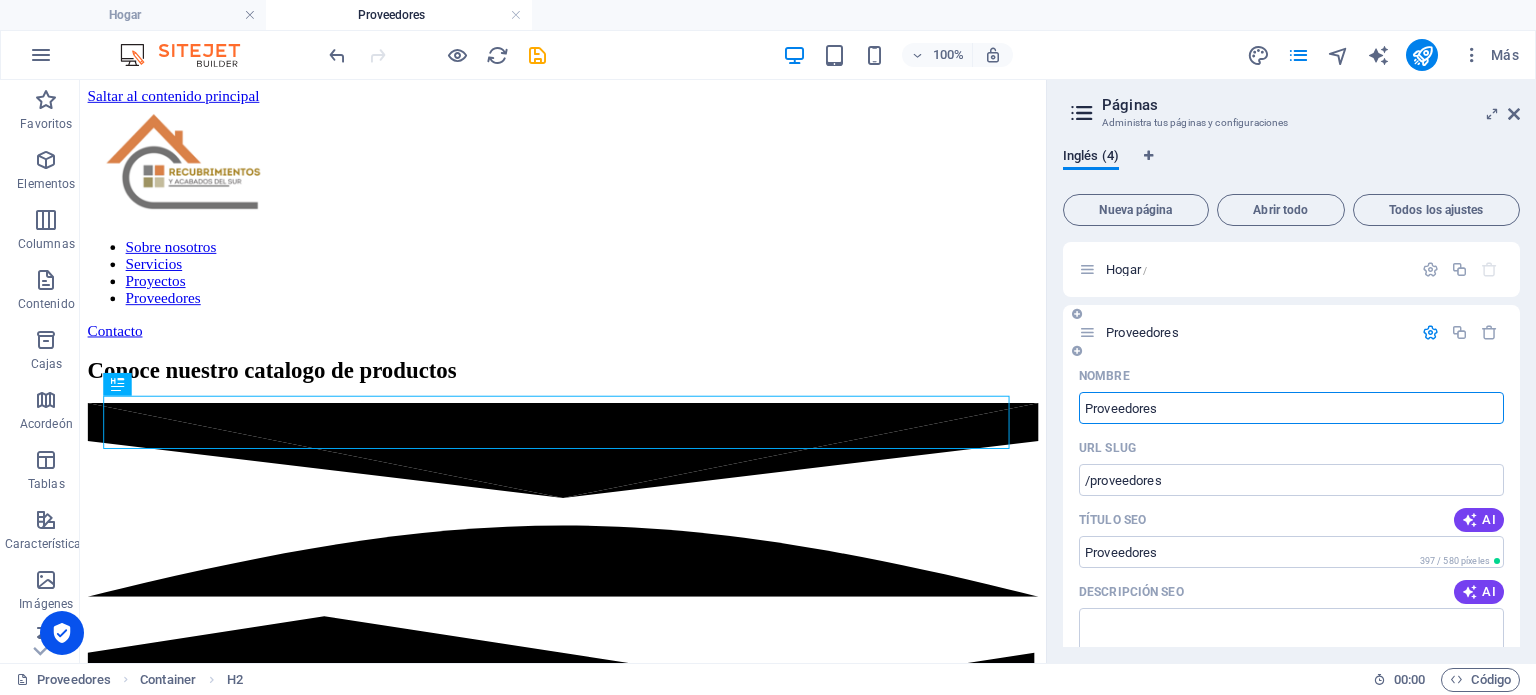 click on "Proveedores" at bounding box center [1291, 408] 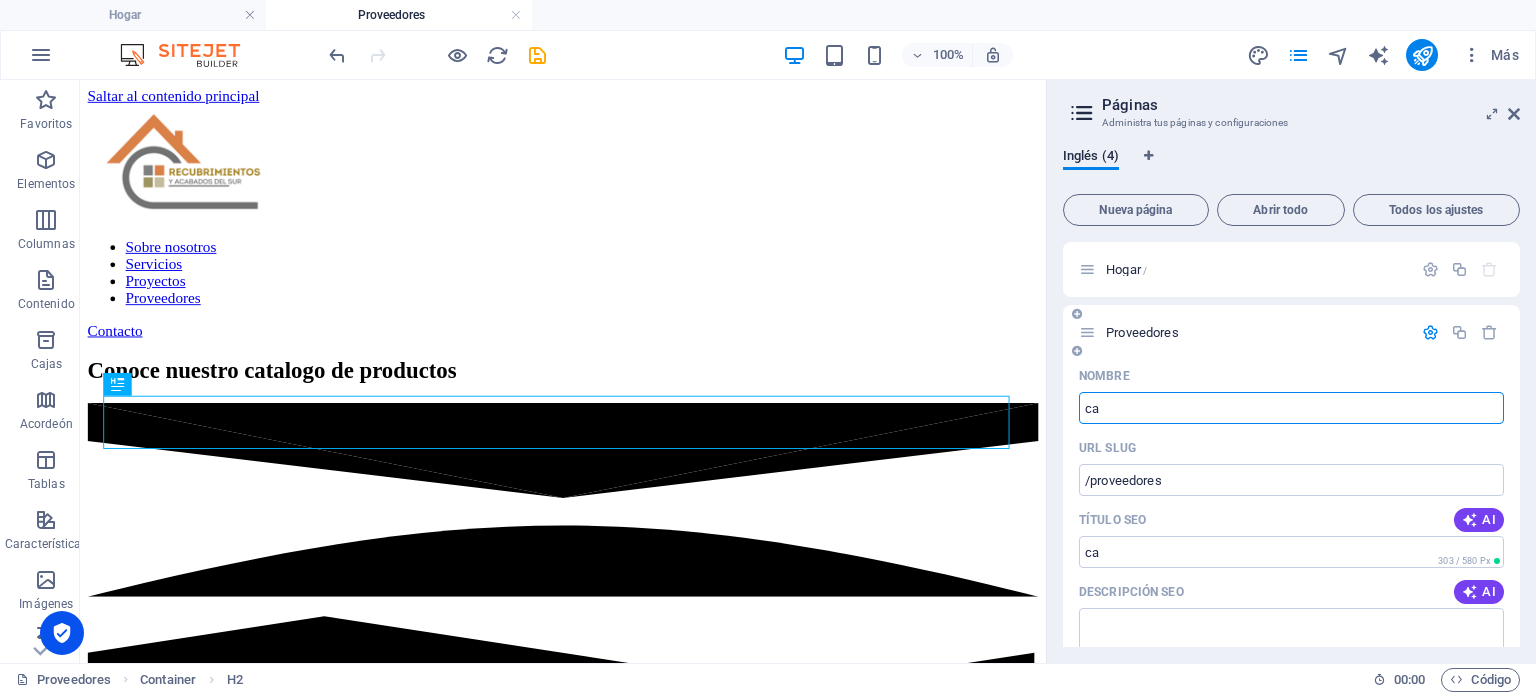 type on "ca" 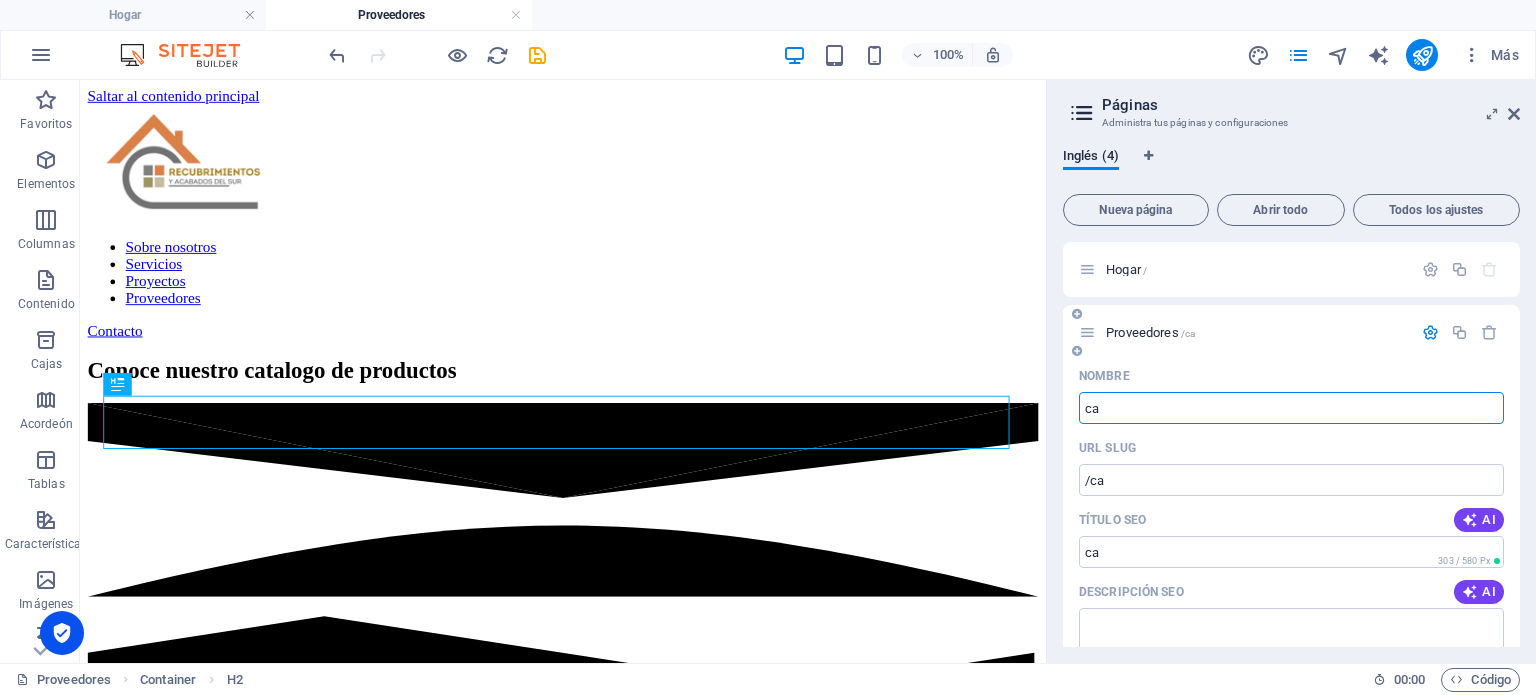 type on "c" 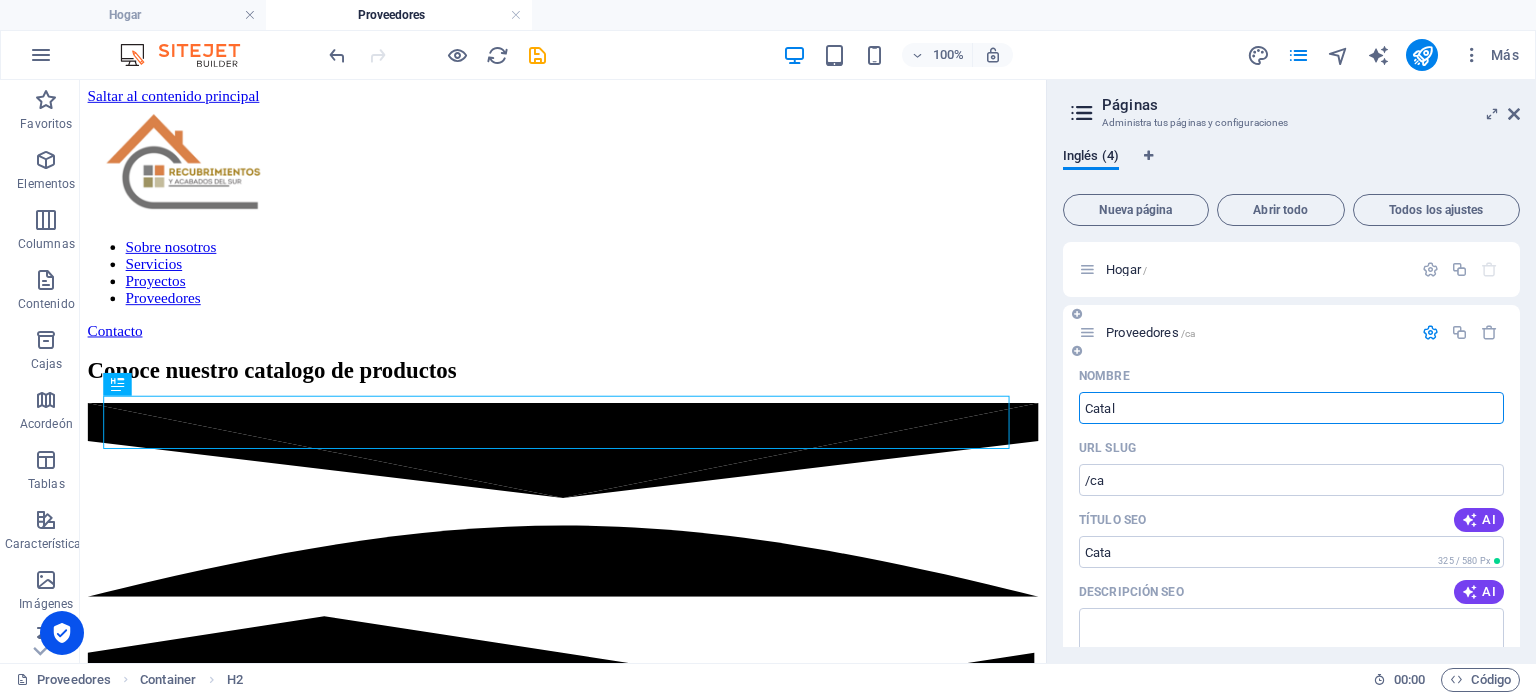 type on "Catalo" 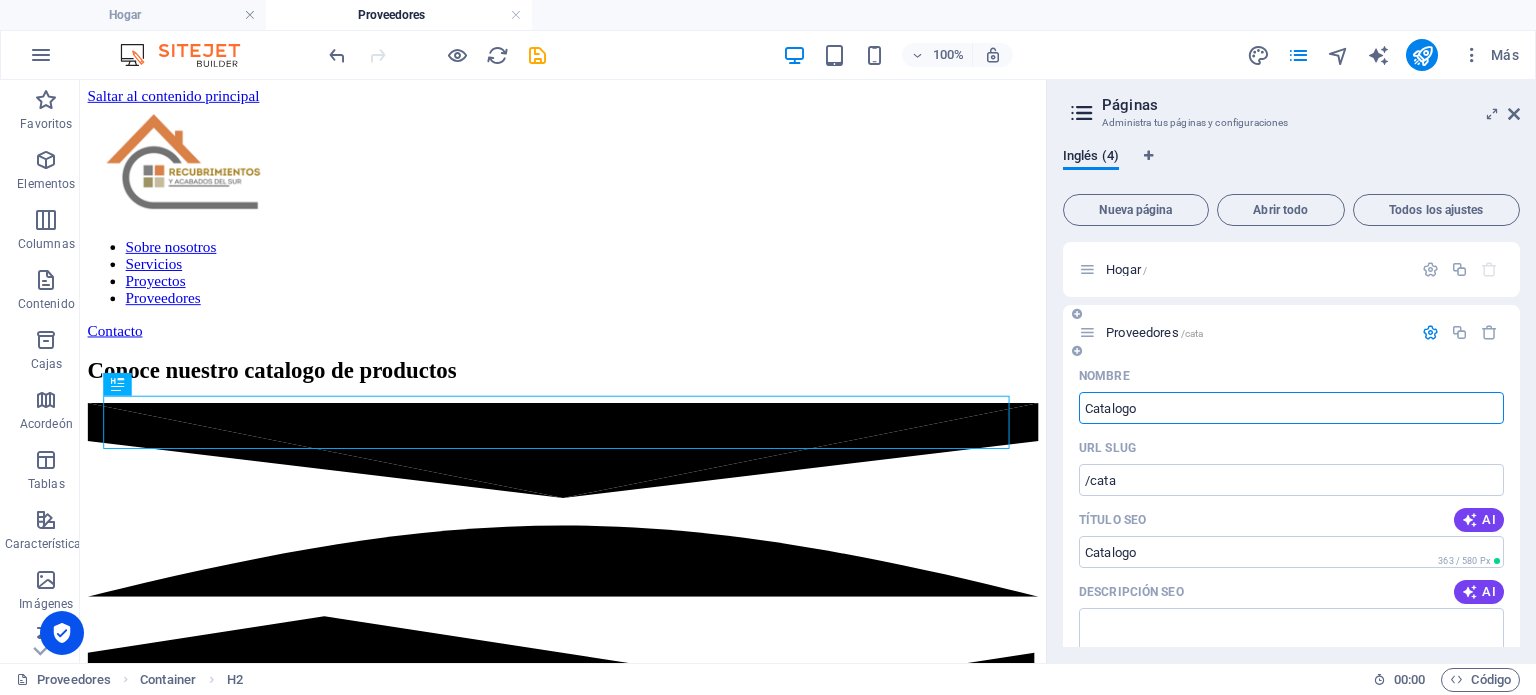 type on "Catalogos" 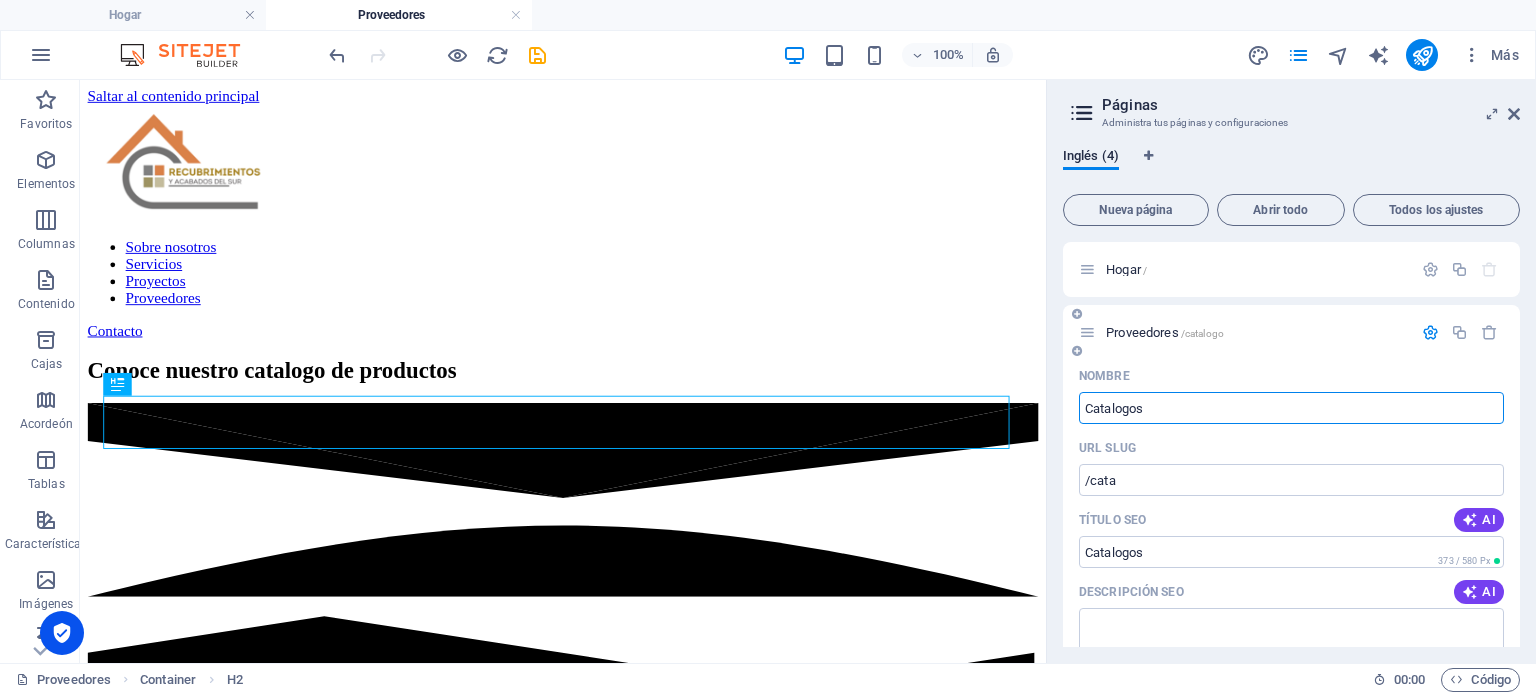 type on "/catalogo" 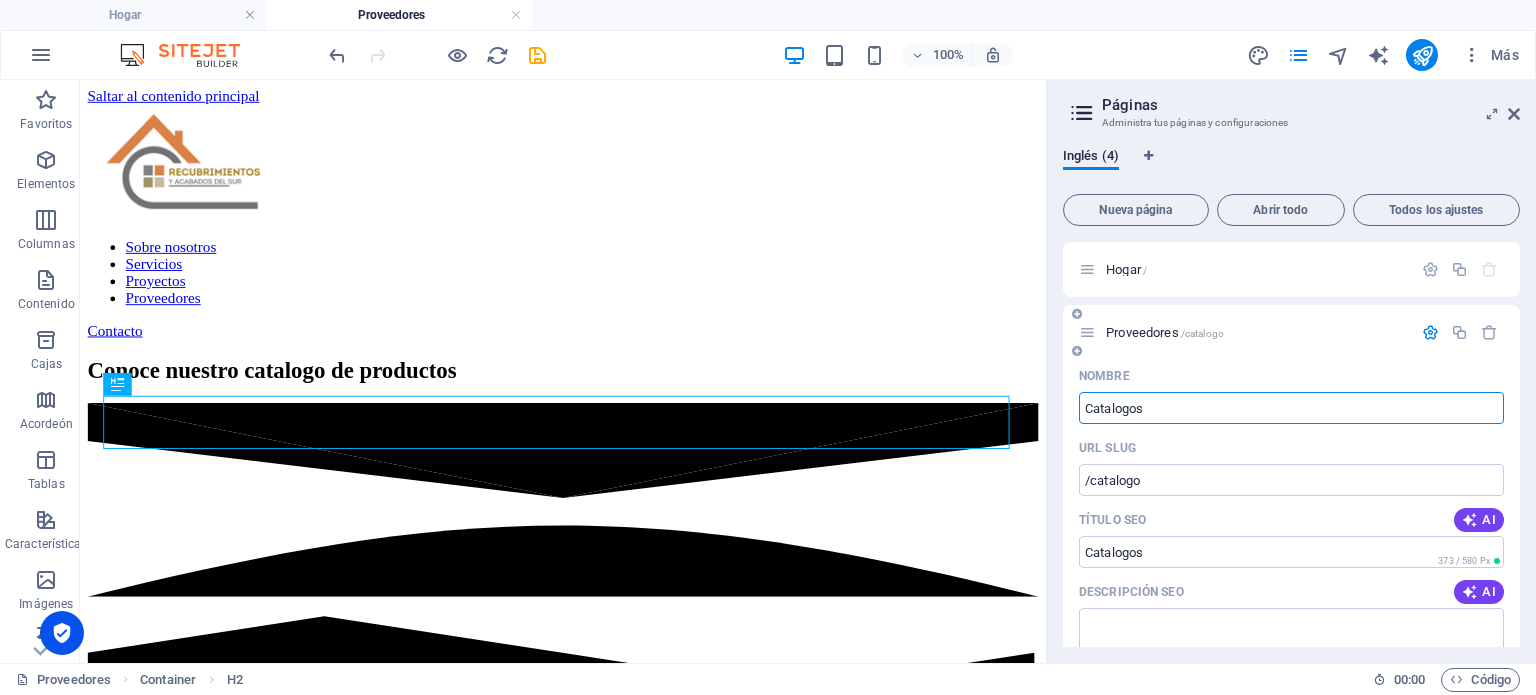 type on "Catalogos" 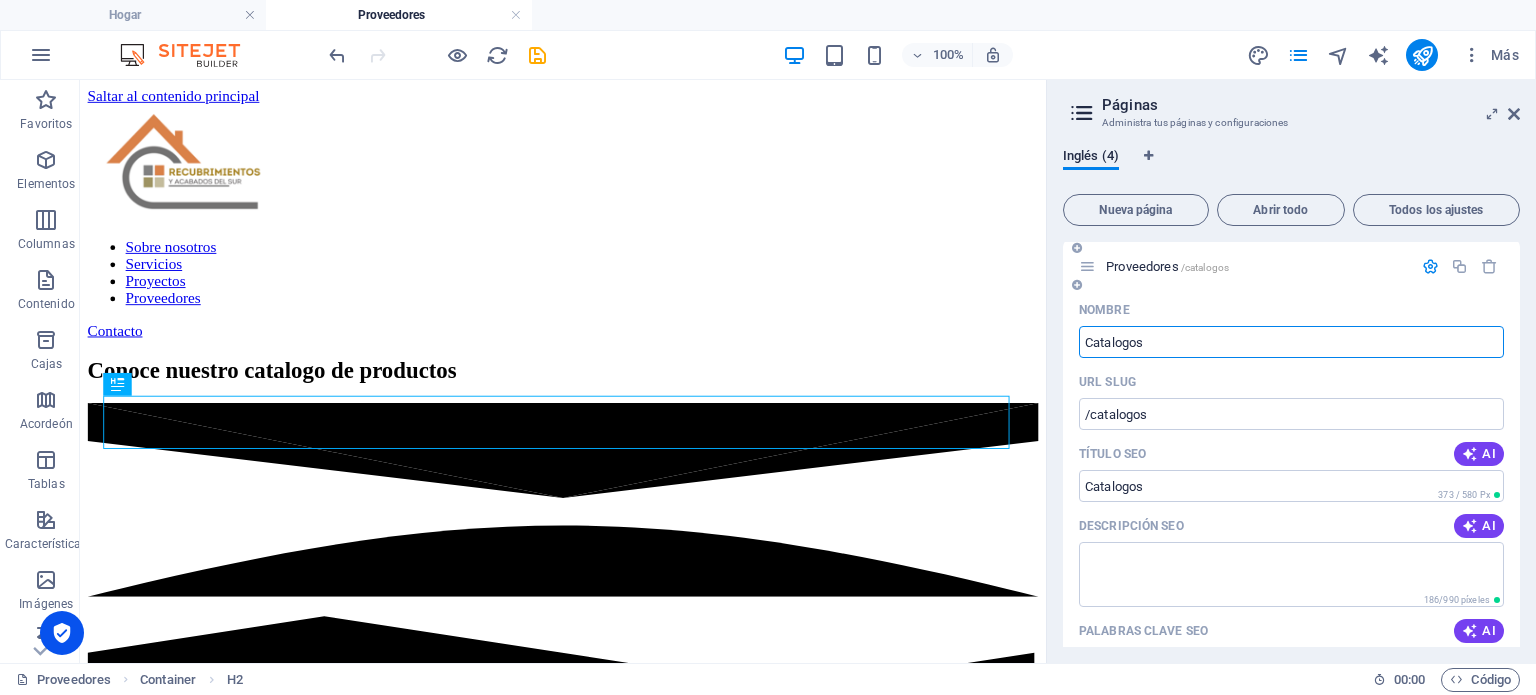 scroll, scrollTop: 0, scrollLeft: 0, axis: both 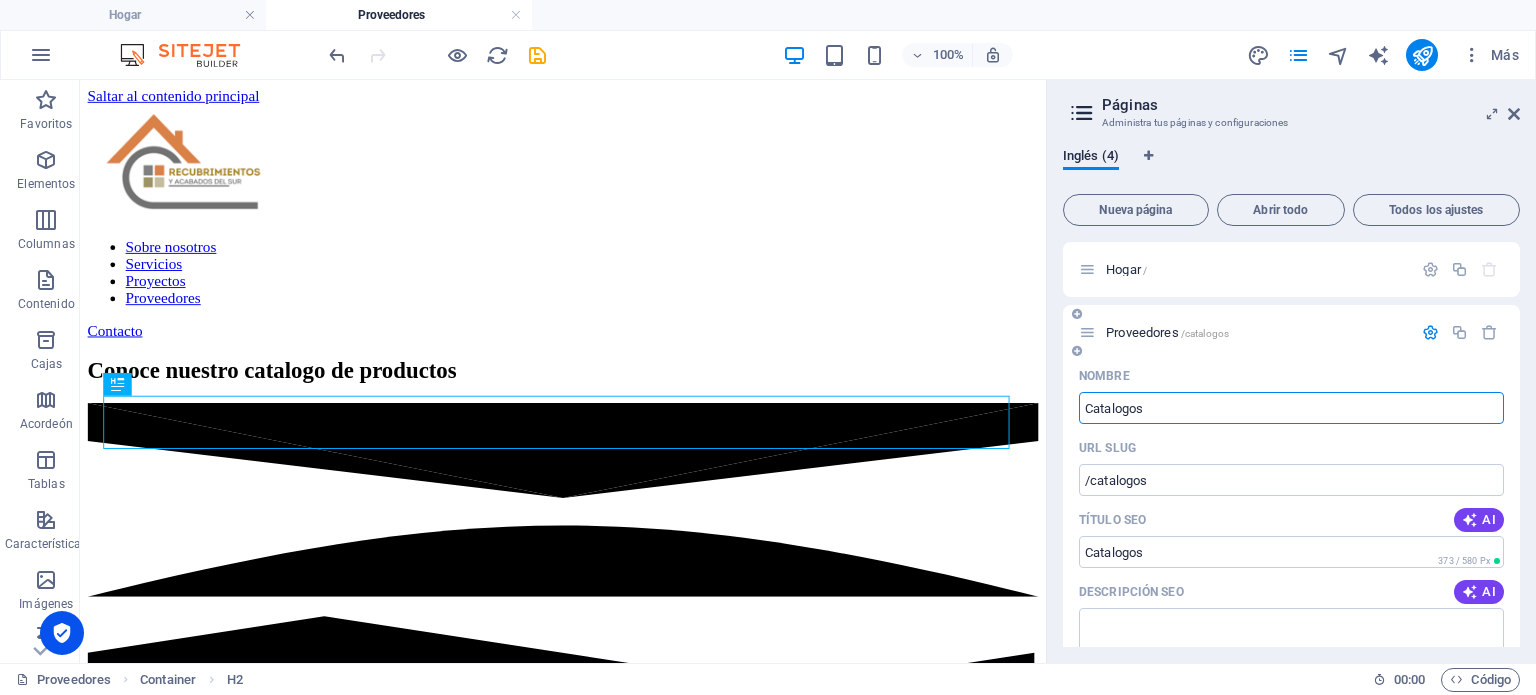 type on "Catalogos" 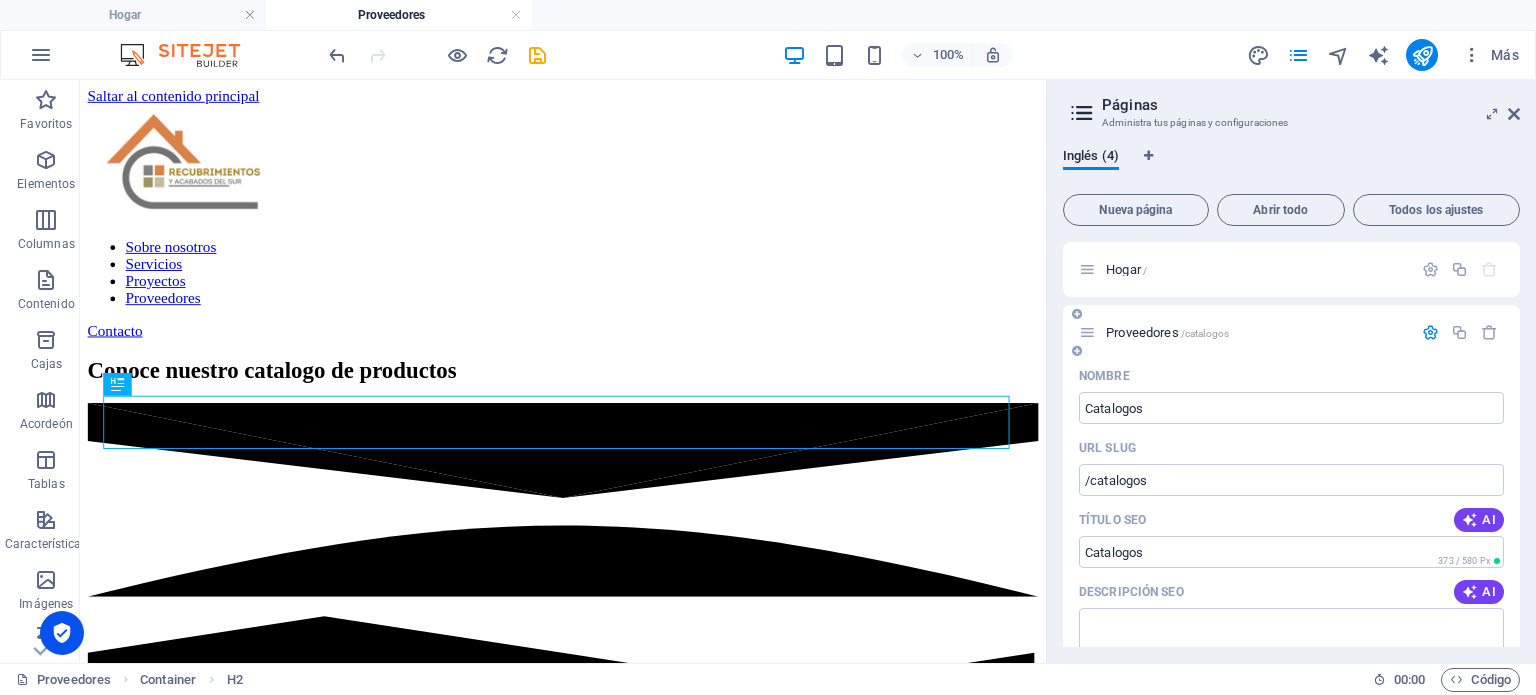 click at bounding box center (1077, 351) 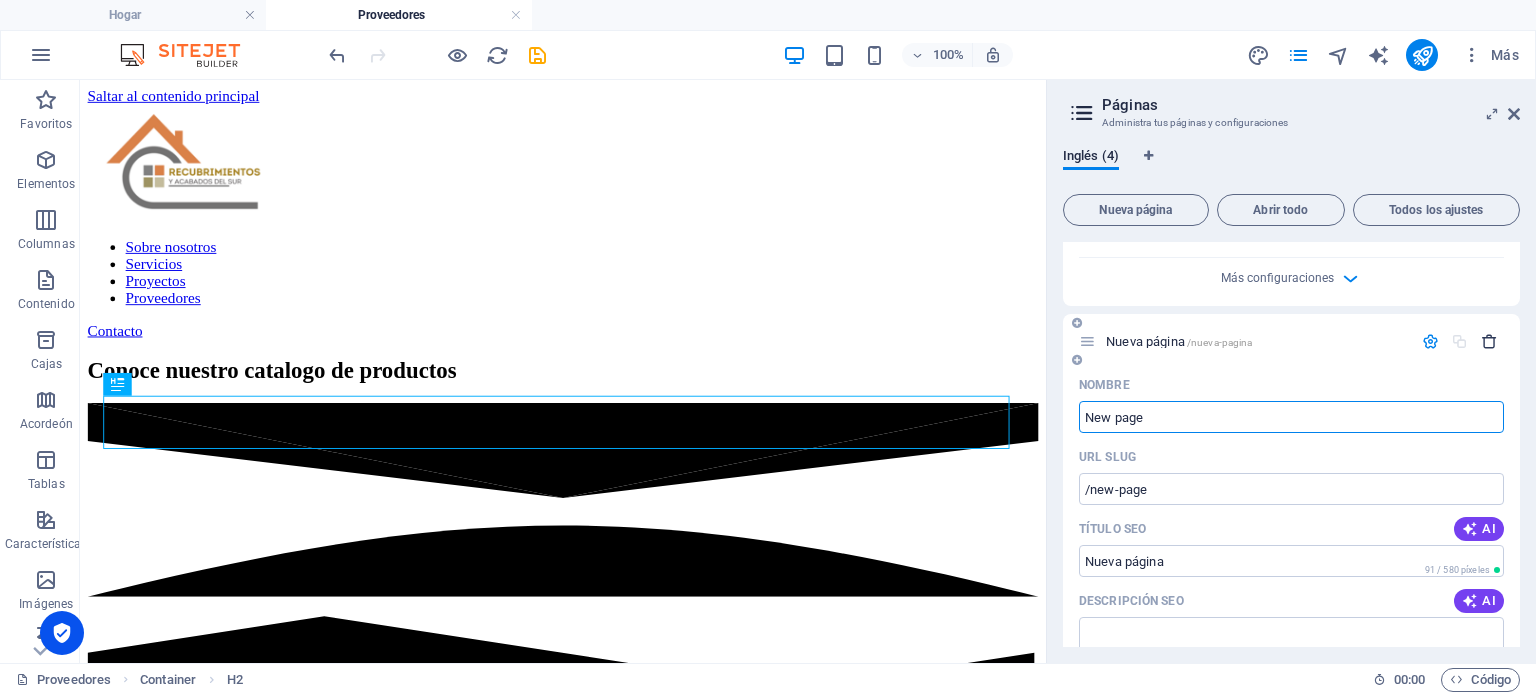 click at bounding box center (1489, 341) 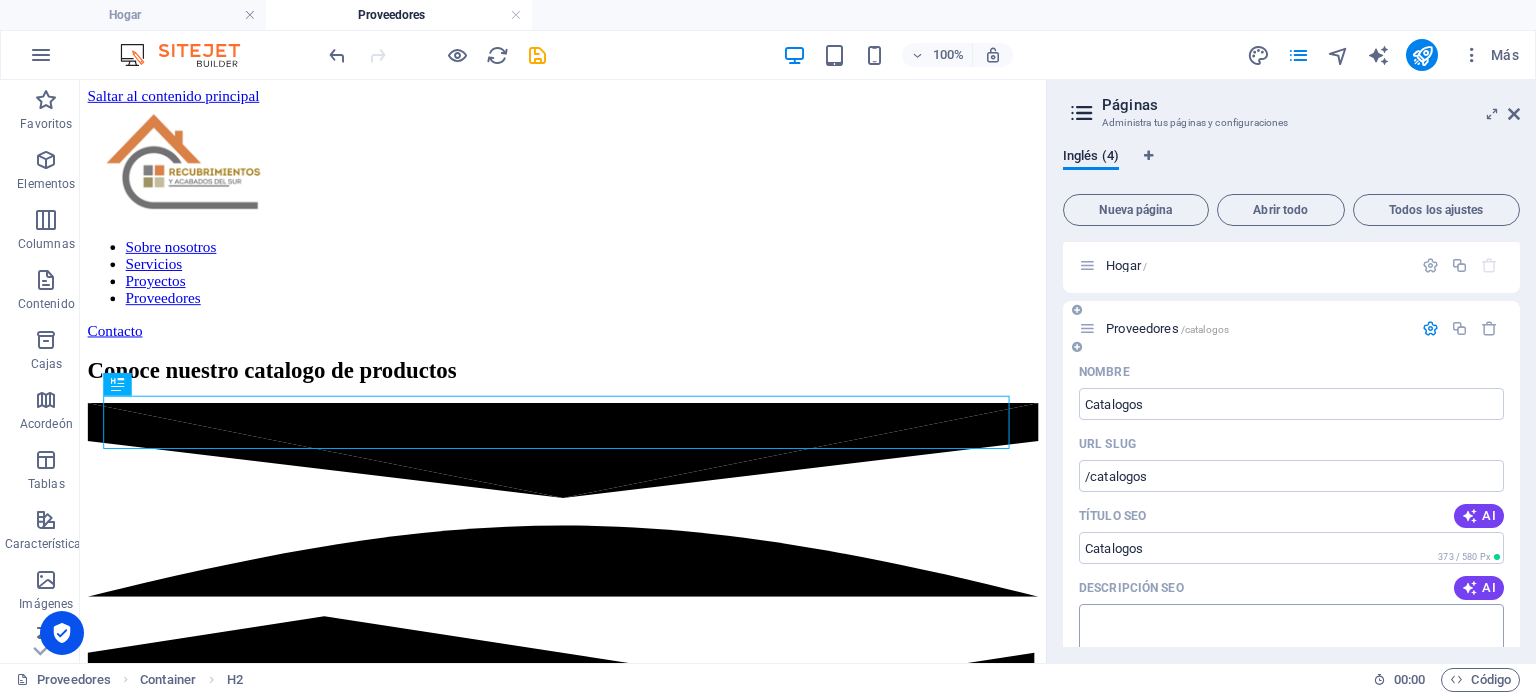 scroll, scrollTop: 0, scrollLeft: 0, axis: both 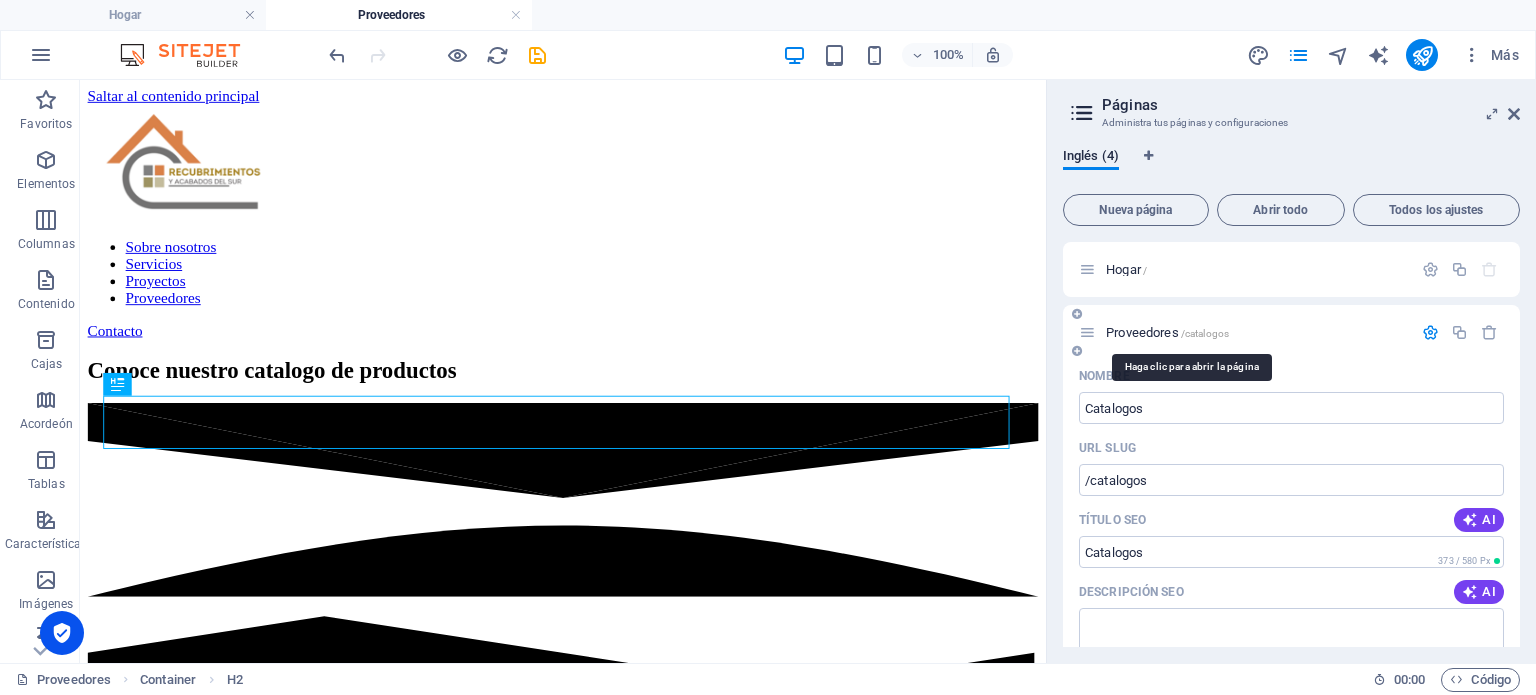 click on "Proveedores" at bounding box center (1142, 332) 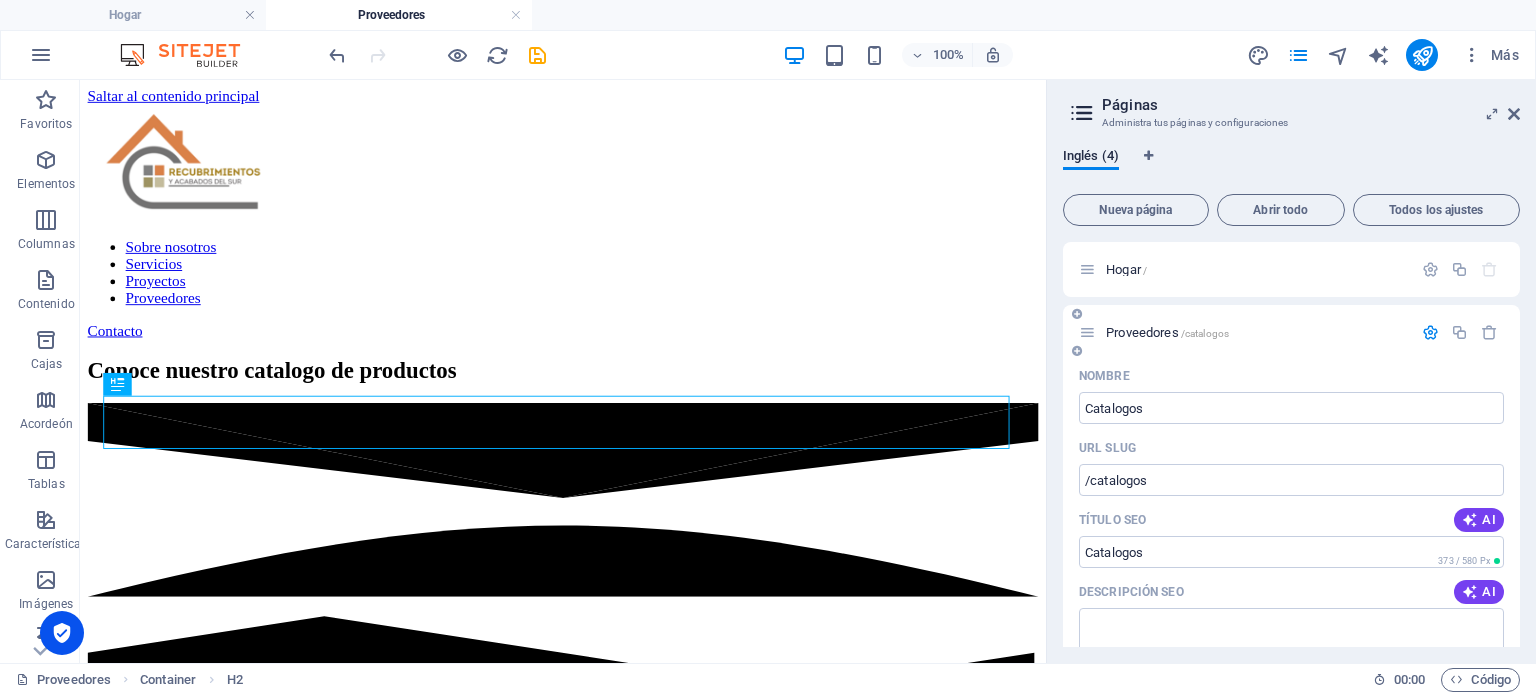click at bounding box center (1087, 332) 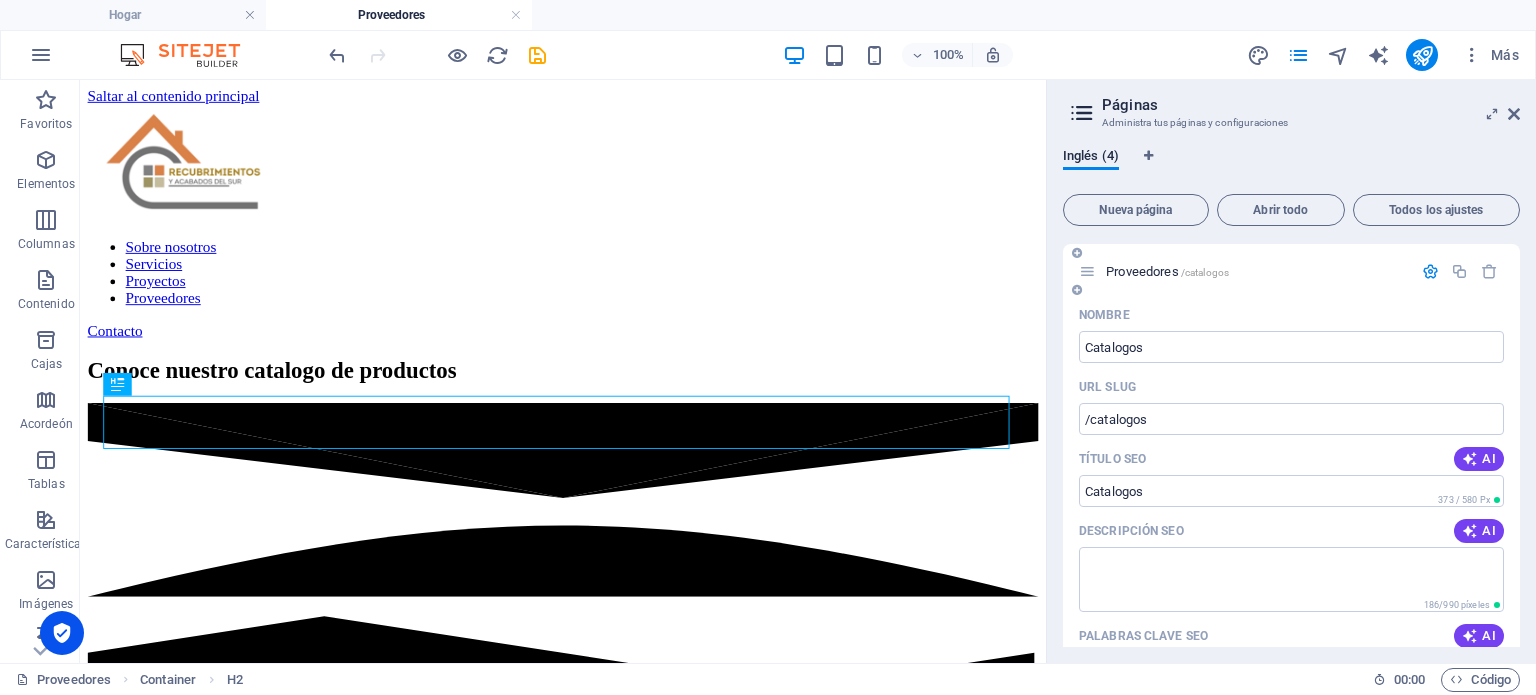 scroll, scrollTop: 20, scrollLeft: 0, axis: vertical 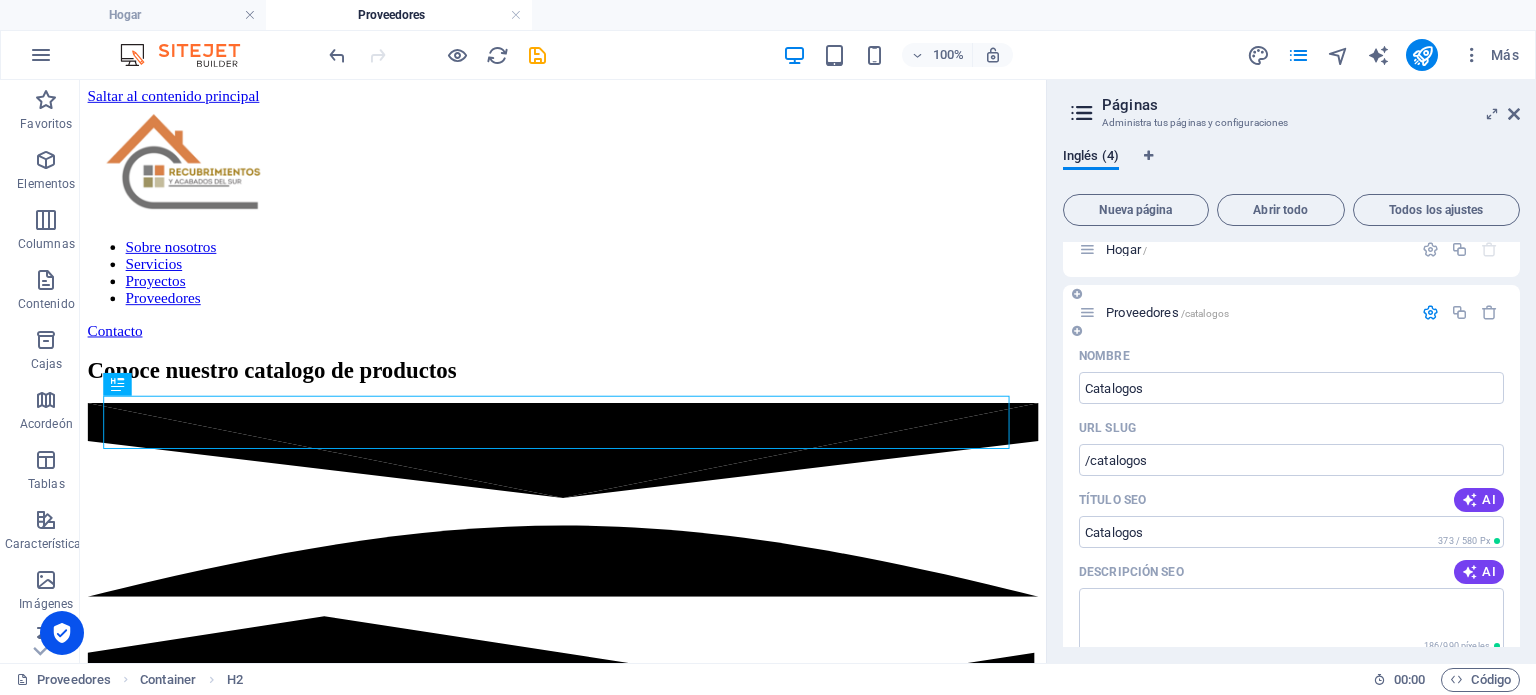 click at bounding box center (1087, 312) 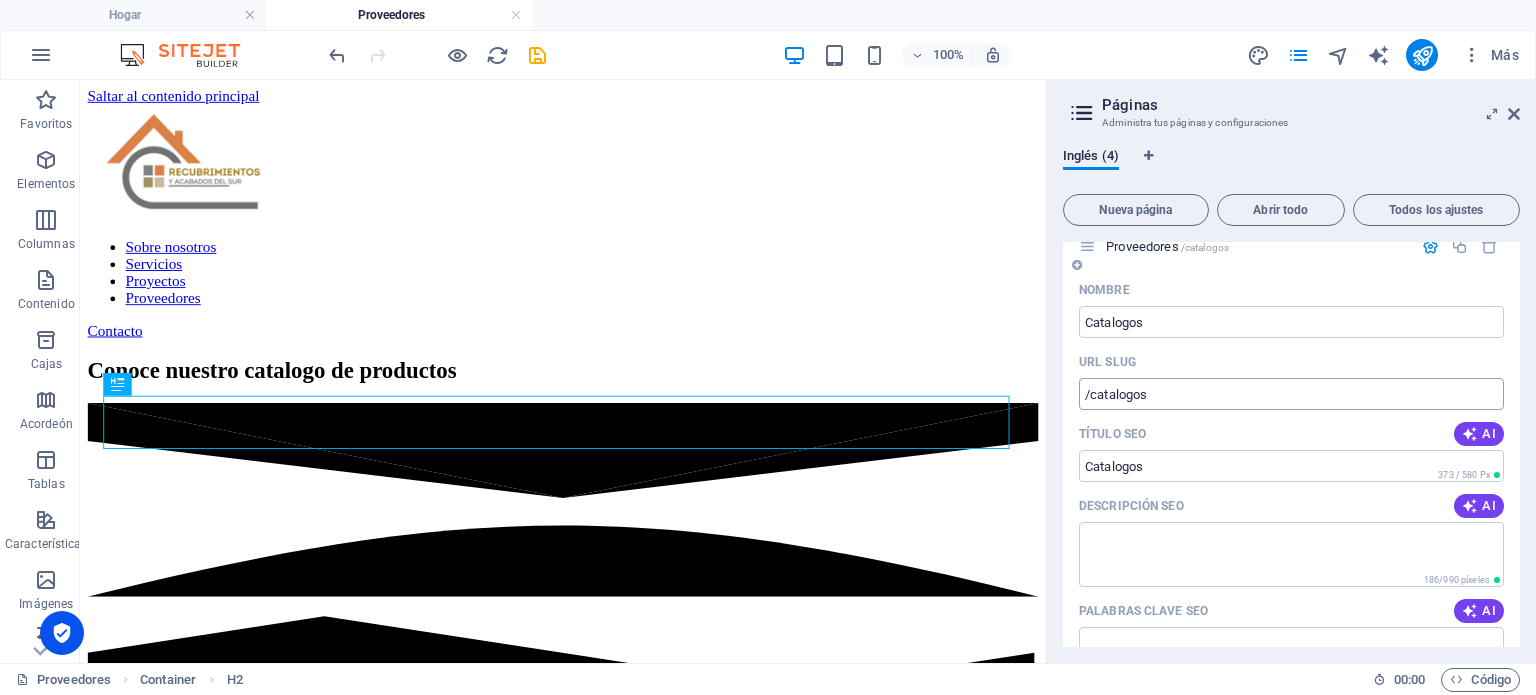scroll, scrollTop: 0, scrollLeft: 0, axis: both 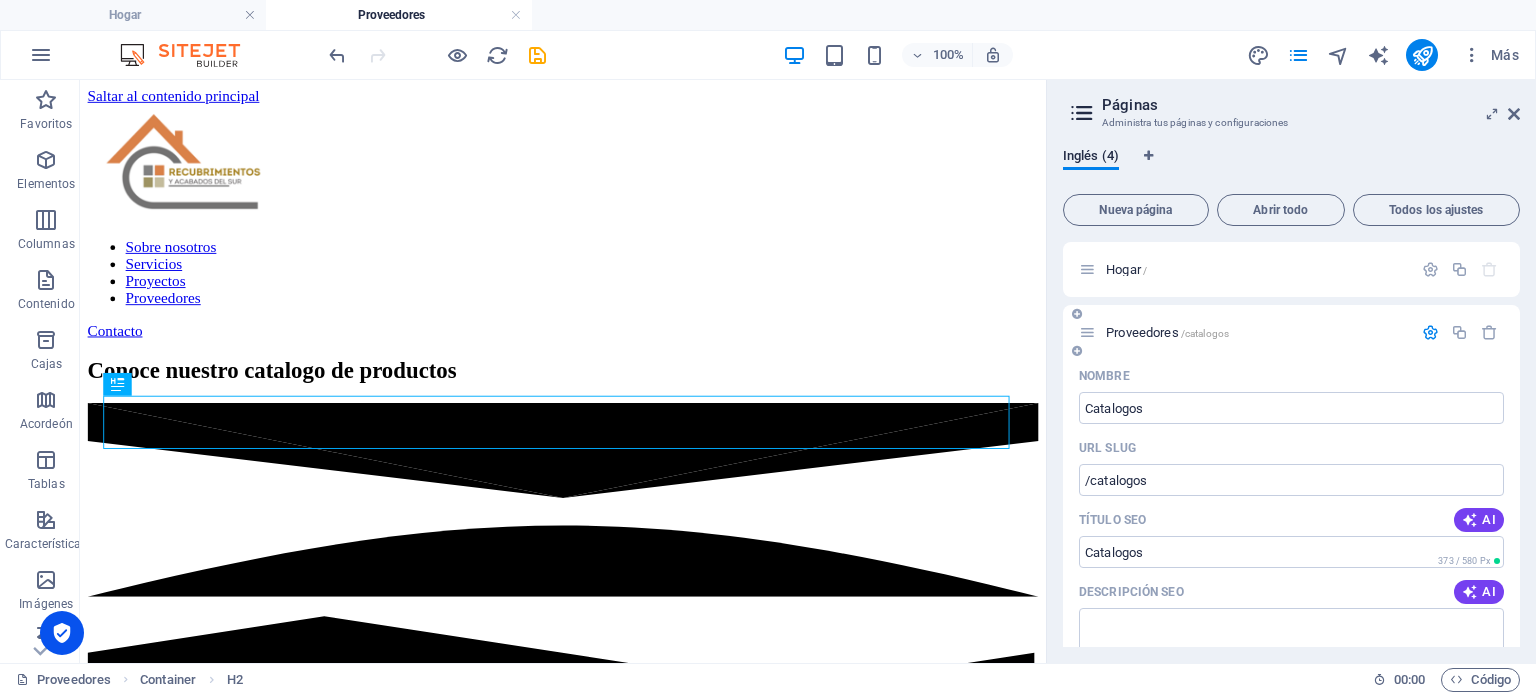 click at bounding box center (1430, 332) 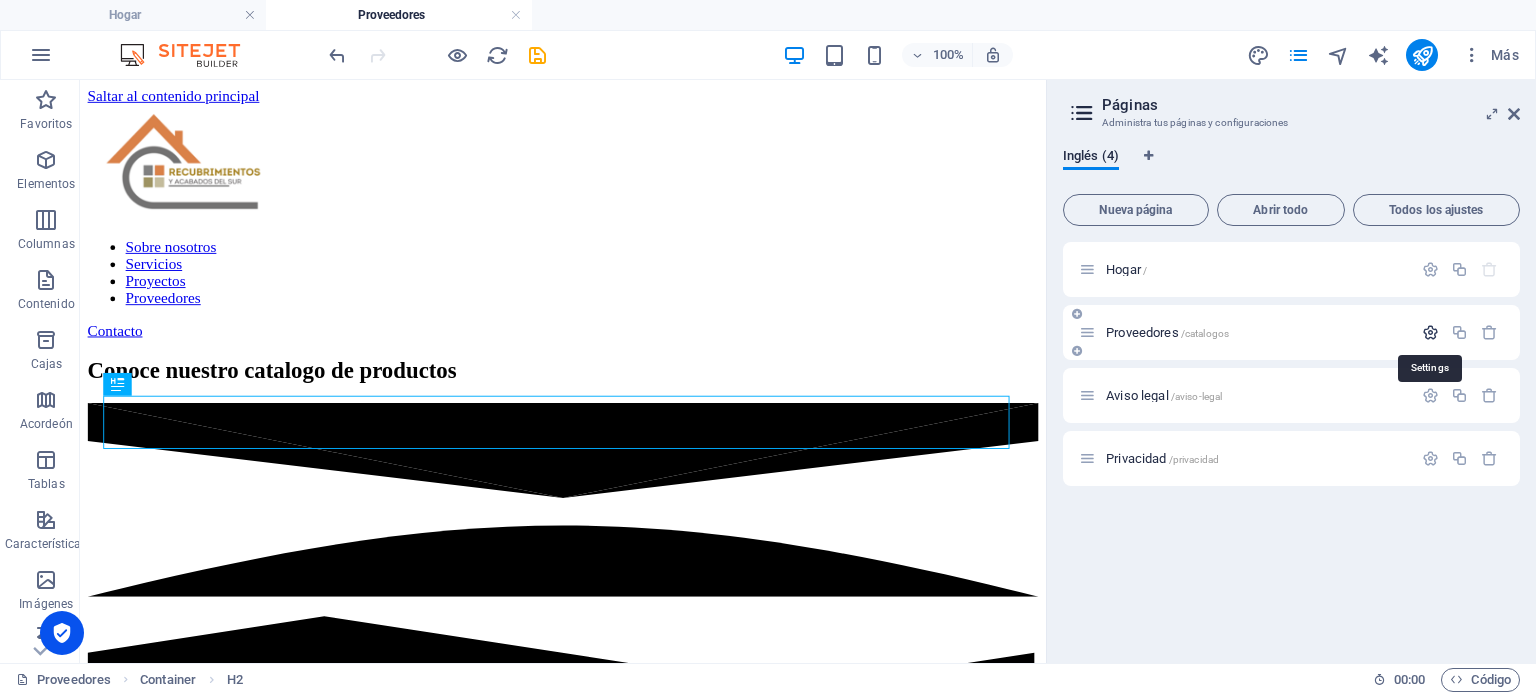 click at bounding box center [1430, 332] 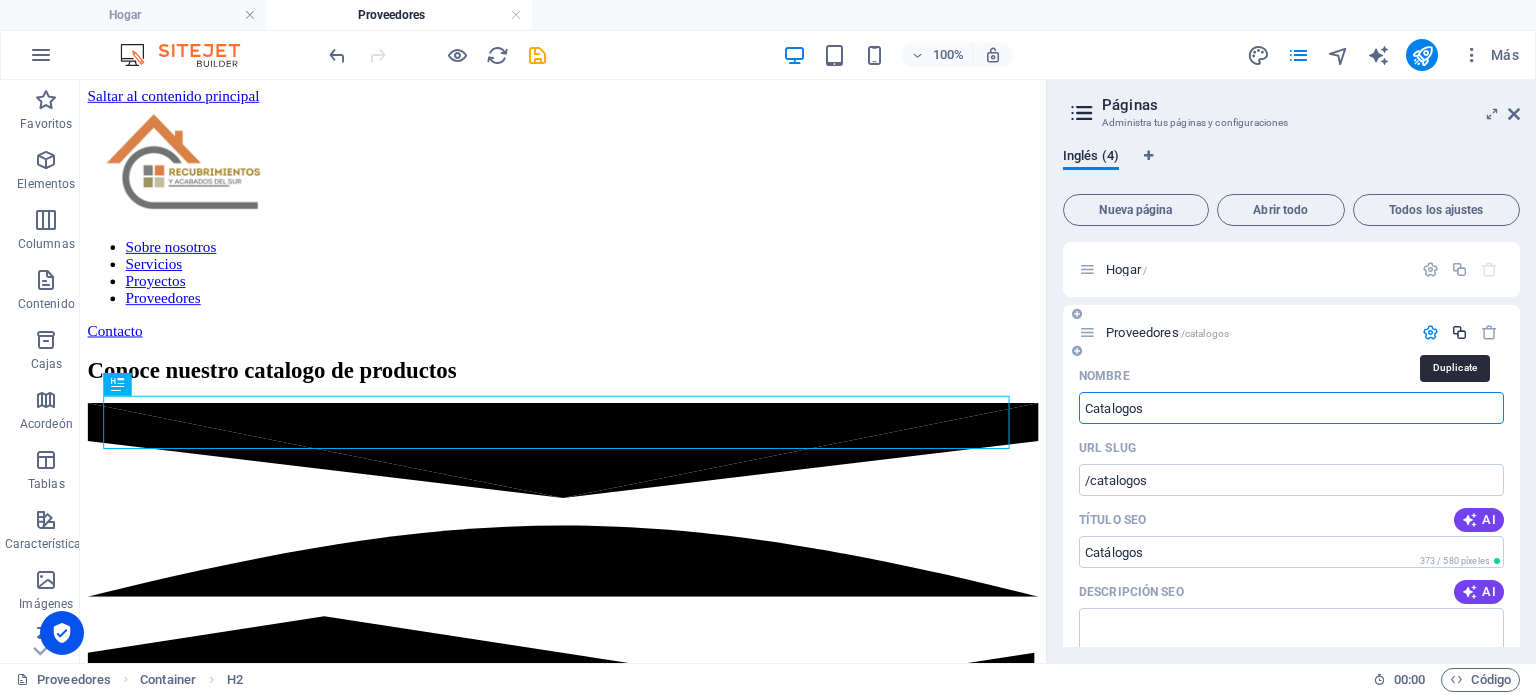 click at bounding box center [1459, 332] 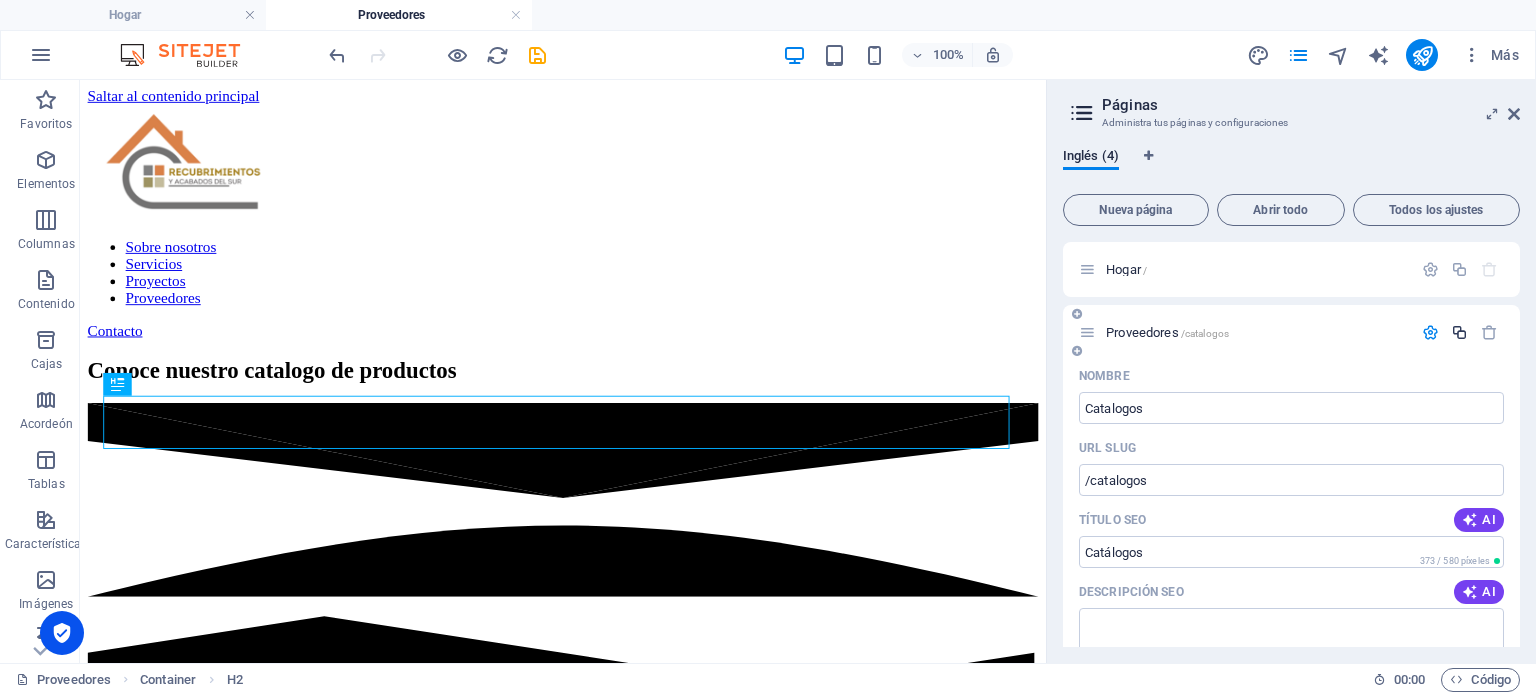 scroll, scrollTop: 799, scrollLeft: 0, axis: vertical 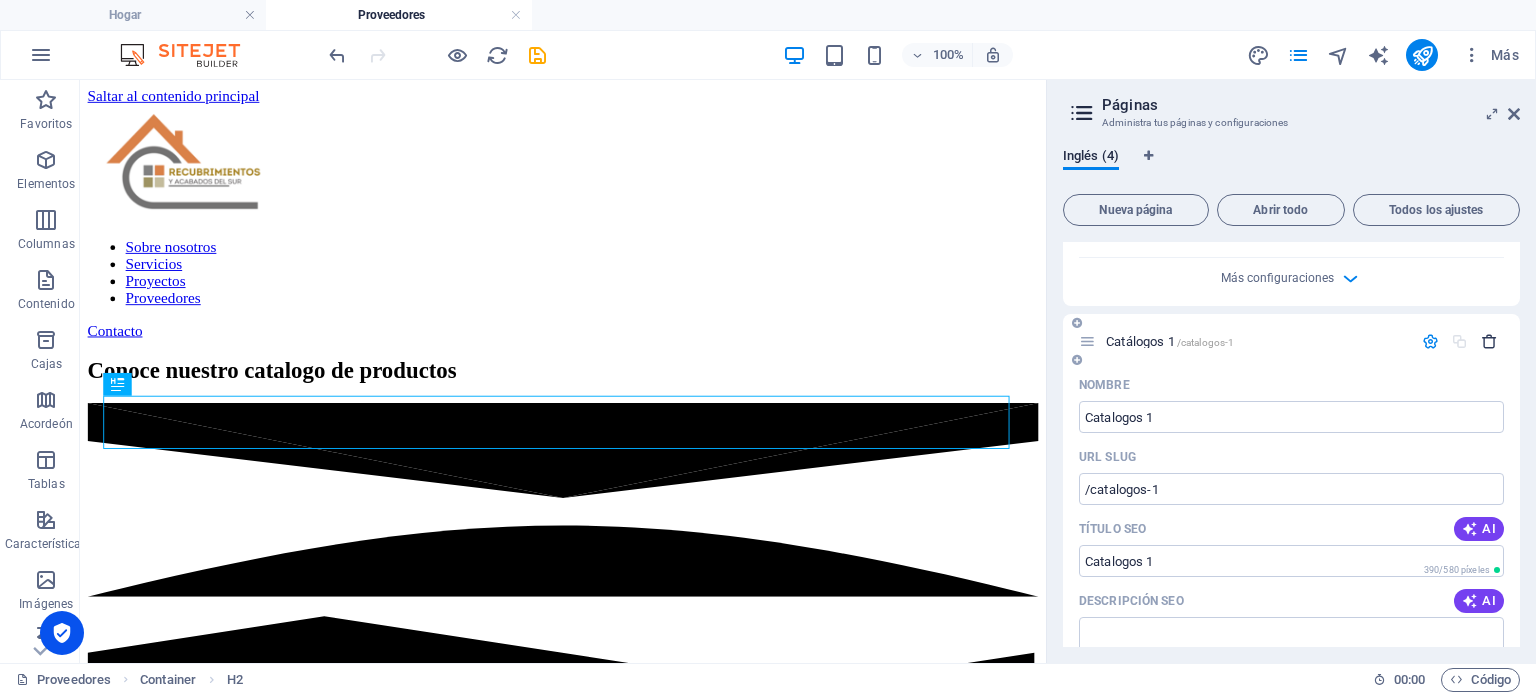 click at bounding box center [1489, 341] 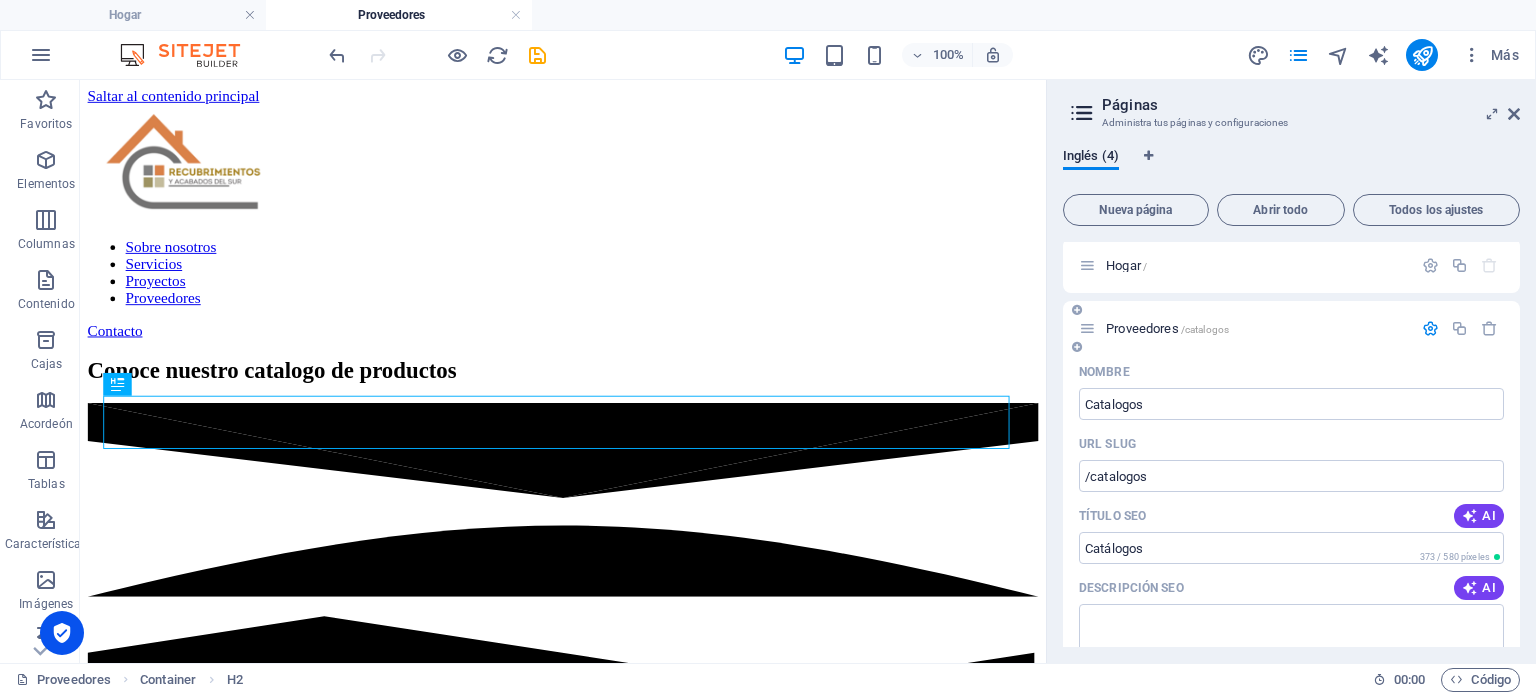 scroll, scrollTop: 0, scrollLeft: 0, axis: both 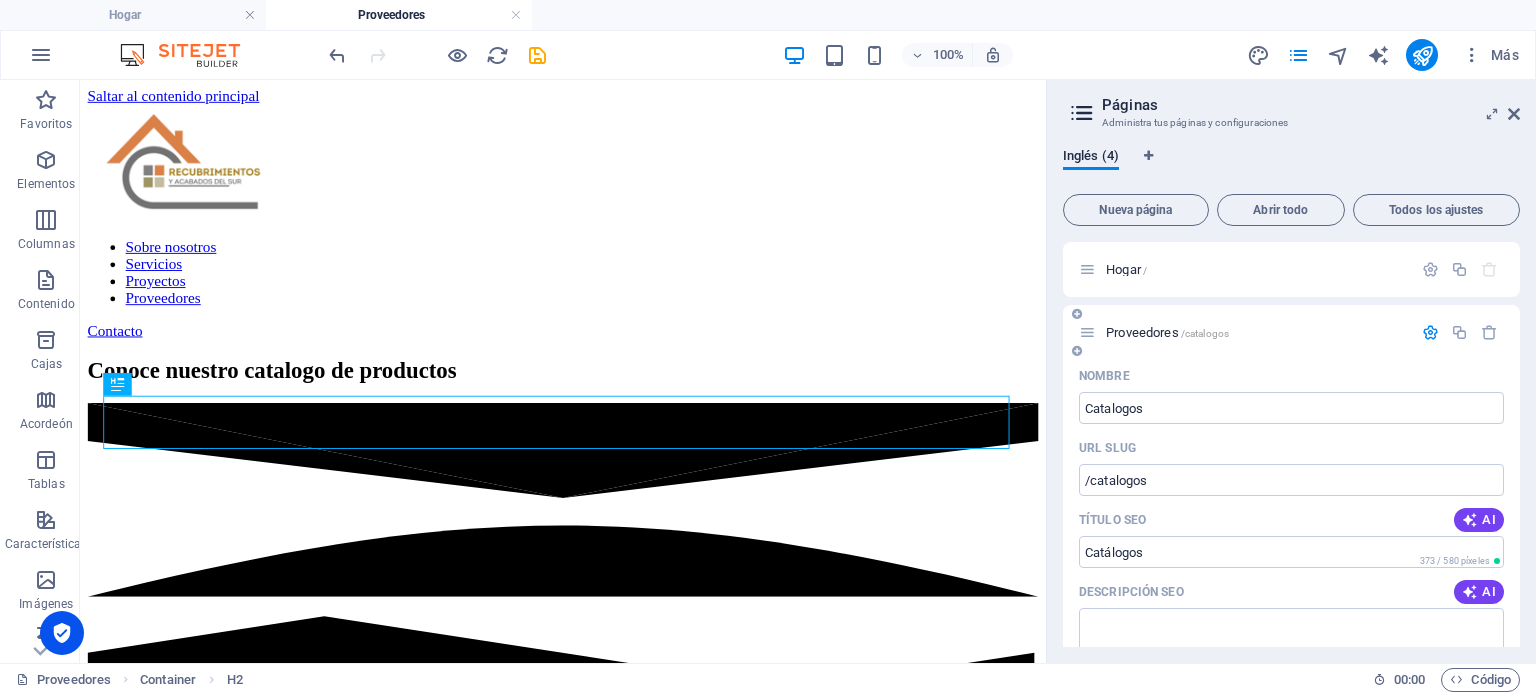click on "Proveedores" at bounding box center [1142, 332] 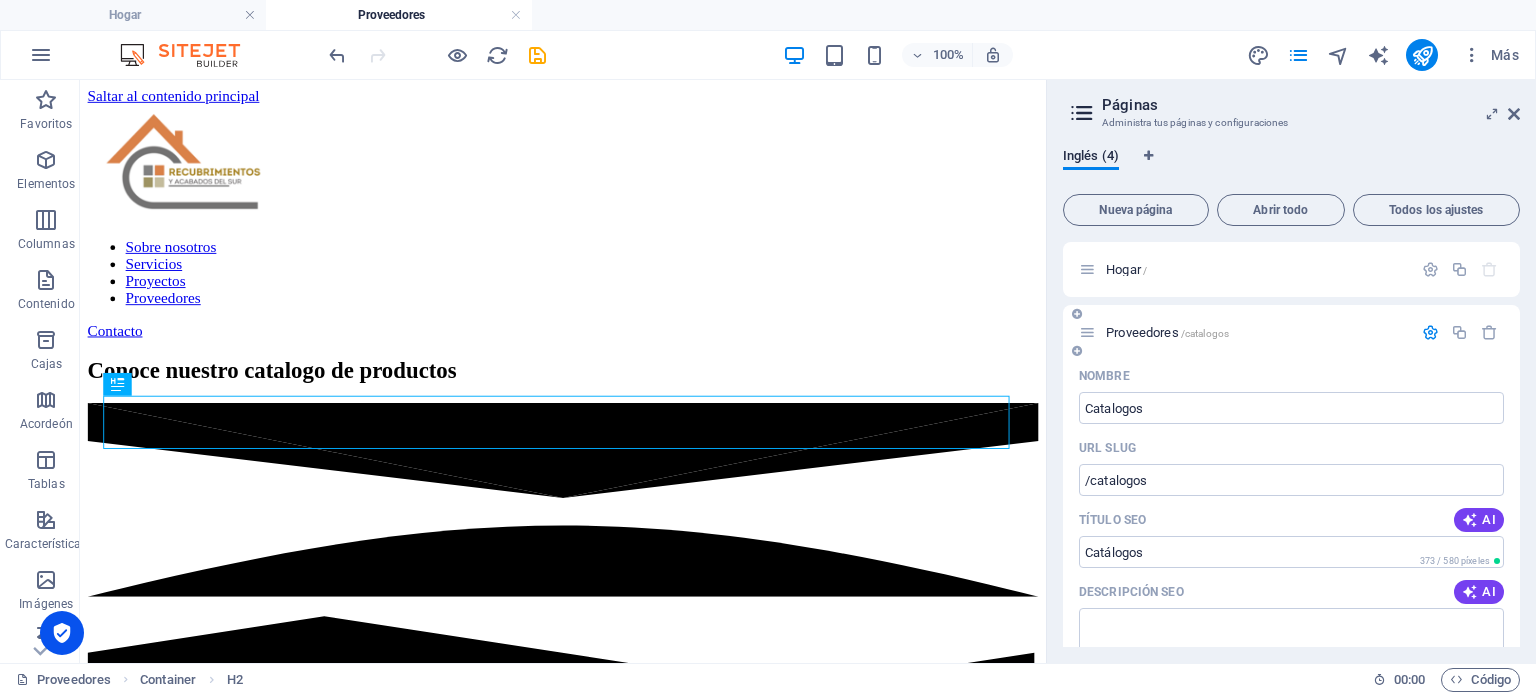 click at bounding box center (1087, 332) 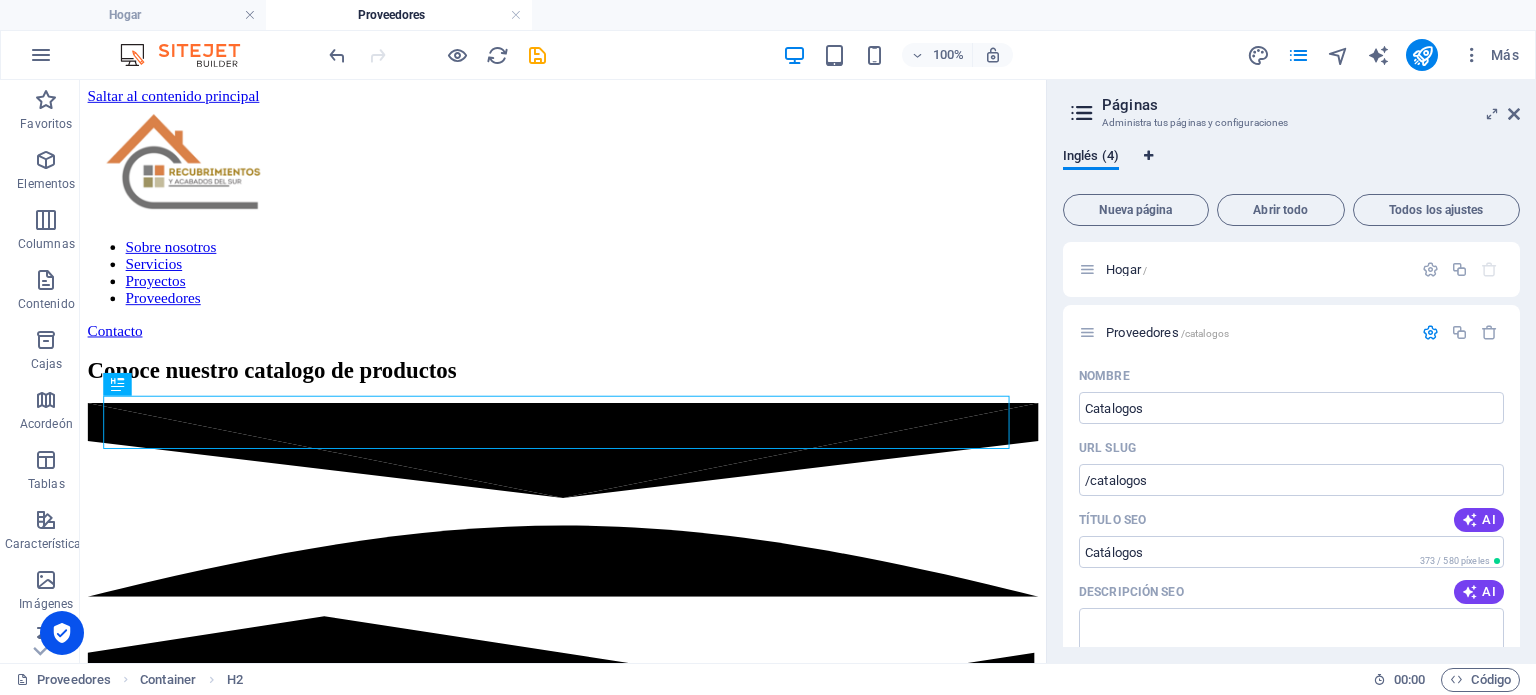 click at bounding box center [1148, 156] 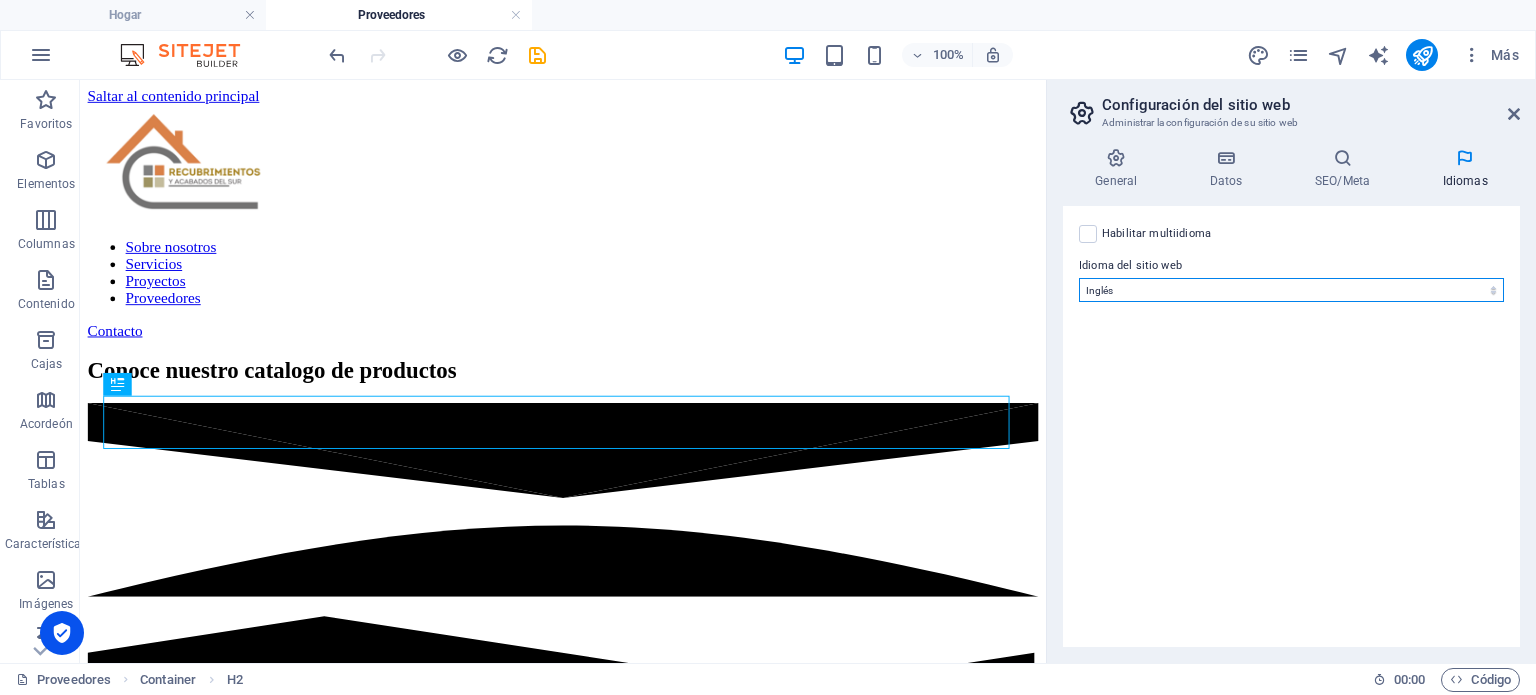click on "Abjasio Lejos africaans Akan albanés Amárico árabe aragonés armenio Assamese Avaric Avestan Aymara azerbaiyano Bambara baskir vasco bielorruso bengalí Lenguas bihari Bislama Bokmål bosnio Bretón búlgaro birmano catalán Jemer central Chamorro Chechen Chino eslavo eclesiástico Chuvasio de Cornualles corso Cree croata checo danés Holandés Dzongkha Inglés esperanto estonio Ewe feroés Farsi (persa) fiyiano finlandés Francés Fulah gaélico gallego Ganda georgiano Alemán Griego Groenlandés Guaraní Gujarati criollo haitiano Hausa hebreo Herero hindi Hiri Motu húngaro islandés Sí Igbo indonesio Interlingua Interlingüística Inuktitut Inupiaq irlandés italiano japonés javanés Canarés Kanuri Cachemira kazajo kikuyu Kinyarwanda Komi Congo coreano kurdo Kwanyama Kirguistán Laosiano latín letón Limburgués Lingala lituano Luba-Katanga luxemburgués macedónio madagascarí malayo Malabar Maldivas maltés de la isla de Man maorí Maratí marshaleses mongol Nauru Navajo Ndonga Nepalí noruego Twi" at bounding box center (1291, 290) 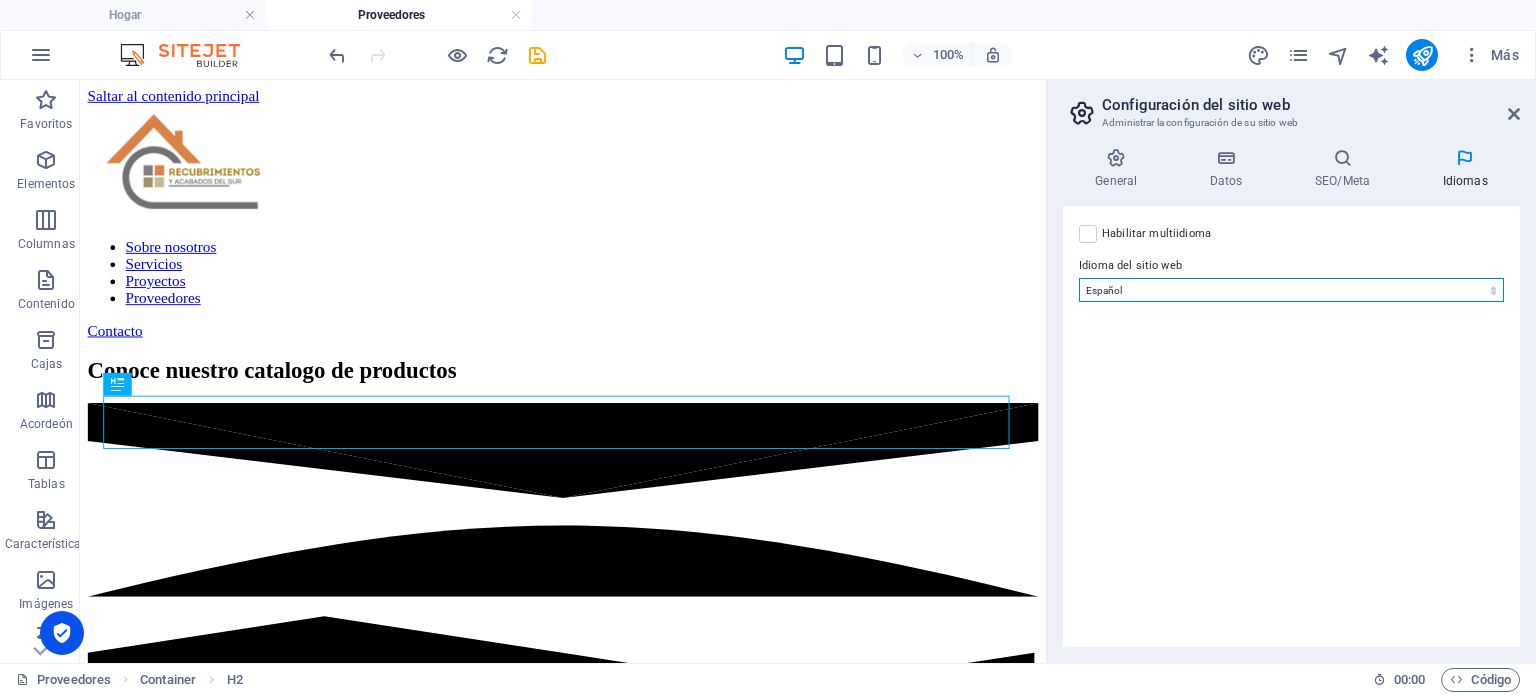 click on "Abjasio Lejos africaans Akan albanés Amárico árabe aragonés armenio Assamese Avaric Avestan Aymara azerbaiyano Bambara baskir vasco bielorruso bengalí Lenguas bihari Bislama Bokmål bosnio Bretón búlgaro birmano catalán Jemer central Chamorro Chechen Chino eslavo eclesiástico Chuvasio de Cornualles corso Cree croata checo danés Holandés Dzongkha Inglés esperanto estonio Ewe feroés Farsi (persa) fiyiano finlandés Francés Fulah gaélico gallego Ganda georgiano Alemán Griego Groenlandés Guaraní Gujarati criollo haitiano Hausa hebreo Herero hindi Hiri Motu húngaro islandés Sí Igbo indonesio Interlingua Interlingüística Inuktitut Inupiaq irlandés italiano japonés javanés Canarés Kanuri Cachemira kazajo kikuyu Kinyarwanda Komi Congo coreano kurdo Kwanyama Kirguistán Laosiano latín letón Limburgués Lingala lituano Luba-Katanga luxemburgués macedónio madagascarí malayo Malabar Maldivas maltés de la isla de Man maorí Maratí marshaleses mongol Nauru Navajo Ndonga Nepalí noruego Twi" at bounding box center [1291, 290] 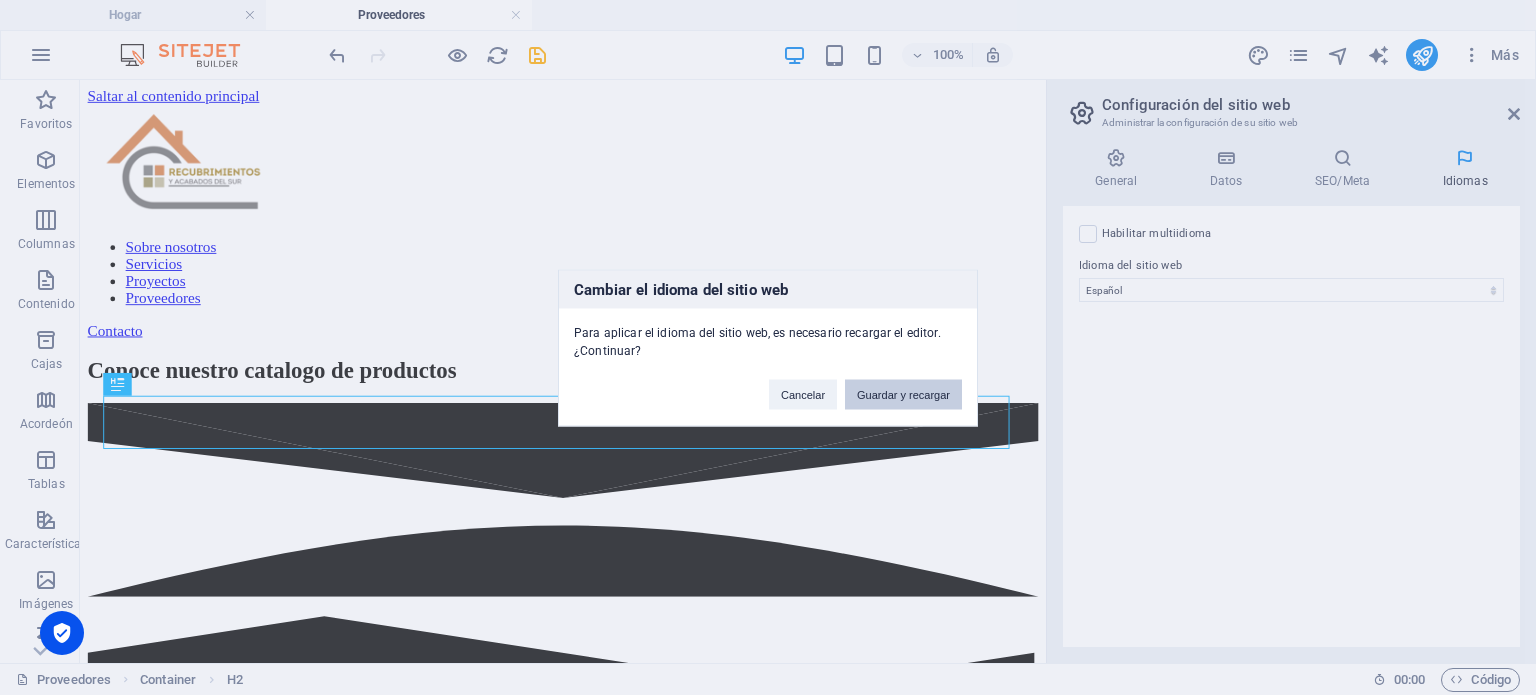 drag, startPoint x: 889, startPoint y: 399, endPoint x: 809, endPoint y: 319, distance: 113.137085 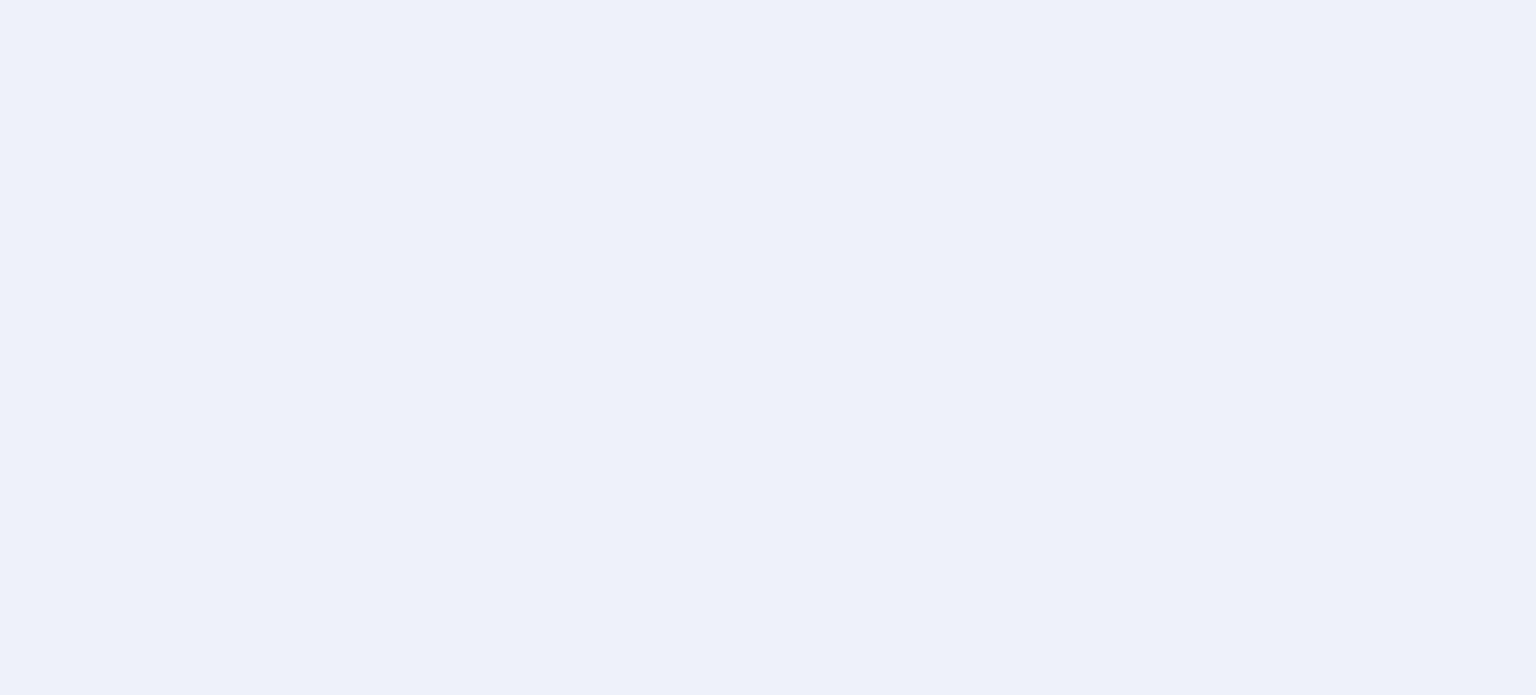 scroll, scrollTop: 0, scrollLeft: 0, axis: both 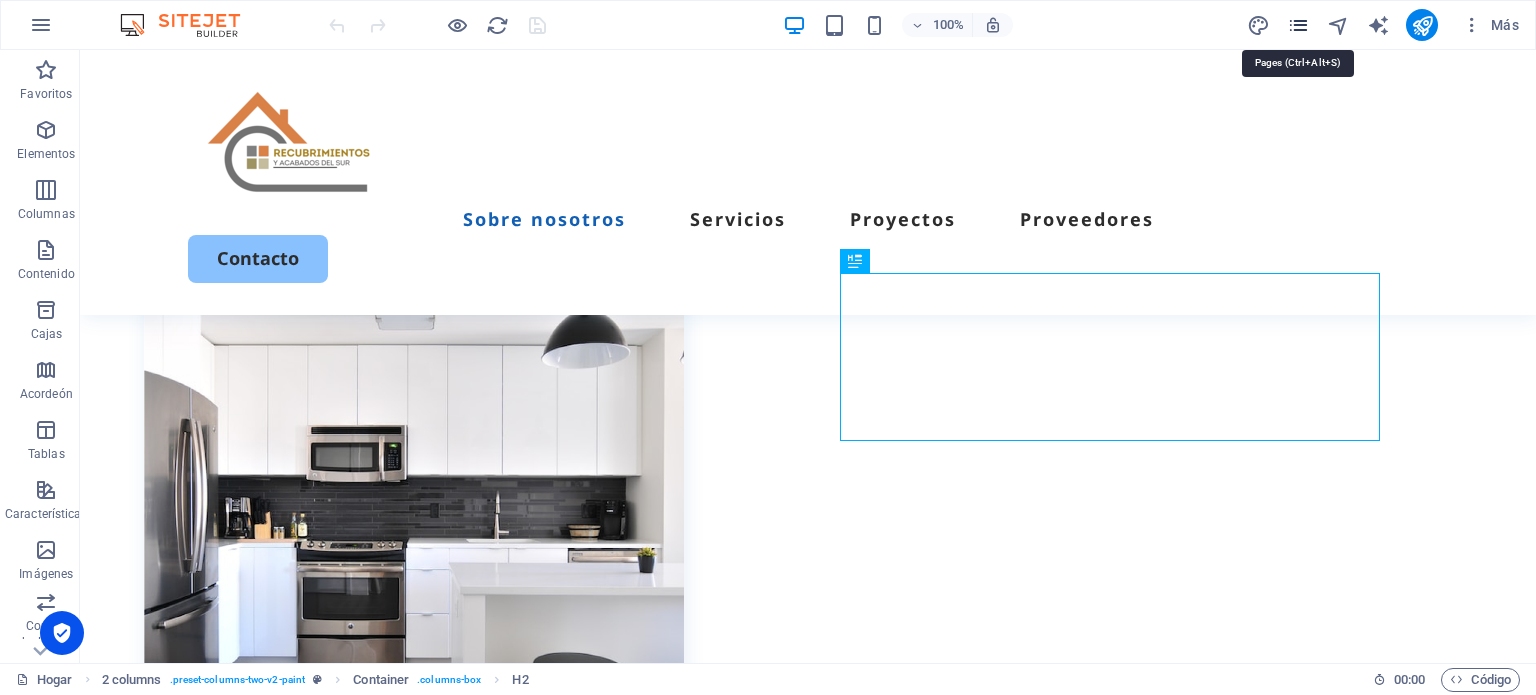 click at bounding box center [1298, 25] 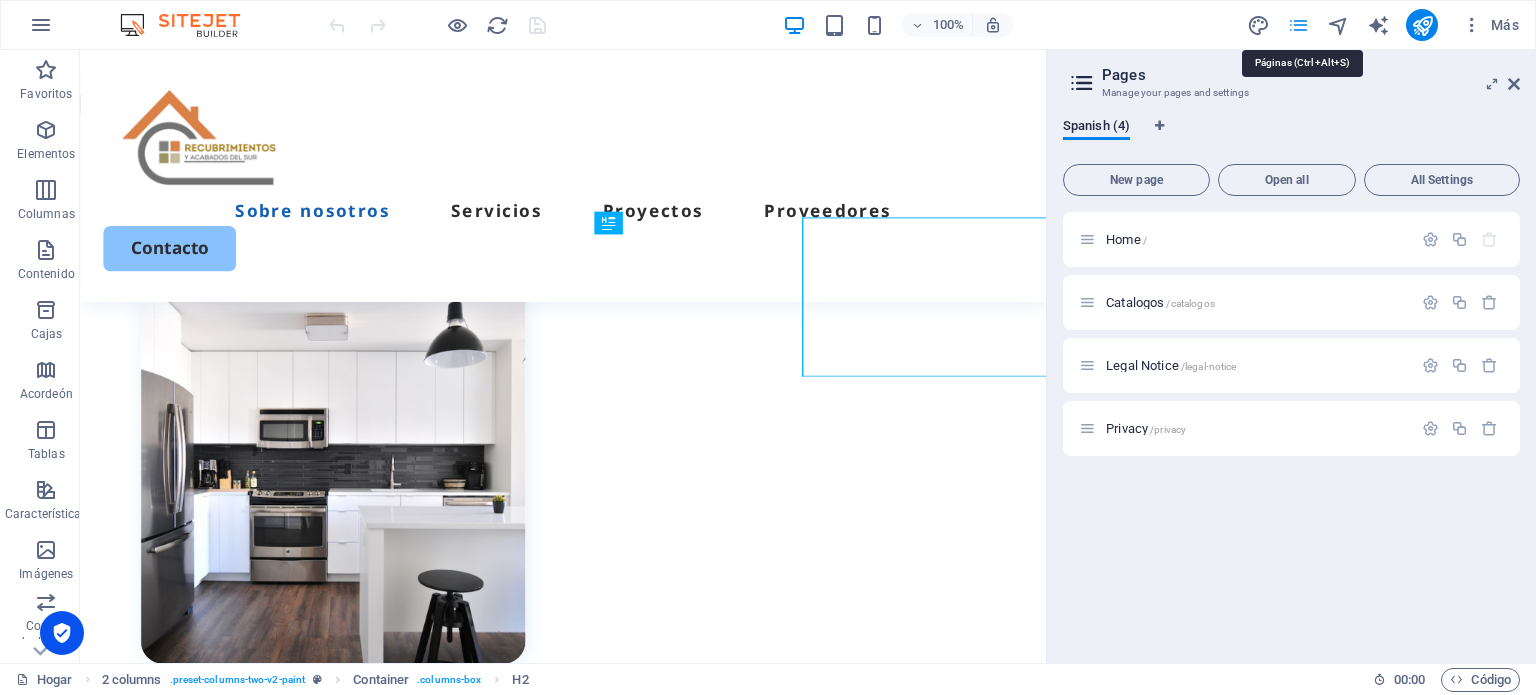scroll, scrollTop: 1002, scrollLeft: 0, axis: vertical 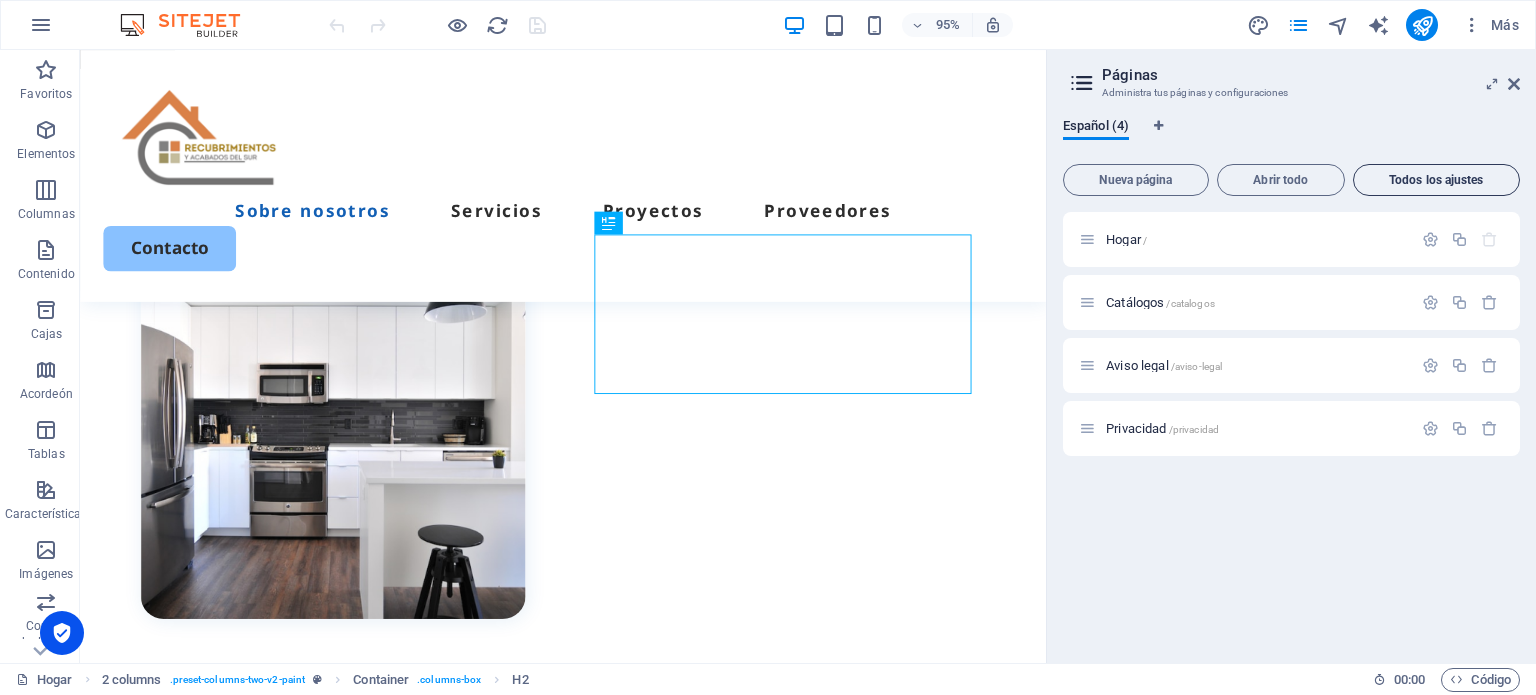 click on "Todos los ajustes" at bounding box center (1436, 180) 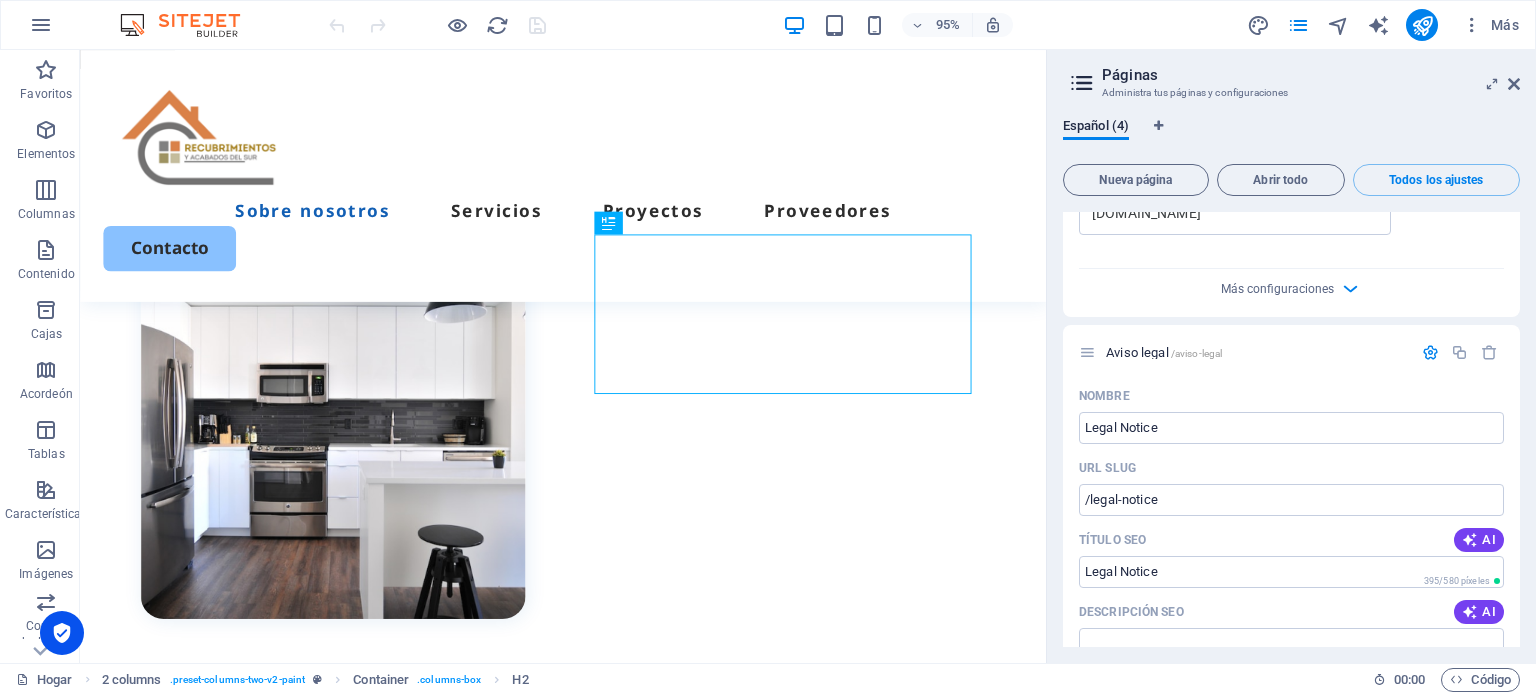 scroll, scrollTop: 1527, scrollLeft: 0, axis: vertical 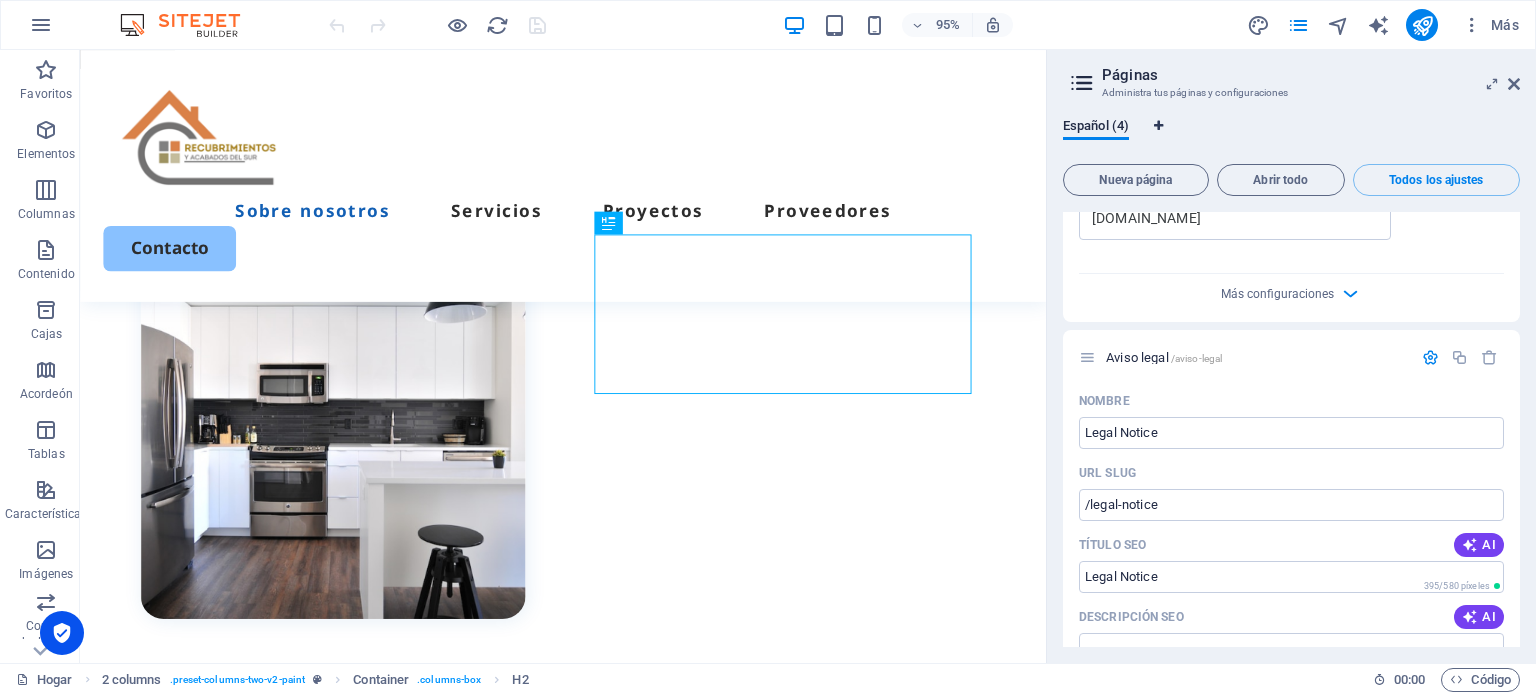 click at bounding box center [1158, 126] 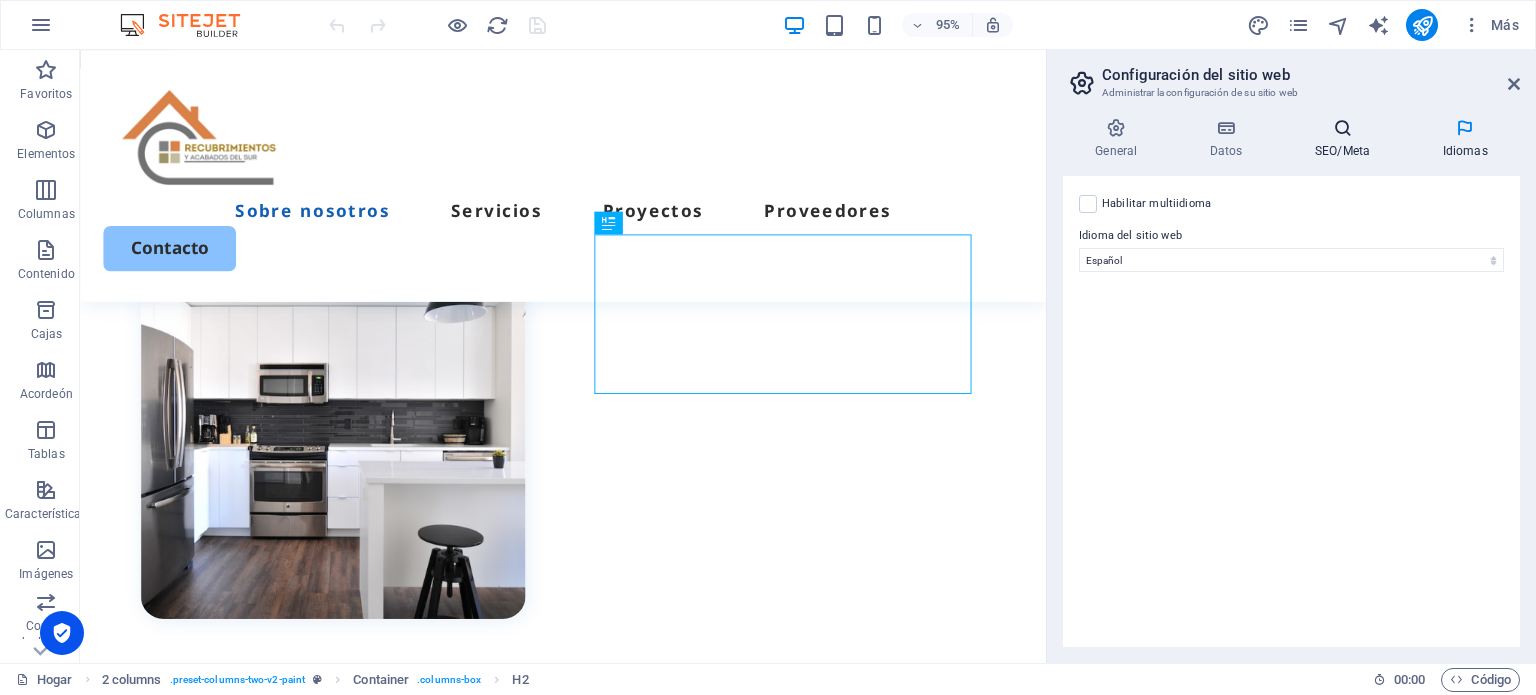 click at bounding box center [1343, 128] 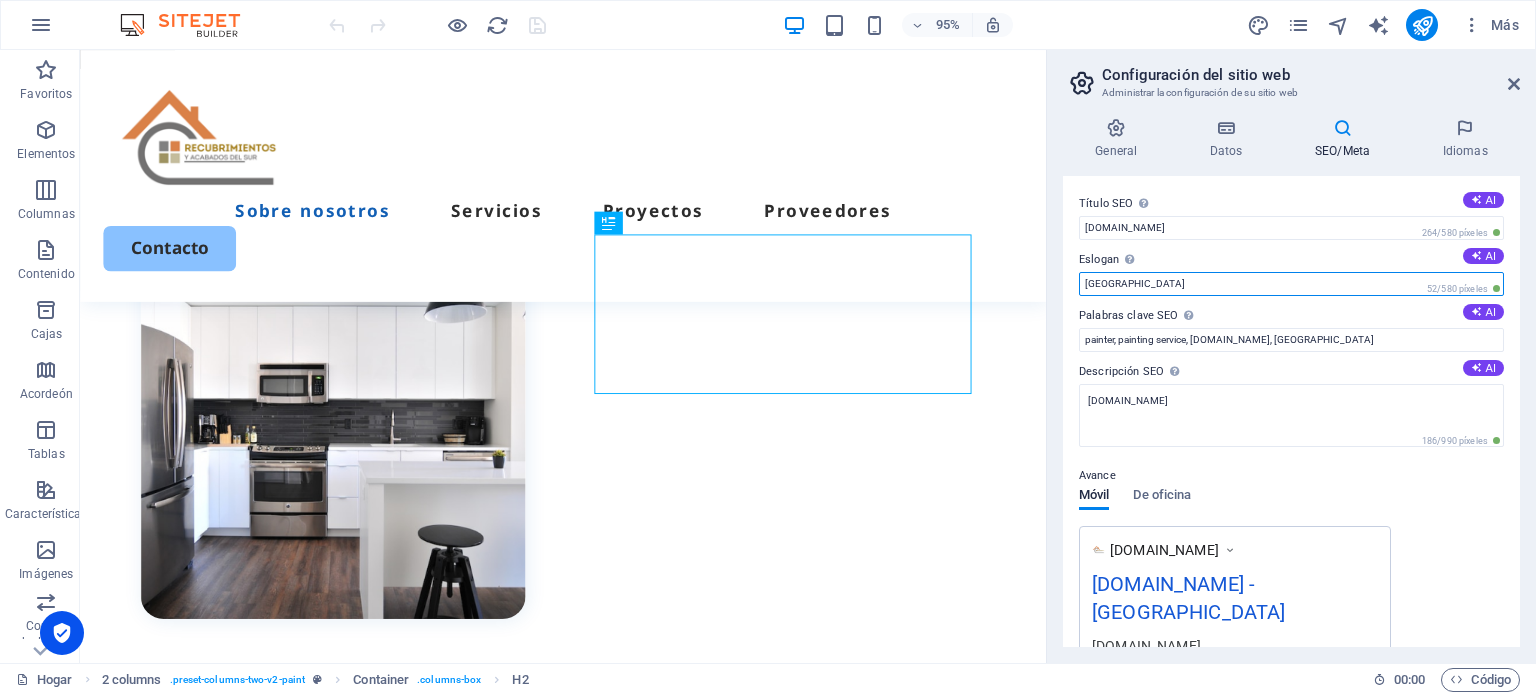 click on "[GEOGRAPHIC_DATA]" at bounding box center (1291, 284) 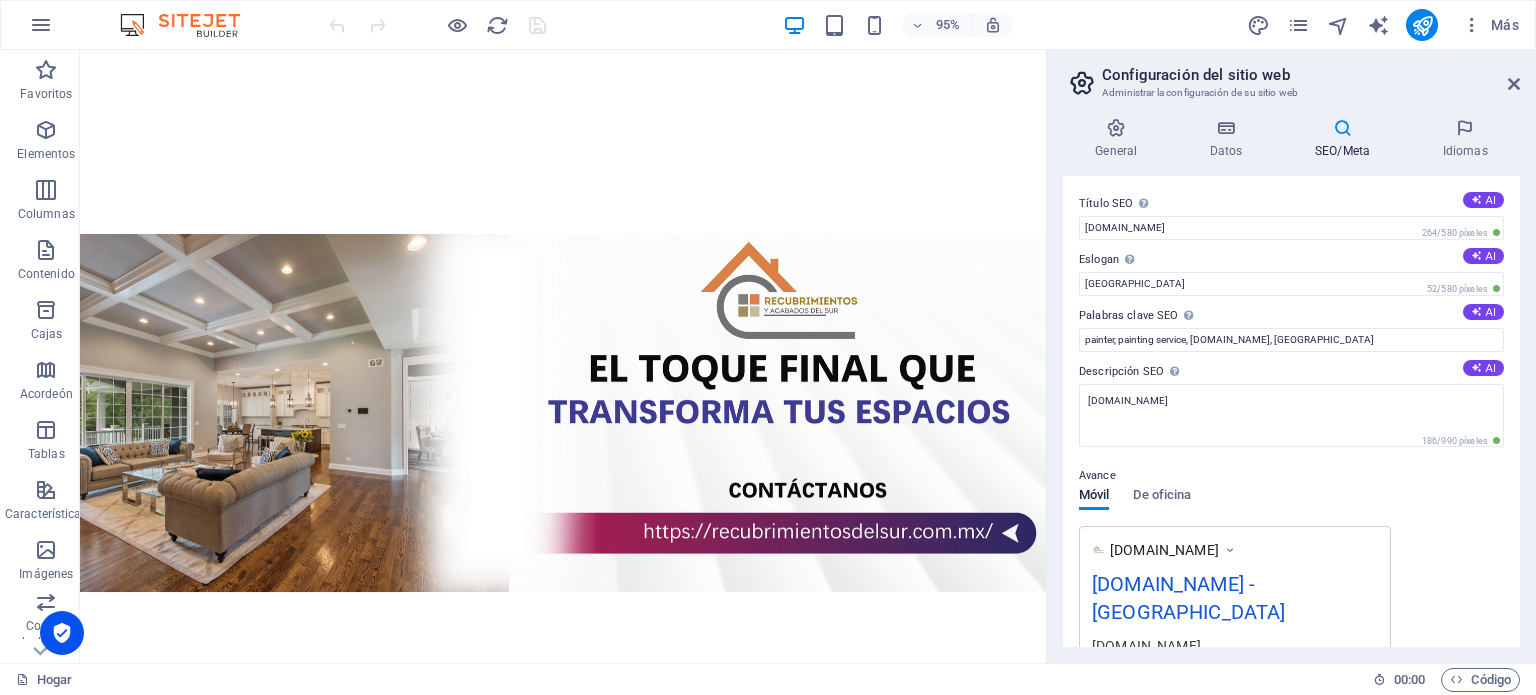 scroll, scrollTop: 136, scrollLeft: 0, axis: vertical 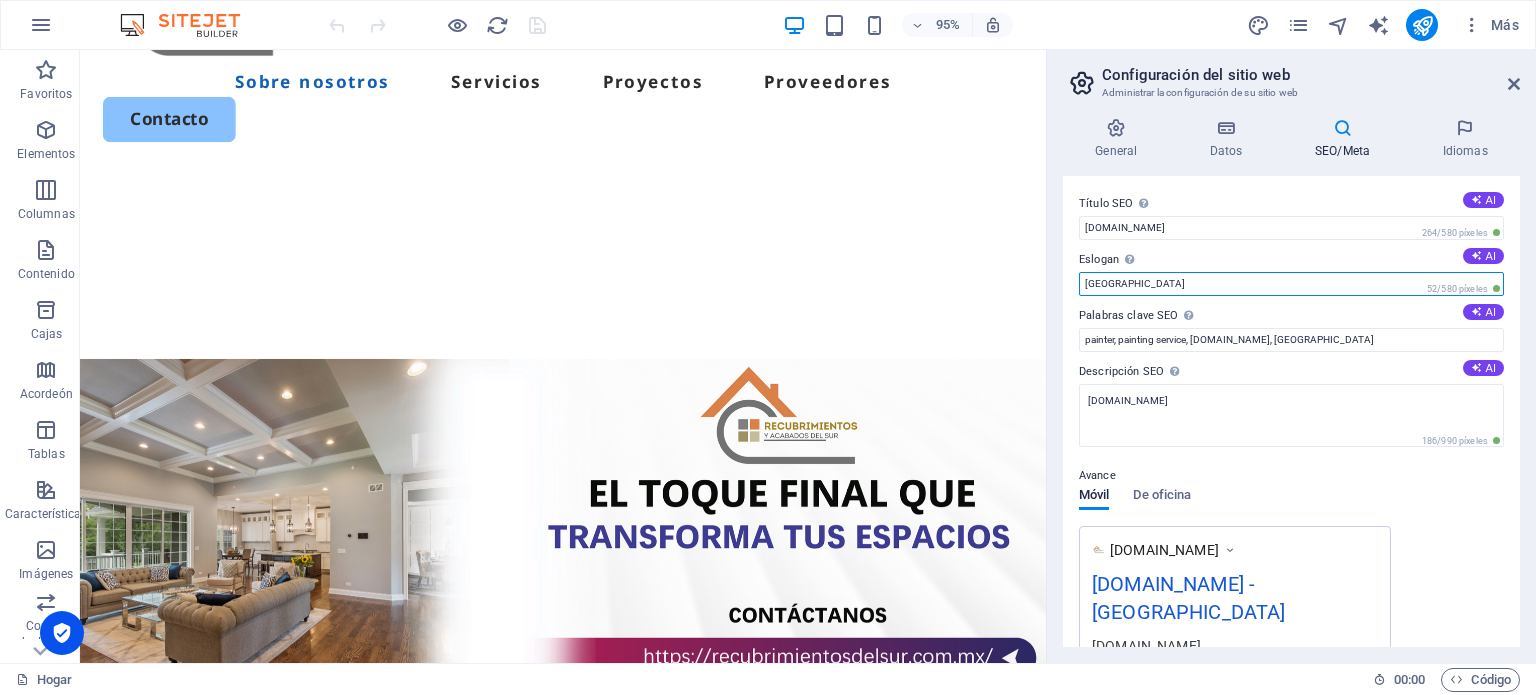 click on "[GEOGRAPHIC_DATA]" at bounding box center (1291, 284) 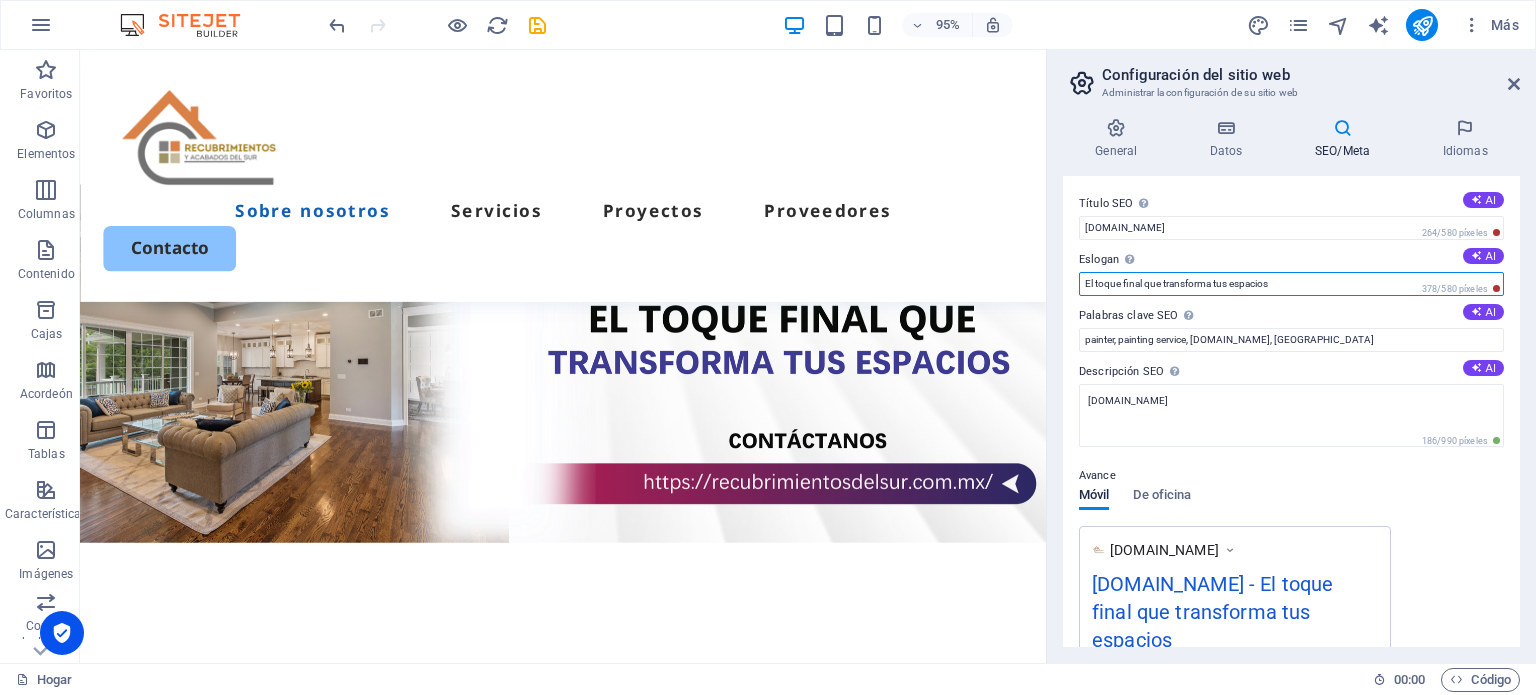 scroll, scrollTop: 336, scrollLeft: 0, axis: vertical 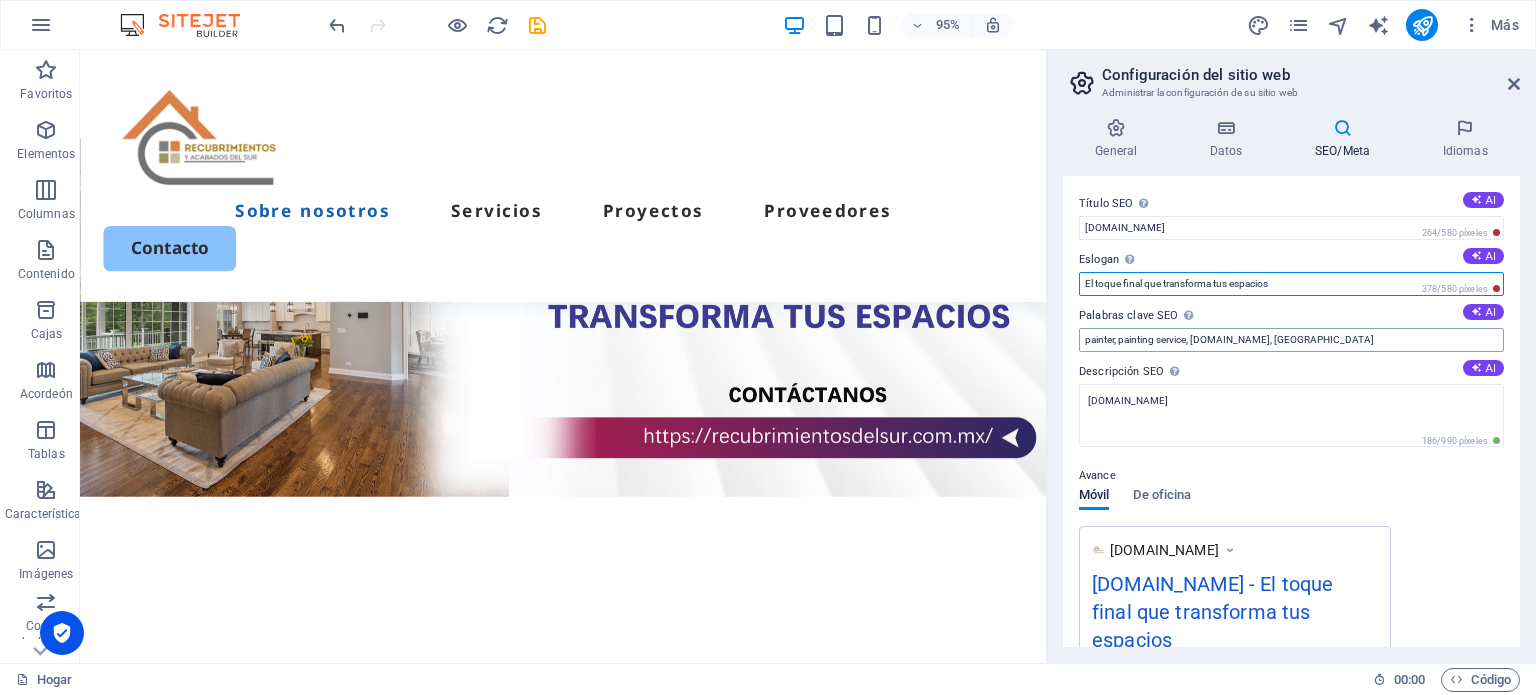 type on "El toque final que transforma tus espacios" 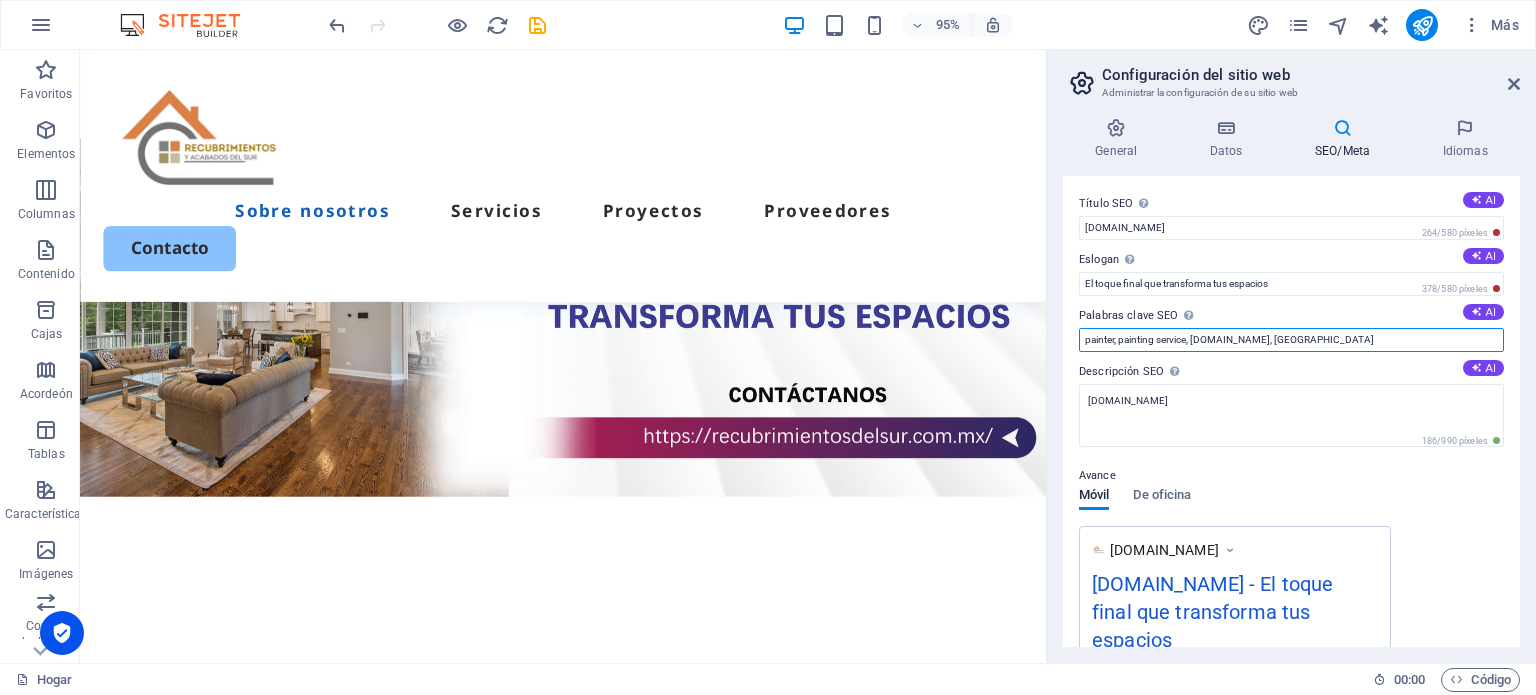 click on "painter, painting service, [DOMAIN_NAME], [GEOGRAPHIC_DATA]" at bounding box center (1291, 340) 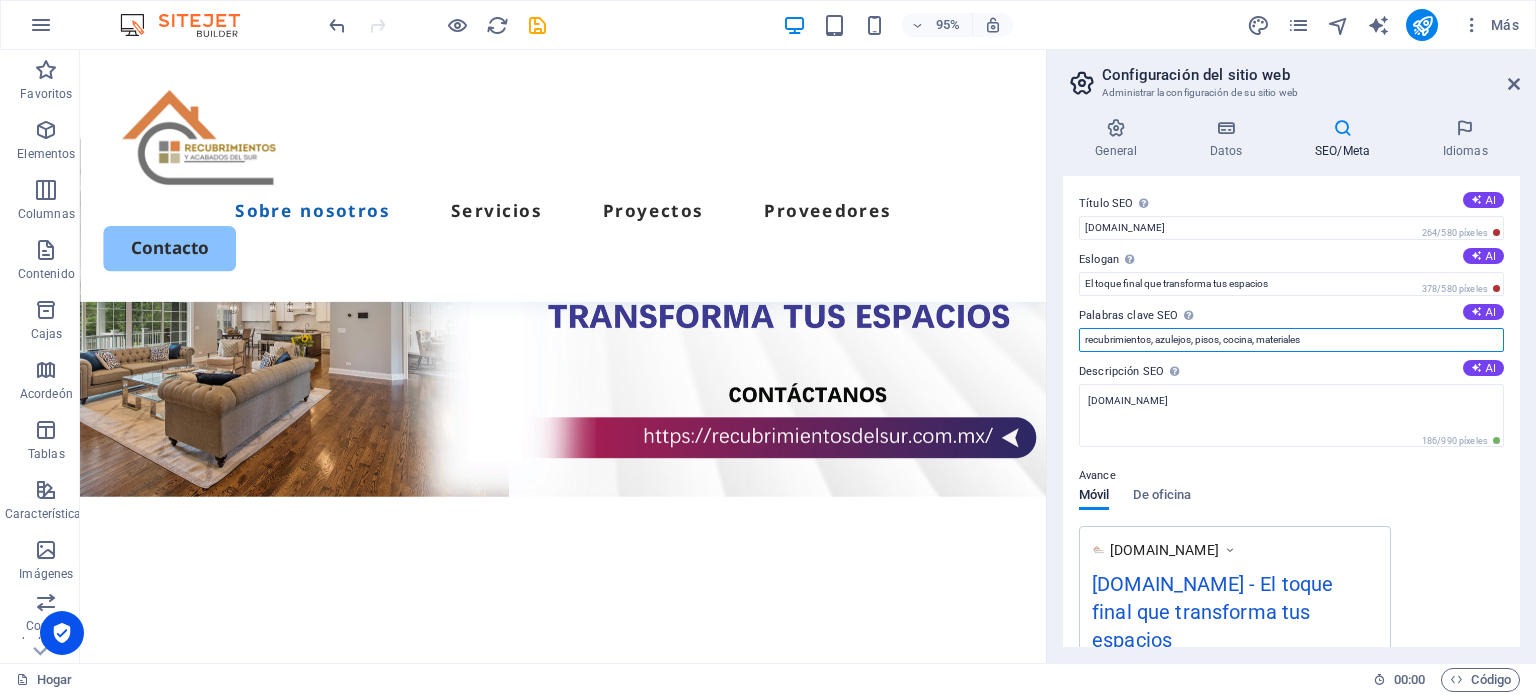 type on "recubrimientos, azulejos, pisos, cocina, materiales" 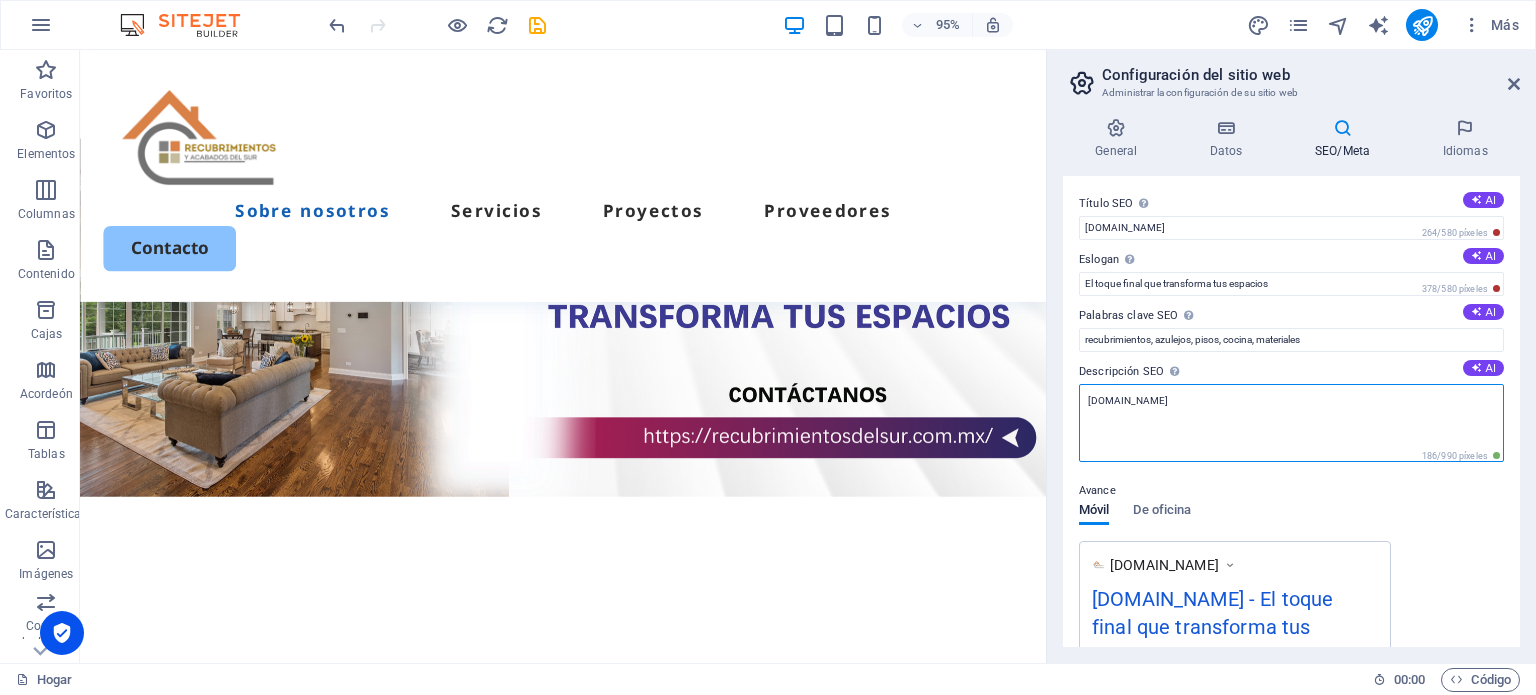 click on "[DOMAIN_NAME]" at bounding box center (1291, 423) 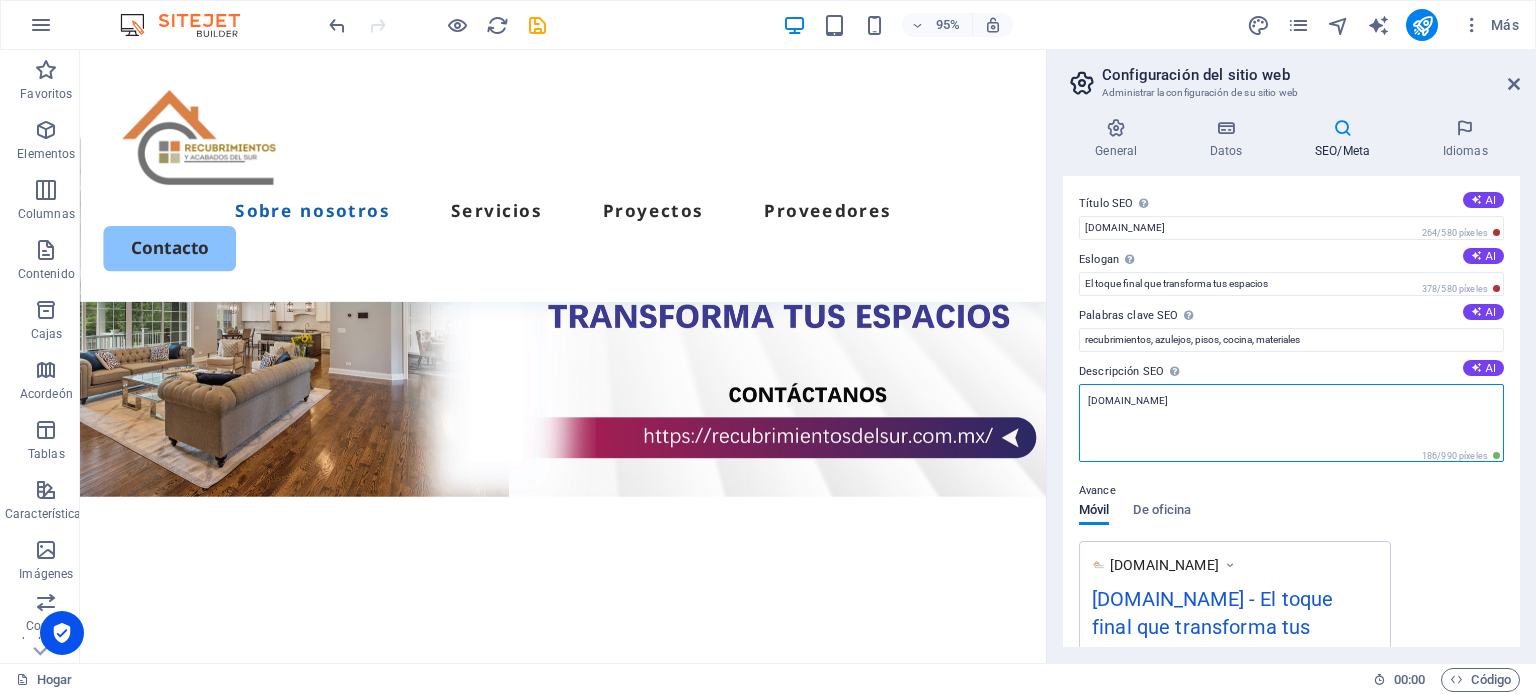 click on "[DOMAIN_NAME]" at bounding box center [1291, 423] 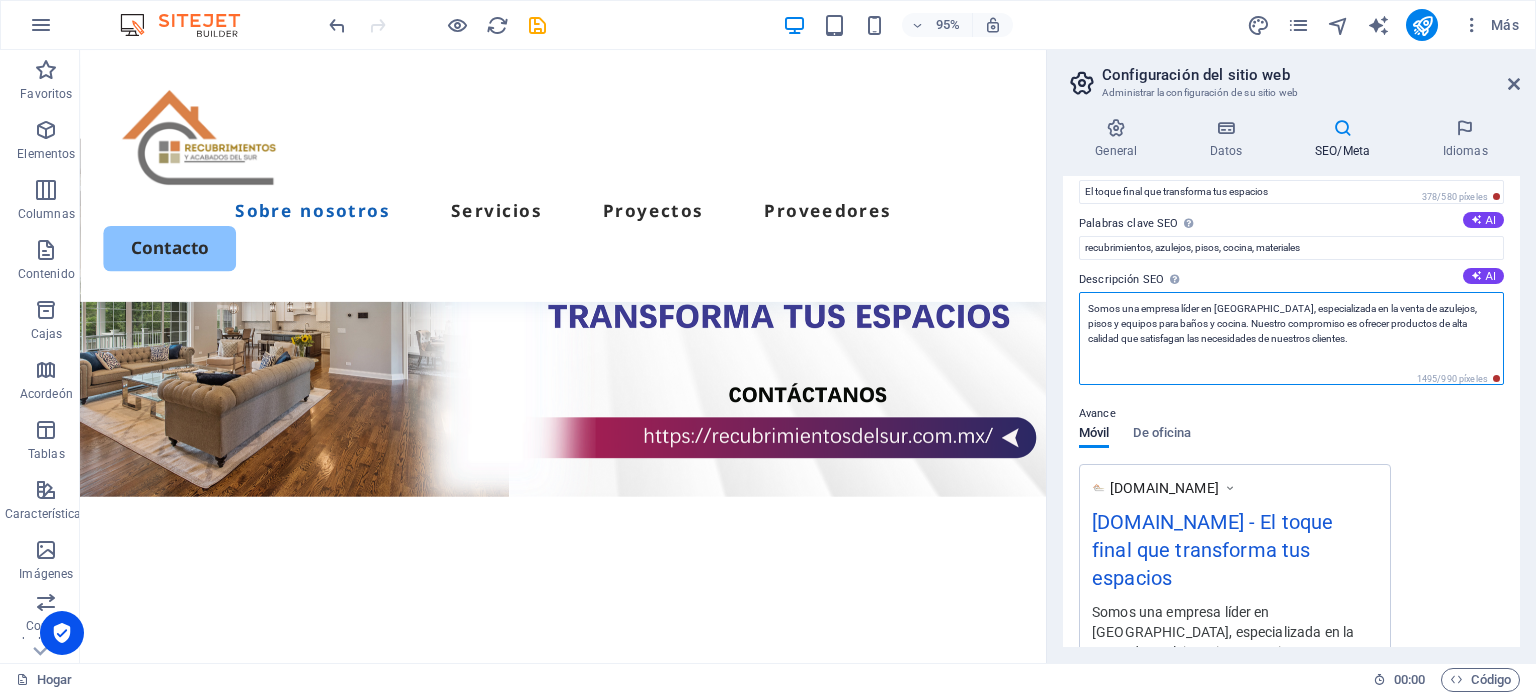 scroll, scrollTop: 66, scrollLeft: 0, axis: vertical 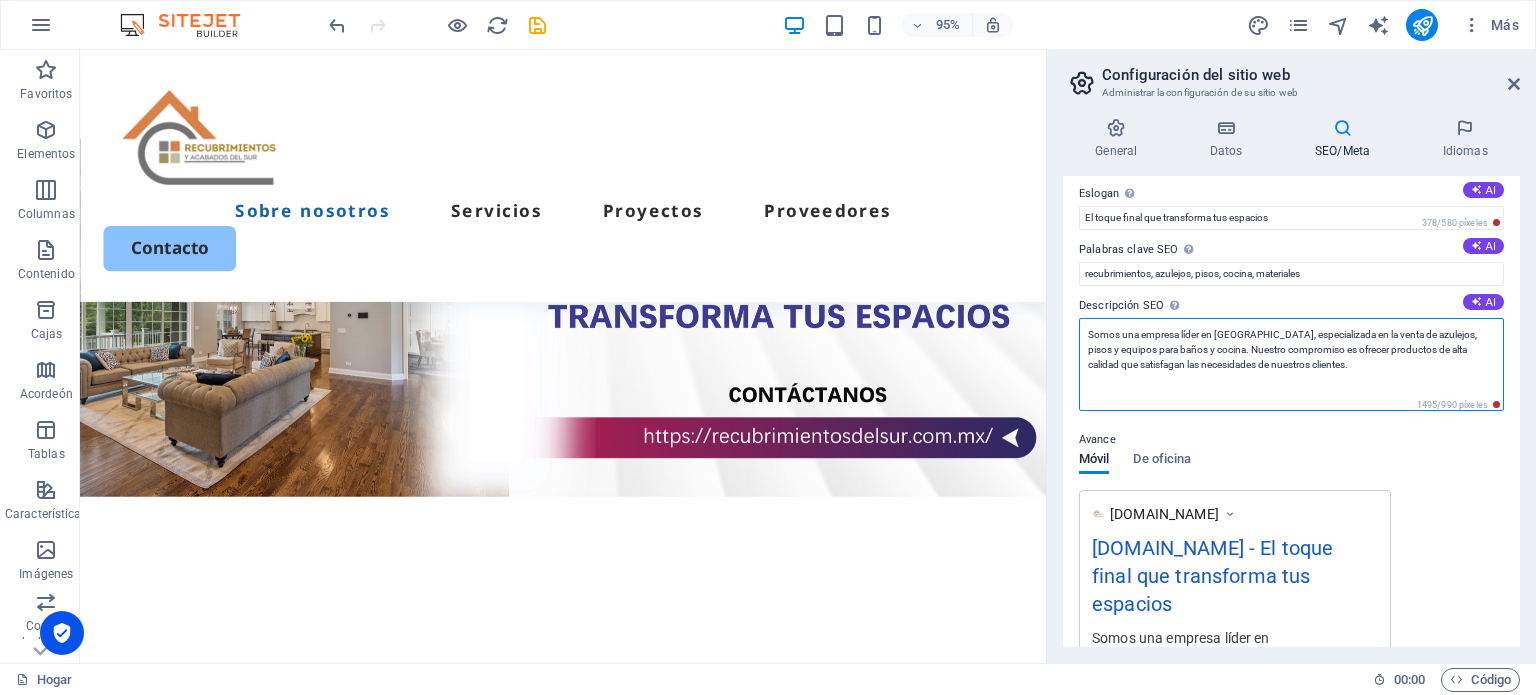 click on "Somos una empresa líder en [GEOGRAPHIC_DATA], especializada en la venta de azulejos, pisos y equipos para baños y cocina. Nuestro compromiso es ofrecer productos de alta calidad que satisfagan las necesidades de nuestros clientes." at bounding box center [1291, 364] 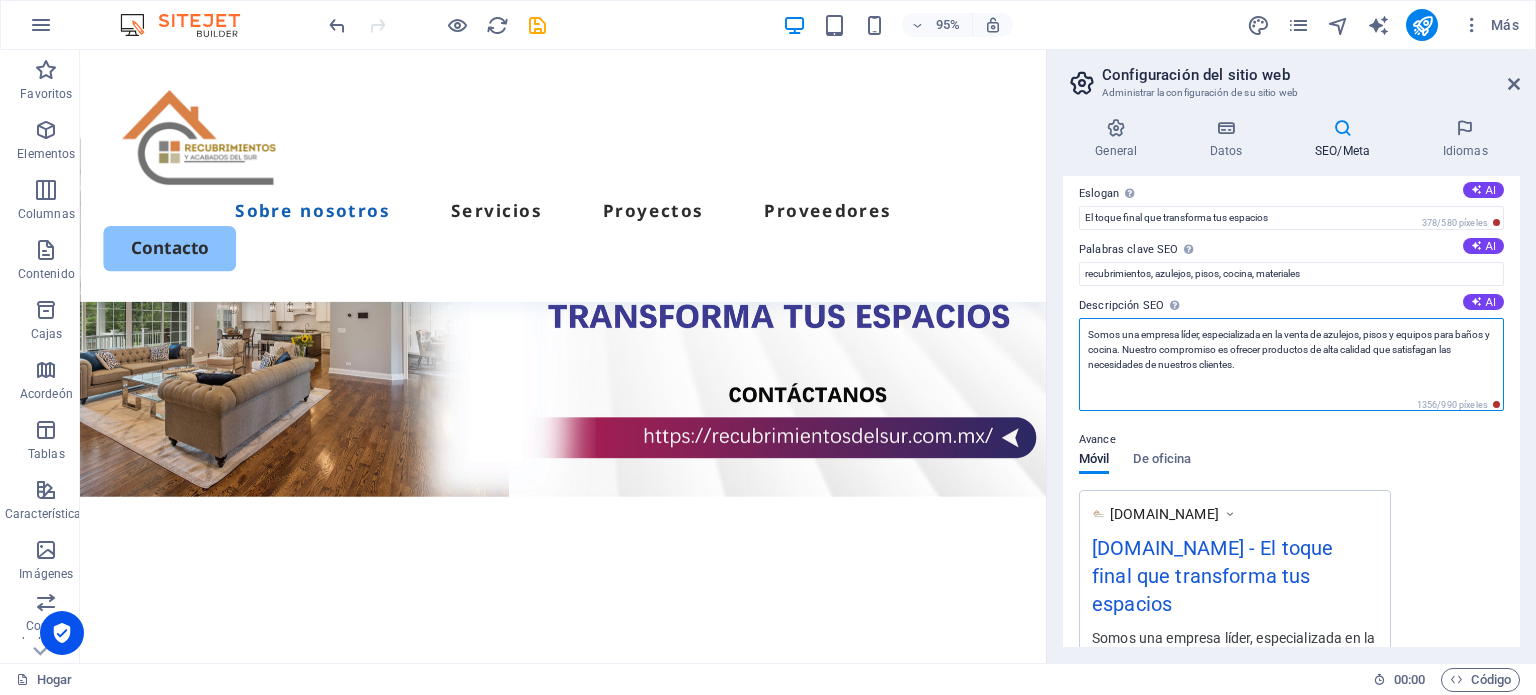 click on "Somos una empresa líder, especializada en la venta de azulejos, pisos y equipos para baños y cocina. Nuestro compromiso es ofrecer productos de alta calidad que satisfagan las necesidades de nuestros clientes." at bounding box center [1291, 364] 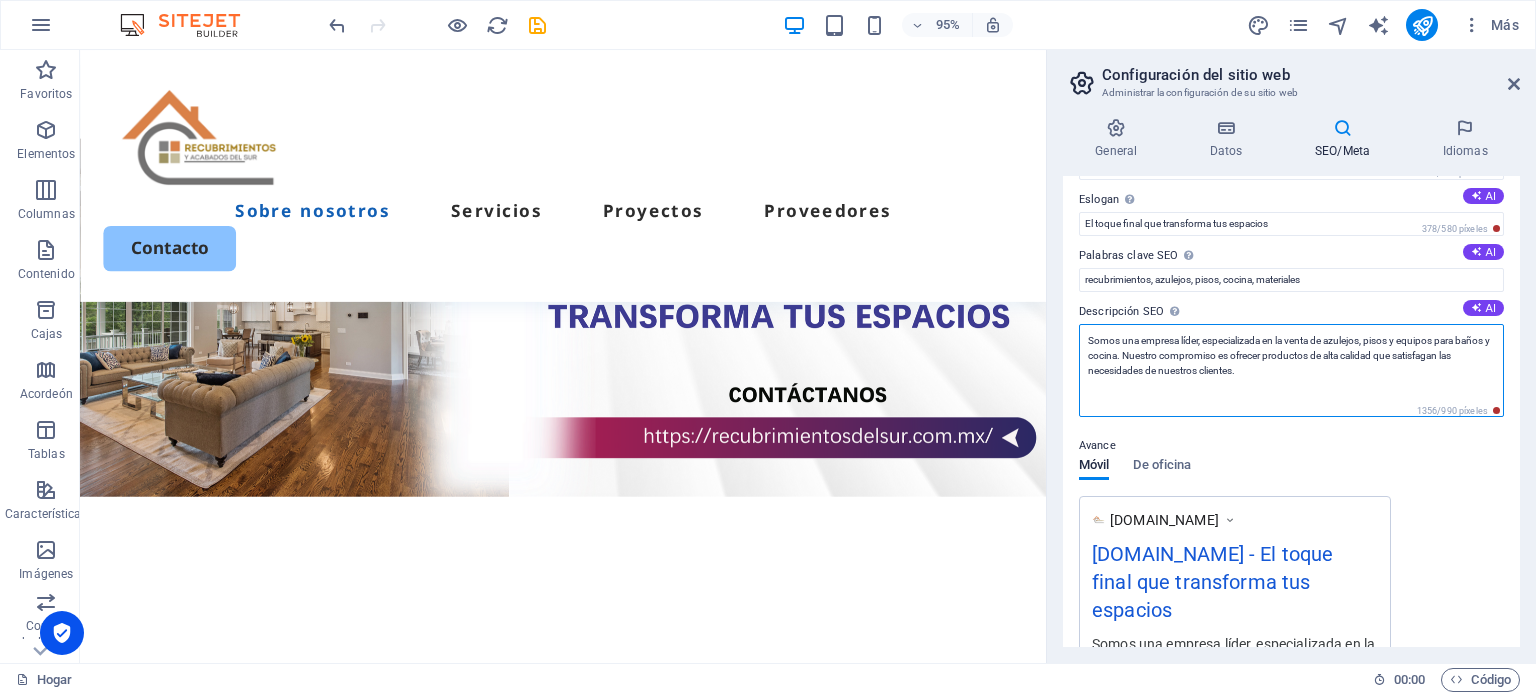 scroll, scrollTop: 0, scrollLeft: 0, axis: both 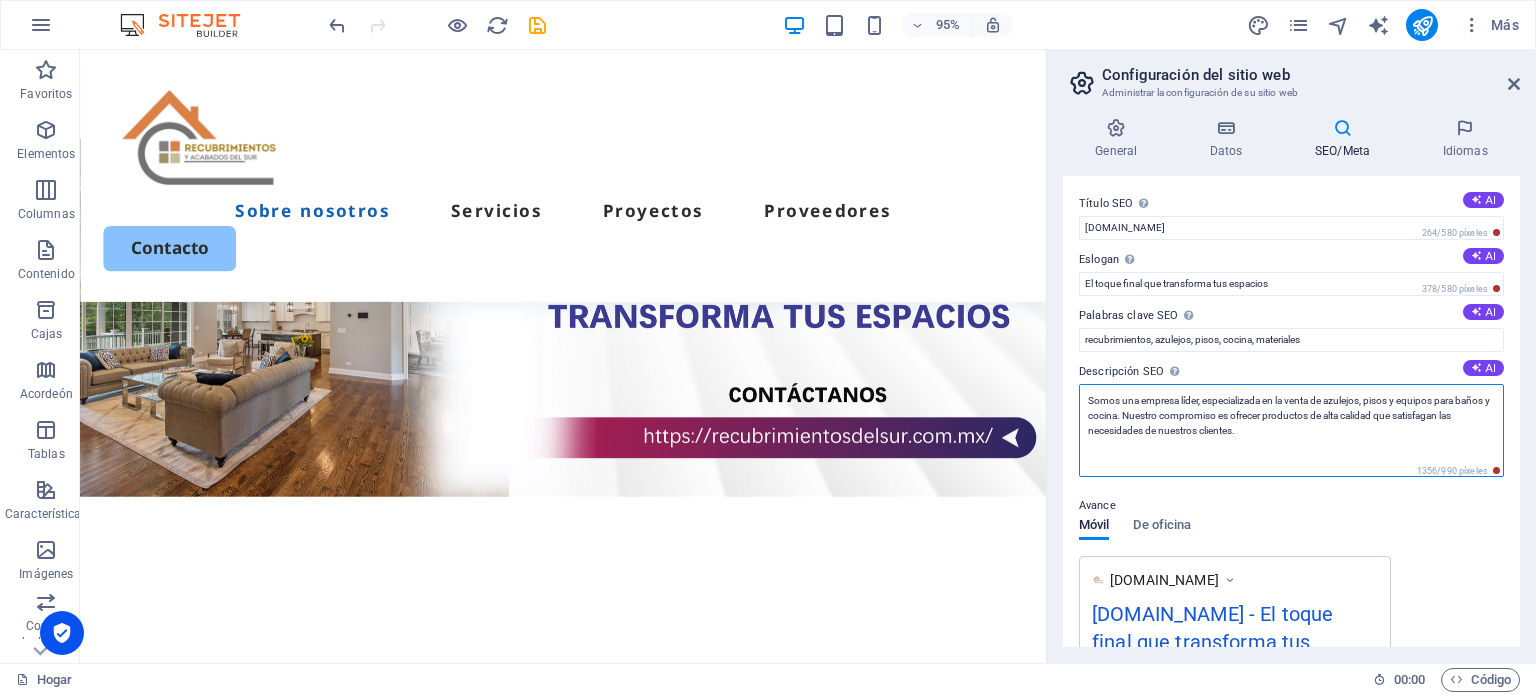 click on "Somos una empresa líder, especializada en la venta de azulejos, pisos y equipos para baños y cocina. Nuestro compromiso es ofrecer productos de alta calidad que satisfagan las necesidades de nuestros clientes." at bounding box center [1291, 430] 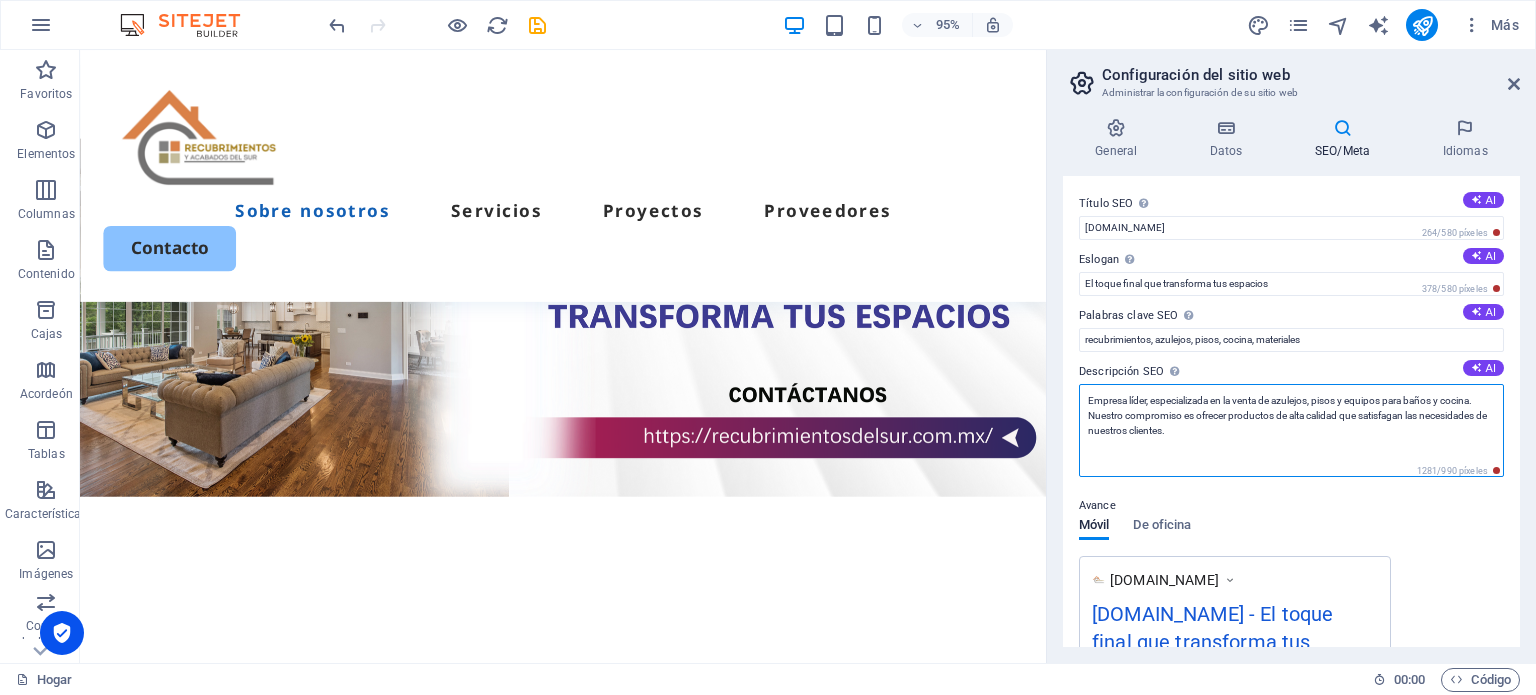 click on "Empresa líder, especializada en la venta de azulejos, pisos y equipos para baños y cocina. Nuestro compromiso es ofrecer productos de alta calidad que satisfagan las necesidades de nuestros clientes." at bounding box center [1291, 430] 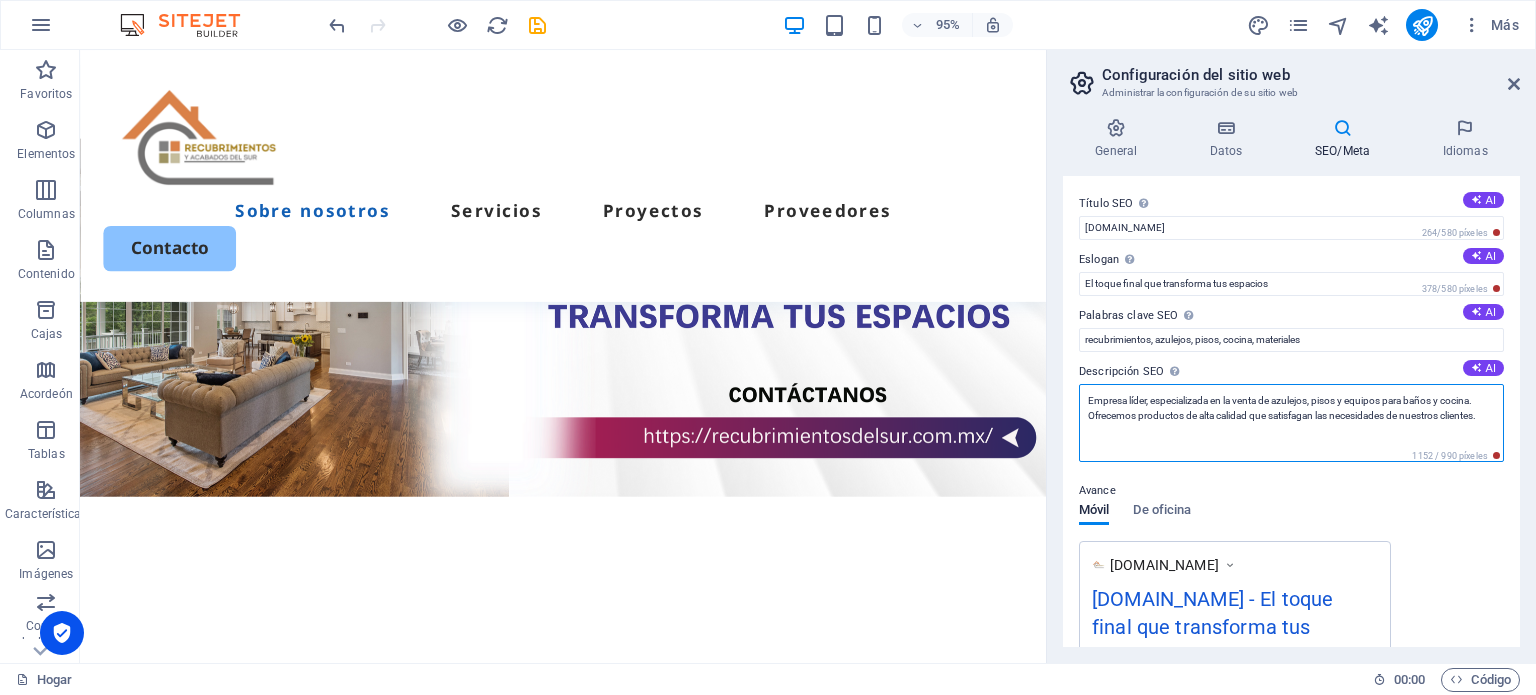 click on "Empresa líder, especializada en la venta de azulejos, pisos y equipos para baños y cocina. Ofrecemos productos de alta calidad que satisfagan las necesidades de nuestros clientes." at bounding box center (1291, 423) 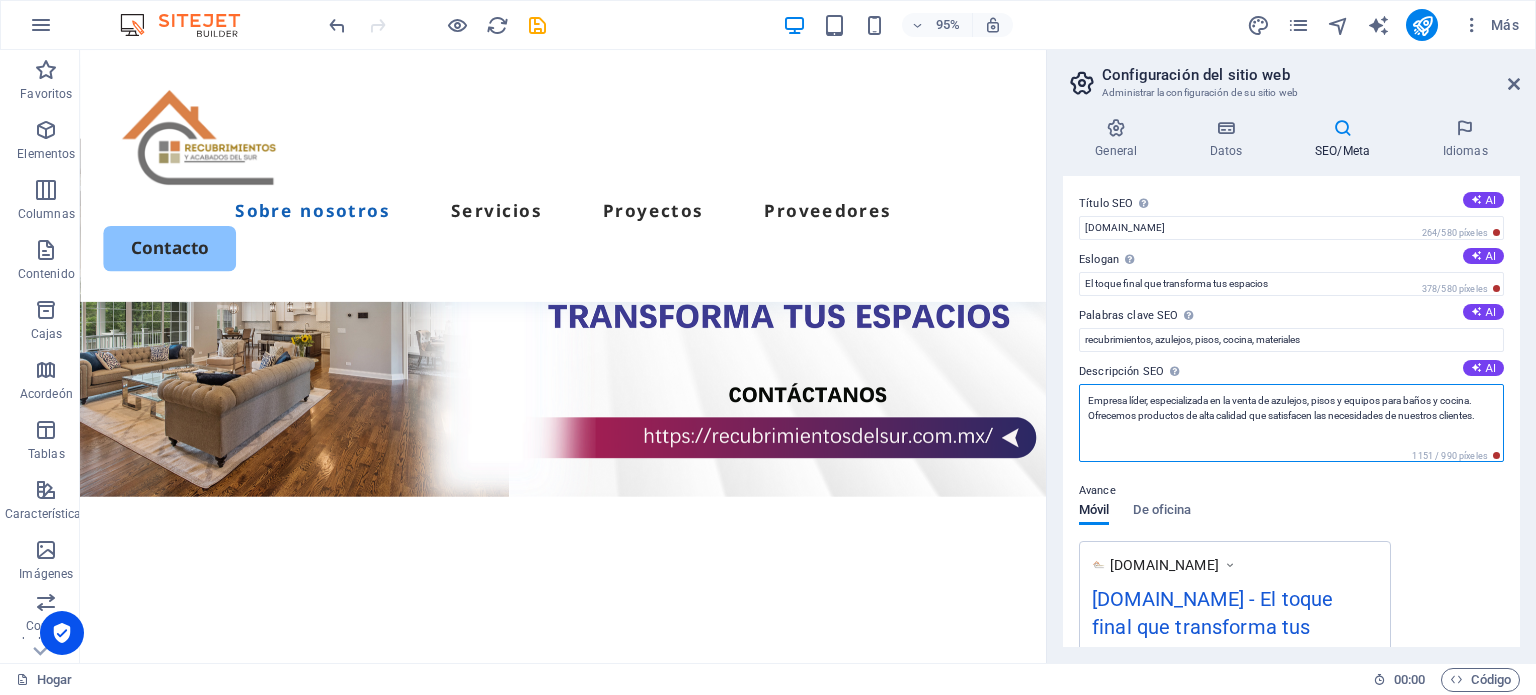 click on "Empresa líder, especializada en la venta de azulejos, pisos y equipos para baños y cocina. Ofrecemos productos de alta calidad que satisfacen las necesidades de nuestros clientes." at bounding box center [1291, 423] 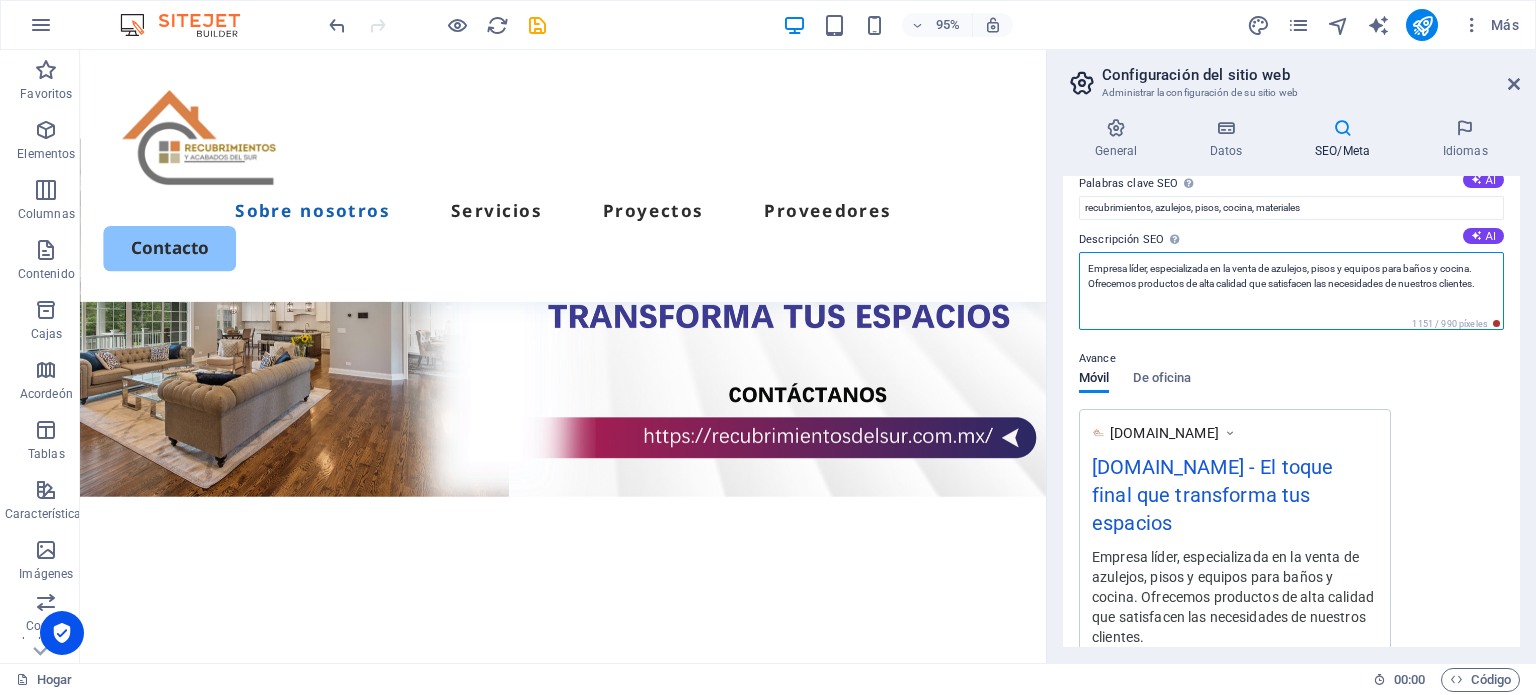 scroll, scrollTop: 133, scrollLeft: 0, axis: vertical 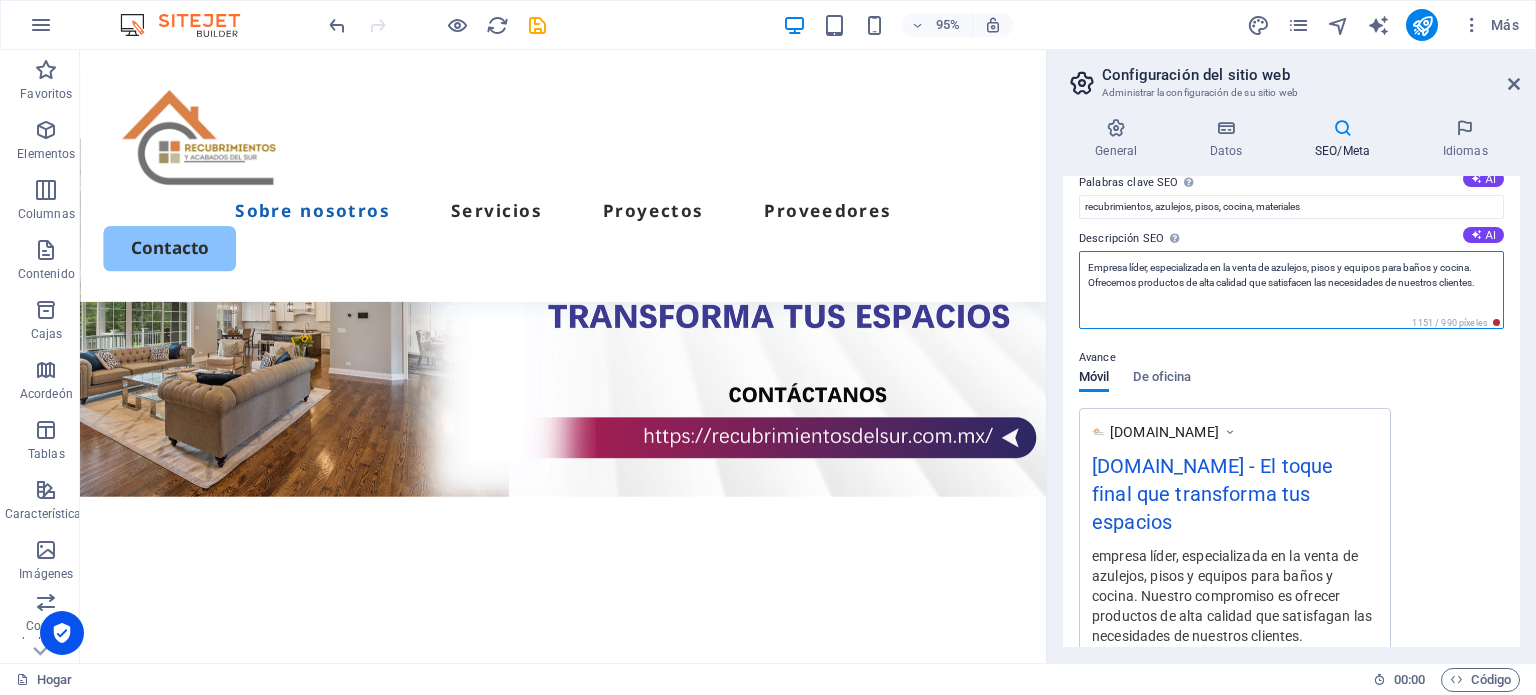 click on "Empresa líder, especializada en la venta de azulejos, pisos y equipos para baños y cocina. Ofrecemos productos de alta calidad que satisfacen las necesidades de nuestros clientes." at bounding box center (1291, 290) 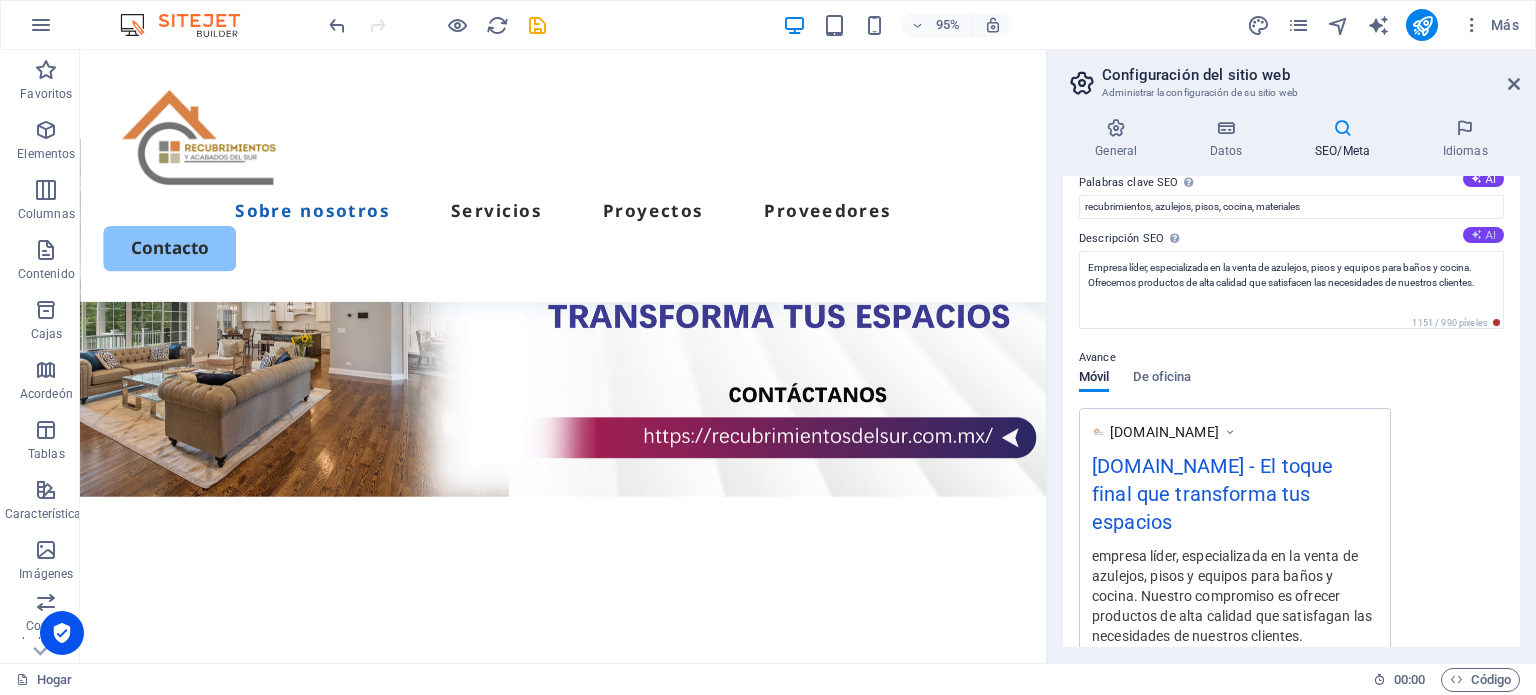 click at bounding box center (1476, 234) 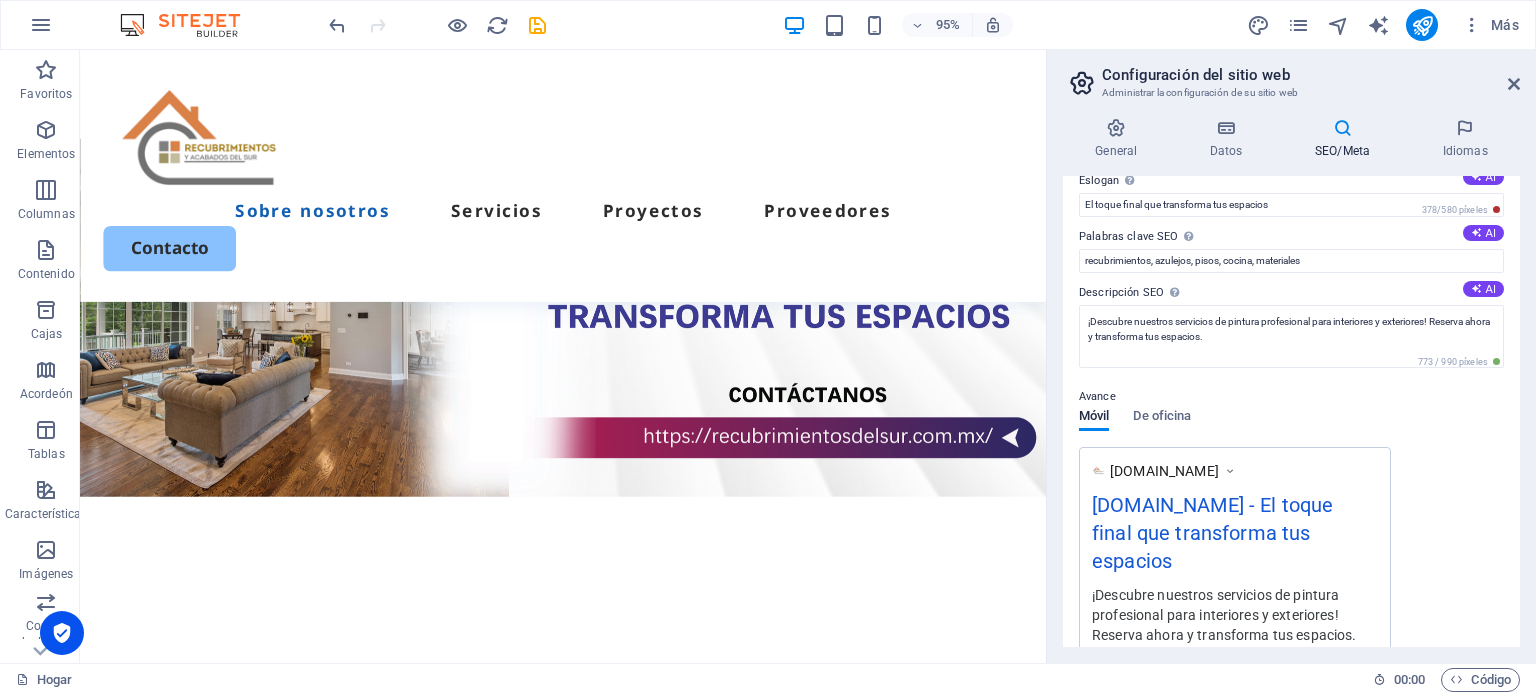 scroll, scrollTop: 66, scrollLeft: 0, axis: vertical 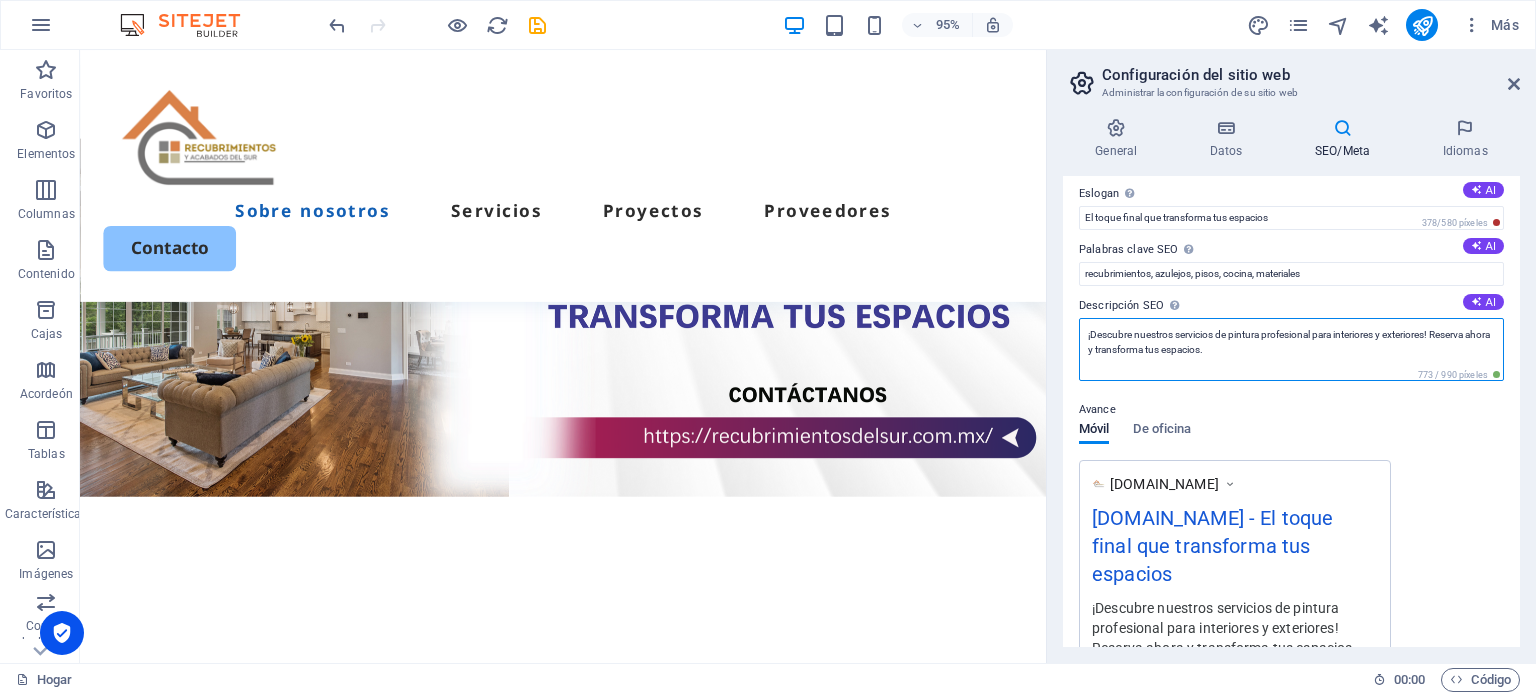 click on "¡Descubre nuestros servicios de pintura profesional para interiores y exteriores! Reserva ahora y transforma tus espacios." at bounding box center [1291, 349] 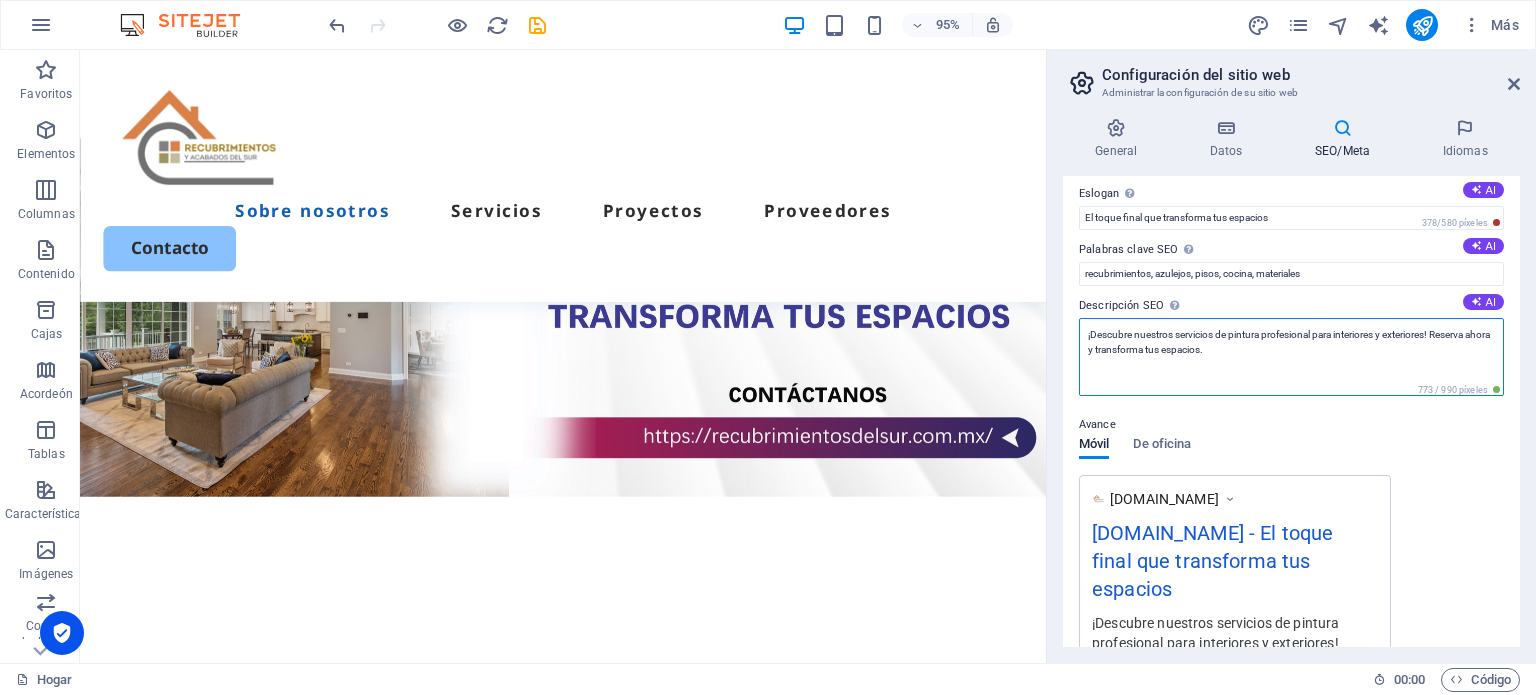 click on "¡Descubre nuestros servicios de pintura profesional para interiores y exteriores! Reserva ahora y transforma tus espacios." at bounding box center (1291, 357) 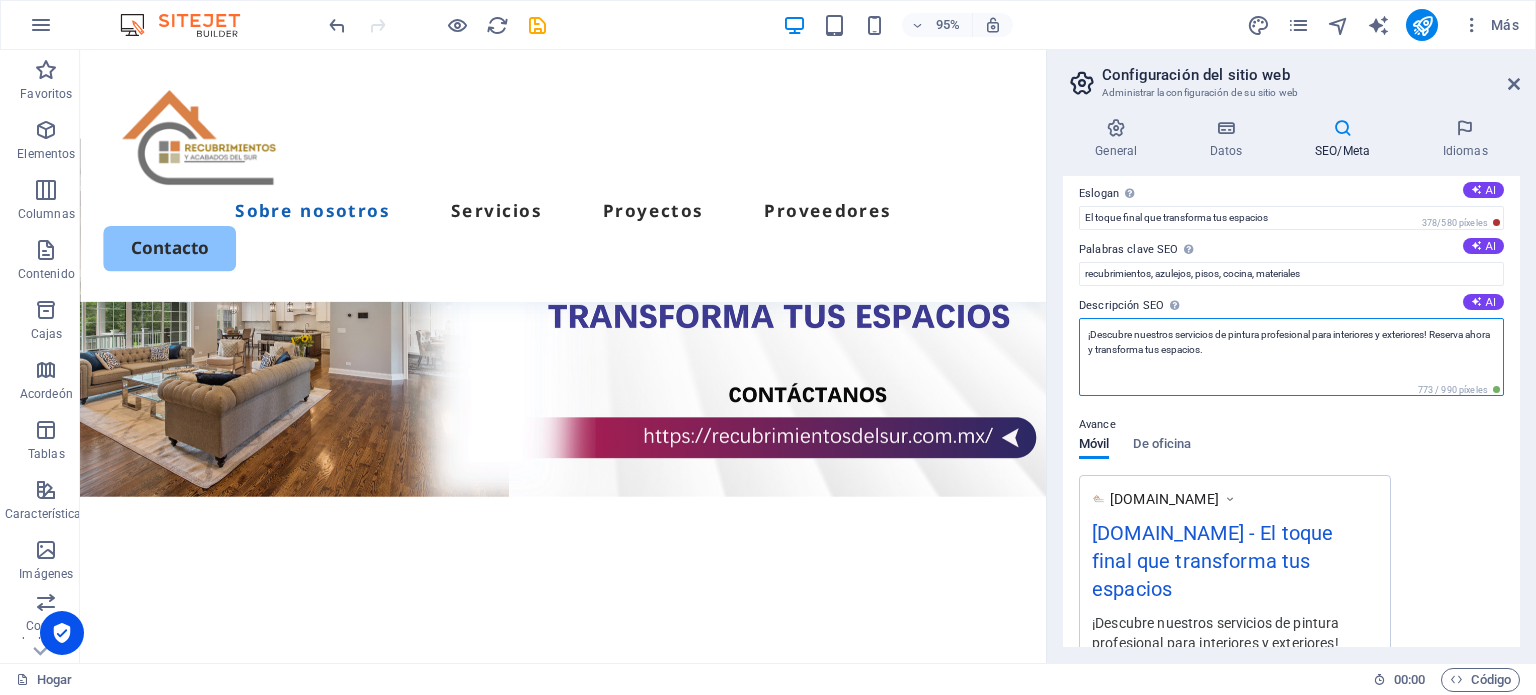 click on "¡Descubre nuestros servicios de pintura profesional para interiores y exteriores! Reserva ahora y transforma tus espacios." at bounding box center [1291, 357] 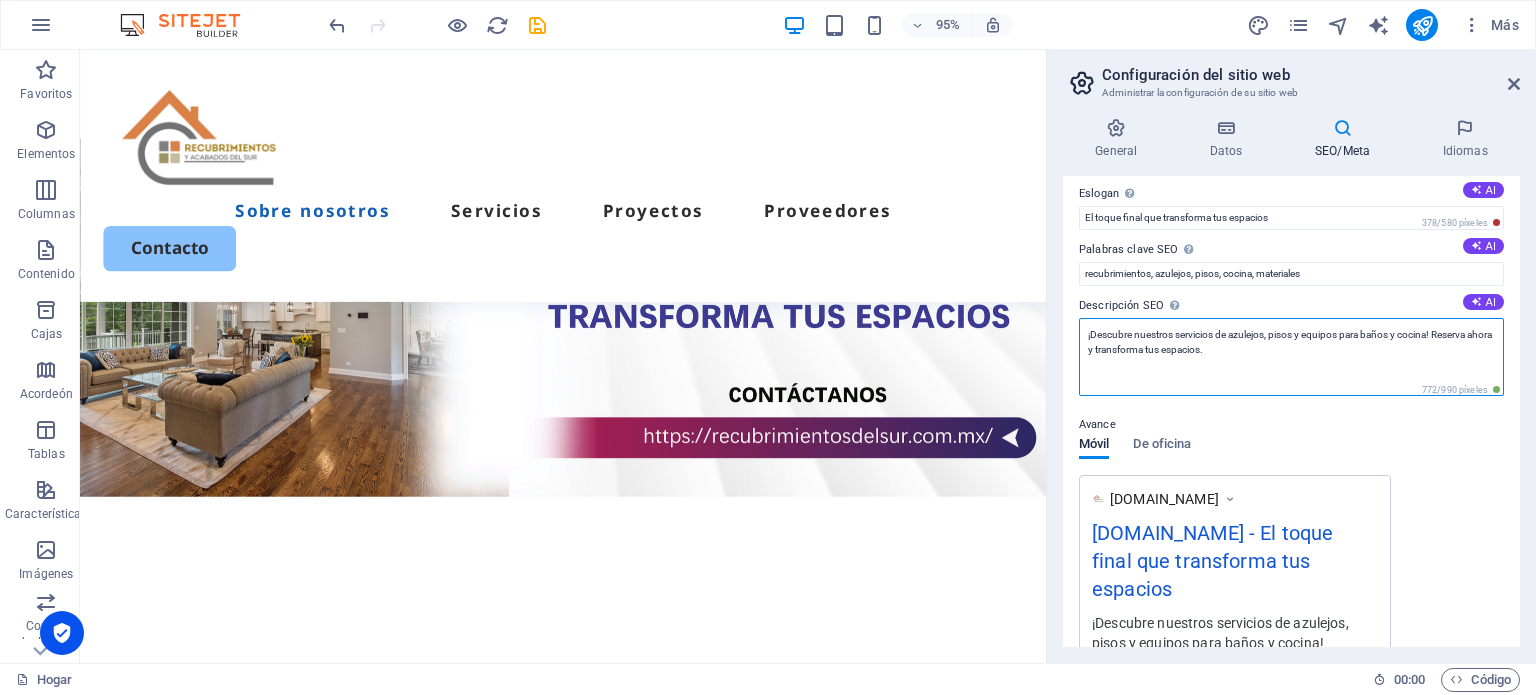 click on "¡Descubre nuestros servicios de azulejos, pisos y equipos para baños y cocina! Reserva ahora y transforma tus espacios." at bounding box center [1291, 357] 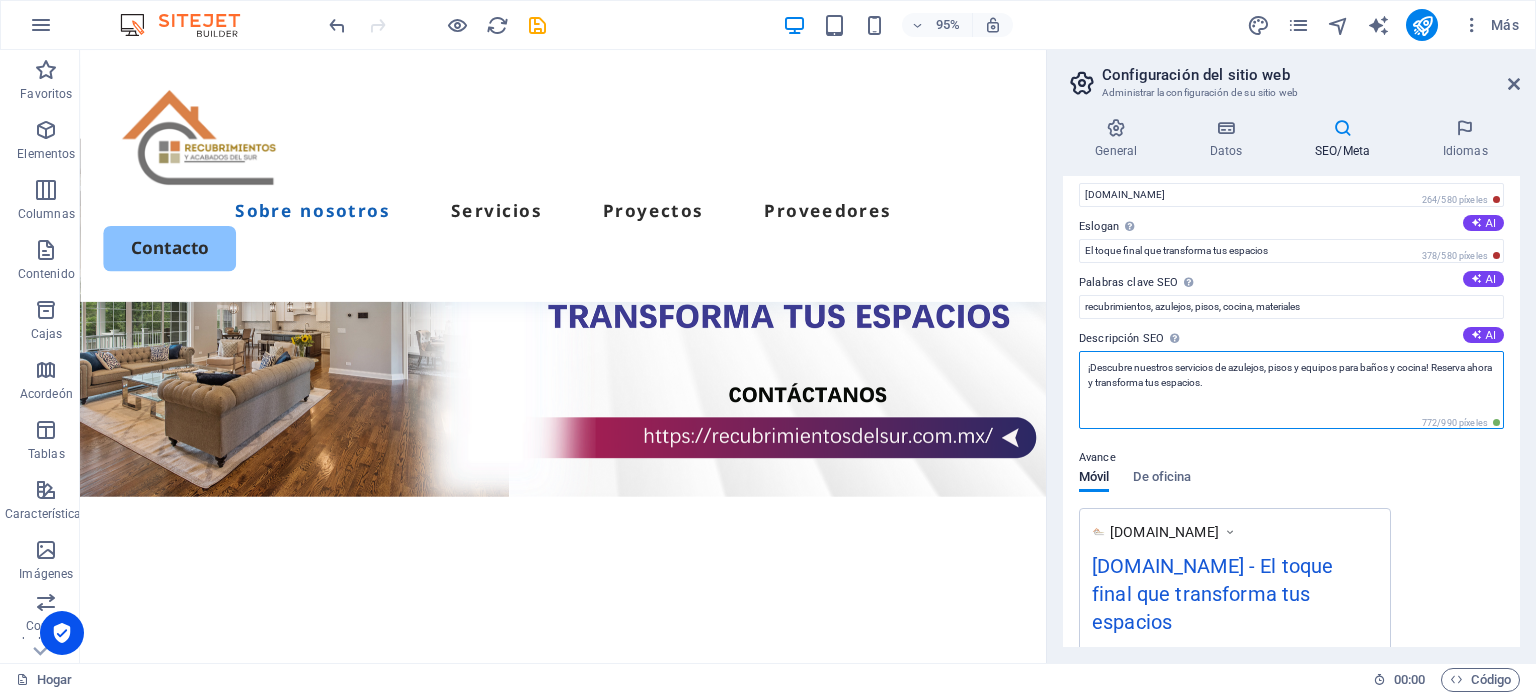 scroll, scrollTop: 0, scrollLeft: 0, axis: both 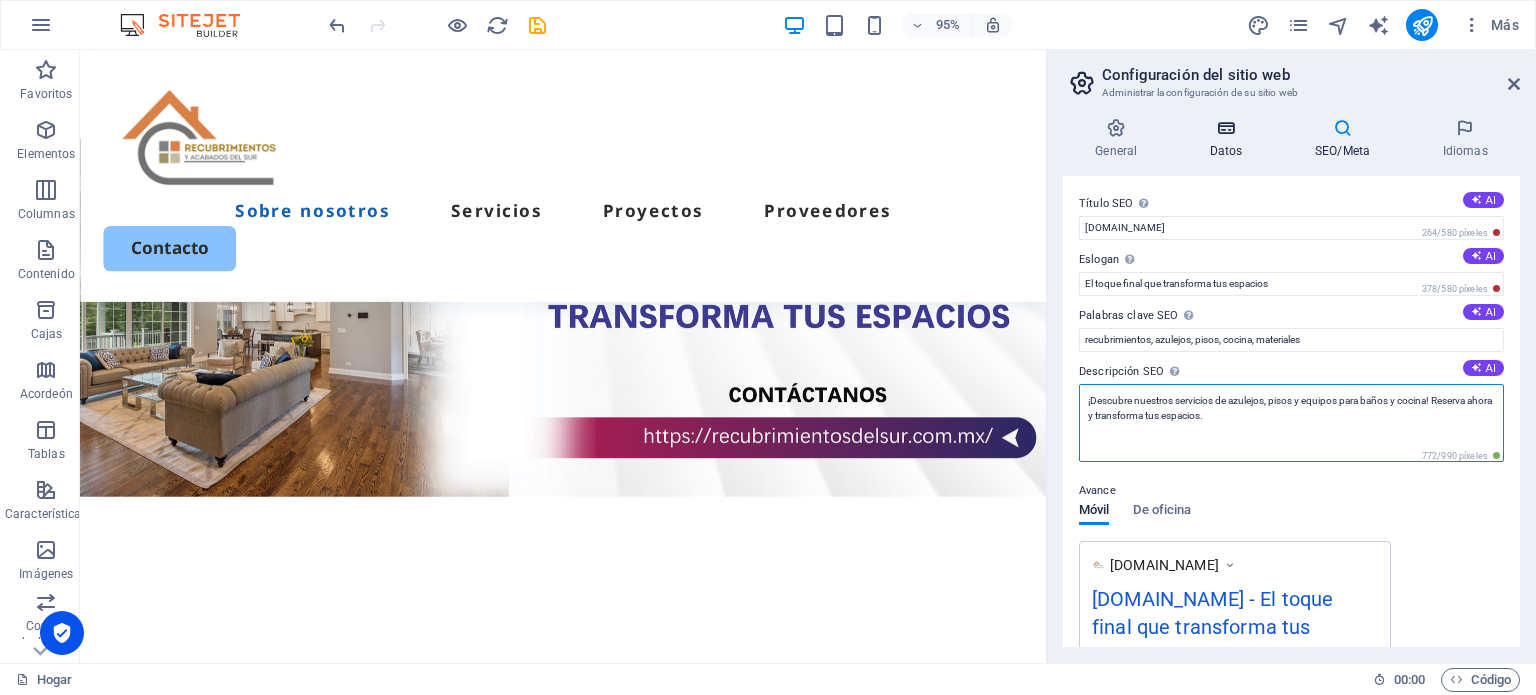 type on "¡Descubre nuestros servicios de azulejos, pisos y equipos para baños y cocina! Reserva ahora y transforma tus espacios." 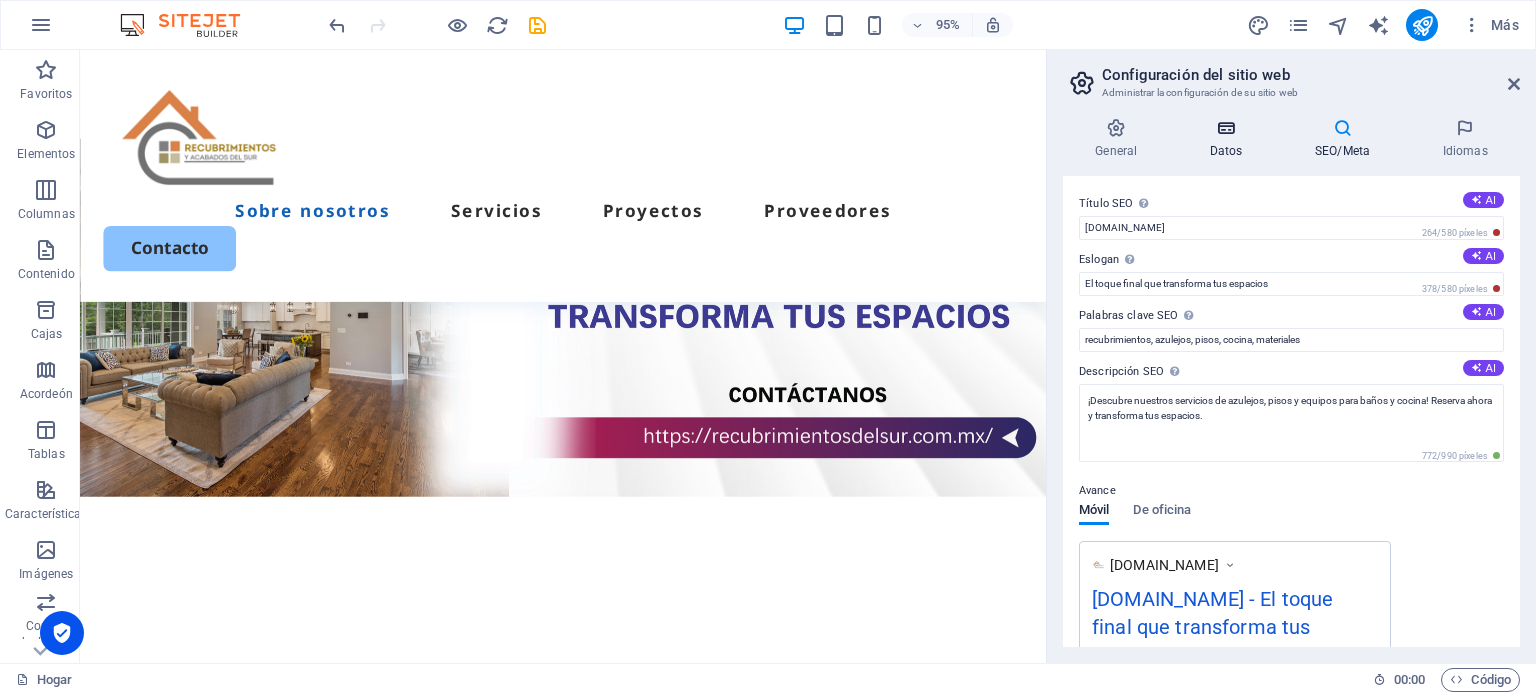 click at bounding box center [1226, 128] 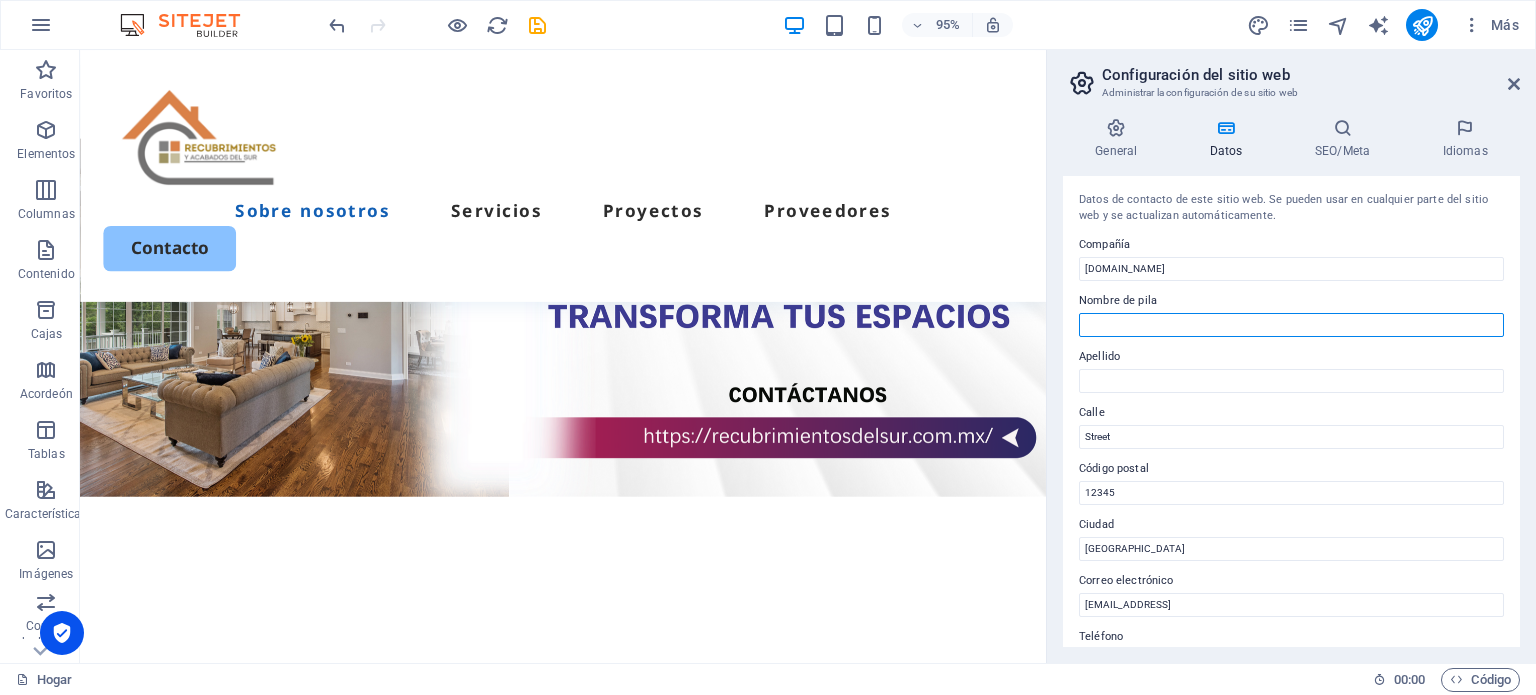 click on "Nombre de pila" at bounding box center [1291, 325] 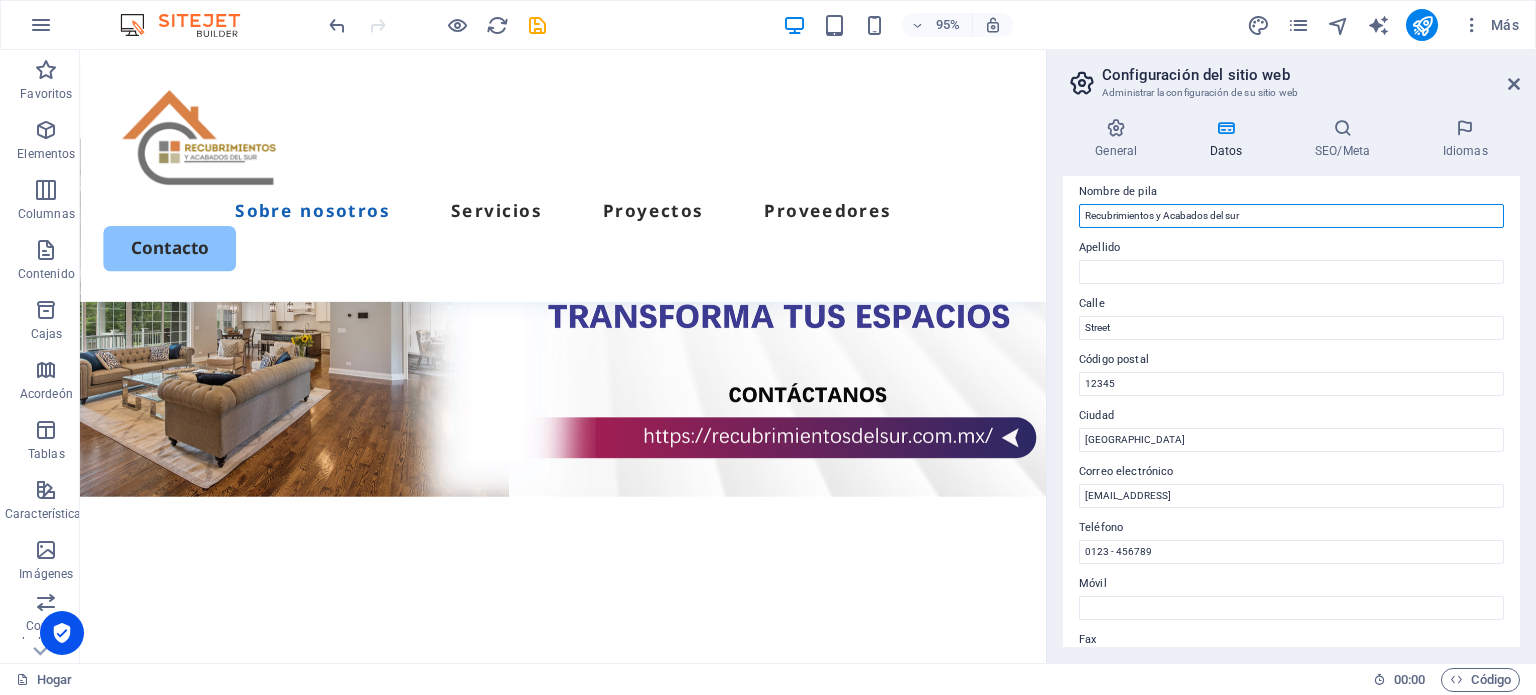scroll, scrollTop: 133, scrollLeft: 0, axis: vertical 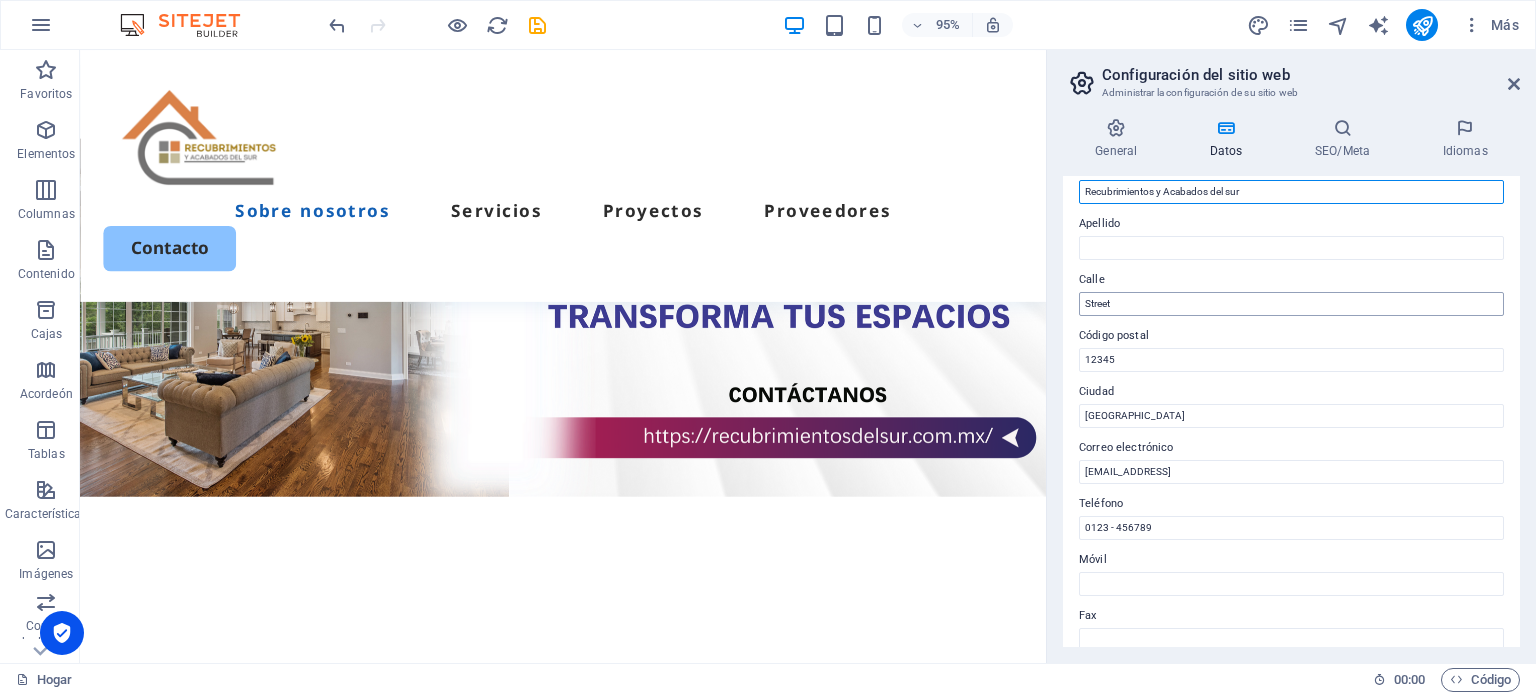 type on "Recubrimientos y Acabados del sur" 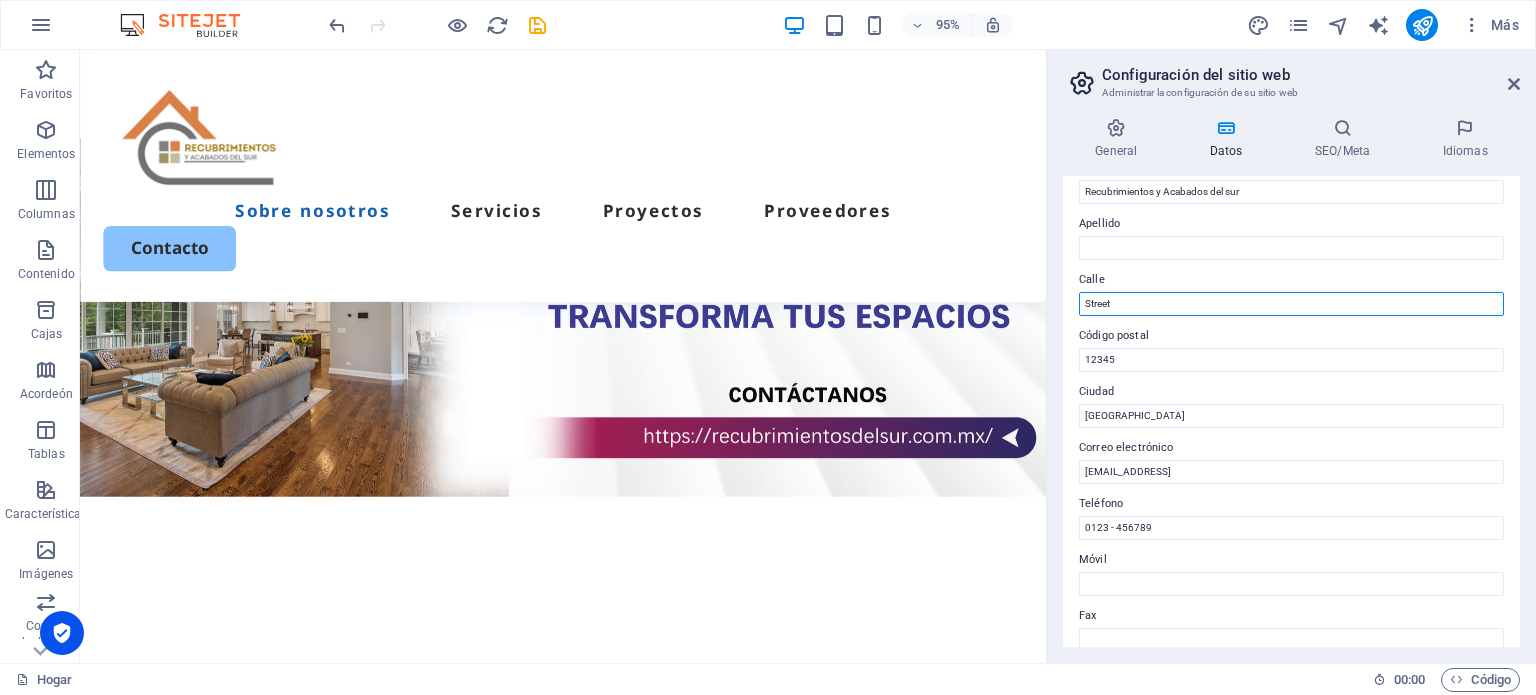 click on "Street" at bounding box center [1291, 304] 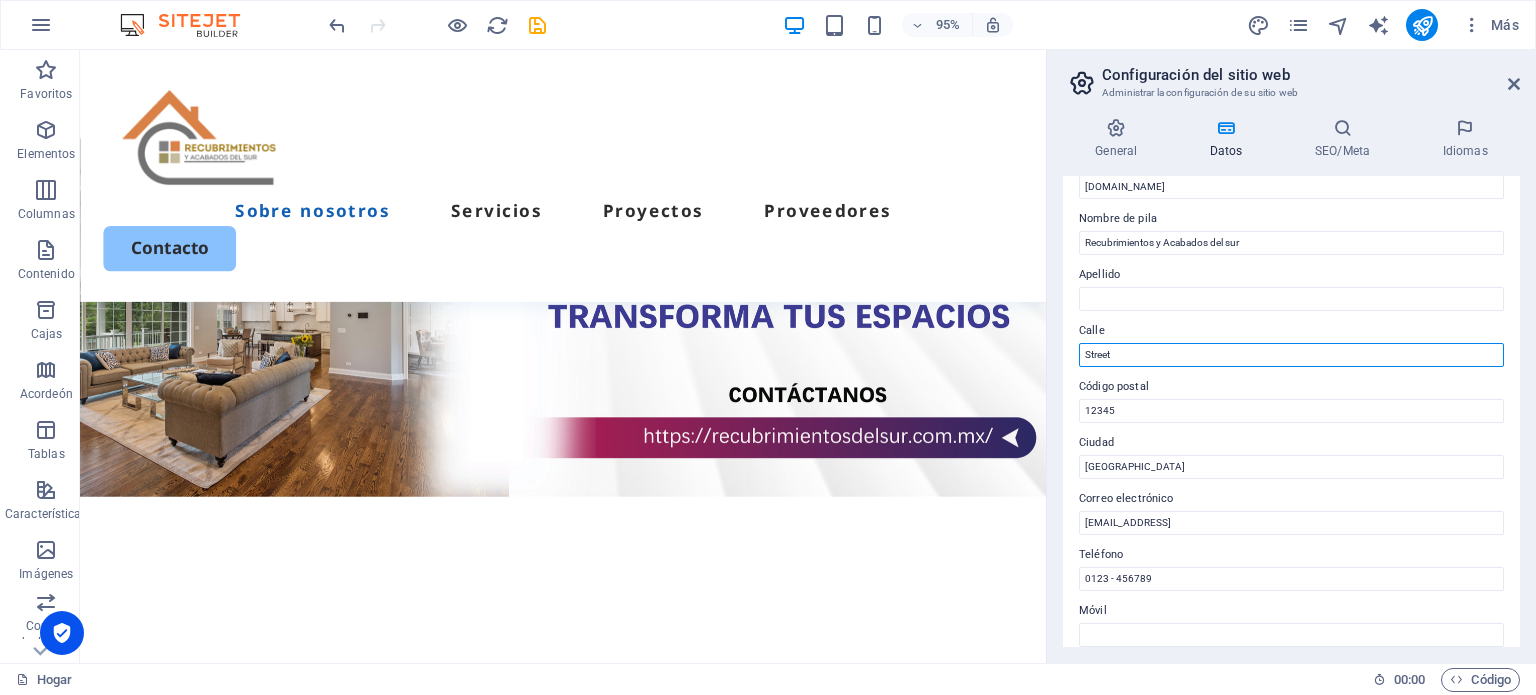 scroll, scrollTop: 0, scrollLeft: 0, axis: both 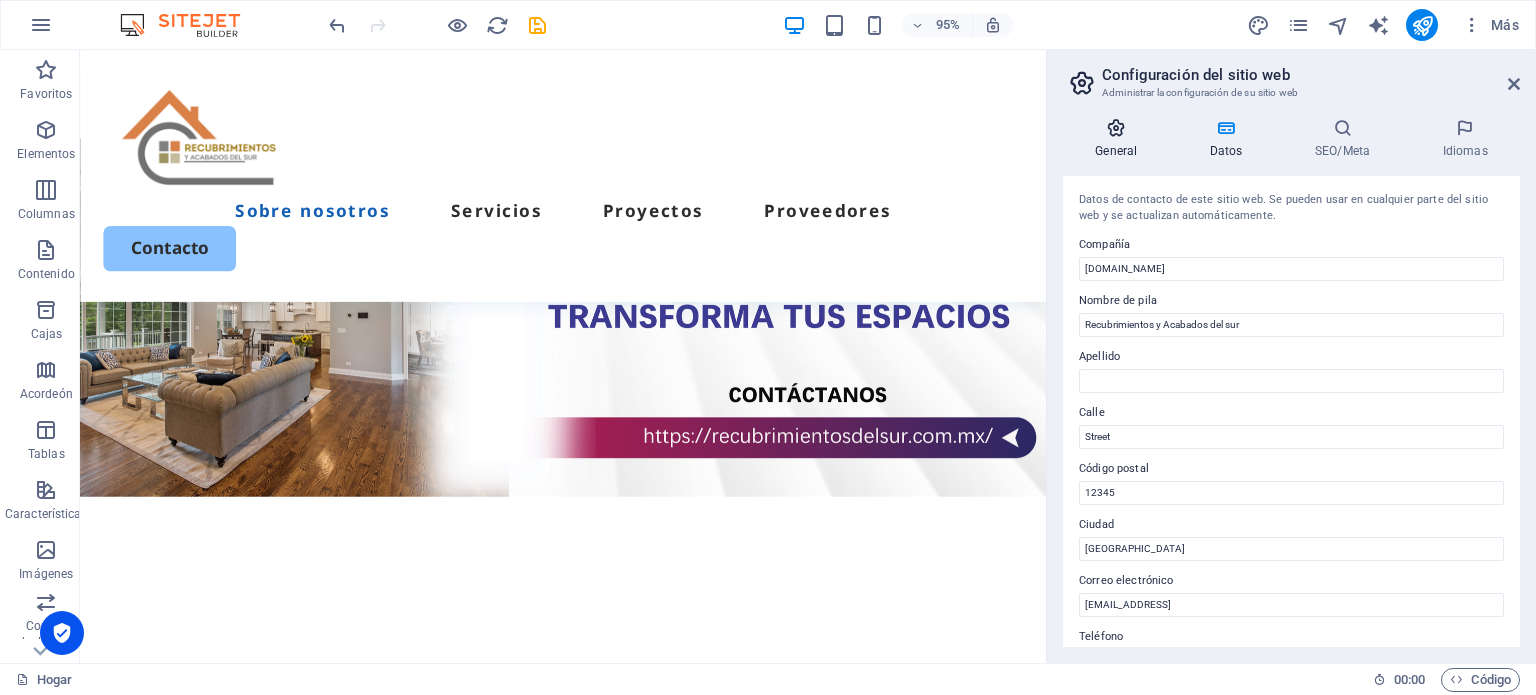 click at bounding box center [1116, 128] 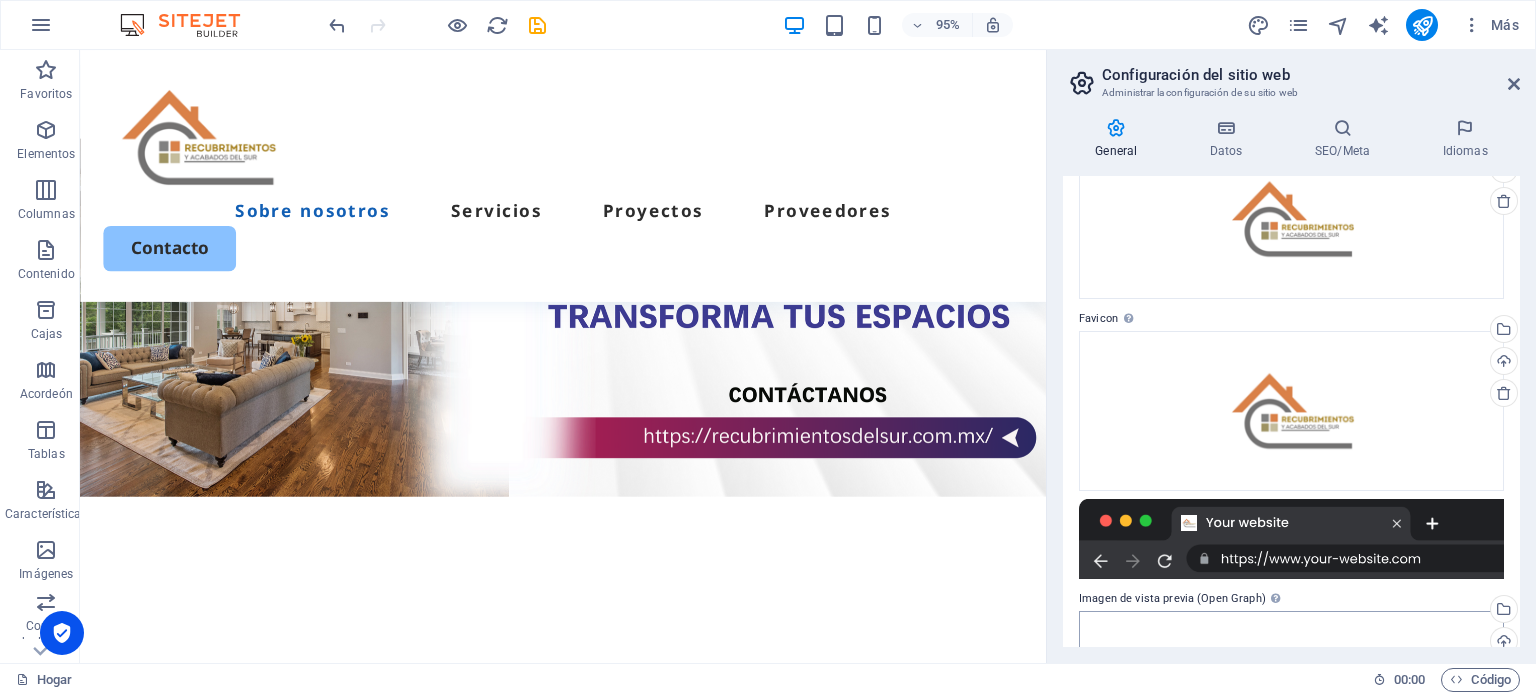scroll, scrollTop: 0, scrollLeft: 0, axis: both 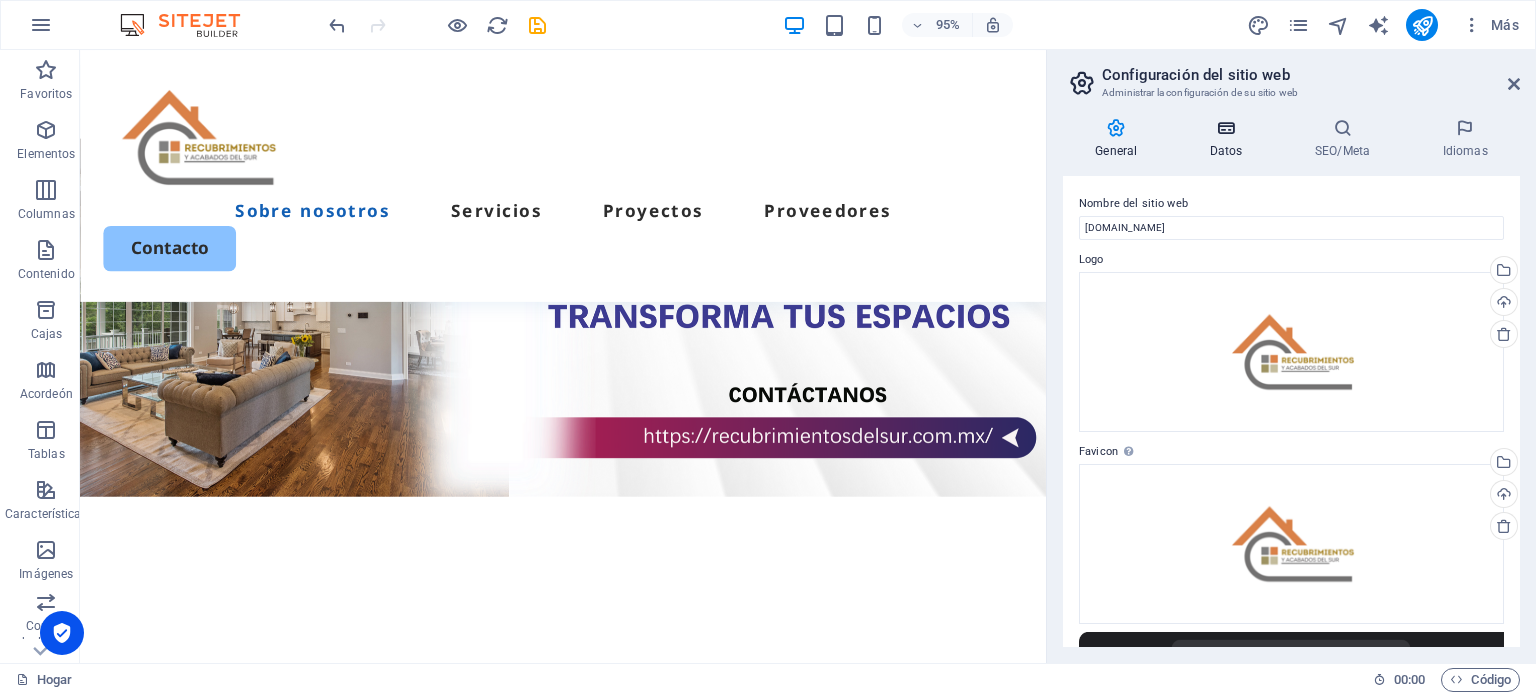 click at bounding box center [1226, 128] 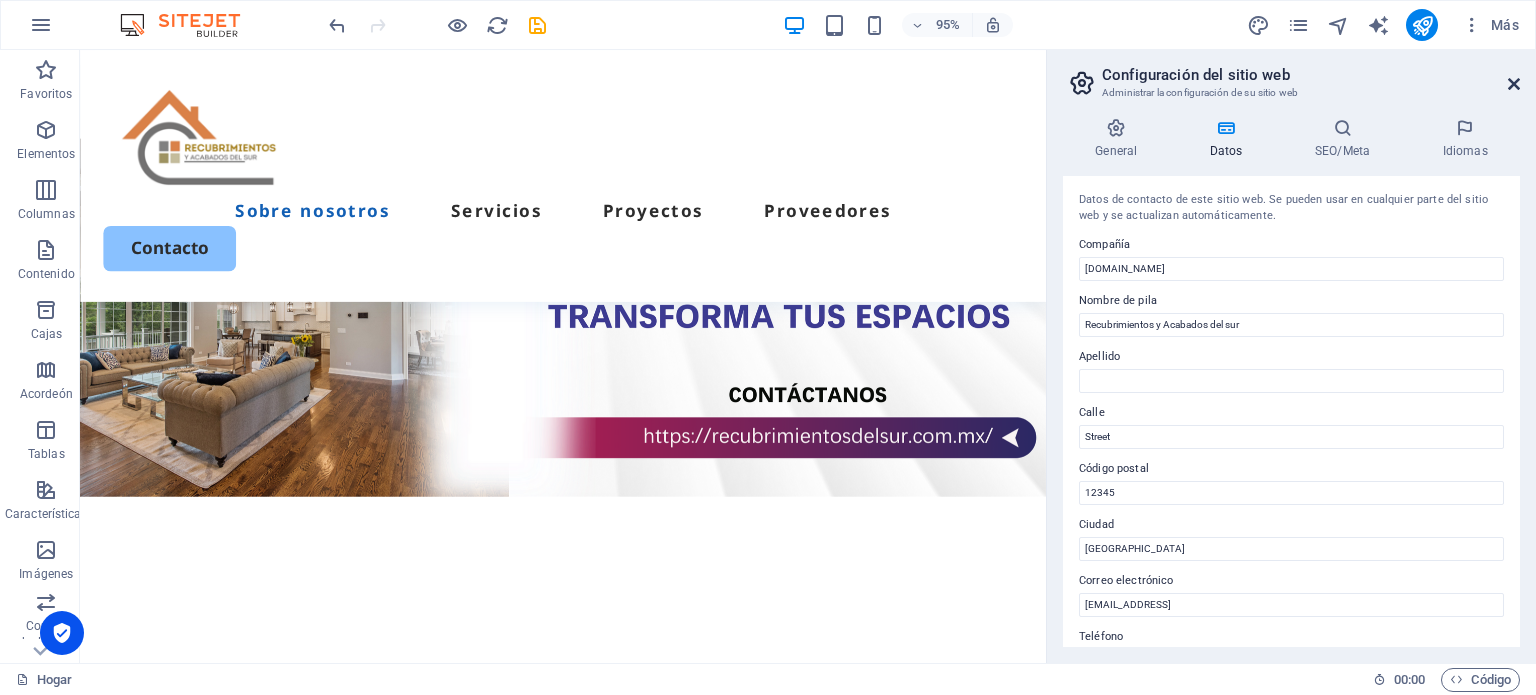click at bounding box center [1514, 84] 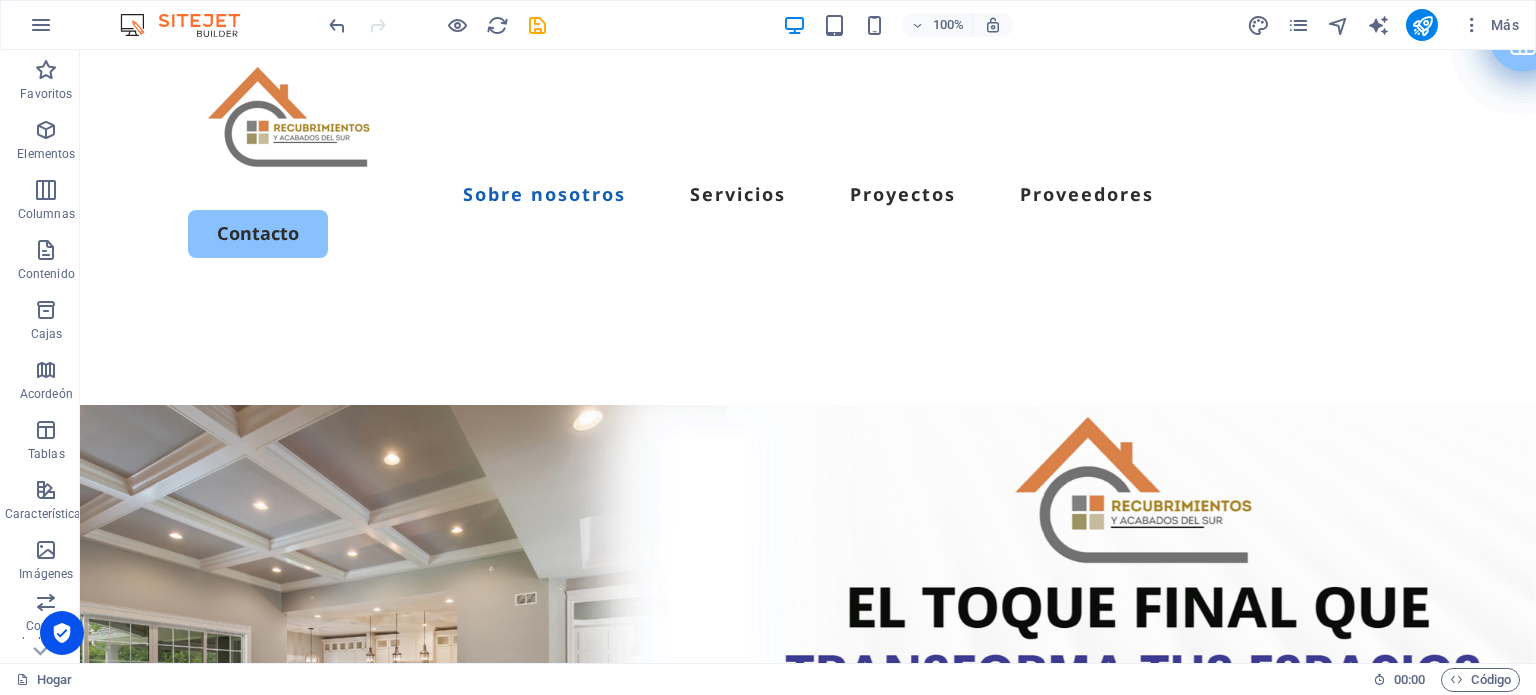 scroll, scrollTop: 0, scrollLeft: 0, axis: both 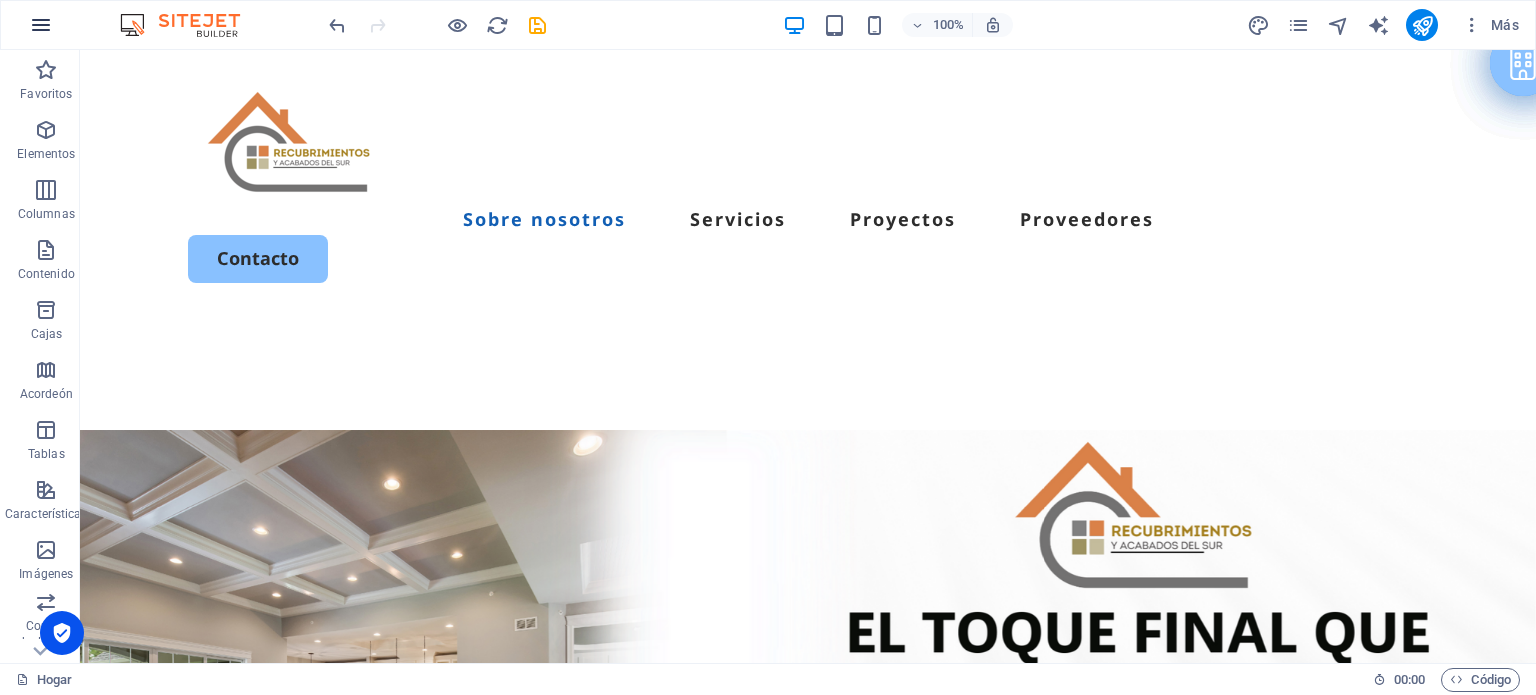 click at bounding box center [41, 25] 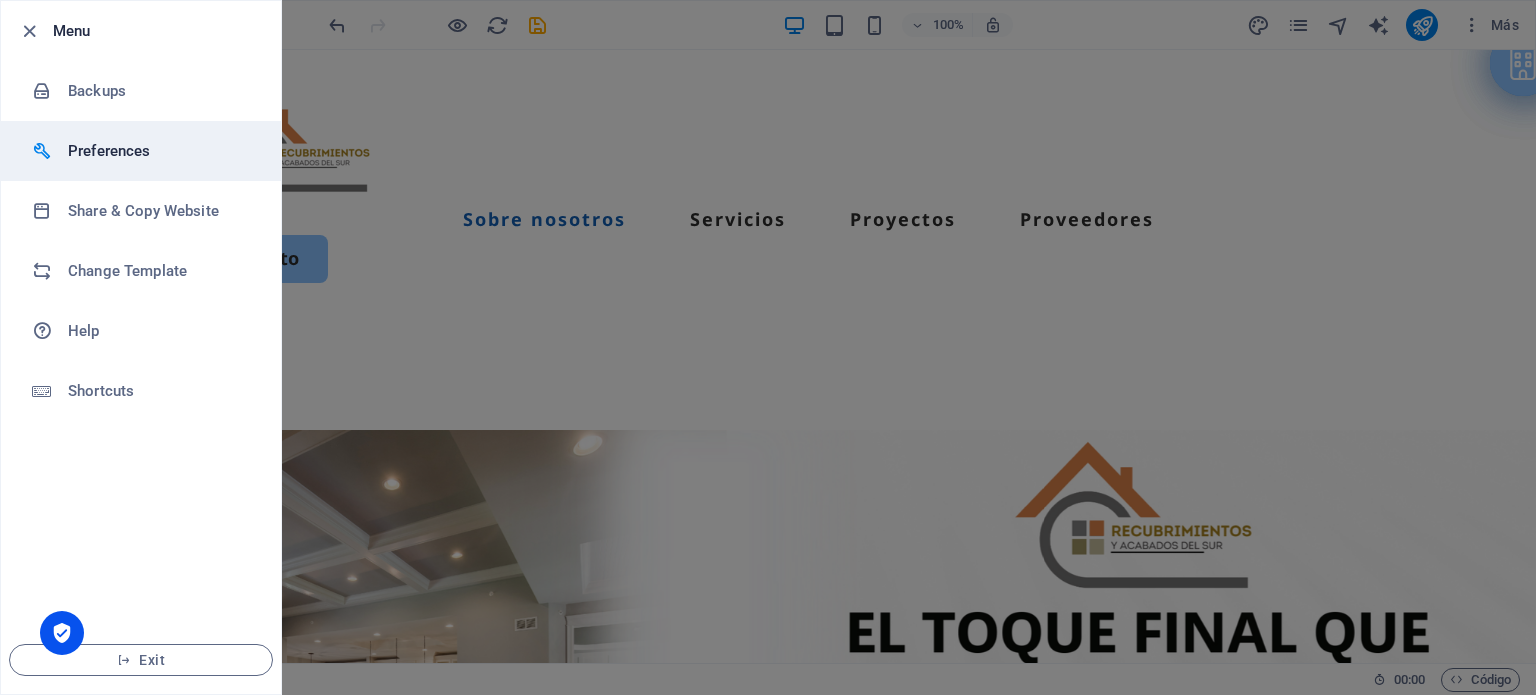 click on "Preferences" at bounding box center [160, 151] 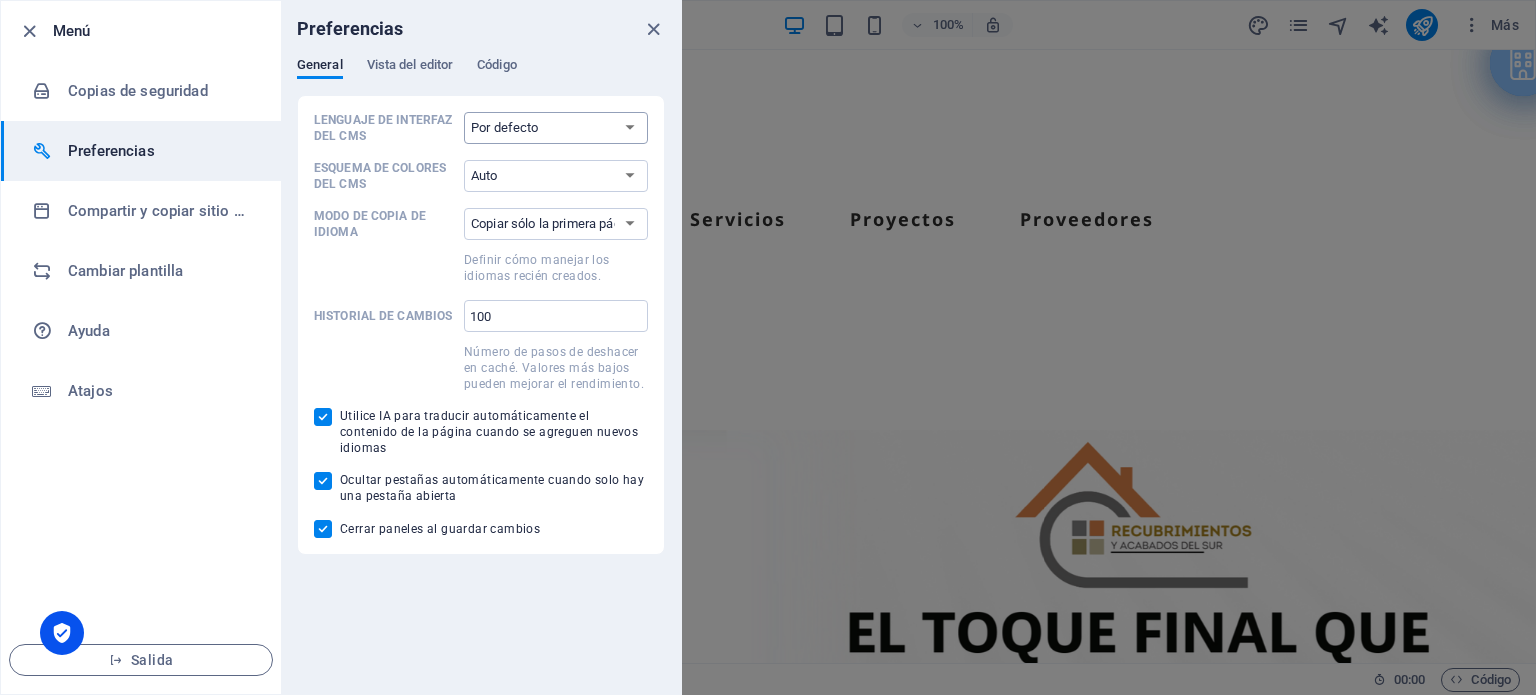 click on "Por defecto Alemán Inglés Español Francés magiar Italiano Neerlandés Polaco Portugués yazuk ruso Sueco Türkçe 日本語" at bounding box center [556, 128] 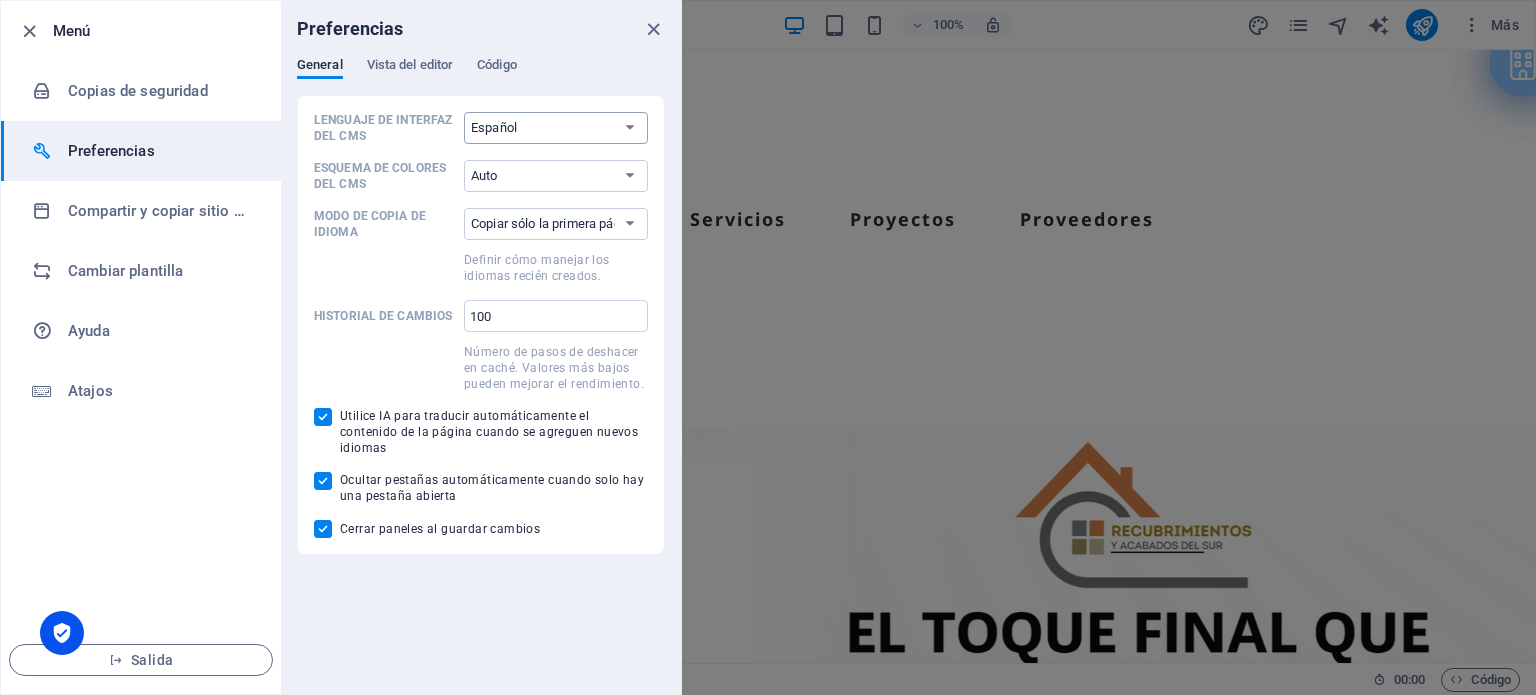 click on "Por defecto Alemán Inglés Español Francés magiar Italiano Neerlandés Polaco Portugués yazuk ruso Sueco Türkçe 日本語" at bounding box center [556, 128] 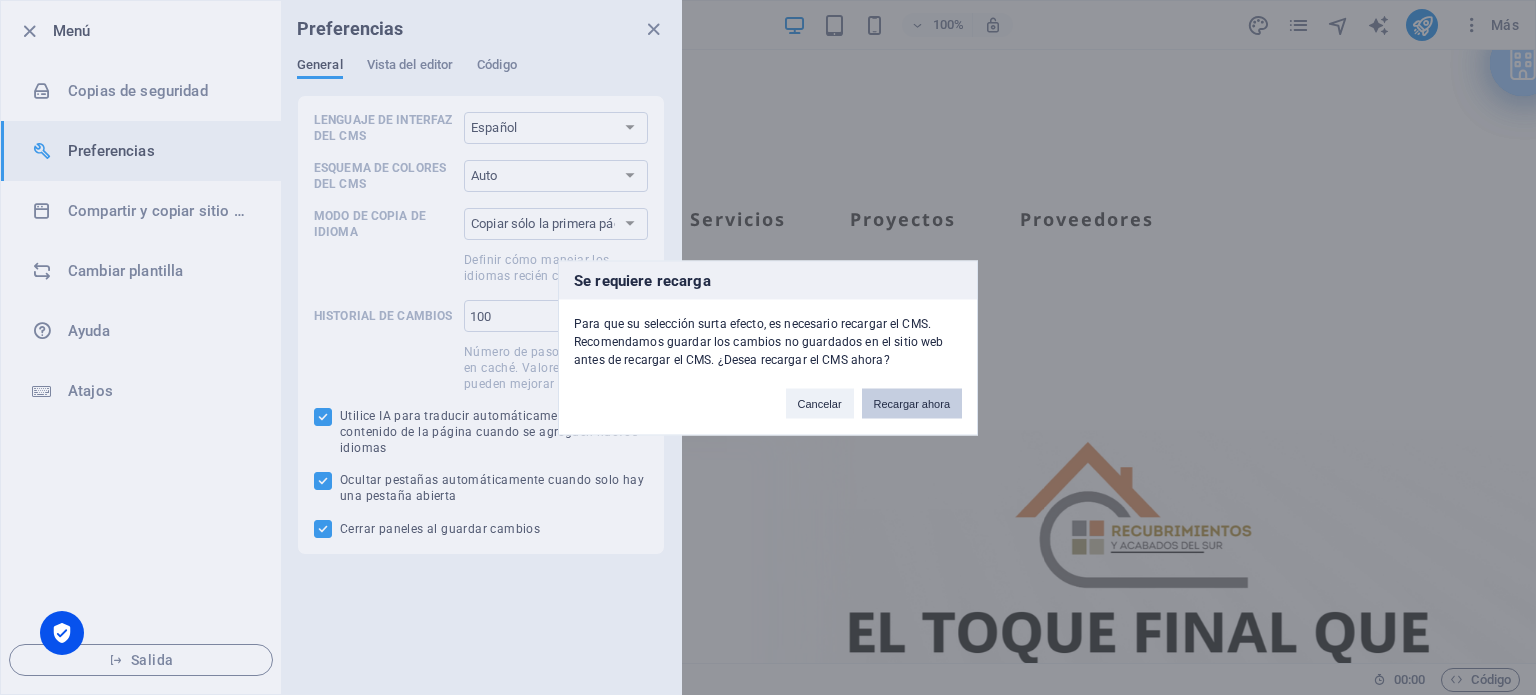 click on "Recargar ahora" at bounding box center (912, 403) 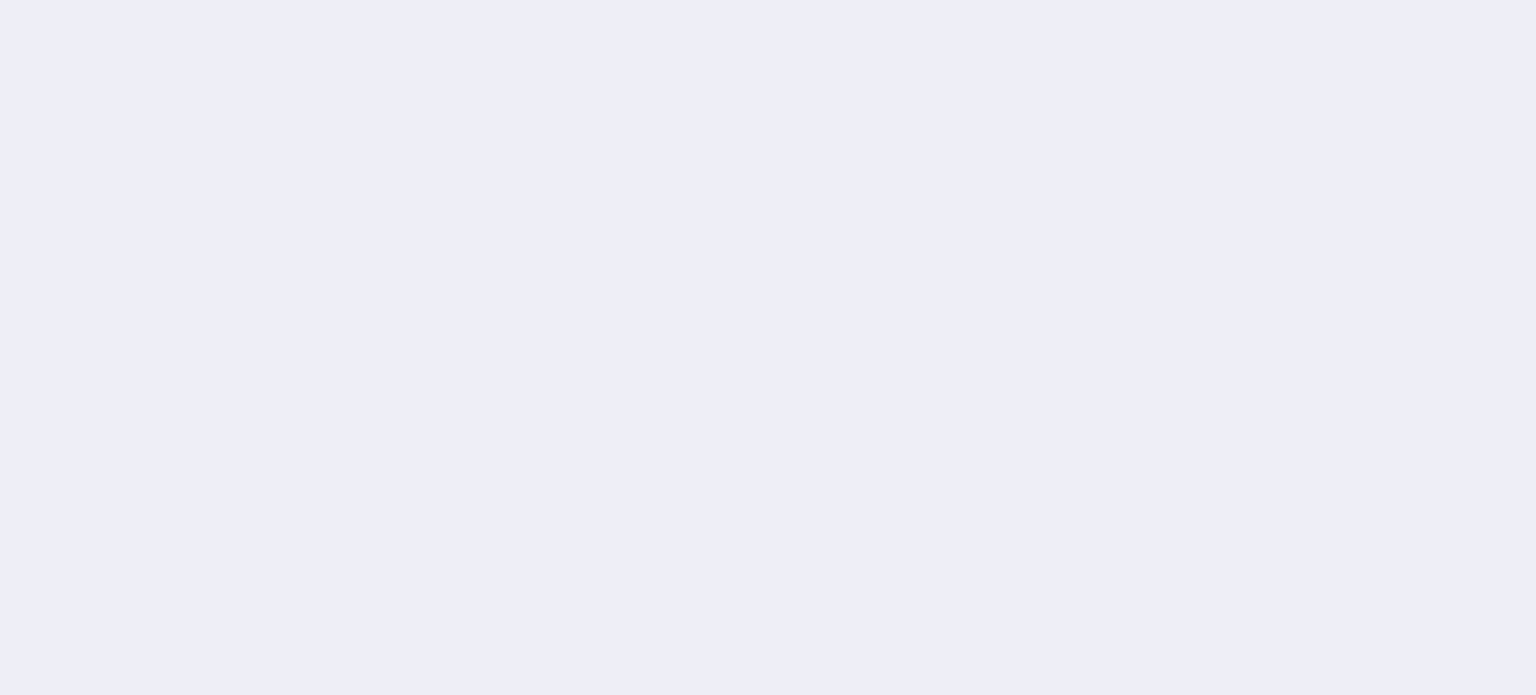 scroll, scrollTop: 0, scrollLeft: 0, axis: both 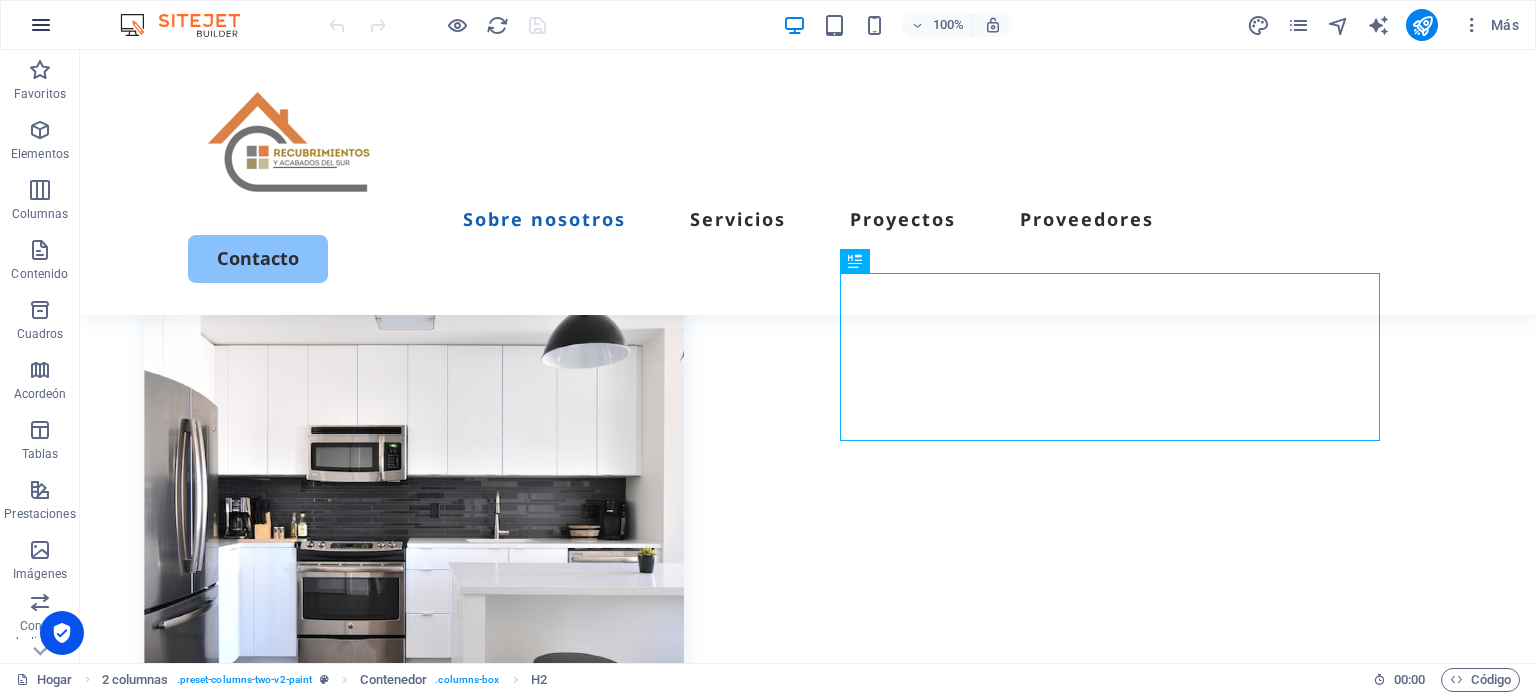 click at bounding box center (41, 25) 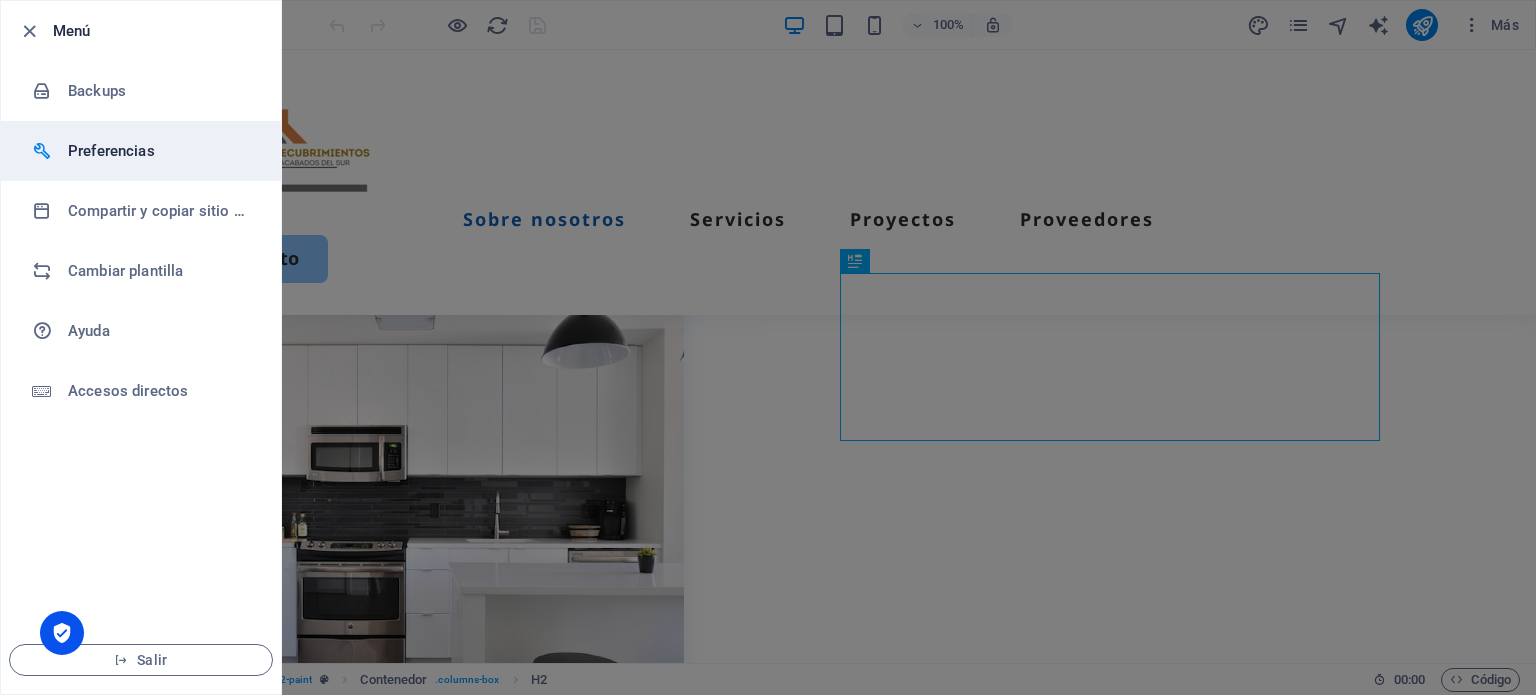 click on "Preferencias" at bounding box center [160, 151] 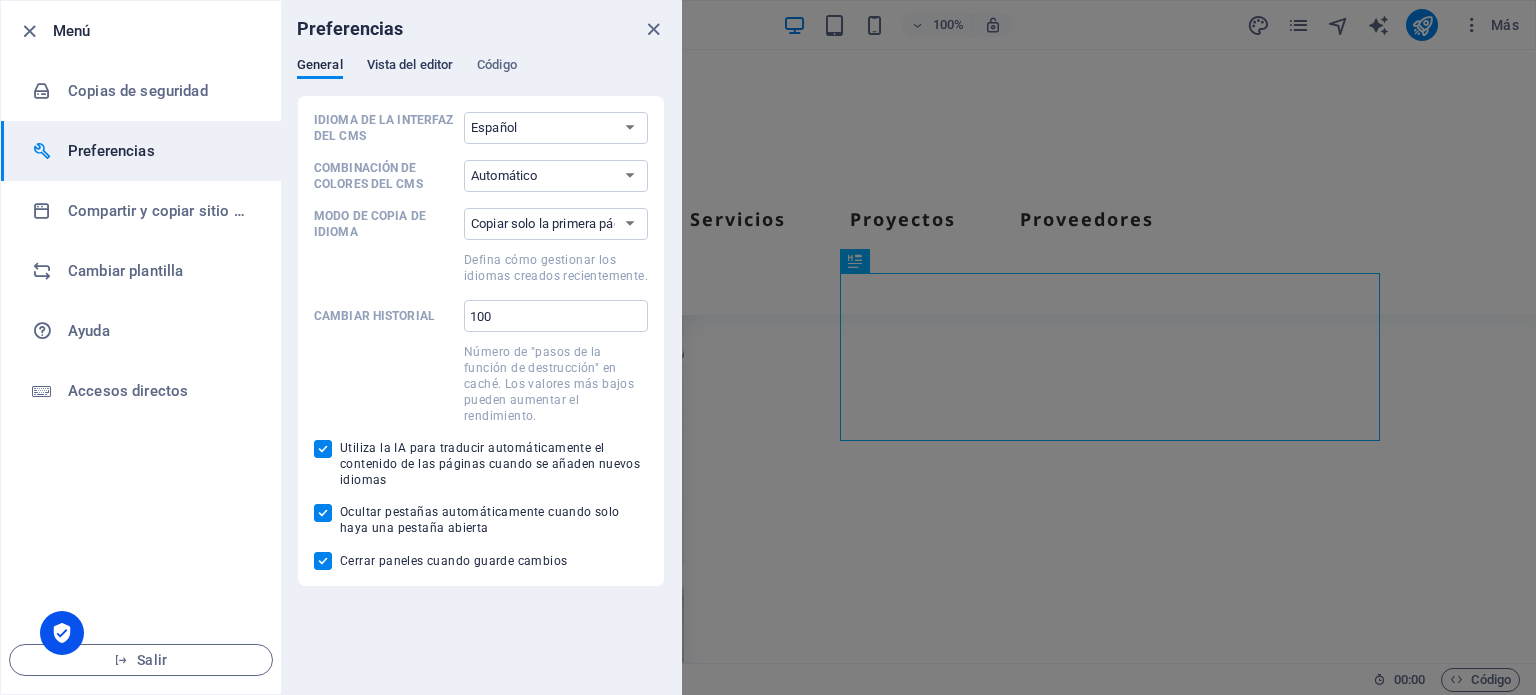 click on "Vista del editor" at bounding box center [410, 64] 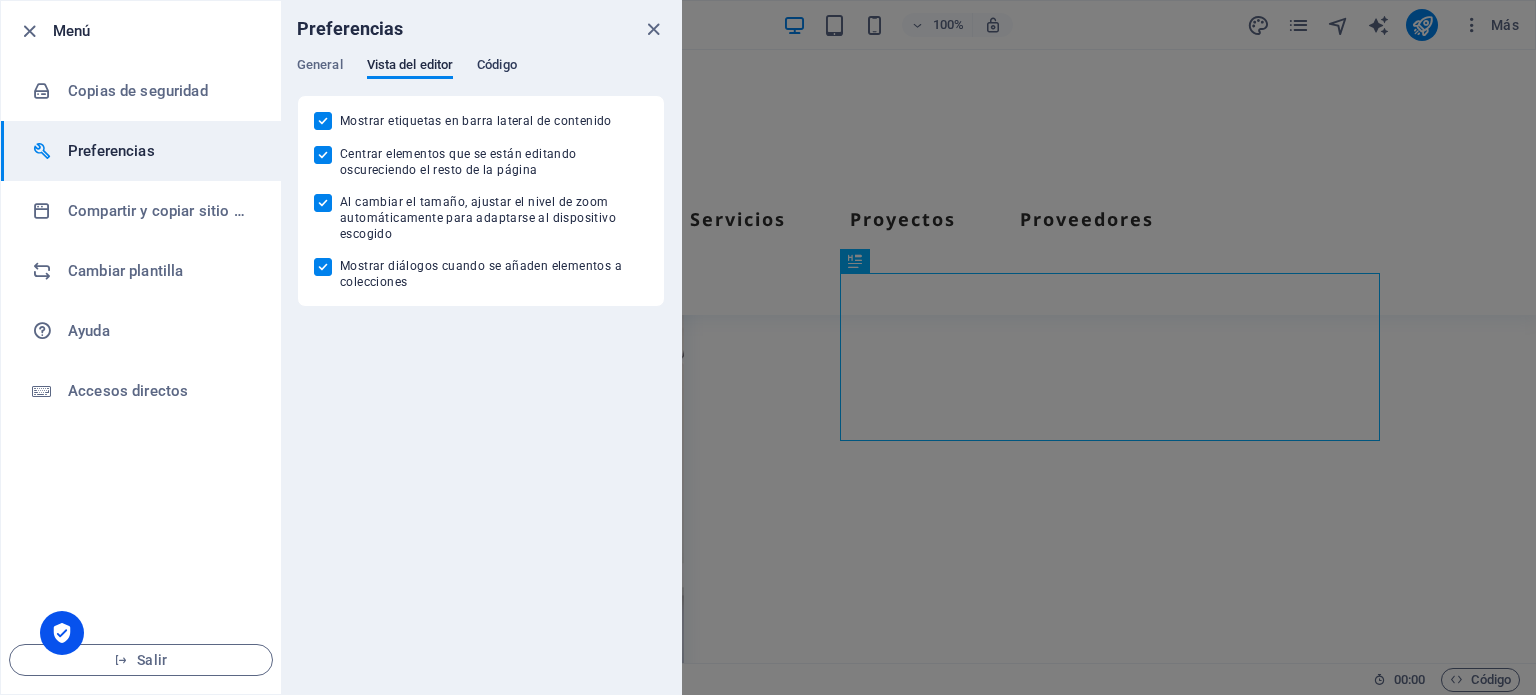 click on "Código" at bounding box center (497, 64) 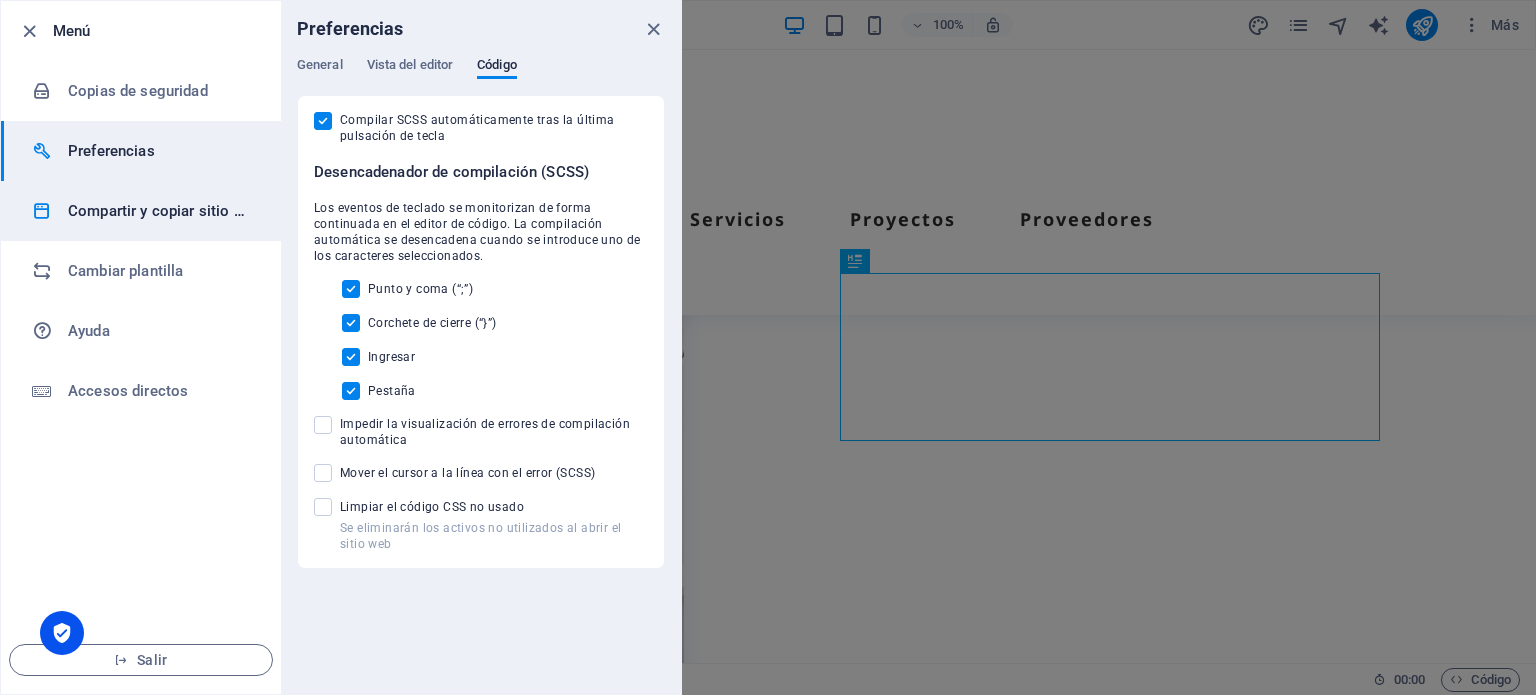 click on "Compartir y copiar sitio web" at bounding box center [160, 211] 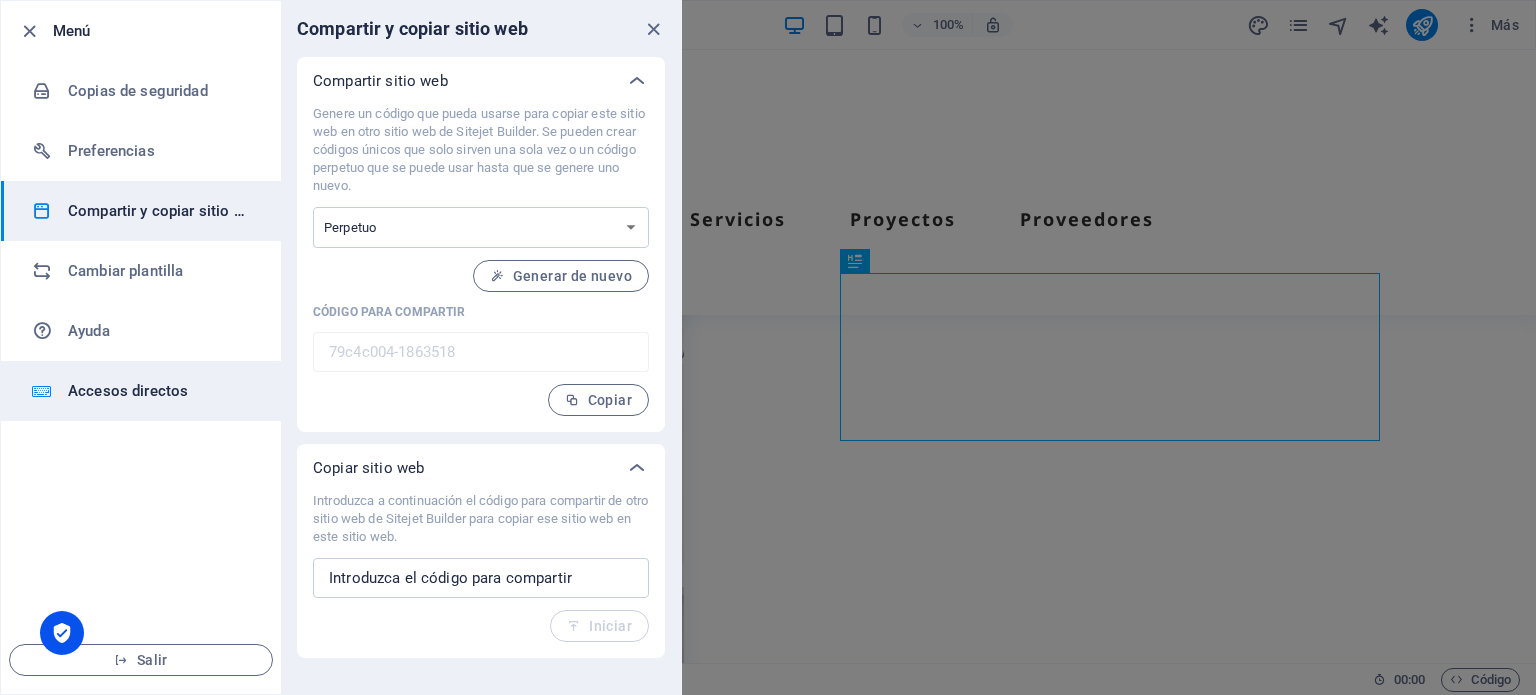 click on "Accesos directos" at bounding box center [128, 391] 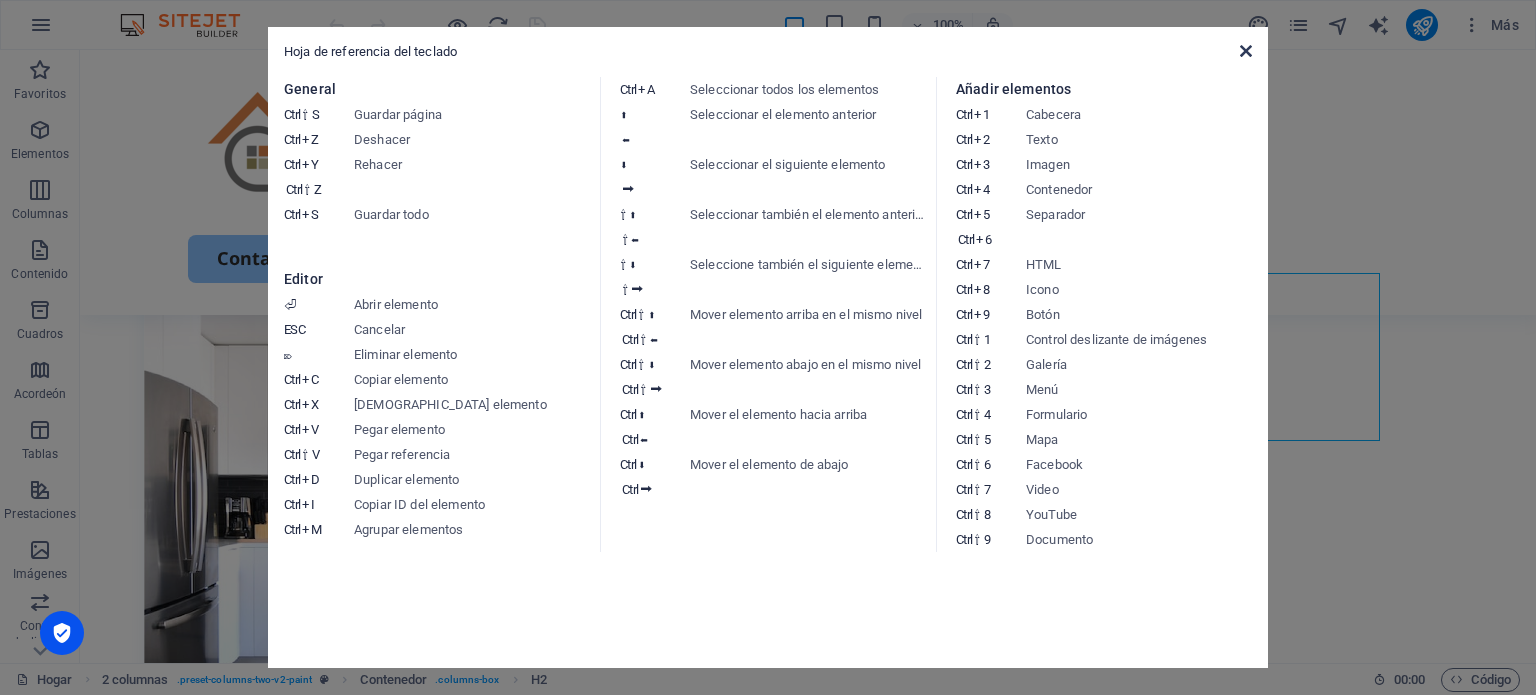 click at bounding box center [1246, 51] 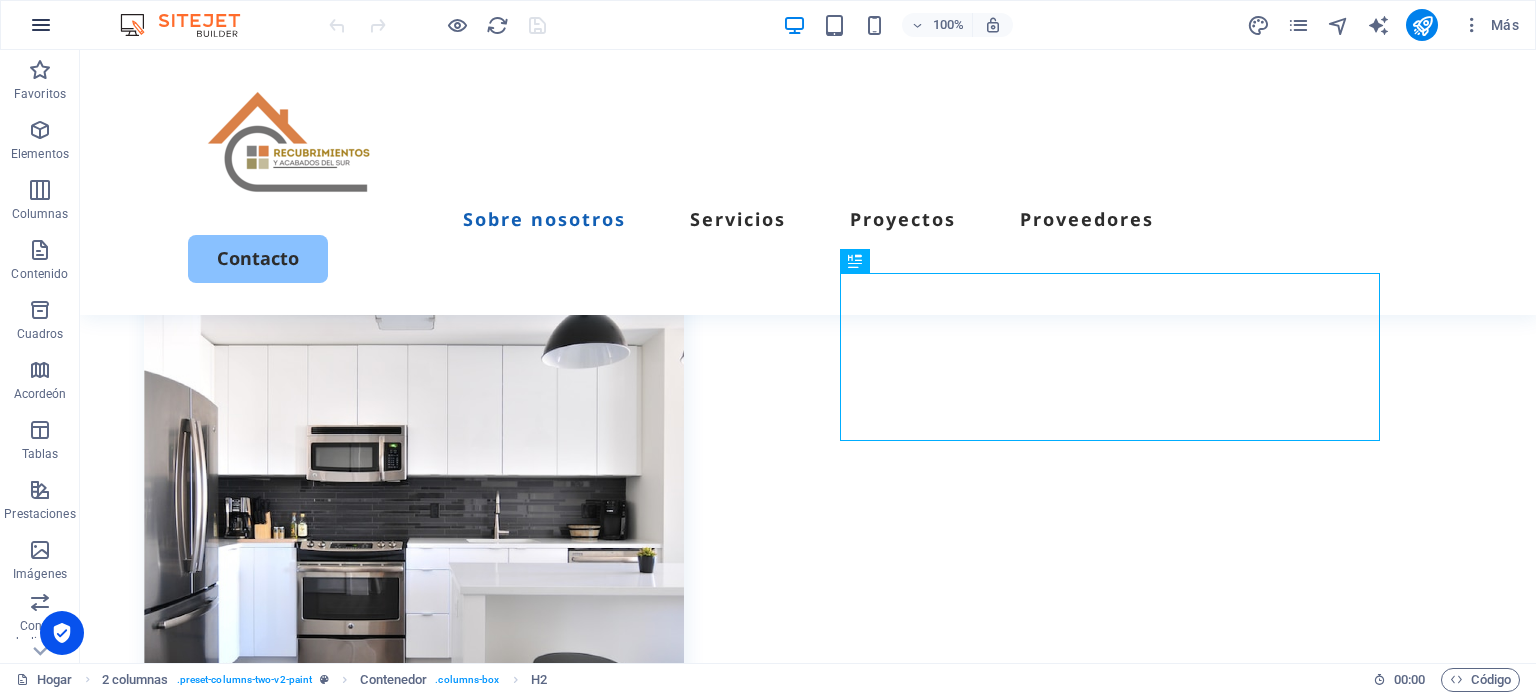click at bounding box center (41, 25) 